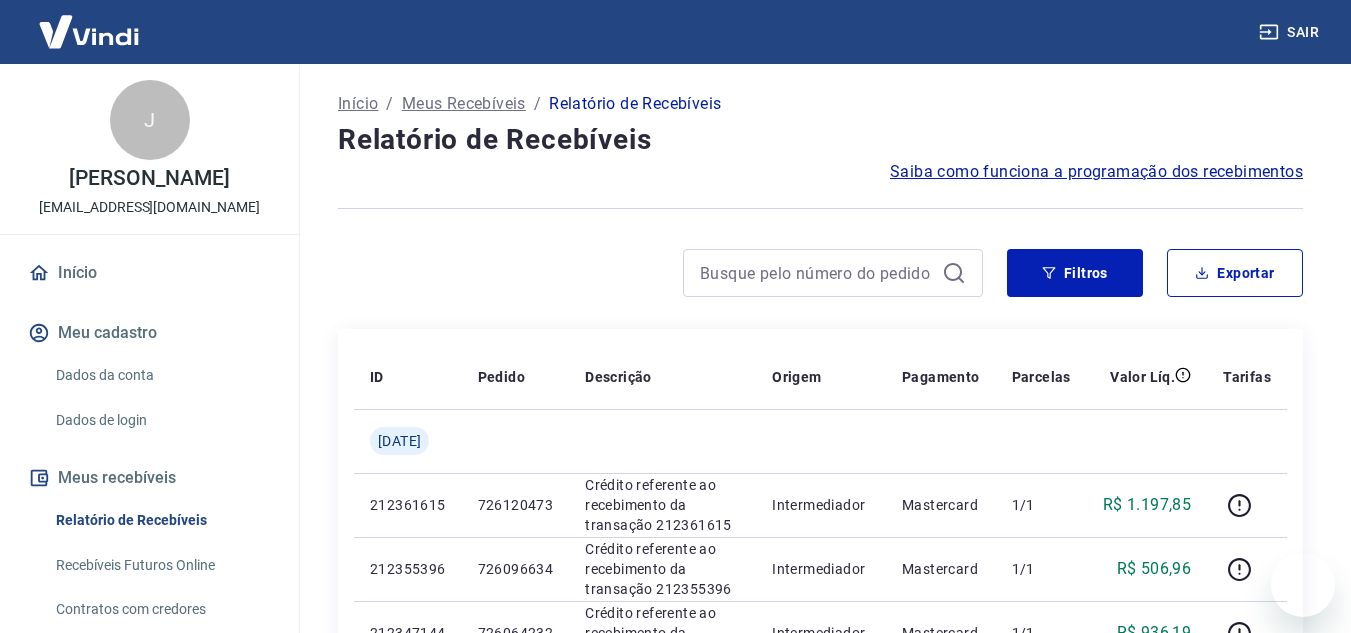 scroll, scrollTop: 198, scrollLeft: 0, axis: vertical 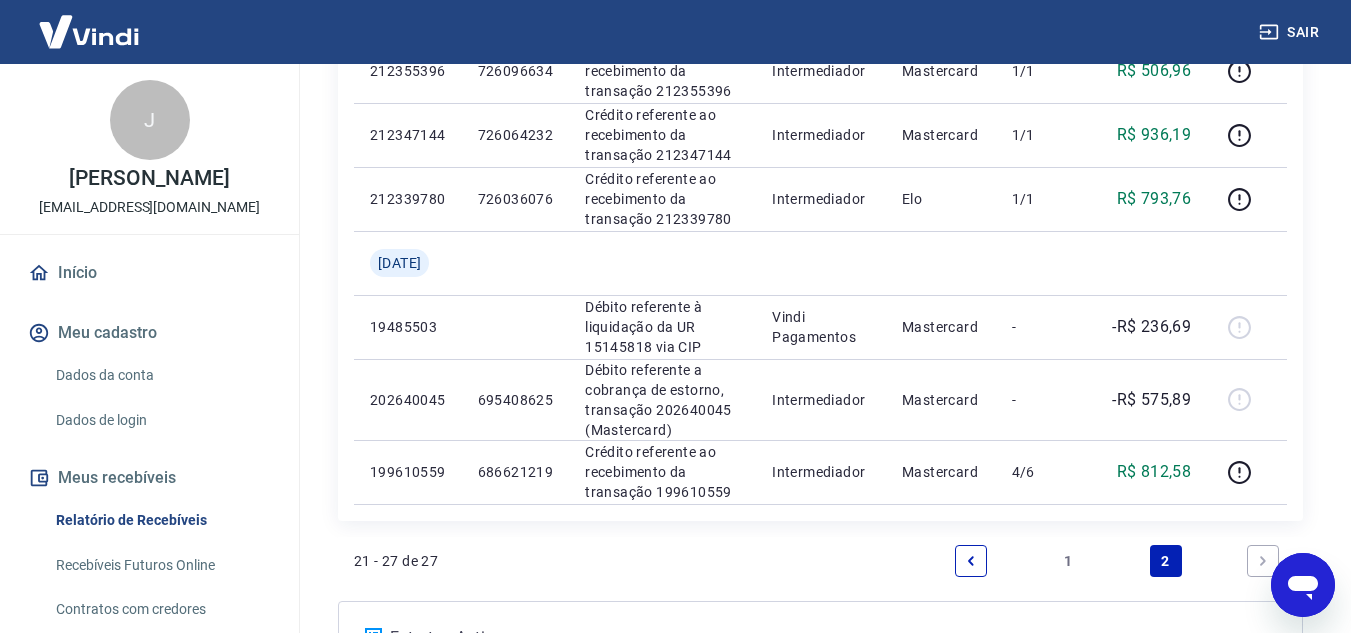click on "1" at bounding box center [1068, 561] 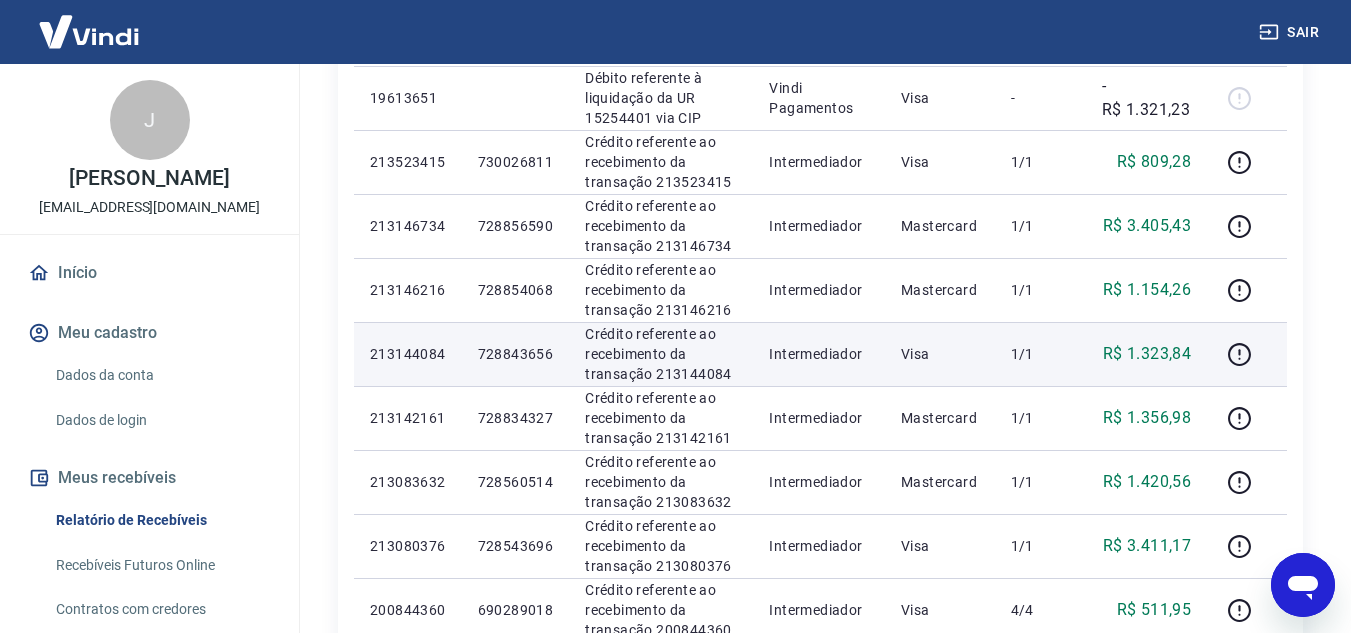 scroll, scrollTop: 500, scrollLeft: 0, axis: vertical 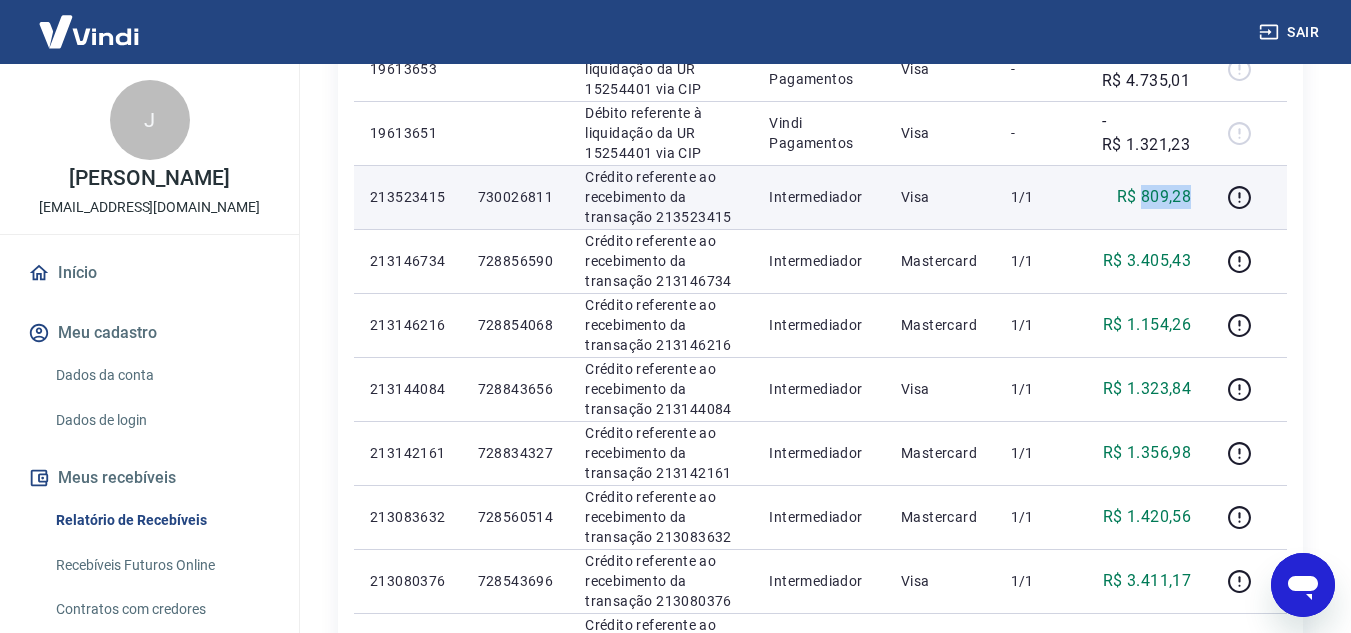 drag, startPoint x: 1144, startPoint y: 194, endPoint x: 1194, endPoint y: 196, distance: 50.039986 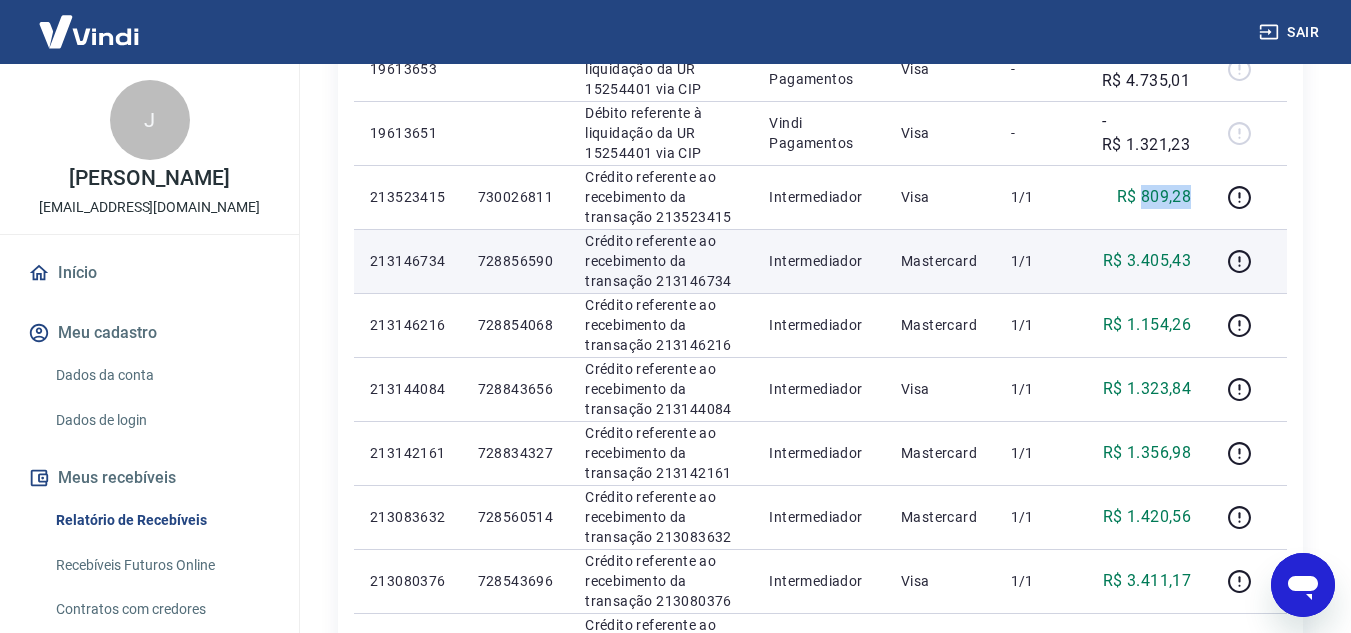 copy on "809,28" 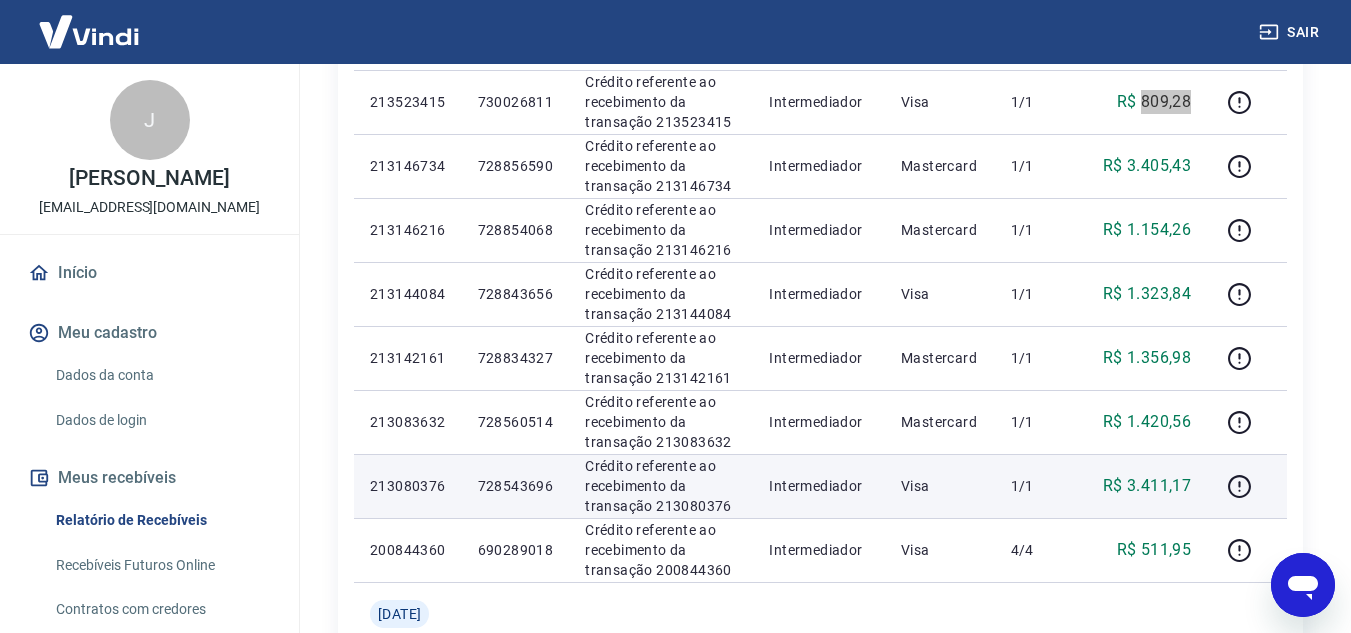scroll, scrollTop: 600, scrollLeft: 0, axis: vertical 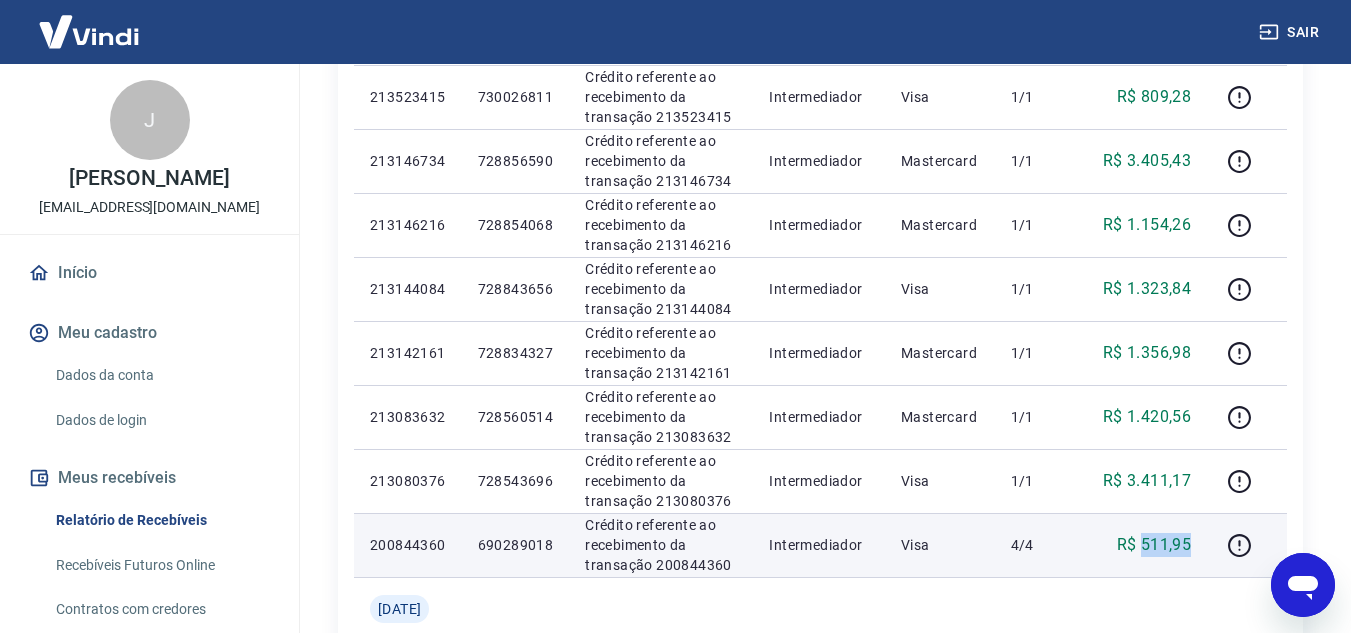 drag, startPoint x: 1144, startPoint y: 543, endPoint x: 1203, endPoint y: 542, distance: 59.008472 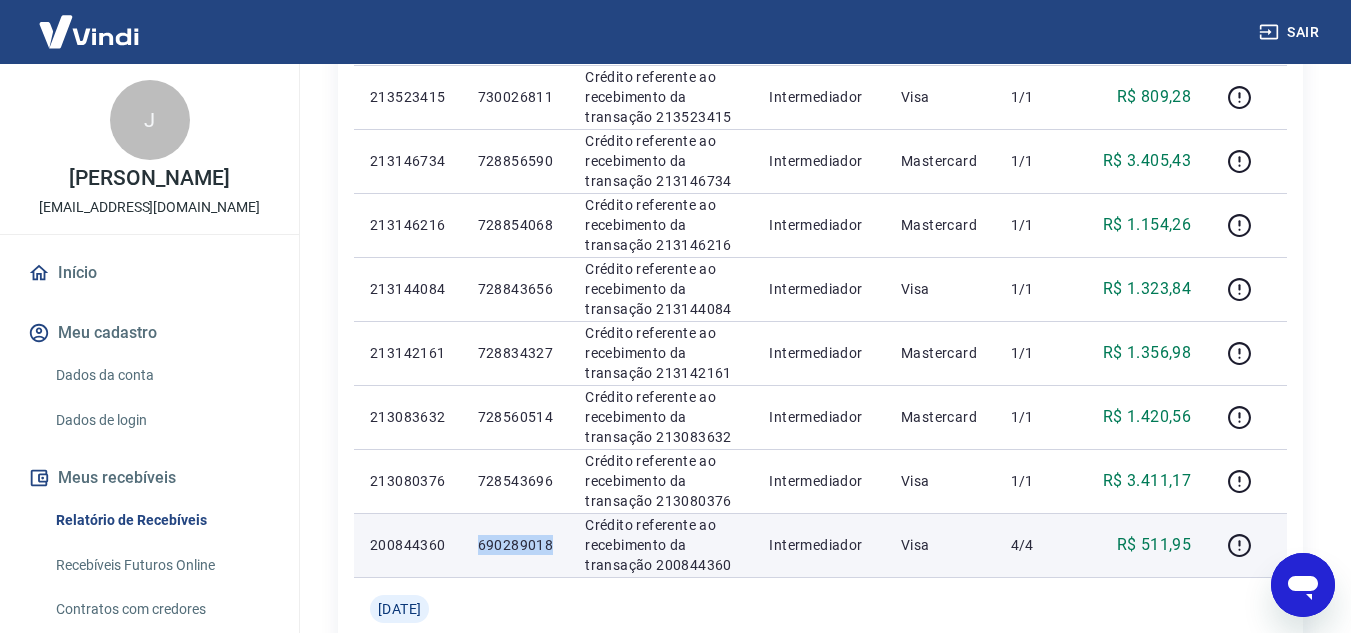 drag, startPoint x: 495, startPoint y: 542, endPoint x: 566, endPoint y: 542, distance: 71 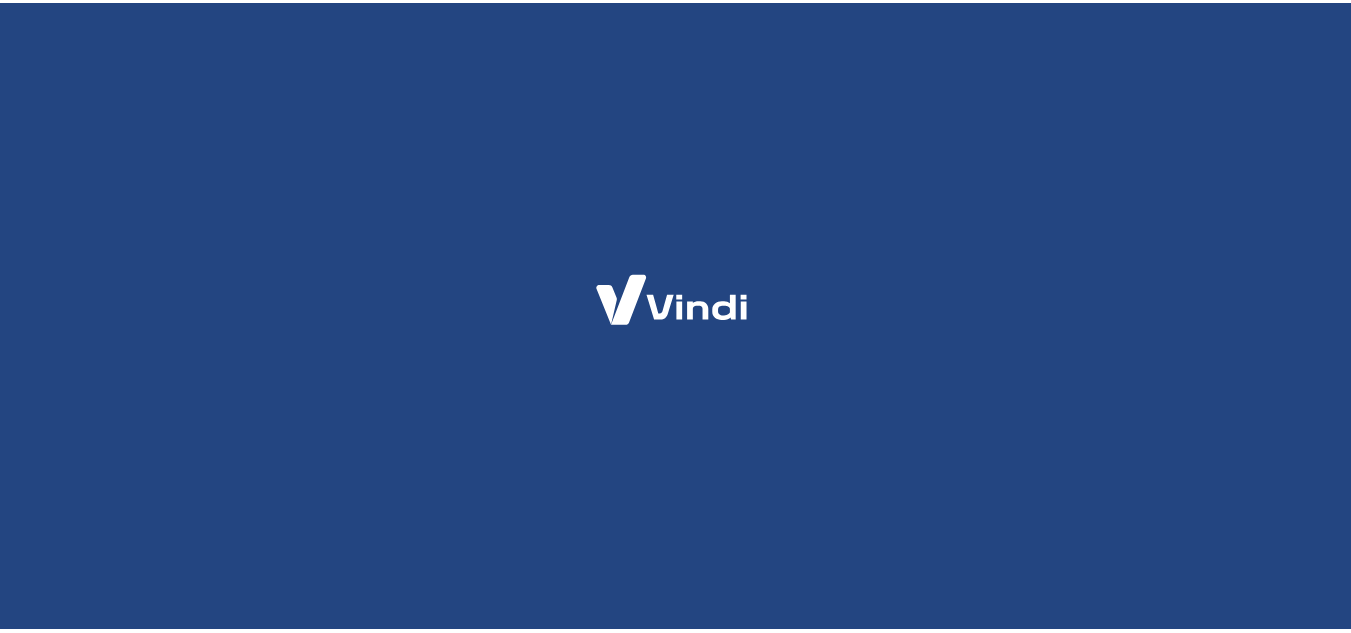 scroll, scrollTop: 0, scrollLeft: 0, axis: both 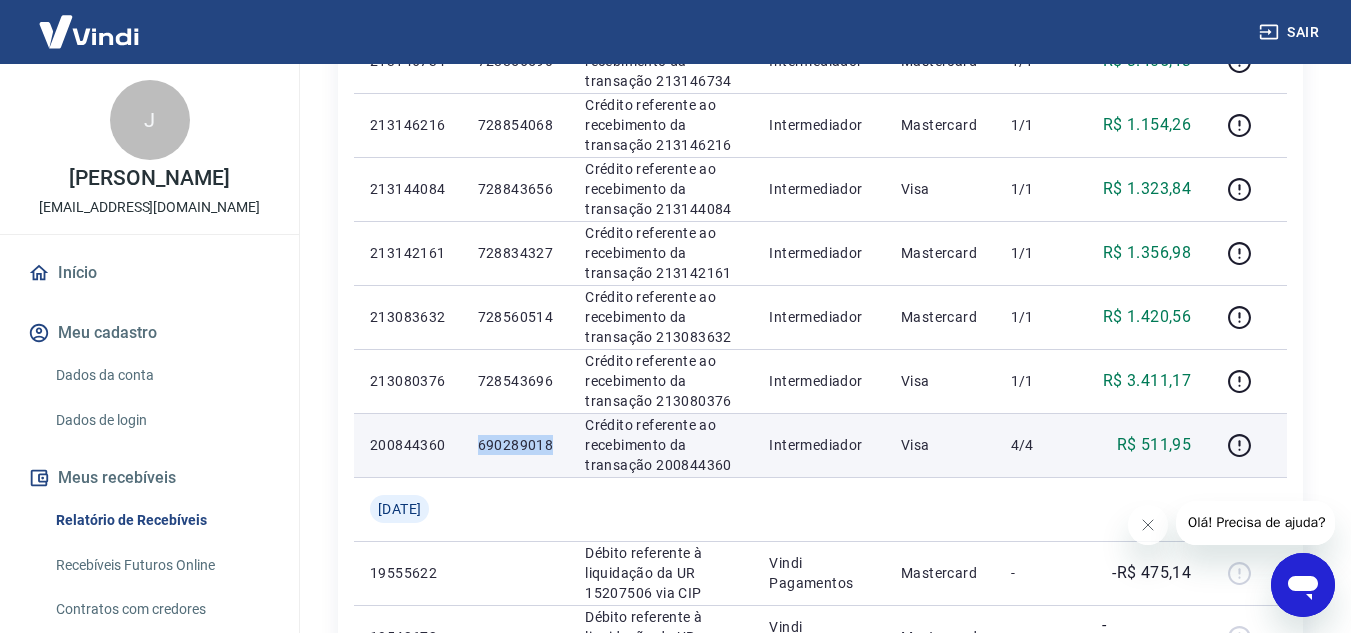 drag, startPoint x: 485, startPoint y: 437, endPoint x: 567, endPoint y: 435, distance: 82.02438 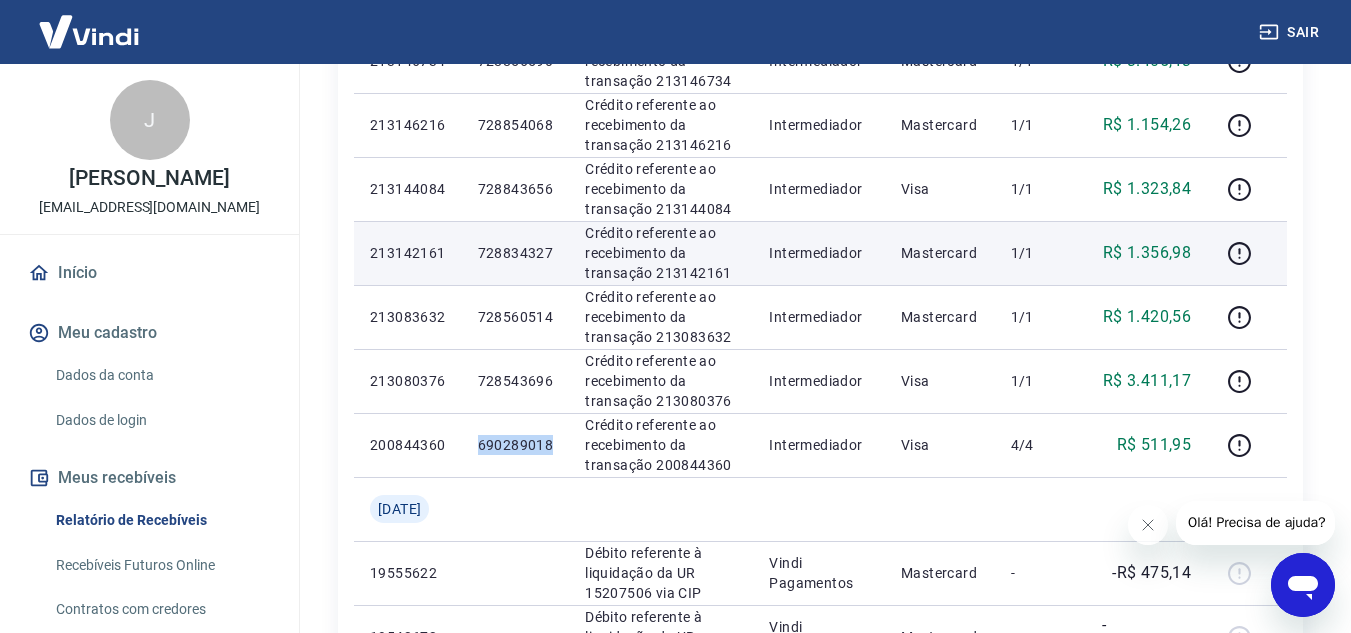 copy on "690289018" 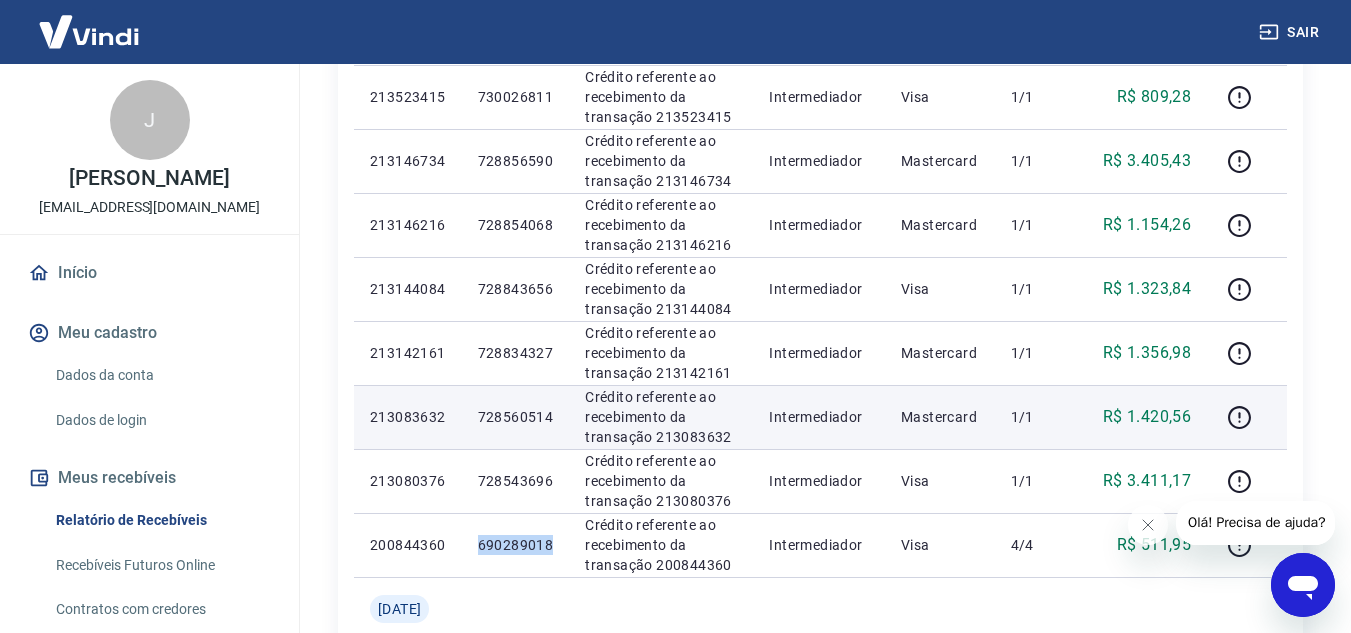 scroll, scrollTop: 500, scrollLeft: 0, axis: vertical 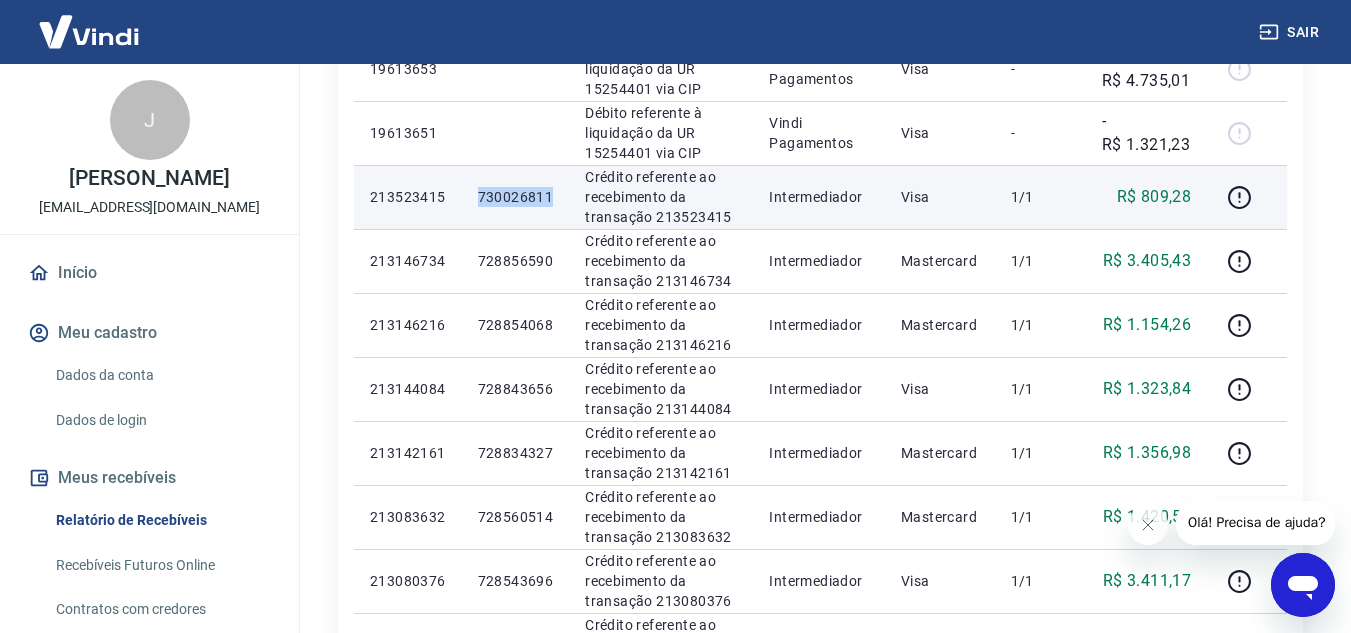 drag, startPoint x: 495, startPoint y: 193, endPoint x: 563, endPoint y: 194, distance: 68.007355 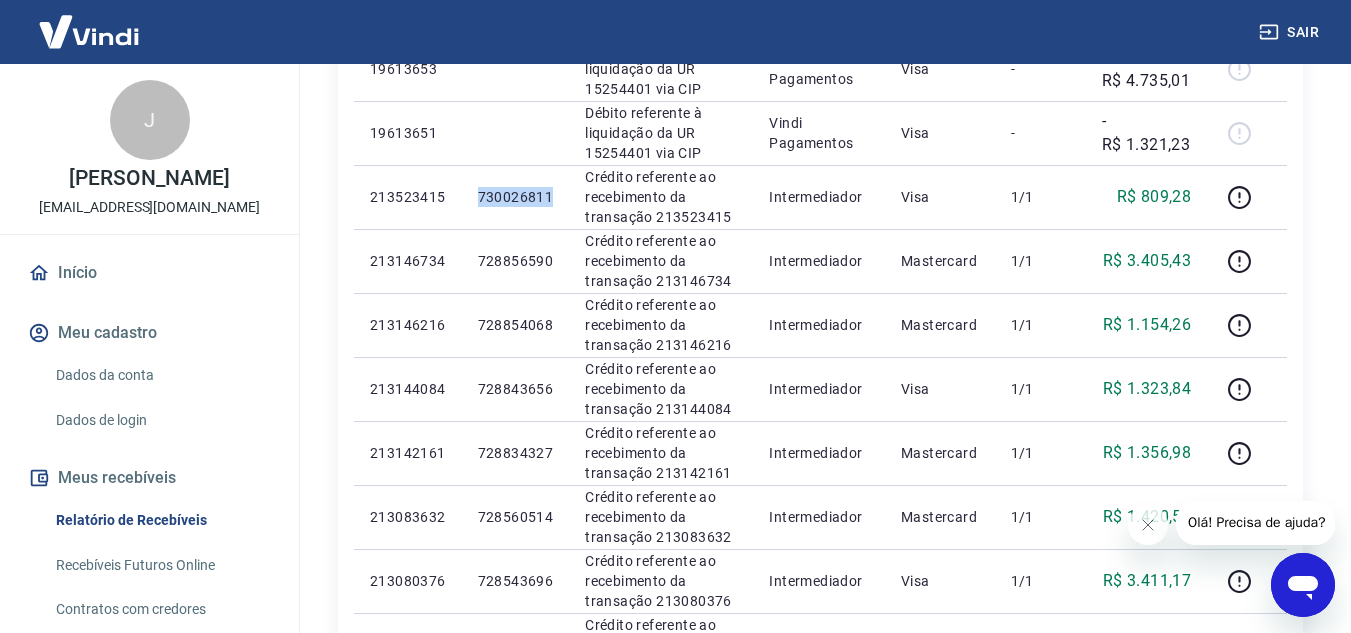 copy on "730026811" 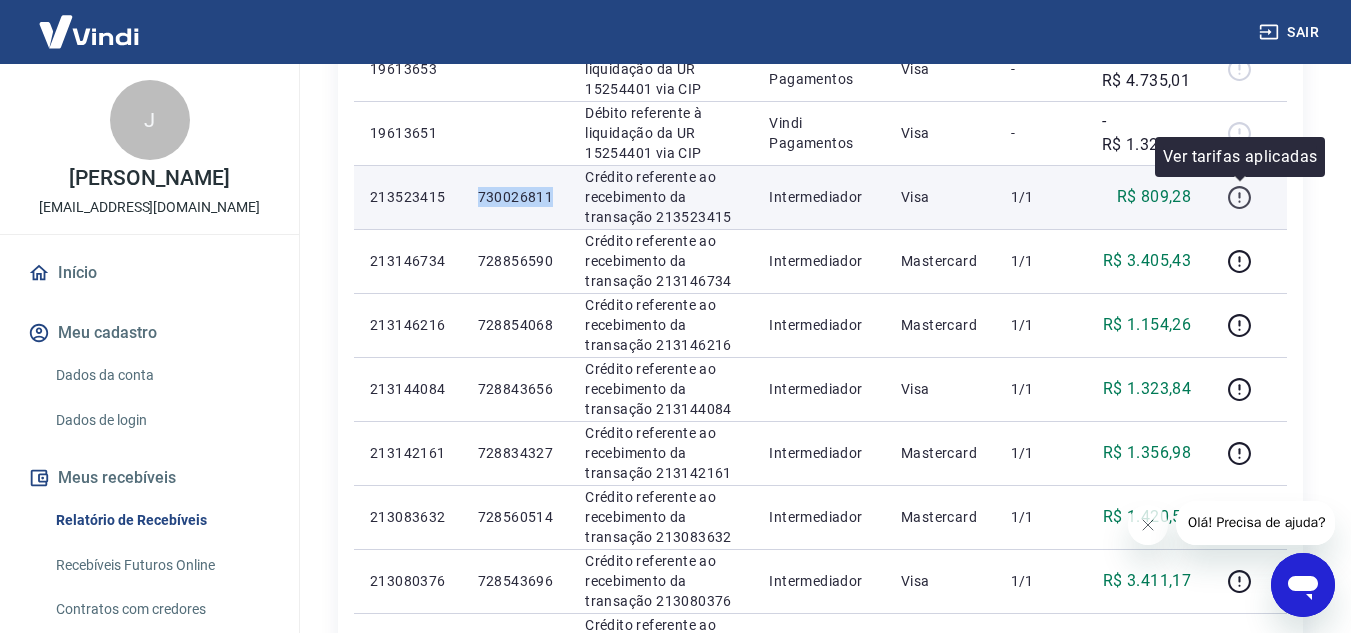 click 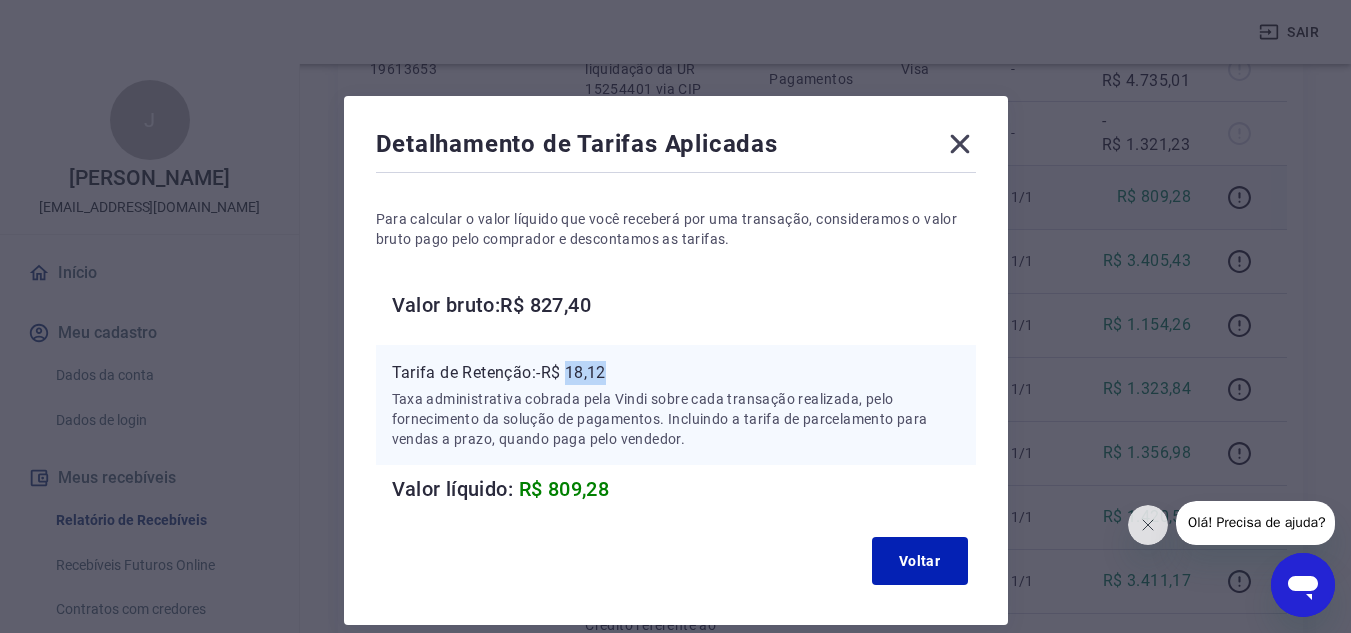 drag, startPoint x: 573, startPoint y: 372, endPoint x: 615, endPoint y: 374, distance: 42.047592 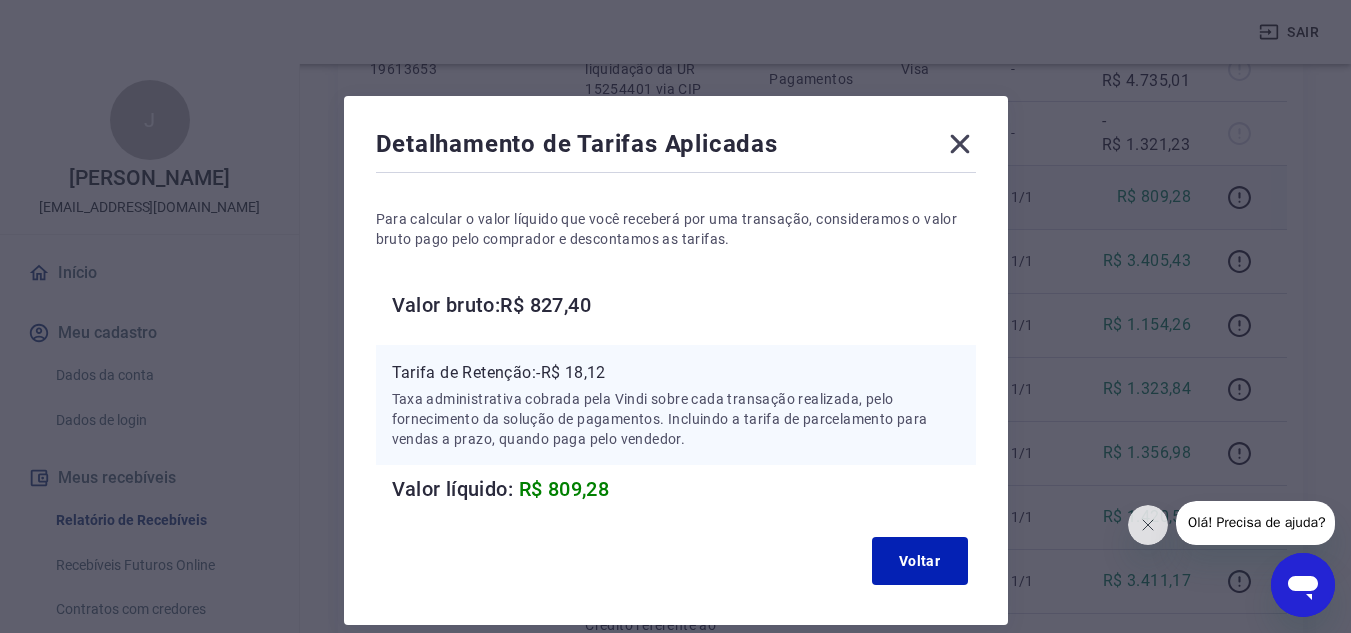 click 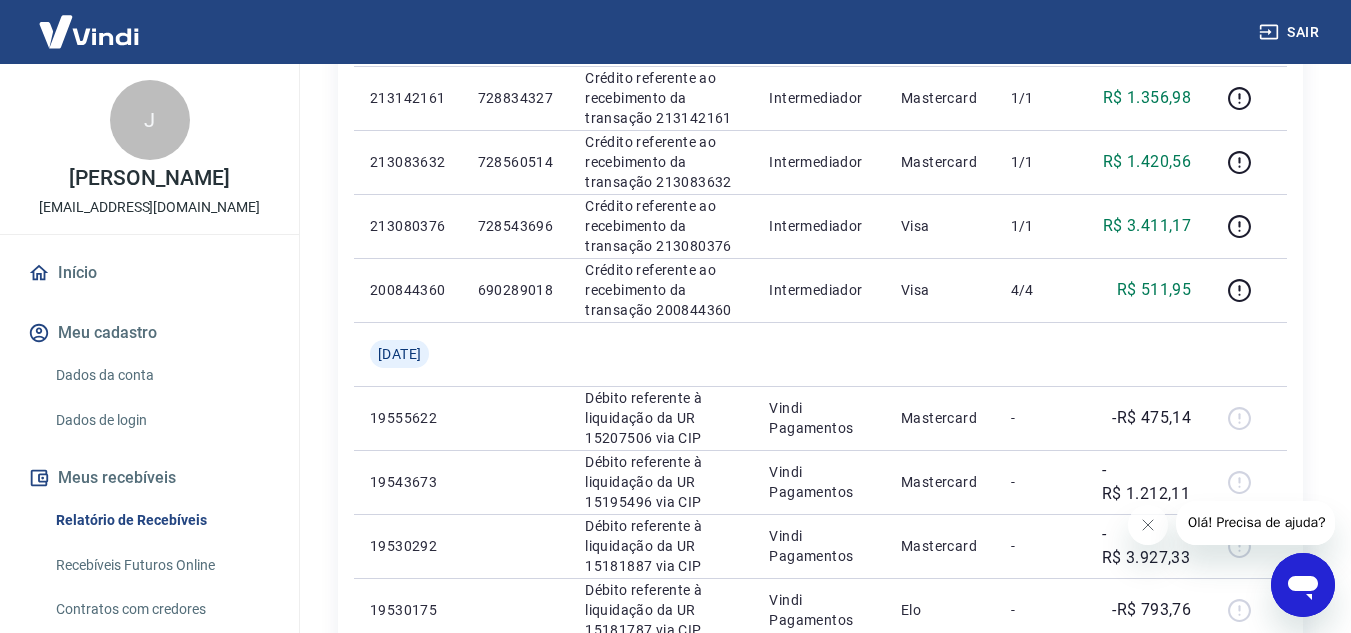 scroll, scrollTop: 900, scrollLeft: 0, axis: vertical 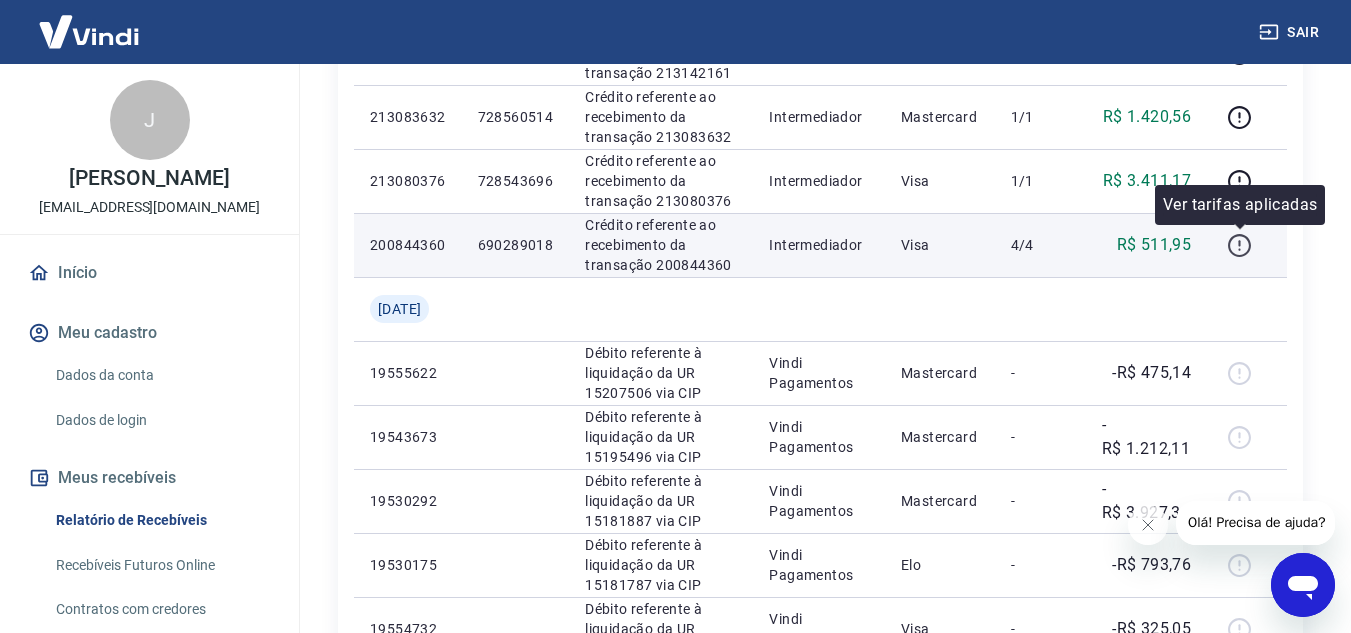 click 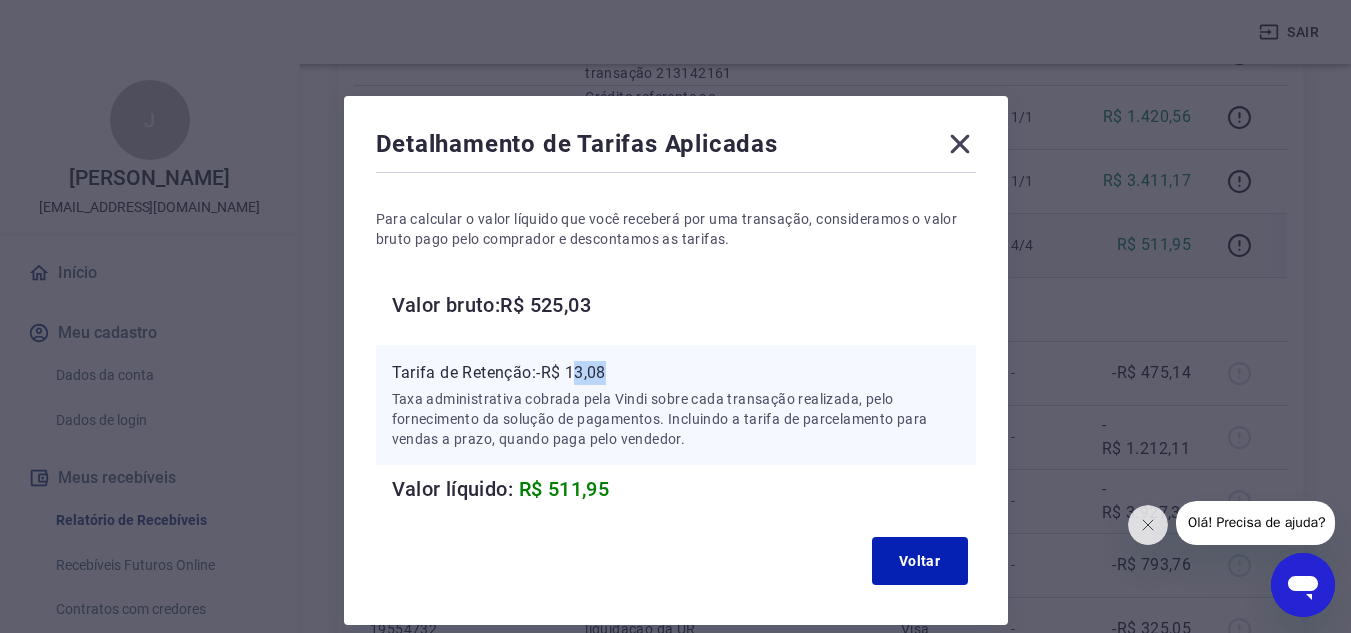 drag, startPoint x: 577, startPoint y: 372, endPoint x: 614, endPoint y: 379, distance: 37.65634 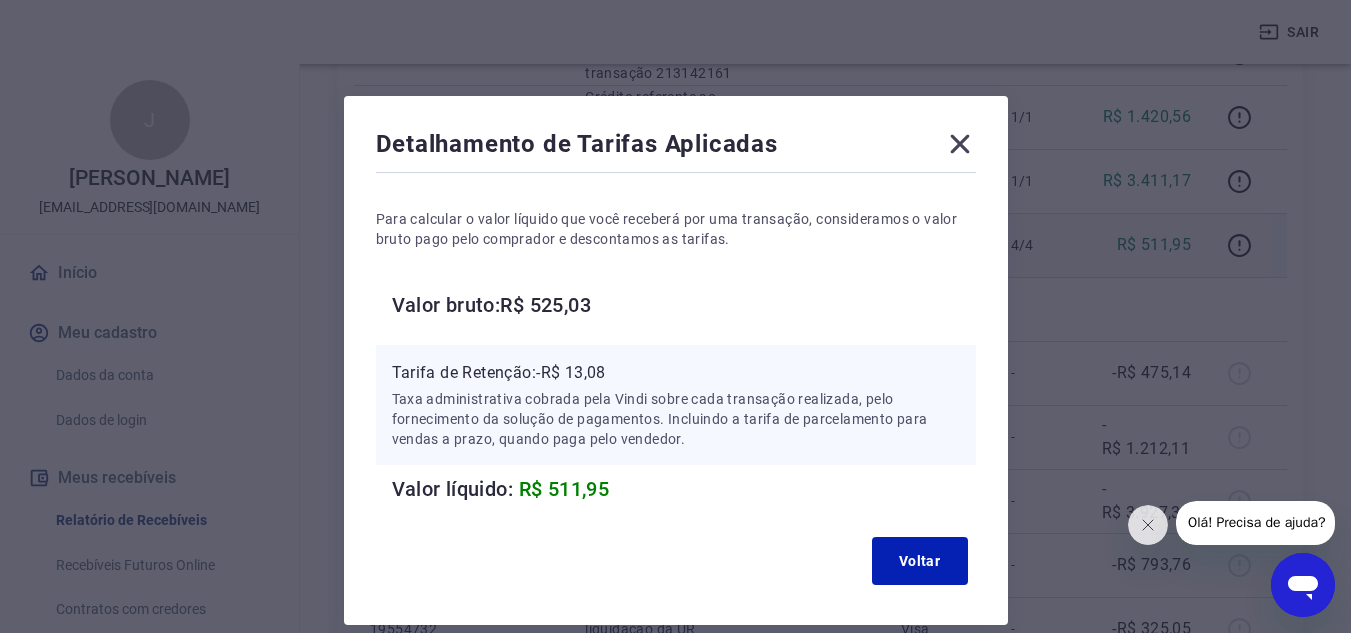 click on "Tarifa de Retenção:  -R$ 13,08" at bounding box center [676, 373] 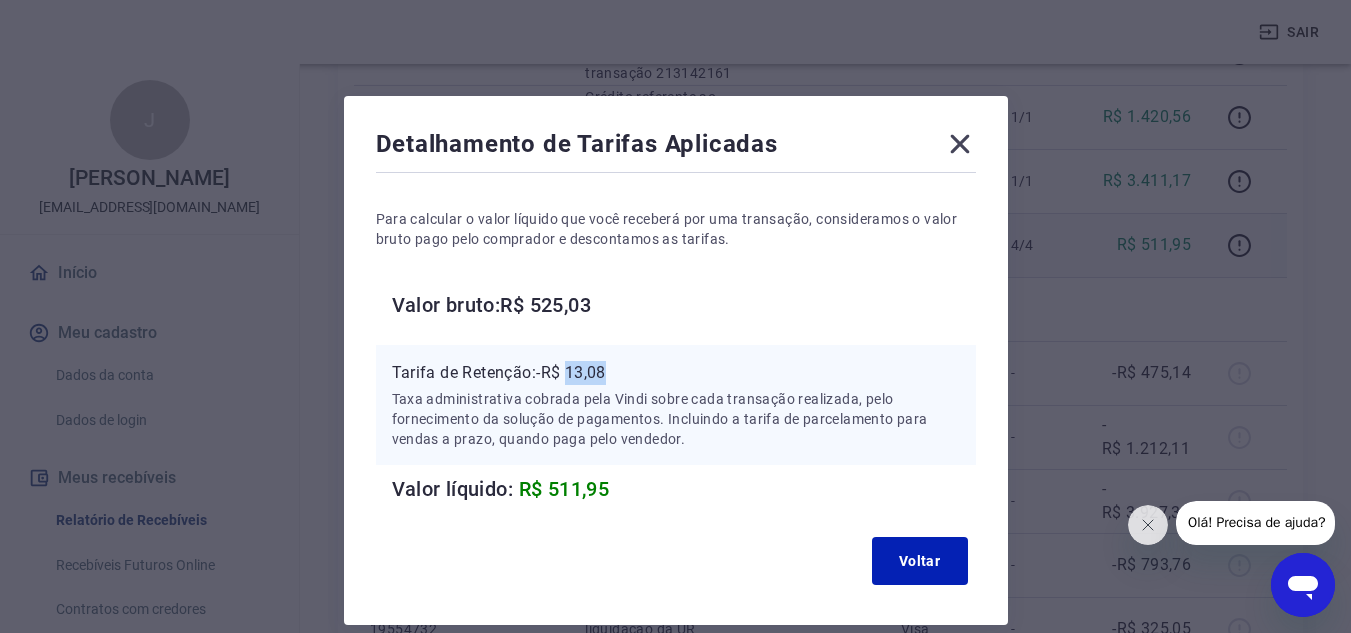 drag, startPoint x: 590, startPoint y: 367, endPoint x: 609, endPoint y: 367, distance: 19 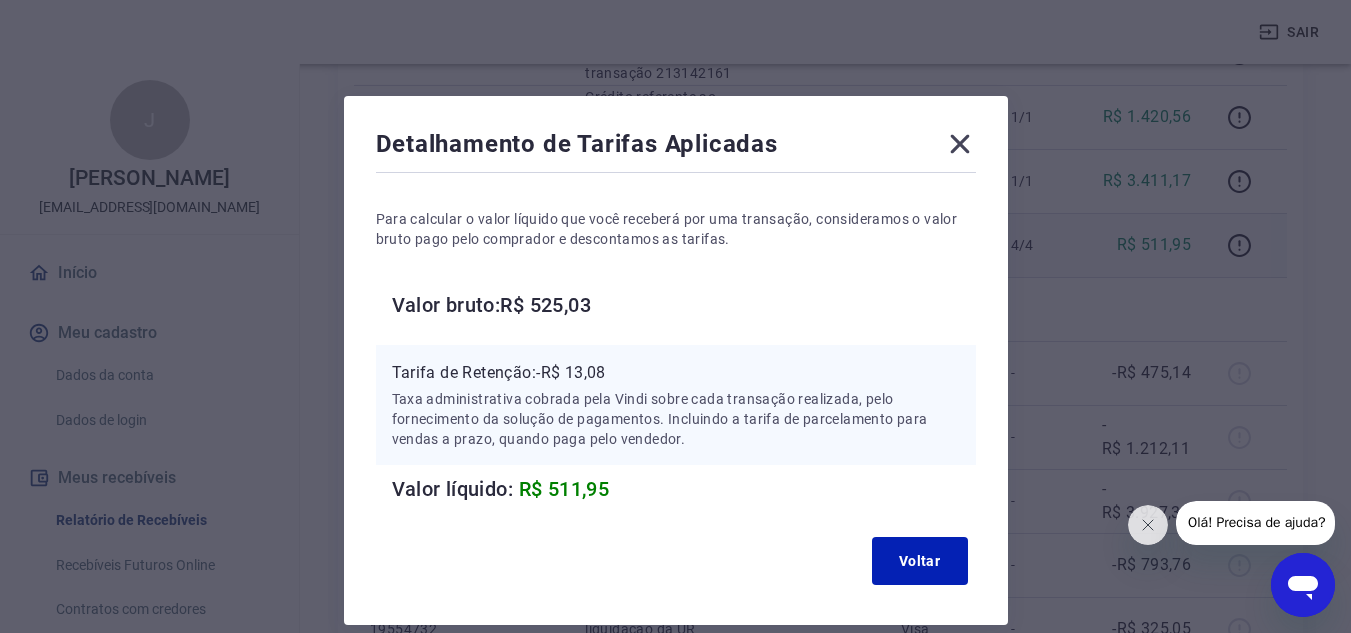 click 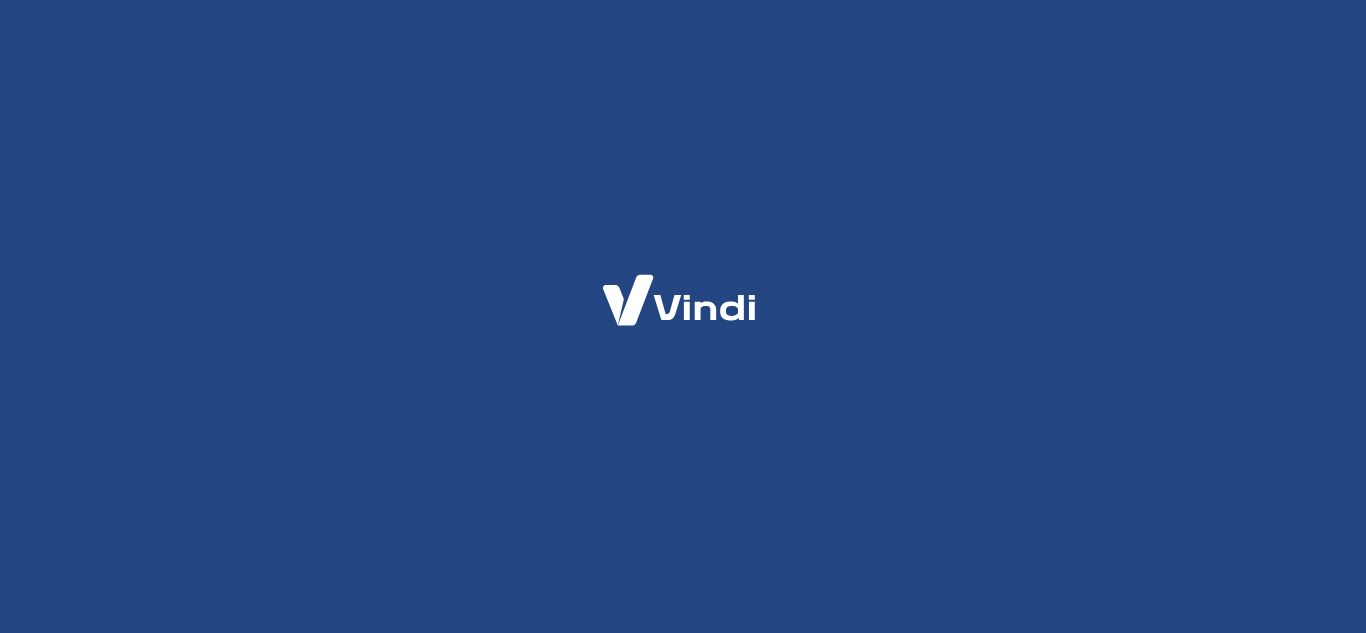 scroll, scrollTop: 0, scrollLeft: 0, axis: both 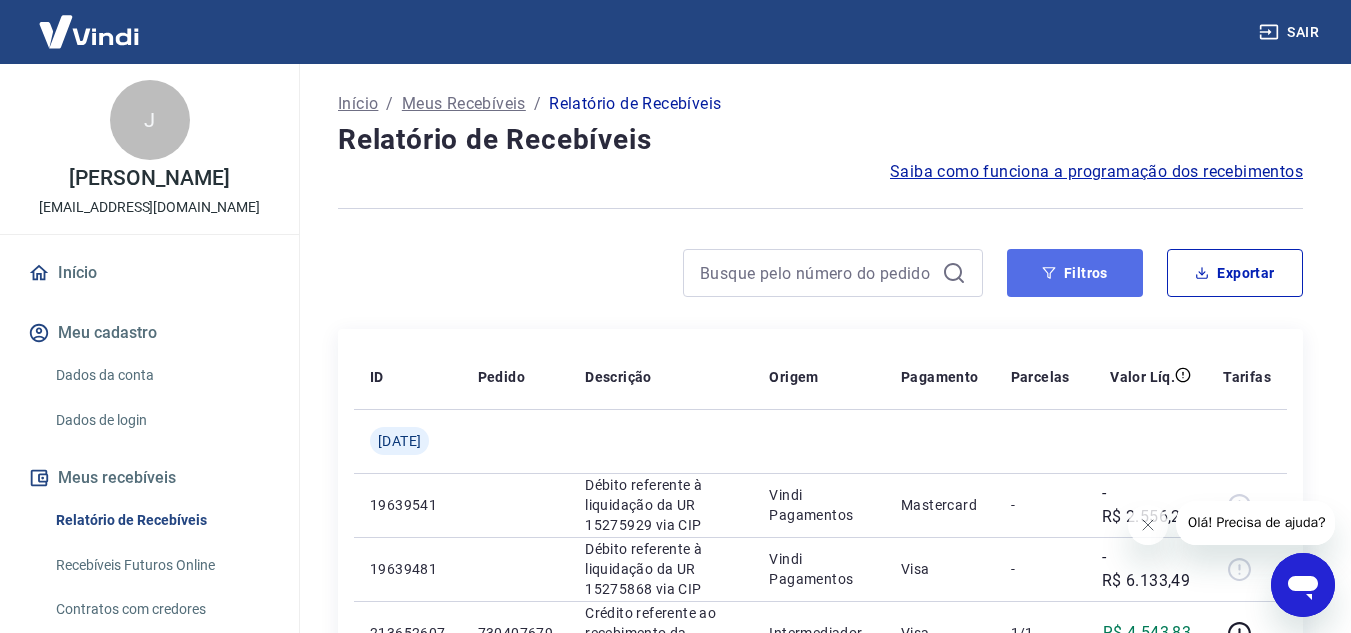 click on "Filtros" at bounding box center [1075, 273] 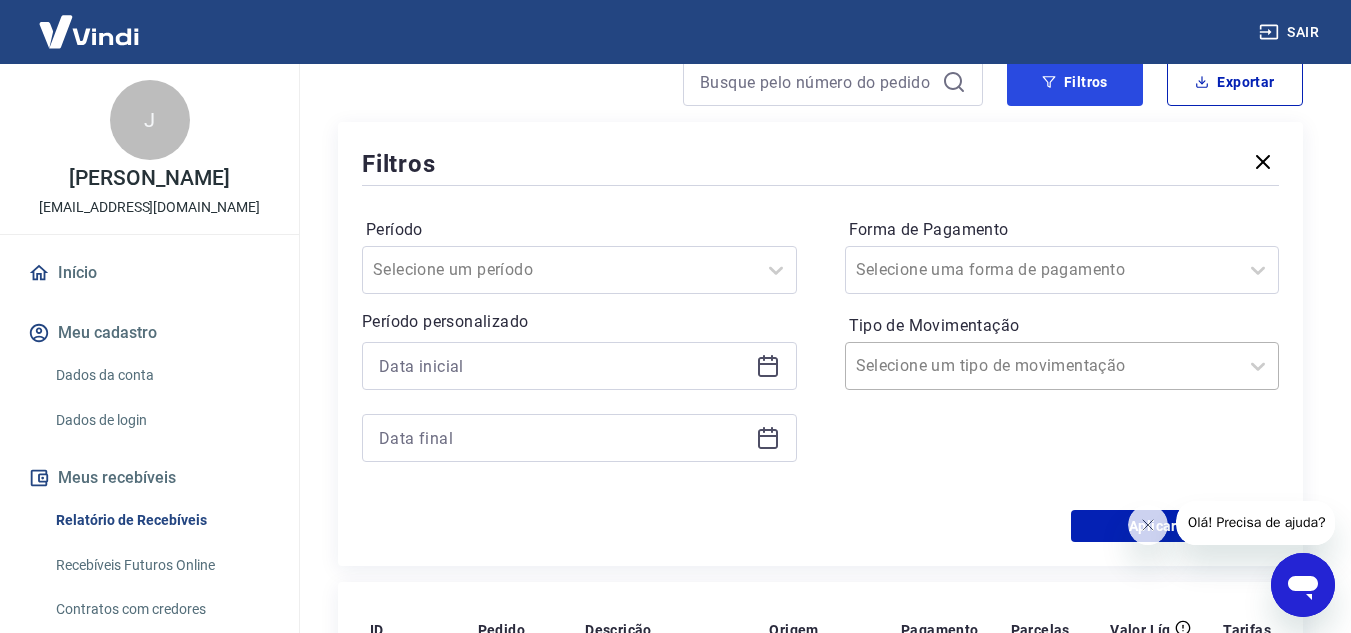 scroll, scrollTop: 200, scrollLeft: 0, axis: vertical 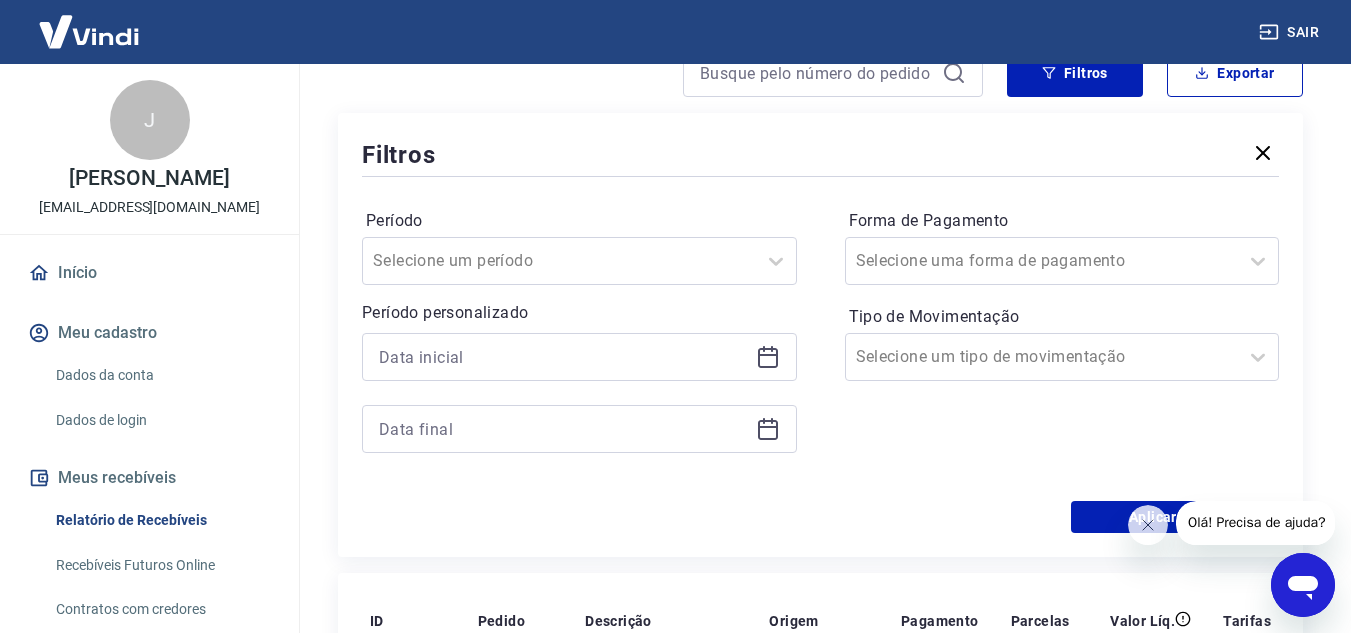 click 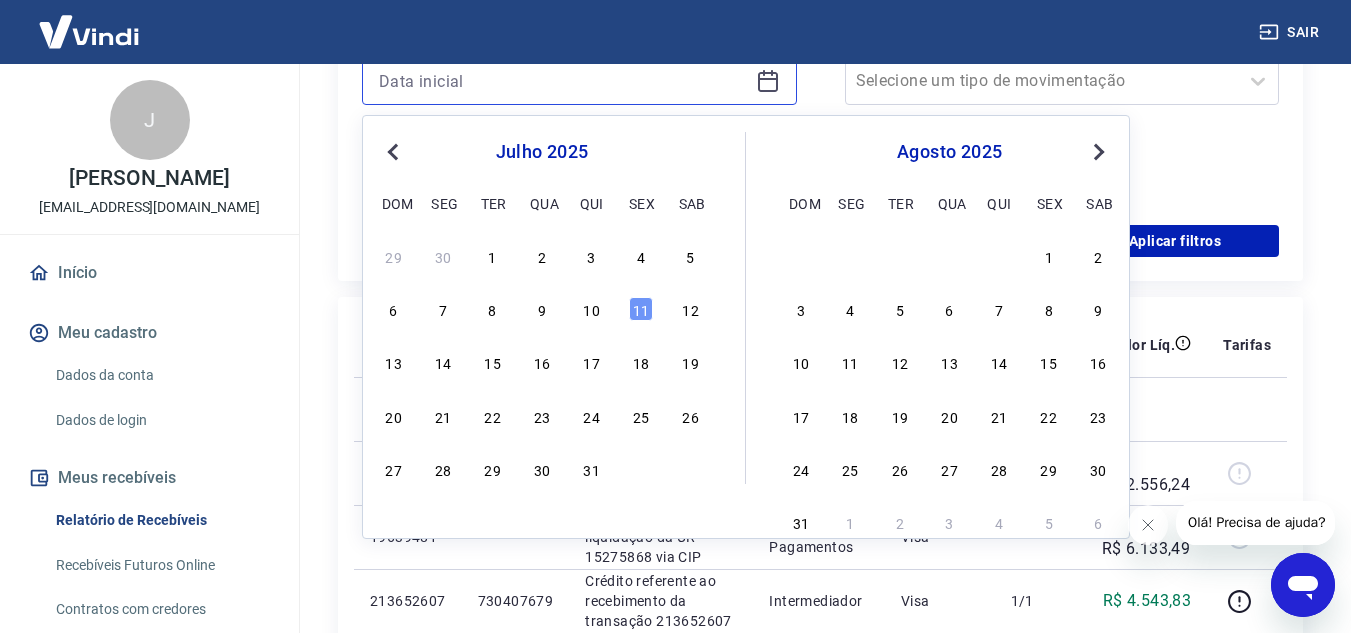 scroll, scrollTop: 500, scrollLeft: 0, axis: vertical 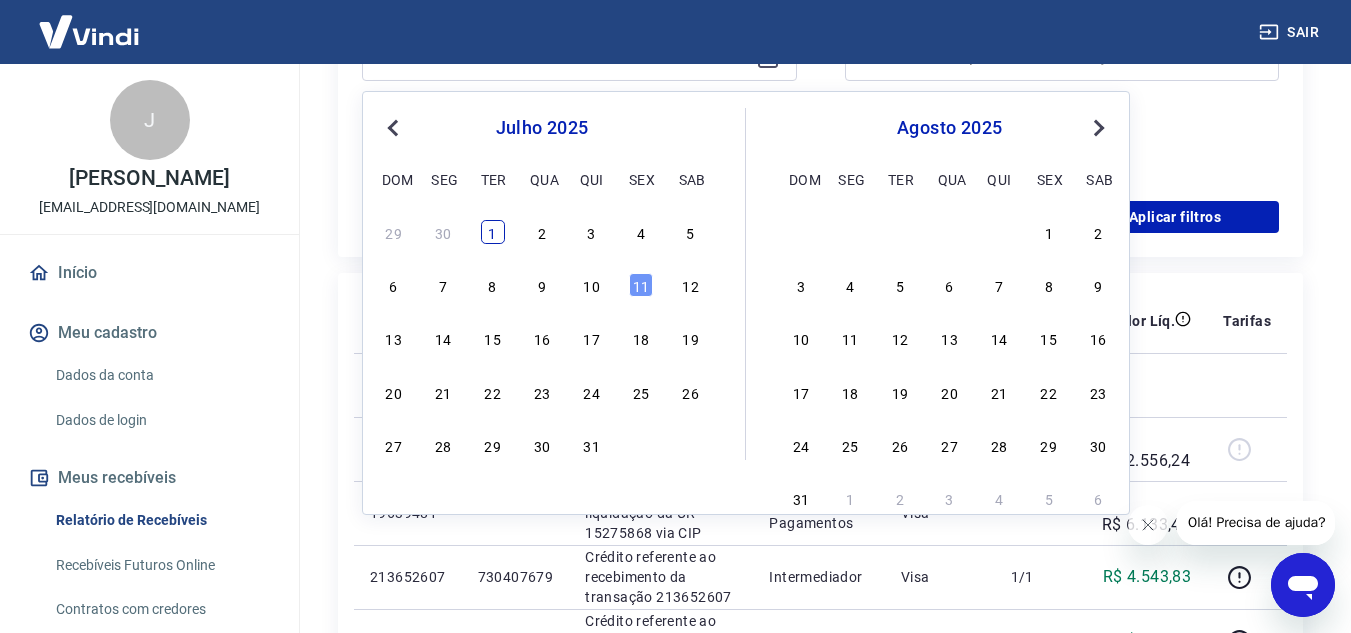 click on "1" at bounding box center [493, 232] 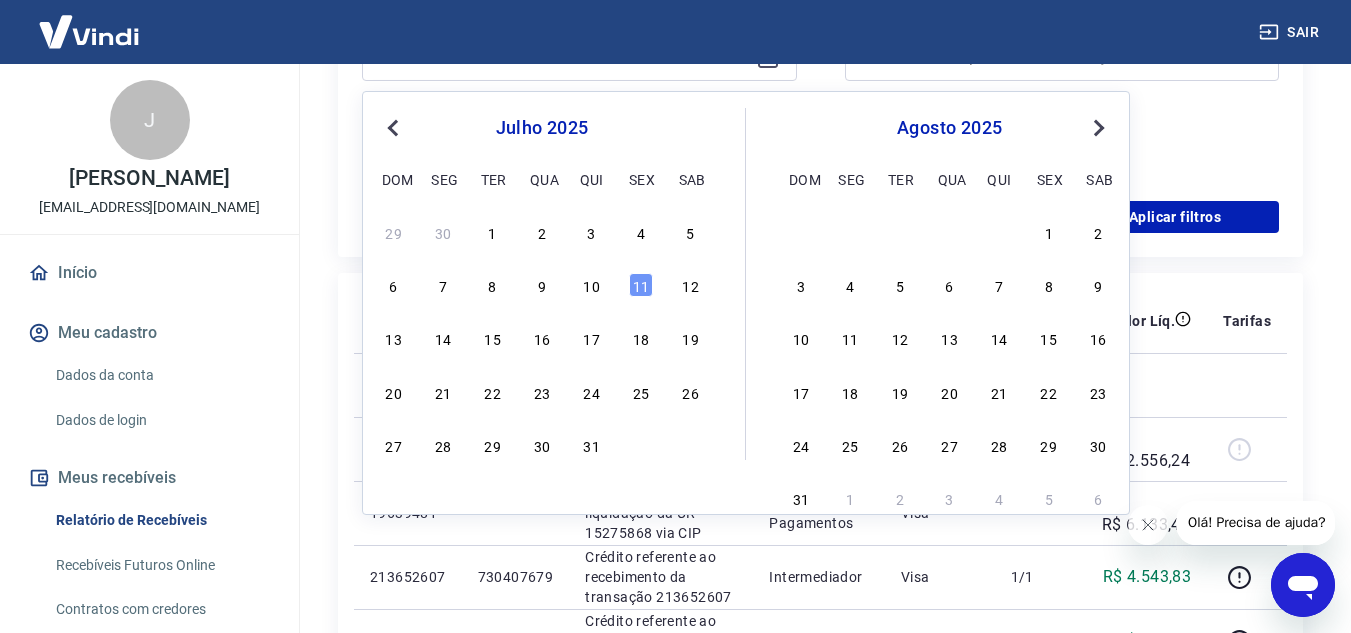 type on "[DATE]" 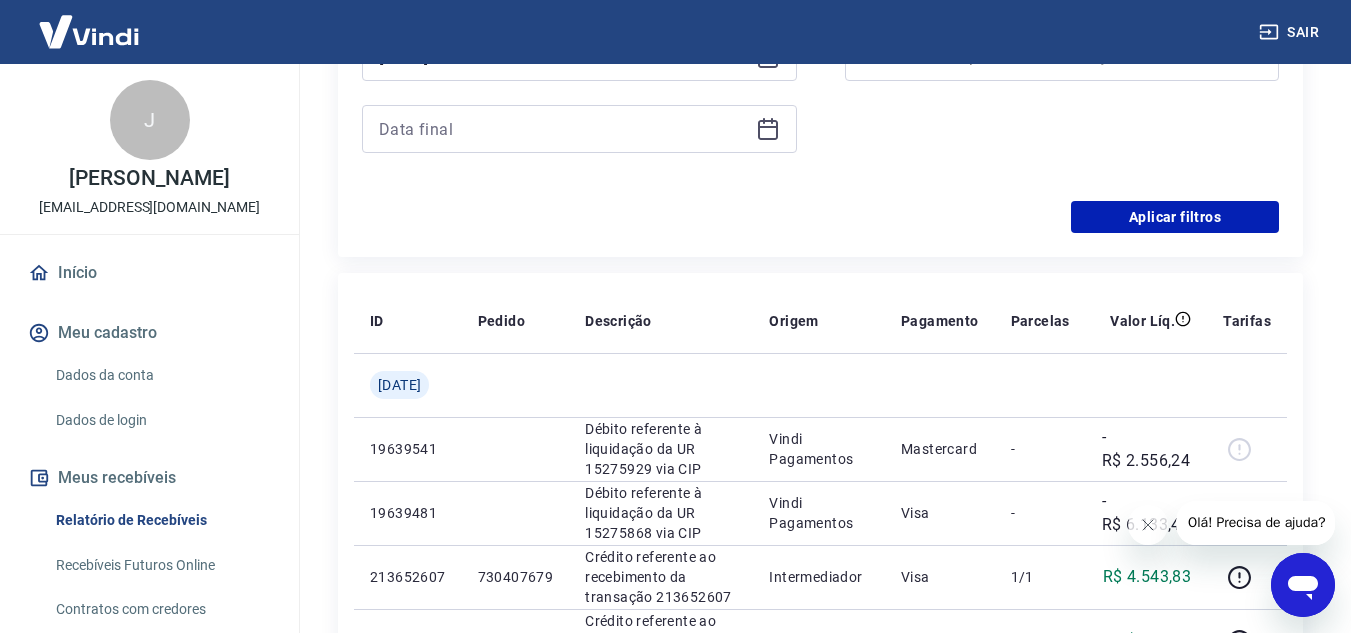 click 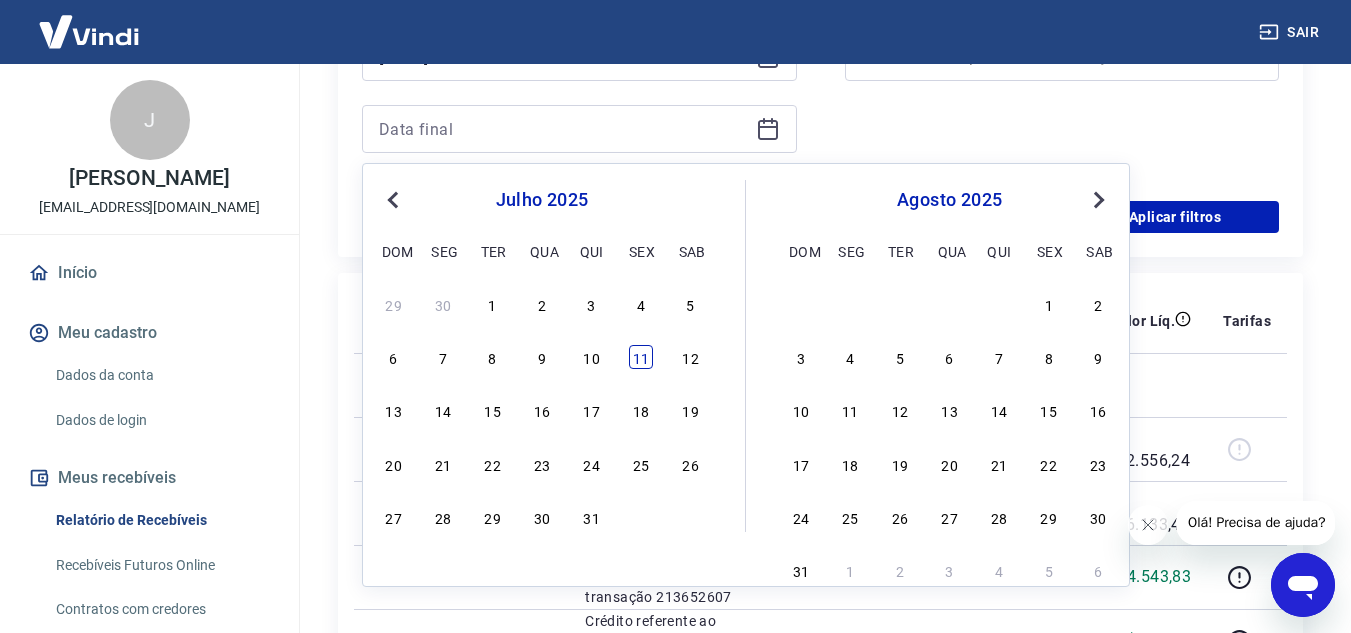 click on "11" at bounding box center [641, 357] 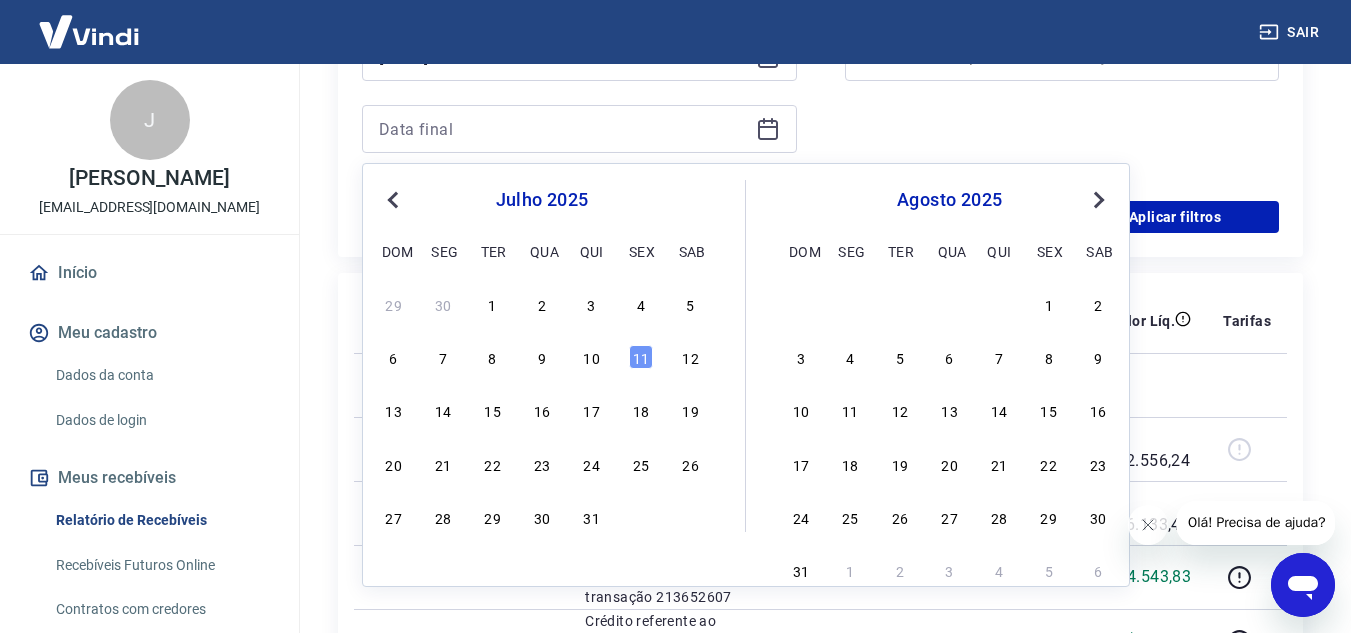 type on "11/07/2025" 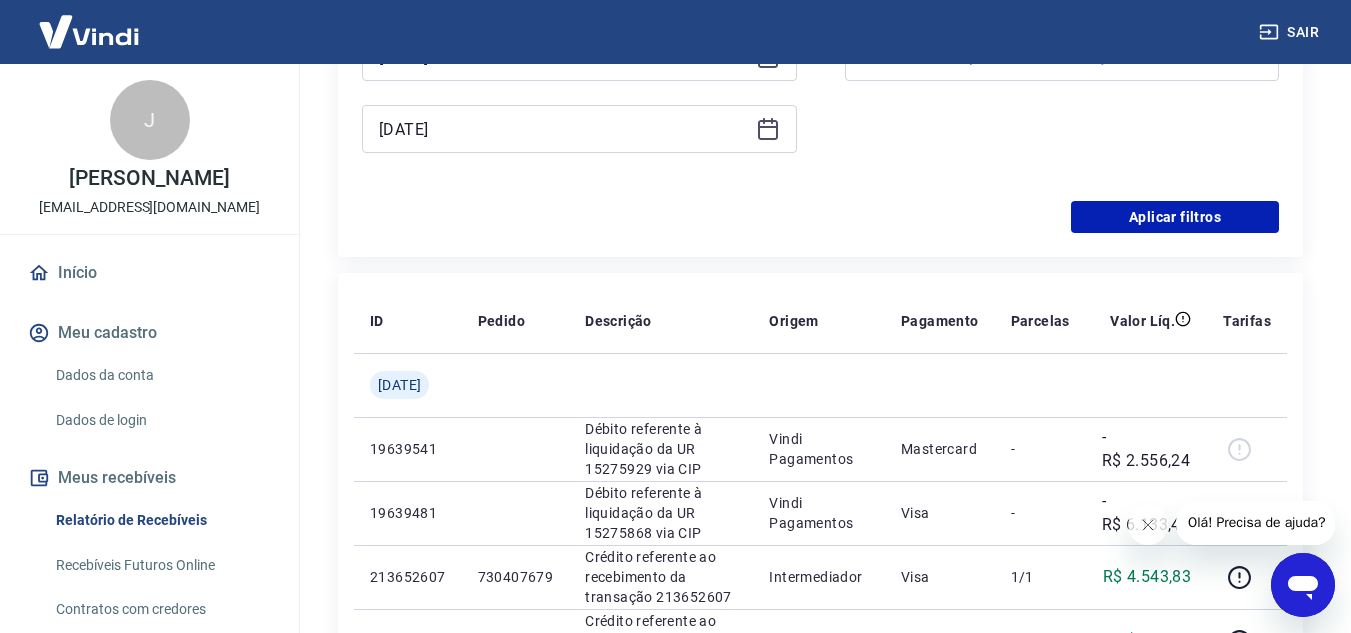 click on "Período Selecione um período Período personalizado Selected date: terça-feira, 1 de julho de 2025 01/07/2025 Selected date: sexta-feira, 11 de julho de 2025 11/07/2025 Forma de Pagamento Selecione uma forma de pagamento Tipo de Movimentação Selecione um tipo de movimentação" at bounding box center [820, 41] 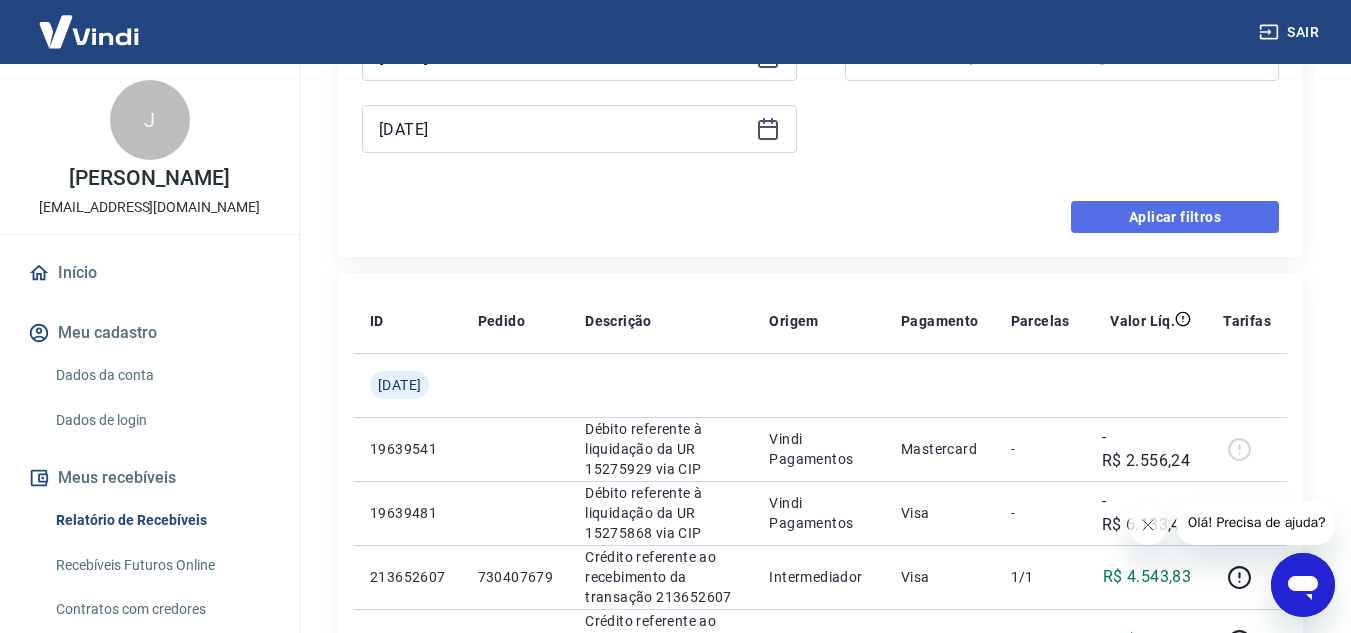 click on "Aplicar filtros" at bounding box center (1175, 217) 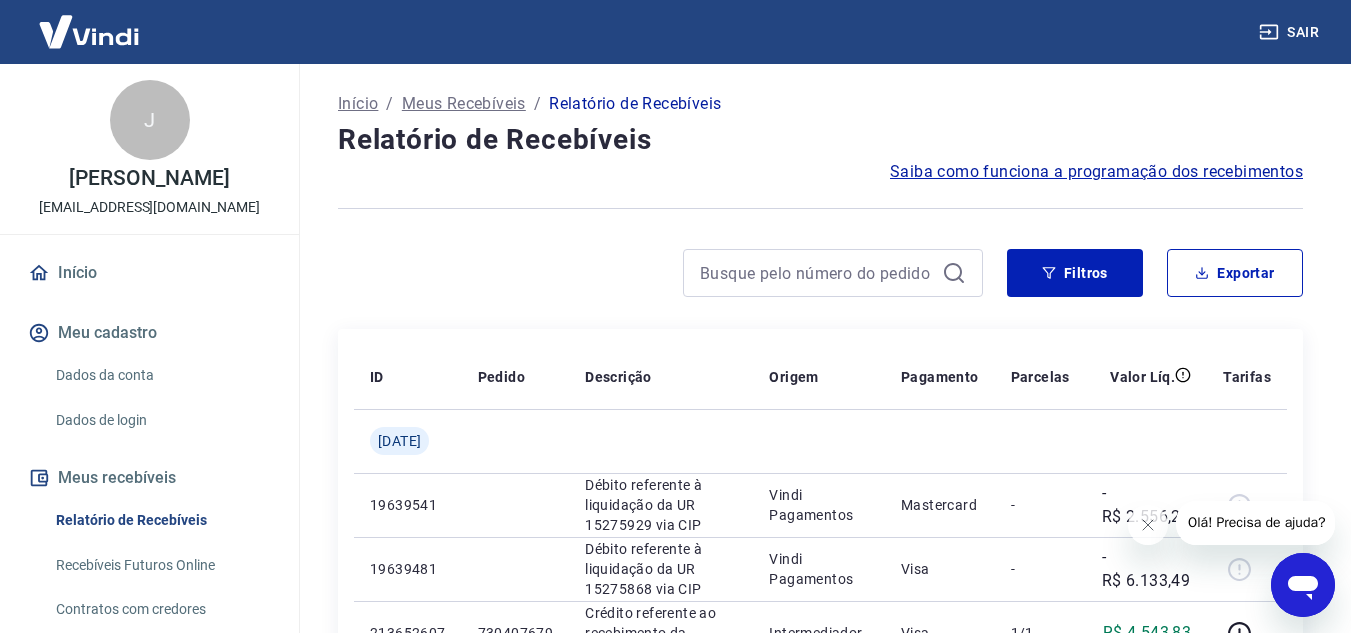 scroll, scrollTop: 100, scrollLeft: 0, axis: vertical 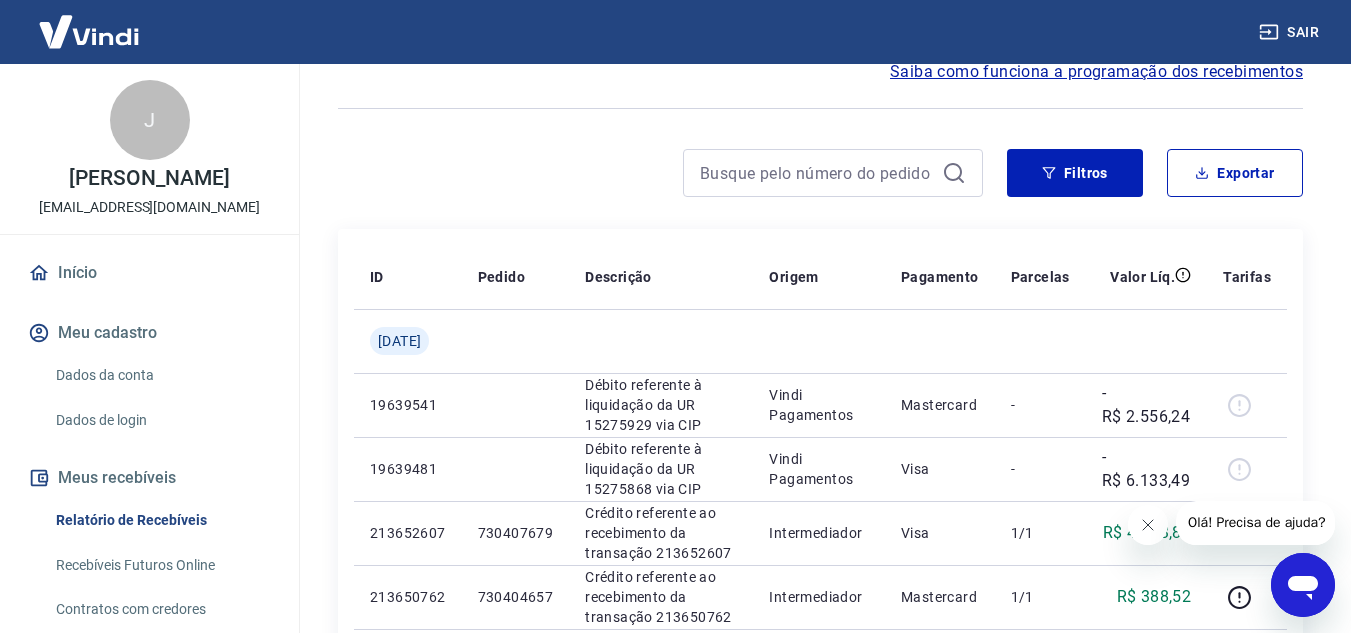 click 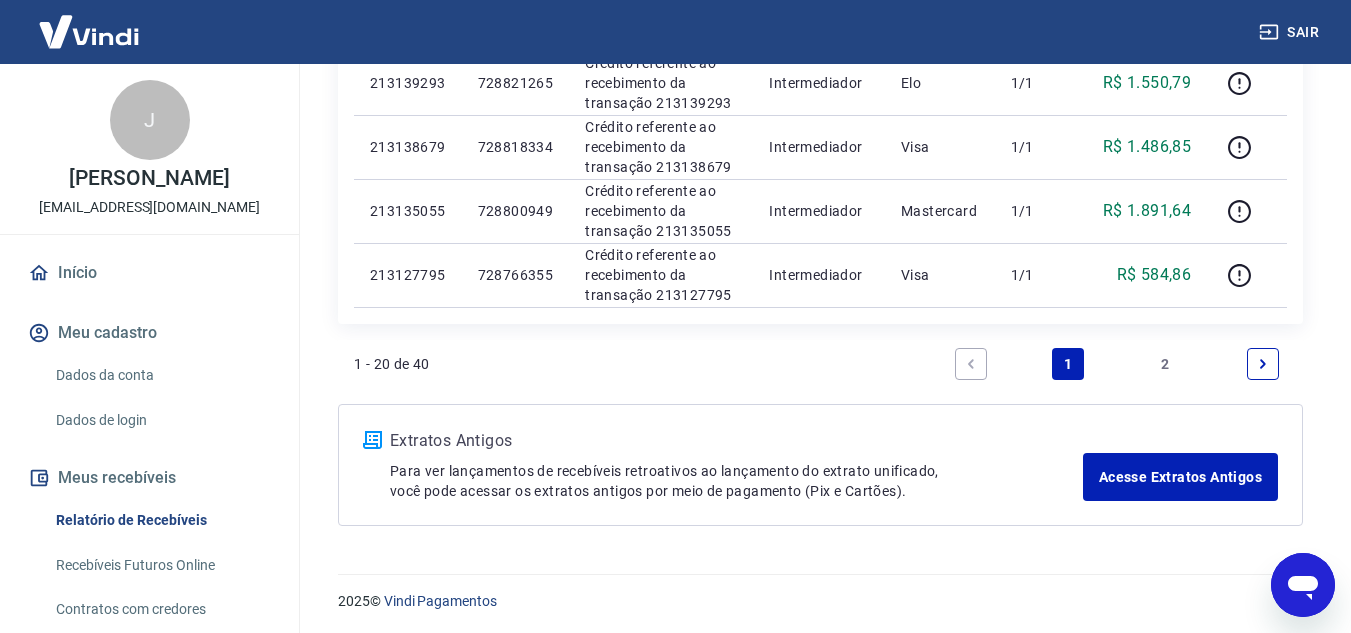 scroll, scrollTop: 1513, scrollLeft: 0, axis: vertical 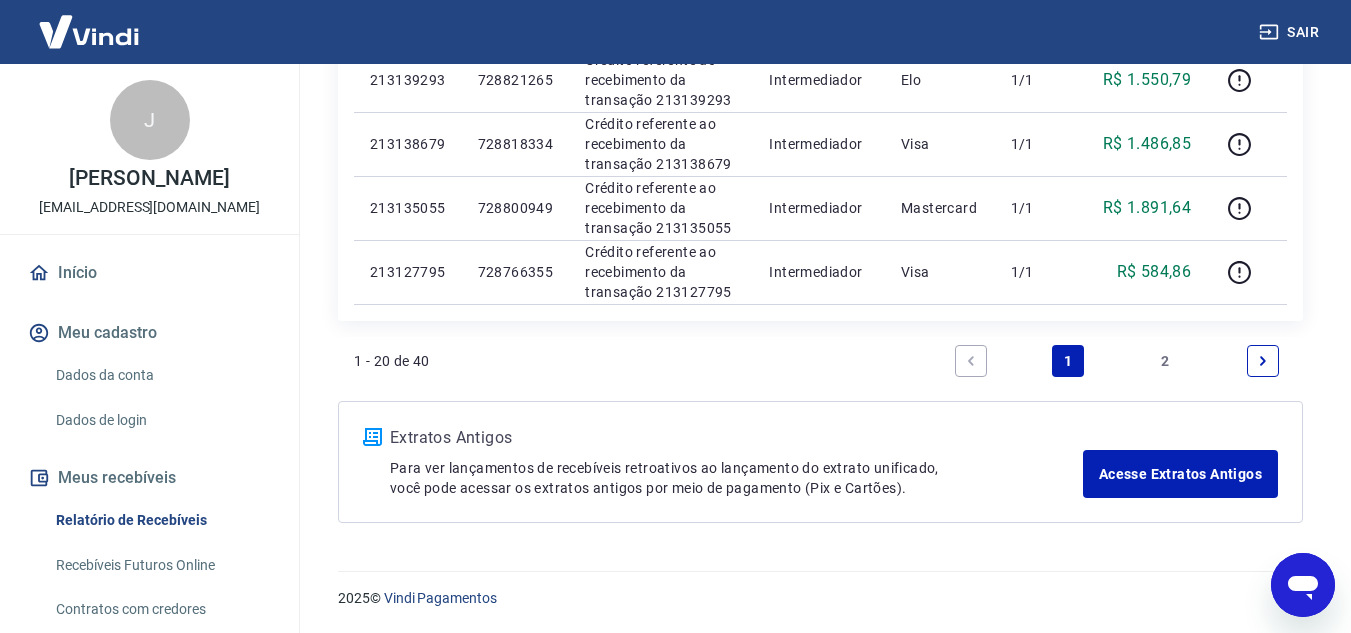 click on "2" at bounding box center [1166, 361] 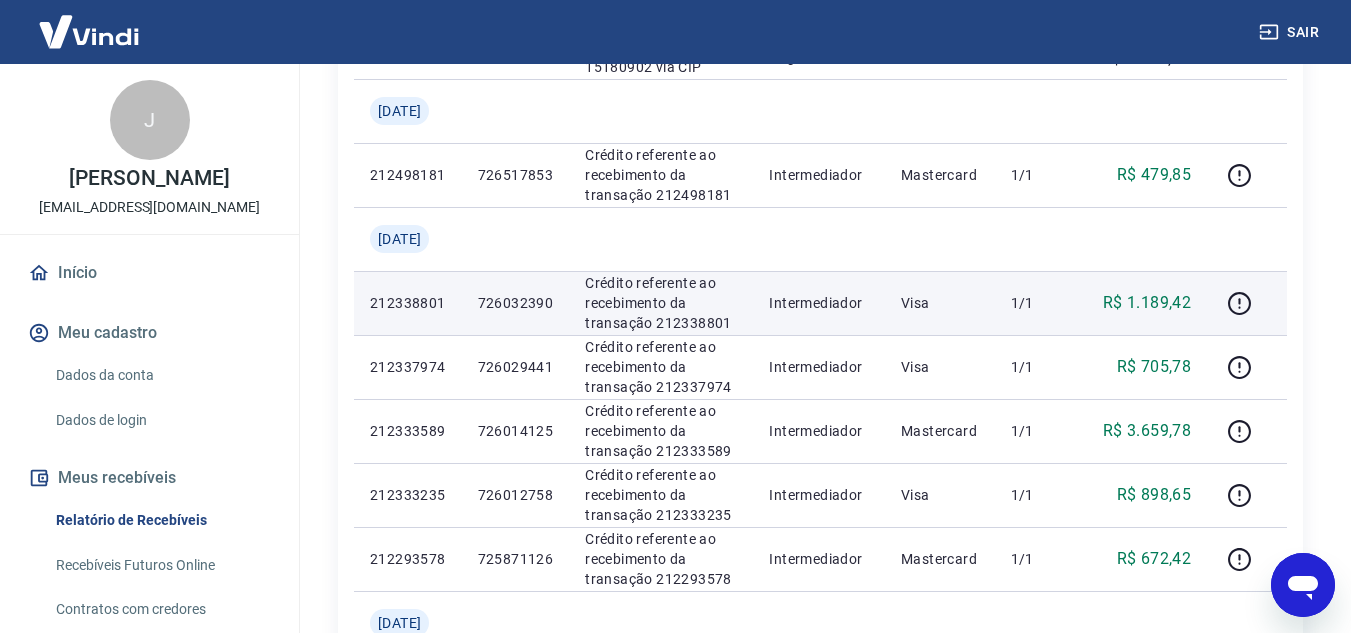 scroll, scrollTop: 1300, scrollLeft: 0, axis: vertical 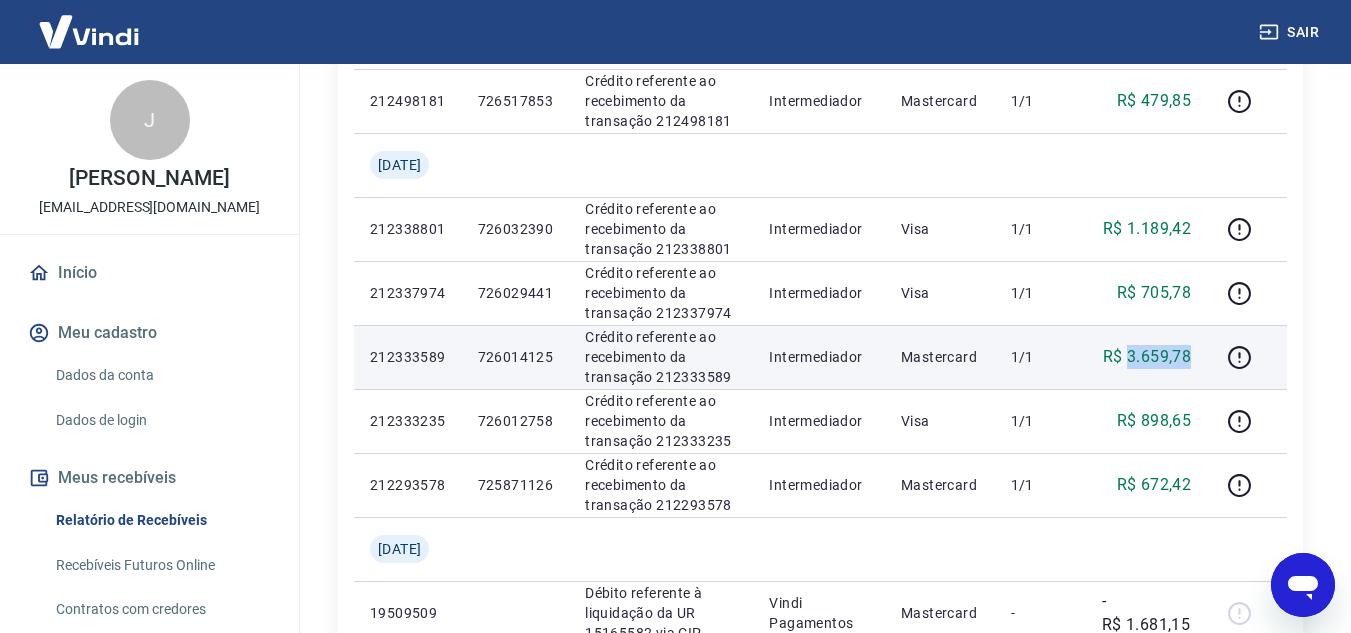 drag, startPoint x: 1132, startPoint y: 360, endPoint x: 1196, endPoint y: 350, distance: 64.77654 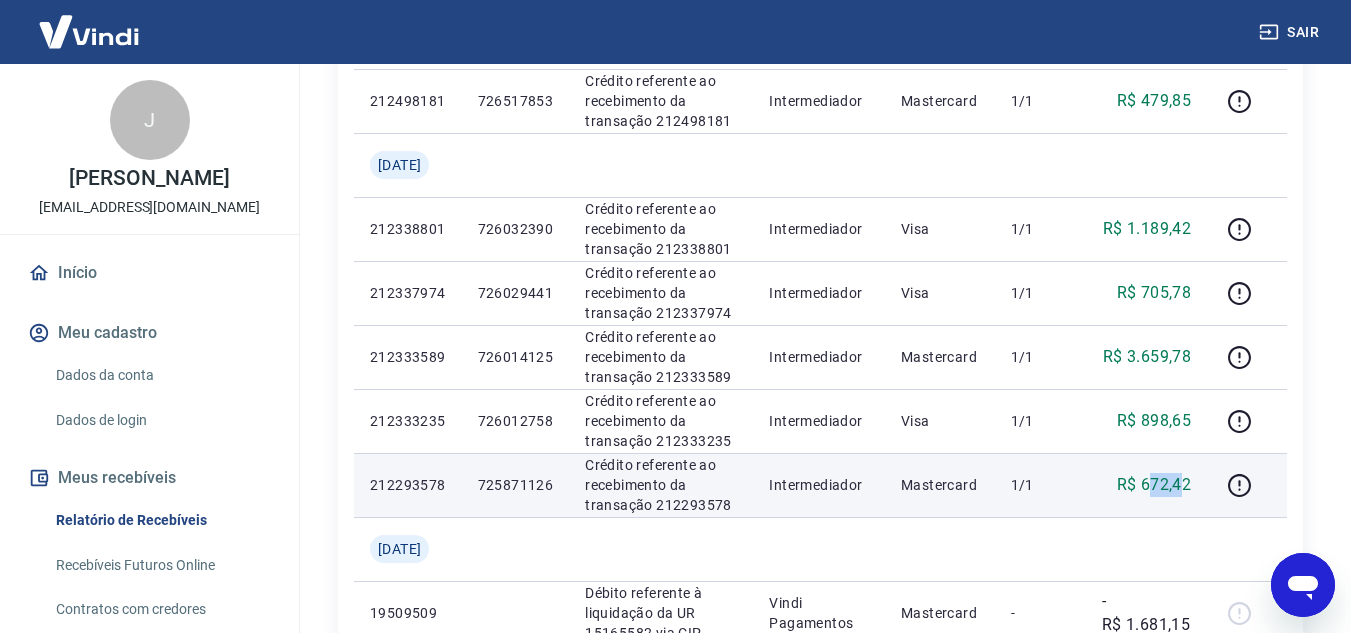 drag, startPoint x: 1147, startPoint y: 484, endPoint x: 1174, endPoint y: 486, distance: 27.073973 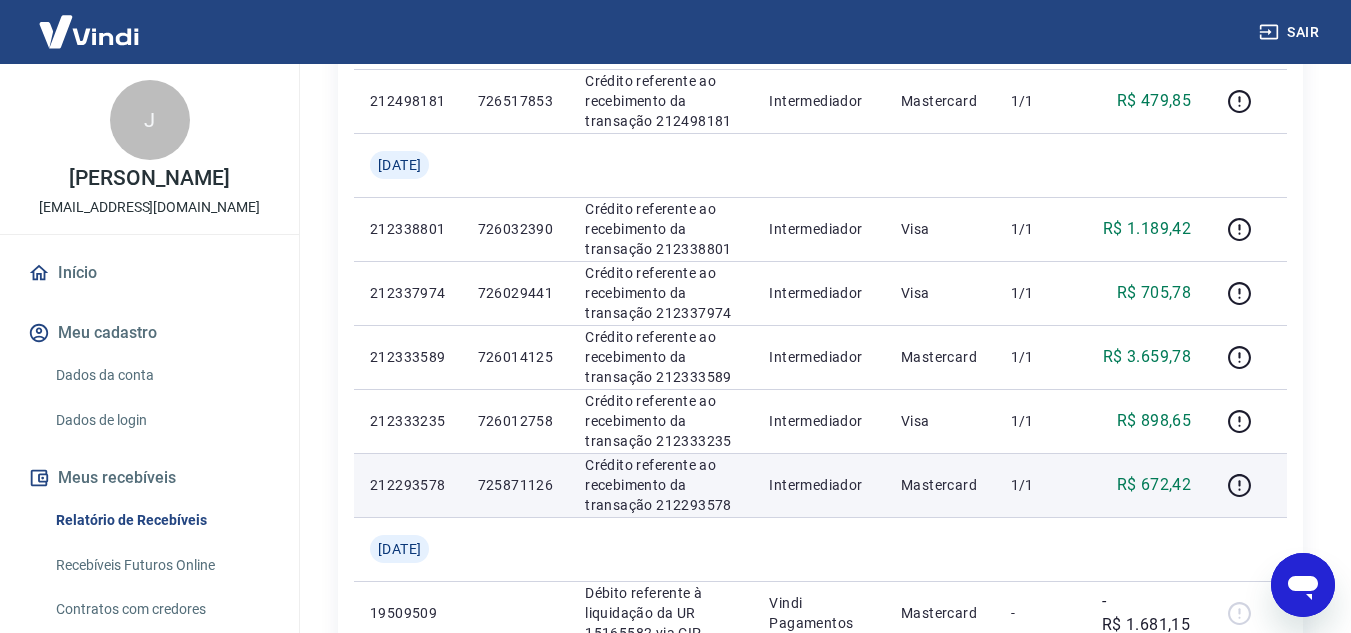click on "R$ 672,42" at bounding box center [1154, 485] 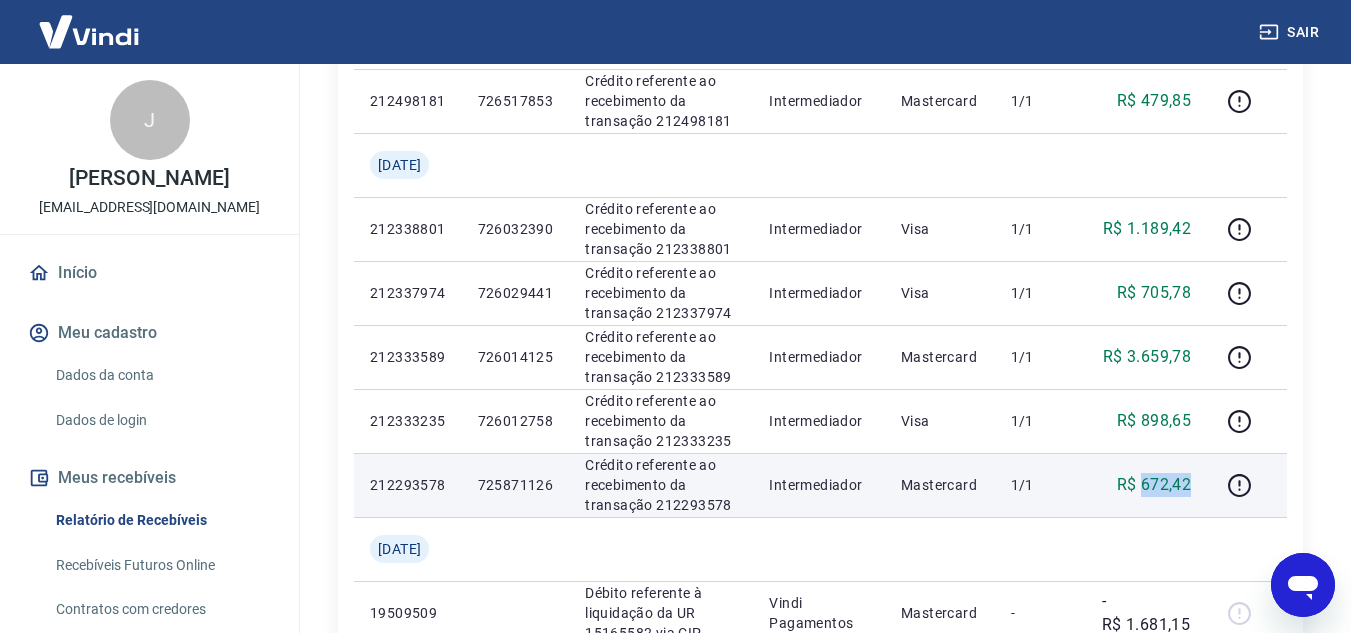 drag, startPoint x: 1152, startPoint y: 479, endPoint x: 1195, endPoint y: 479, distance: 43 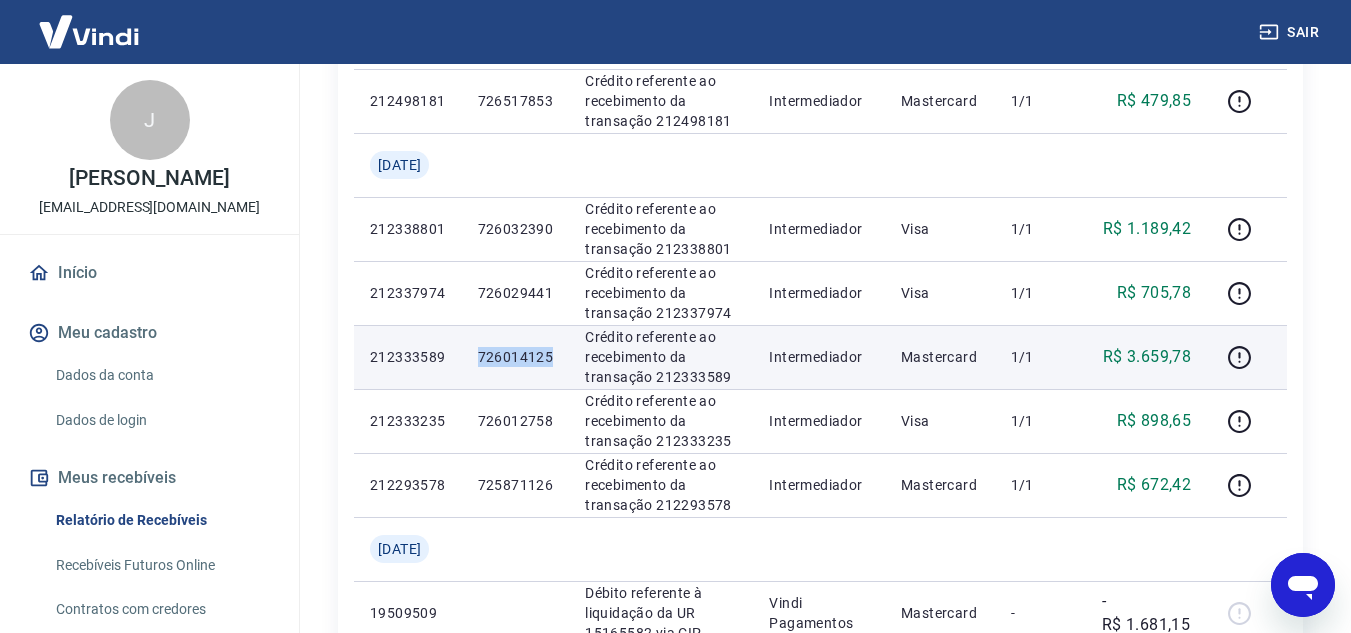 drag, startPoint x: 491, startPoint y: 357, endPoint x: 563, endPoint y: 365, distance: 72.443085 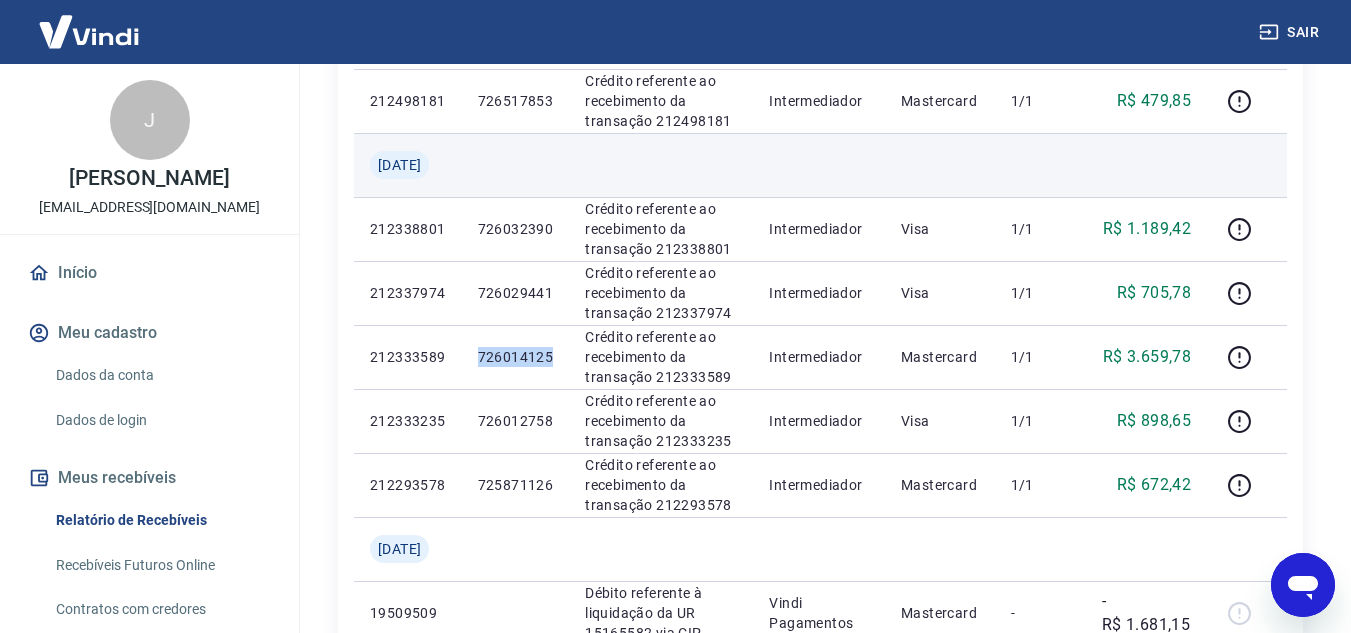 copy on "726014125" 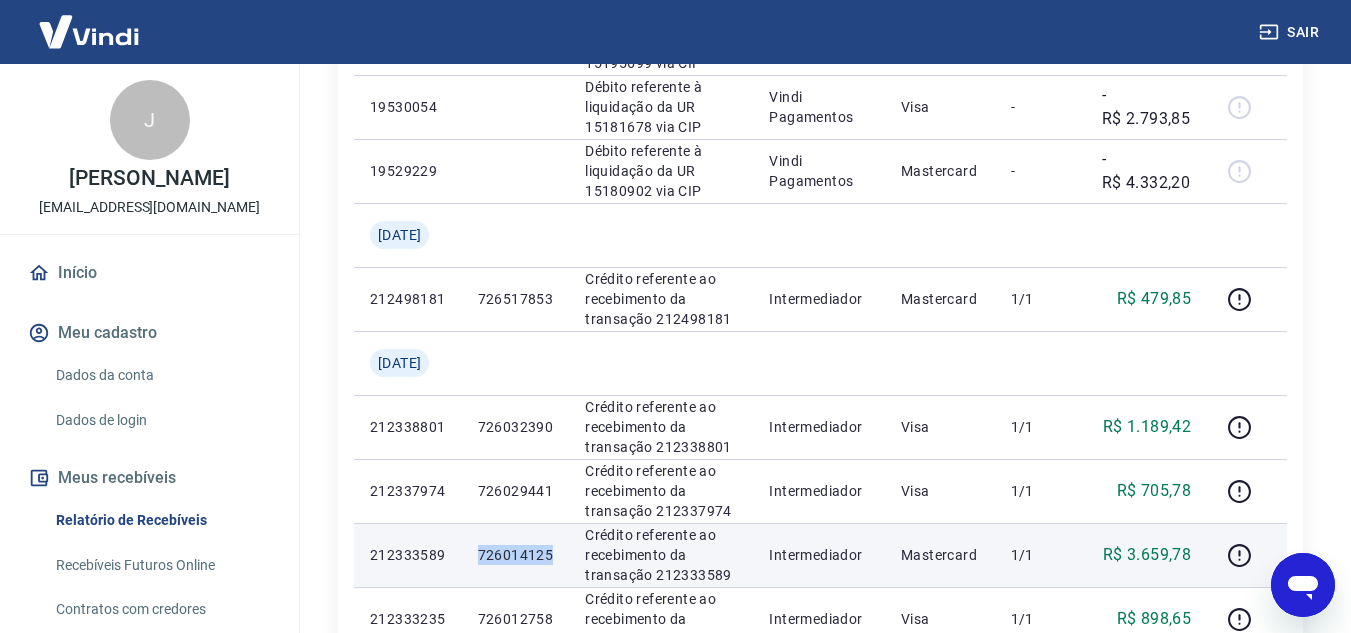 scroll, scrollTop: 1100, scrollLeft: 0, axis: vertical 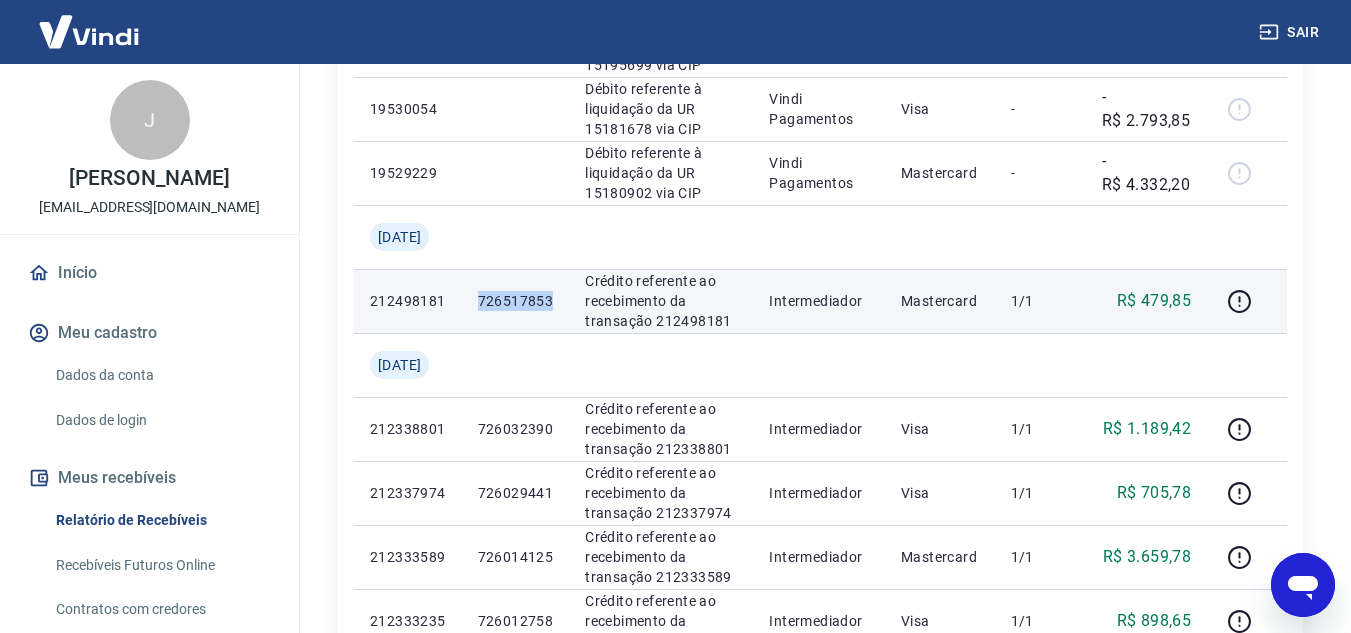 drag, startPoint x: 490, startPoint y: 301, endPoint x: 568, endPoint y: 301, distance: 78 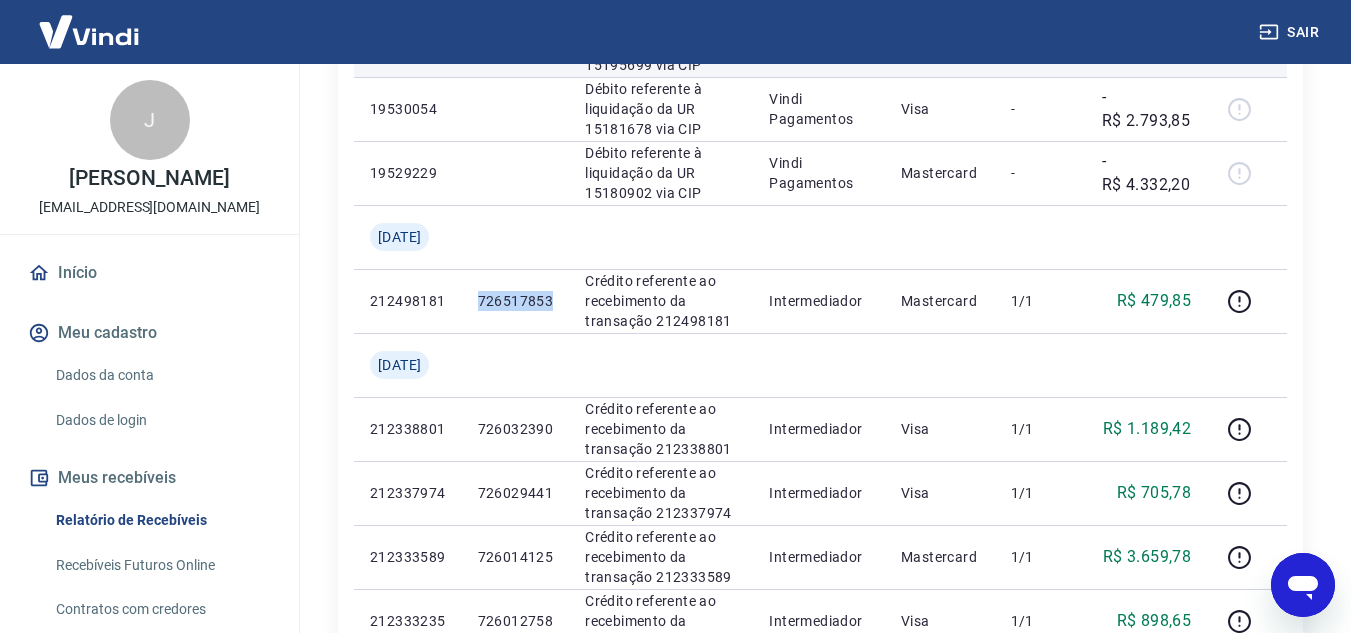 copy on "726517853" 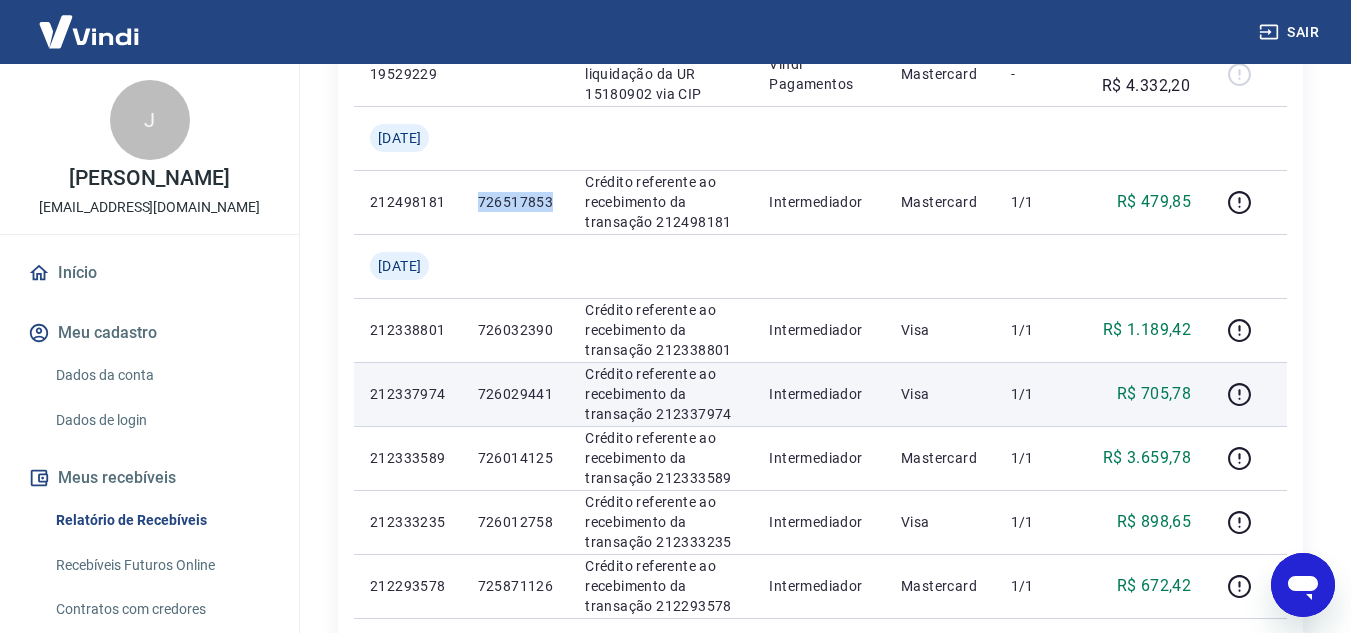scroll, scrollTop: 1200, scrollLeft: 0, axis: vertical 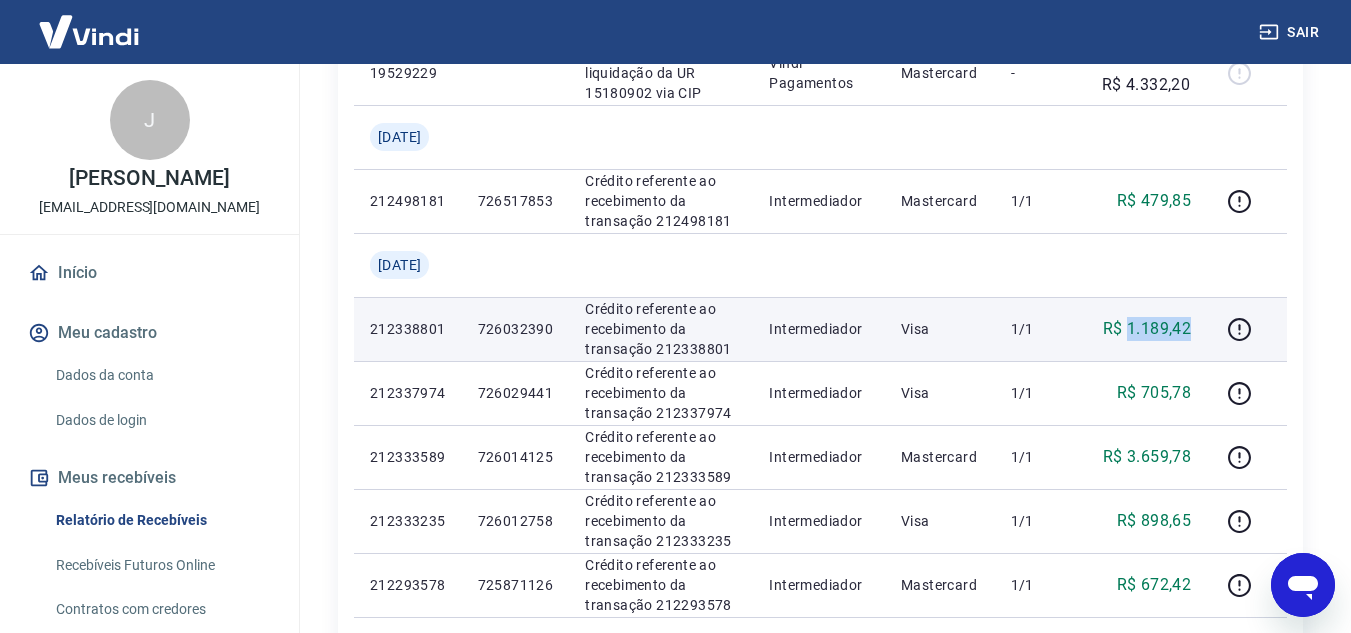 drag, startPoint x: 1132, startPoint y: 327, endPoint x: 1193, endPoint y: 331, distance: 61.13101 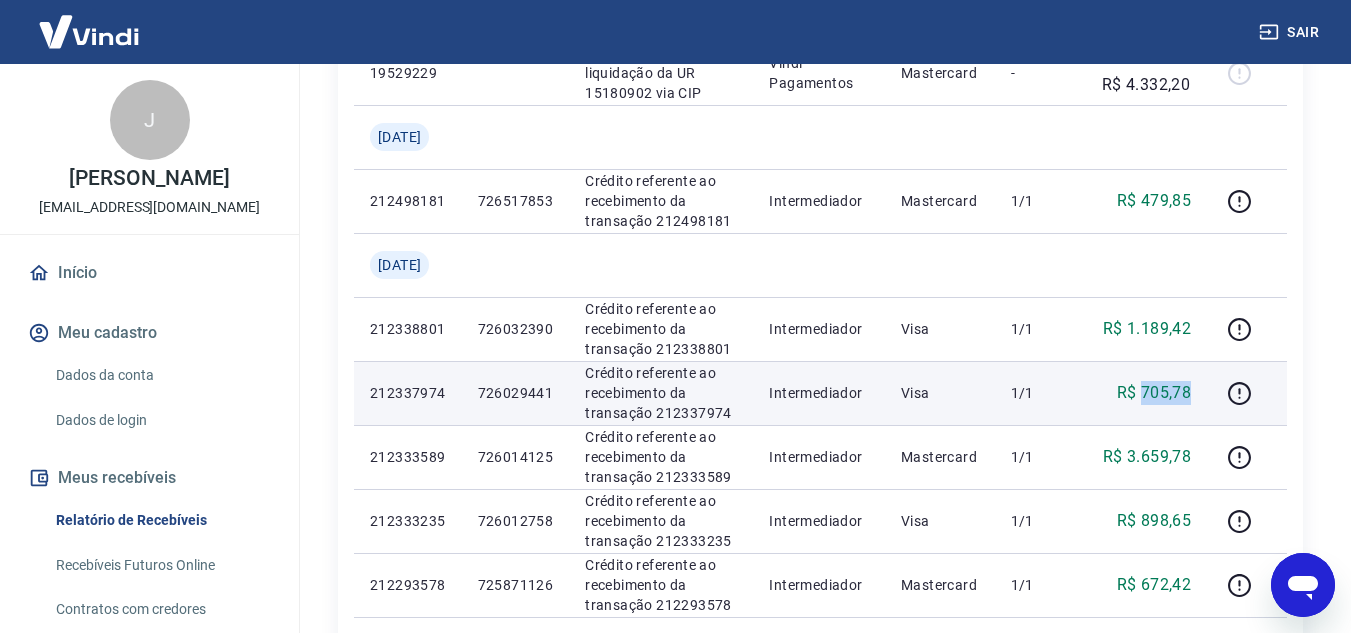 drag, startPoint x: 1144, startPoint y: 396, endPoint x: 1194, endPoint y: 390, distance: 50.358715 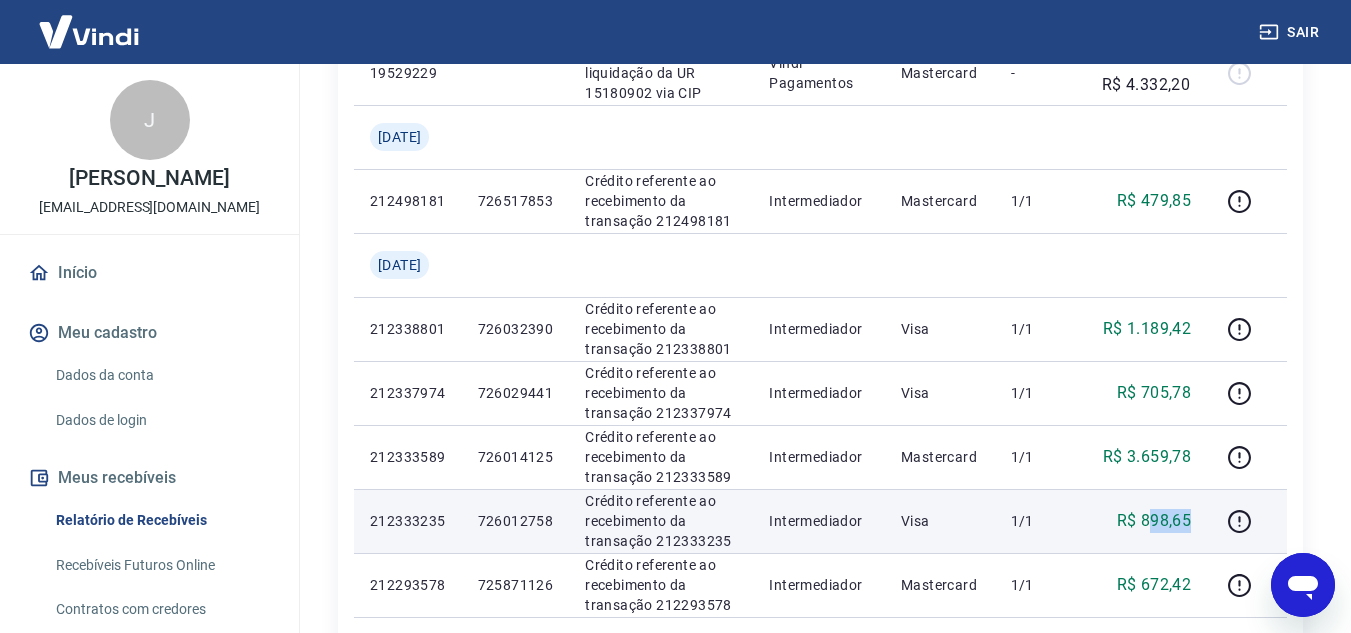 drag, startPoint x: 1147, startPoint y: 524, endPoint x: 1195, endPoint y: 518, distance: 48.373547 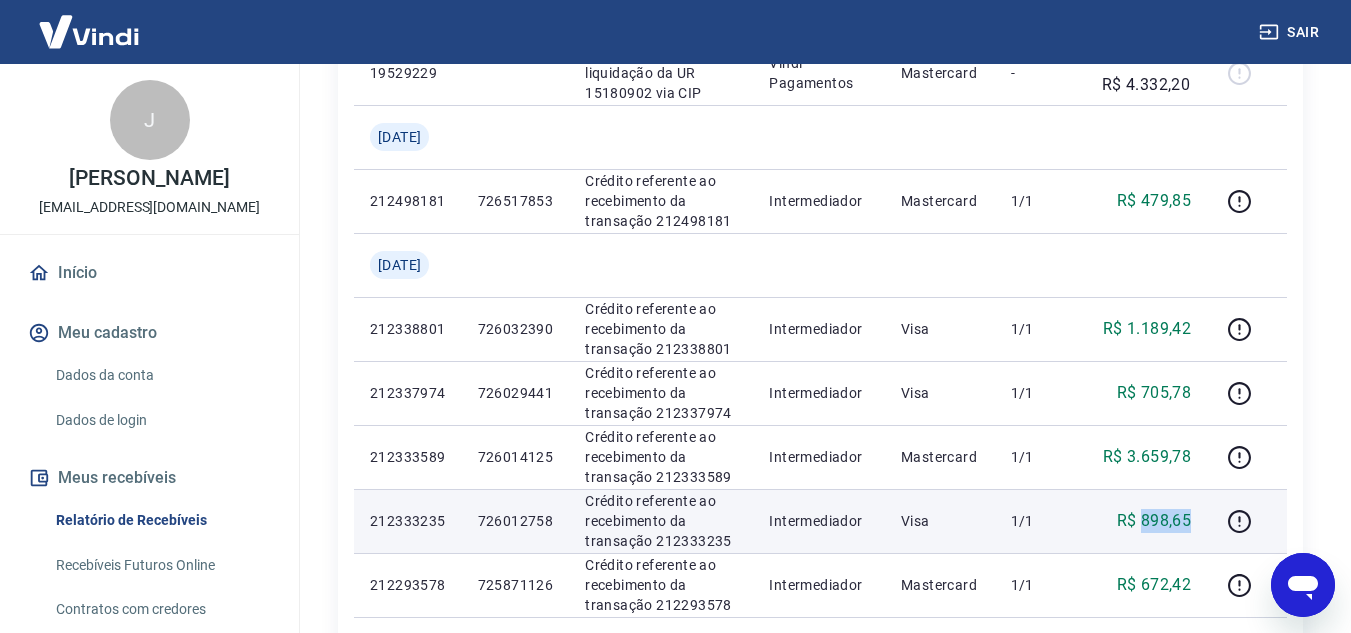 drag, startPoint x: 1145, startPoint y: 521, endPoint x: 1194, endPoint y: 516, distance: 49.25444 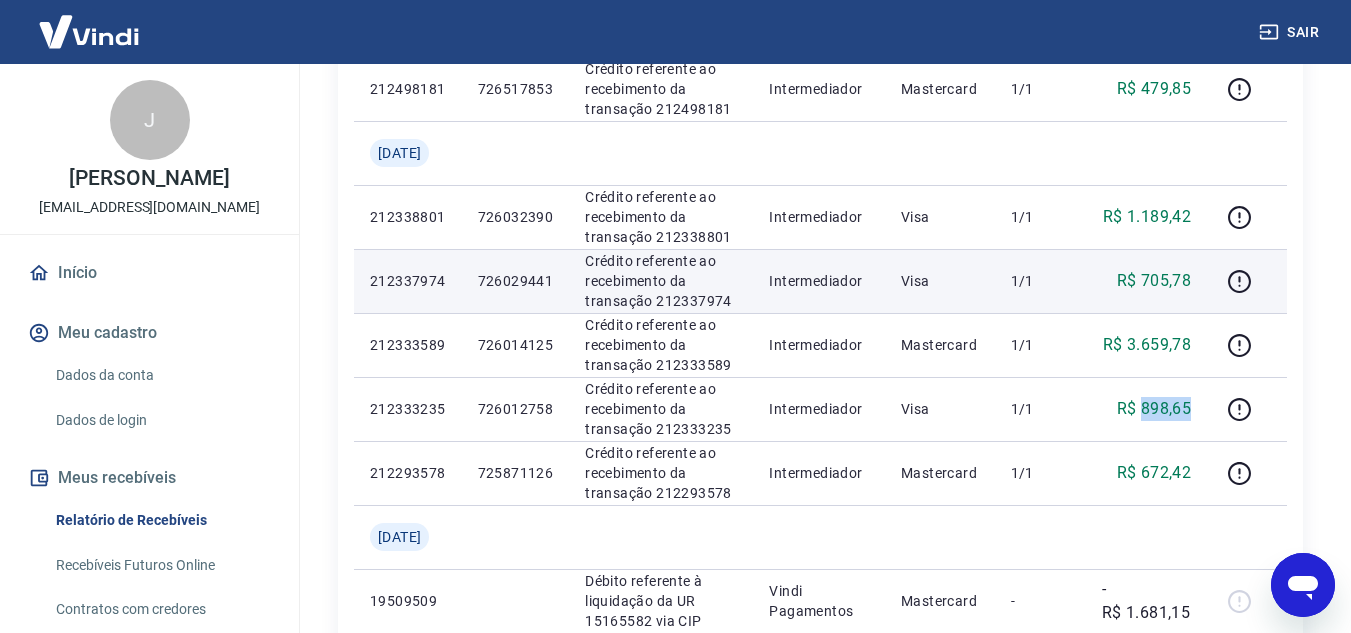 scroll, scrollTop: 1400, scrollLeft: 0, axis: vertical 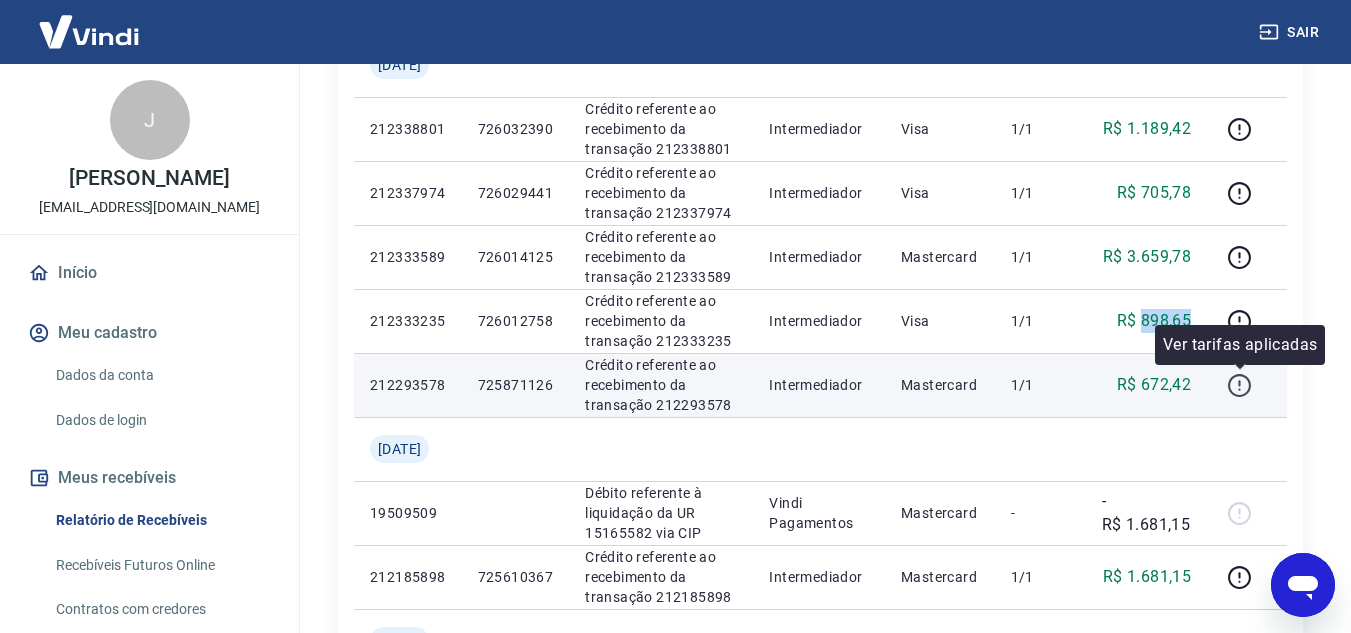 click 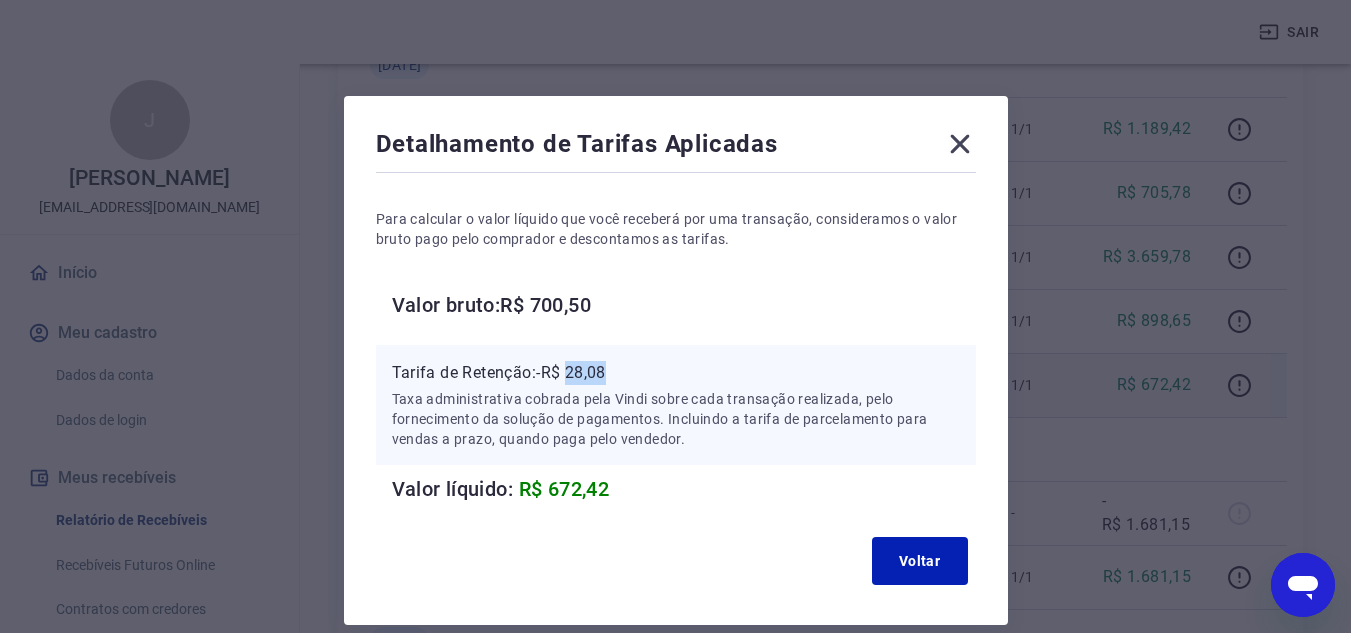 drag, startPoint x: 570, startPoint y: 372, endPoint x: 611, endPoint y: 369, distance: 41.109608 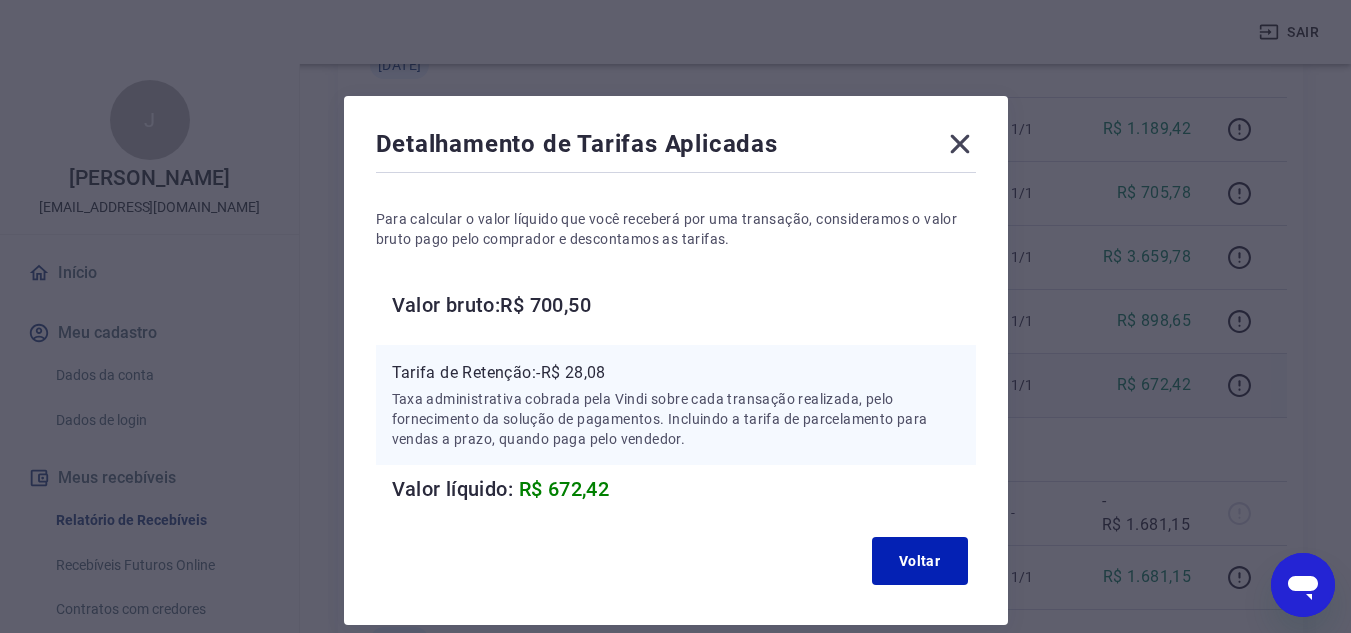 click 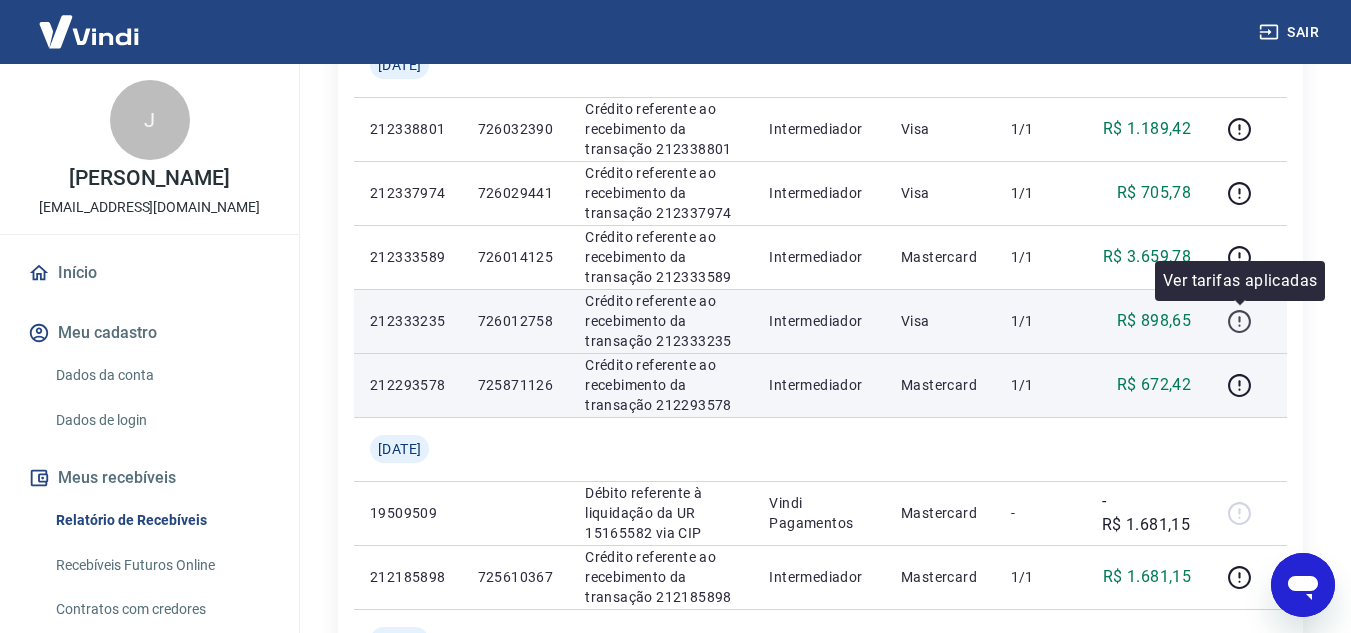 click 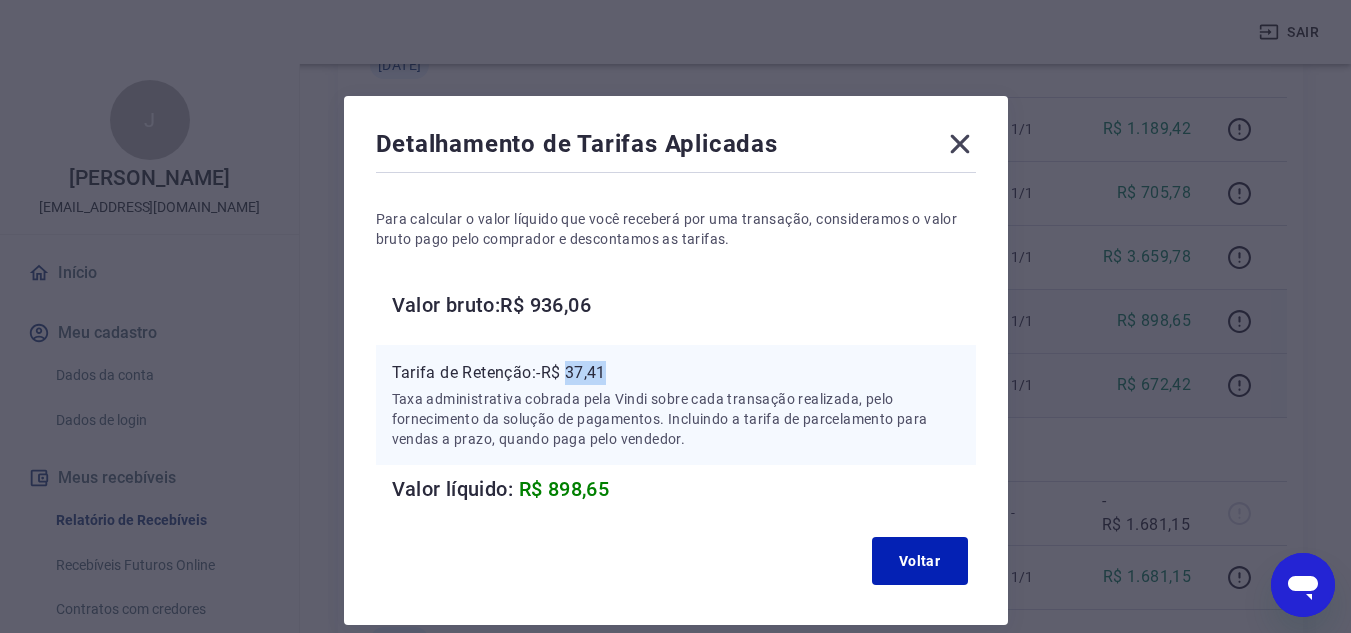 drag, startPoint x: 573, startPoint y: 368, endPoint x: 616, endPoint y: 367, distance: 43.011627 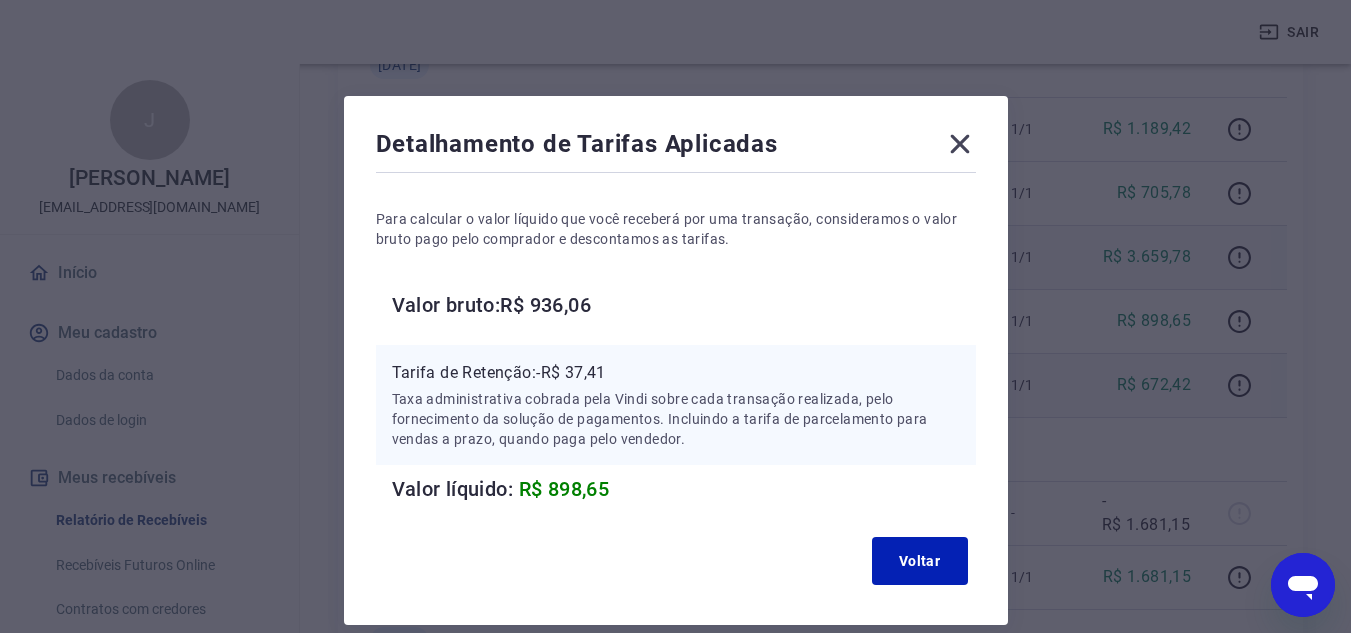 drag, startPoint x: 958, startPoint y: 140, endPoint x: 1213, endPoint y: 267, distance: 284.8754 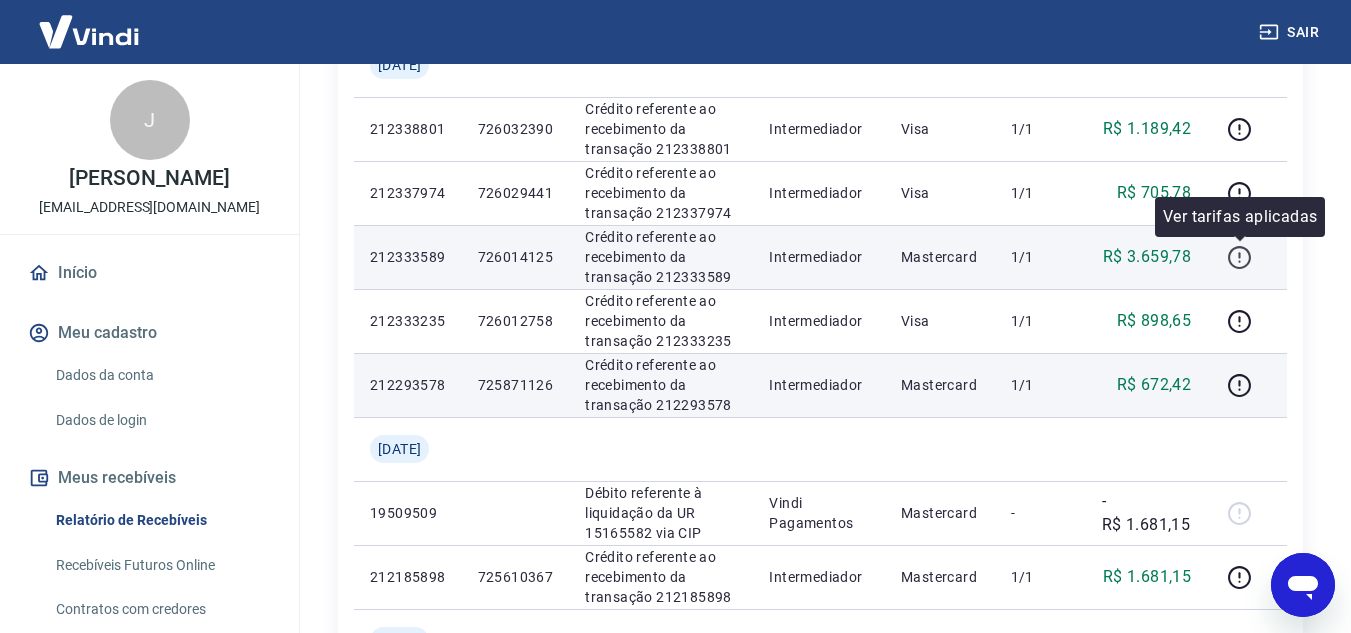 click 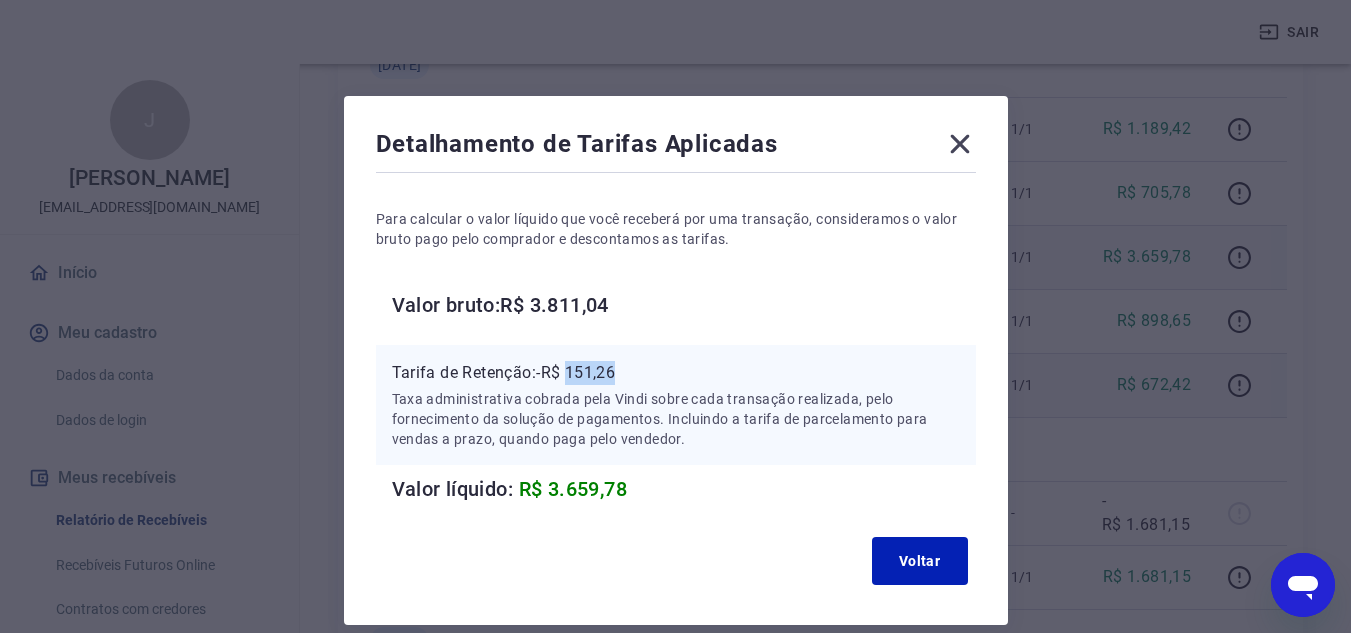 drag, startPoint x: 573, startPoint y: 371, endPoint x: 624, endPoint y: 369, distance: 51.0392 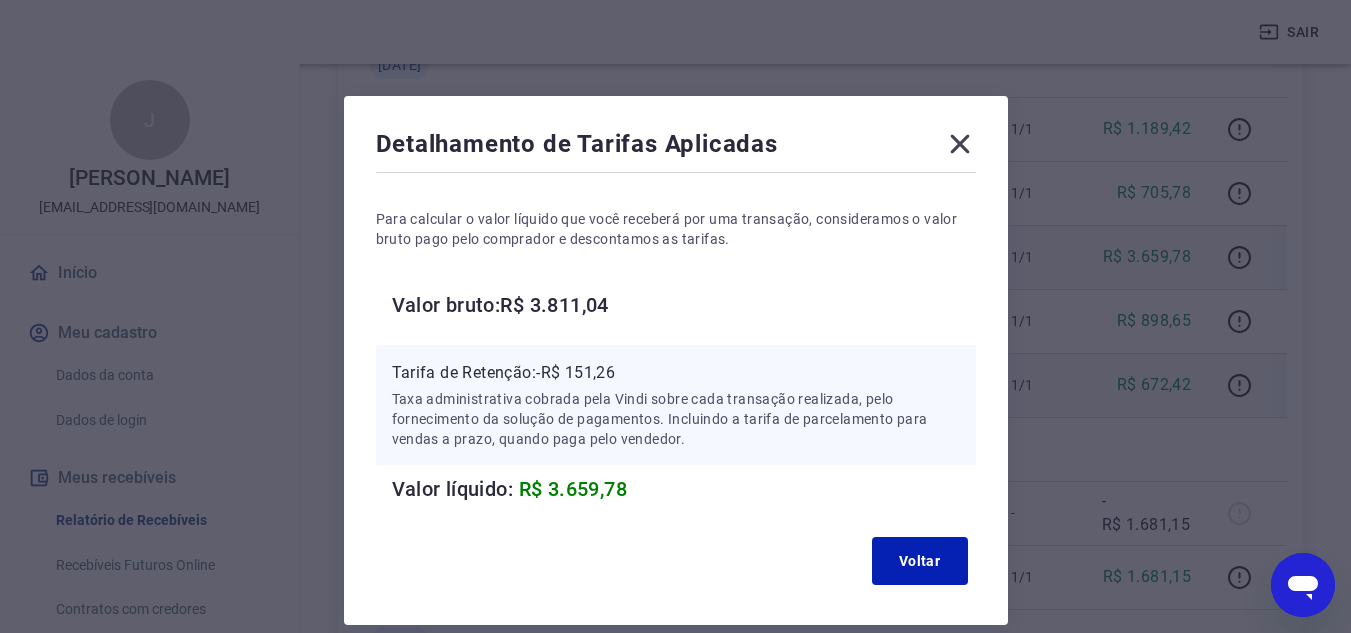 click 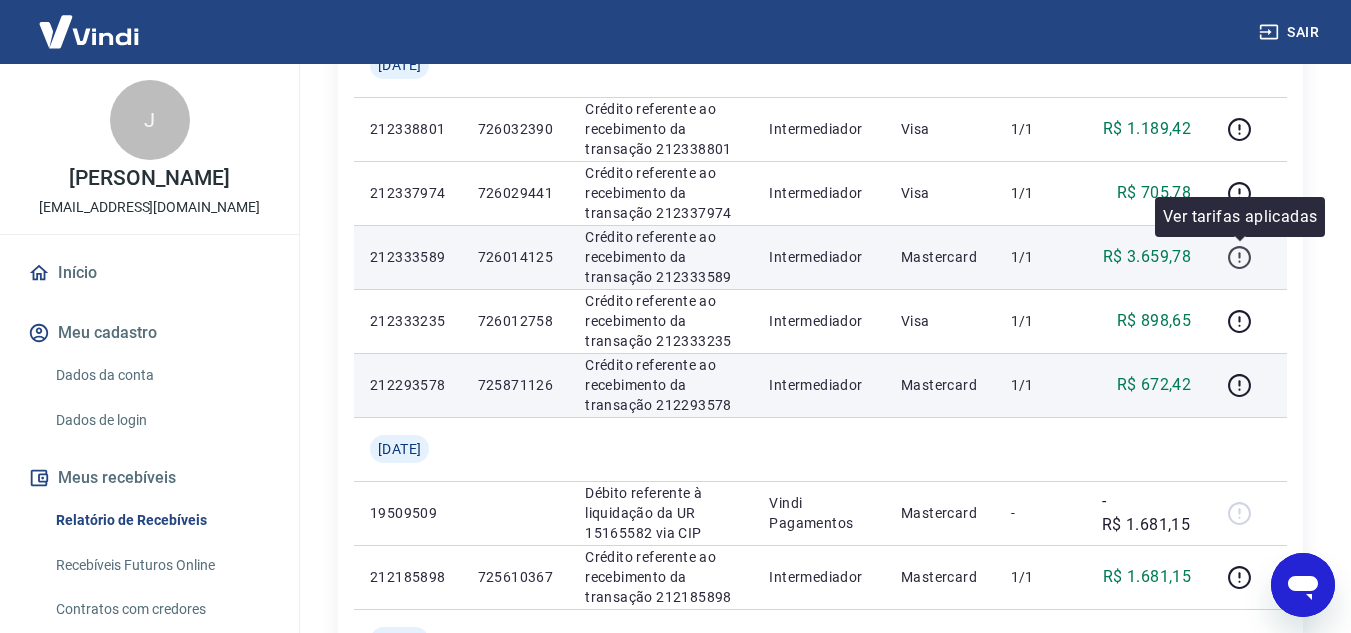 click 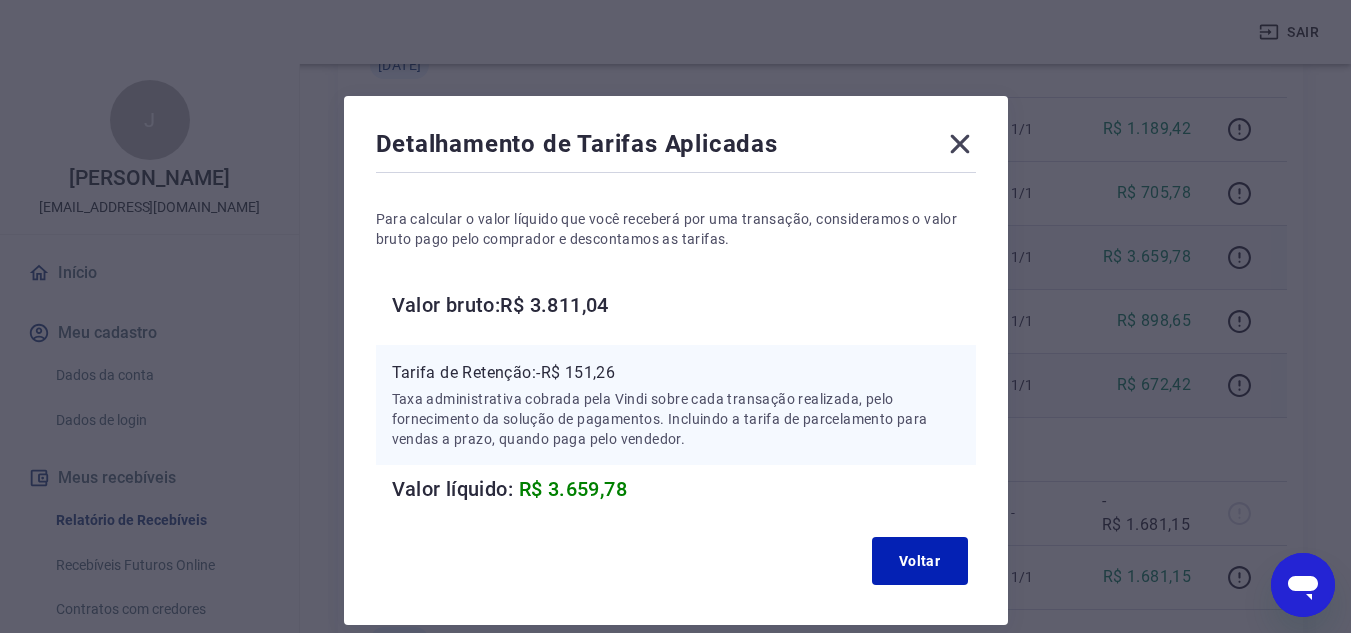 drag, startPoint x: 941, startPoint y: 139, endPoint x: 1141, endPoint y: 203, distance: 209.99048 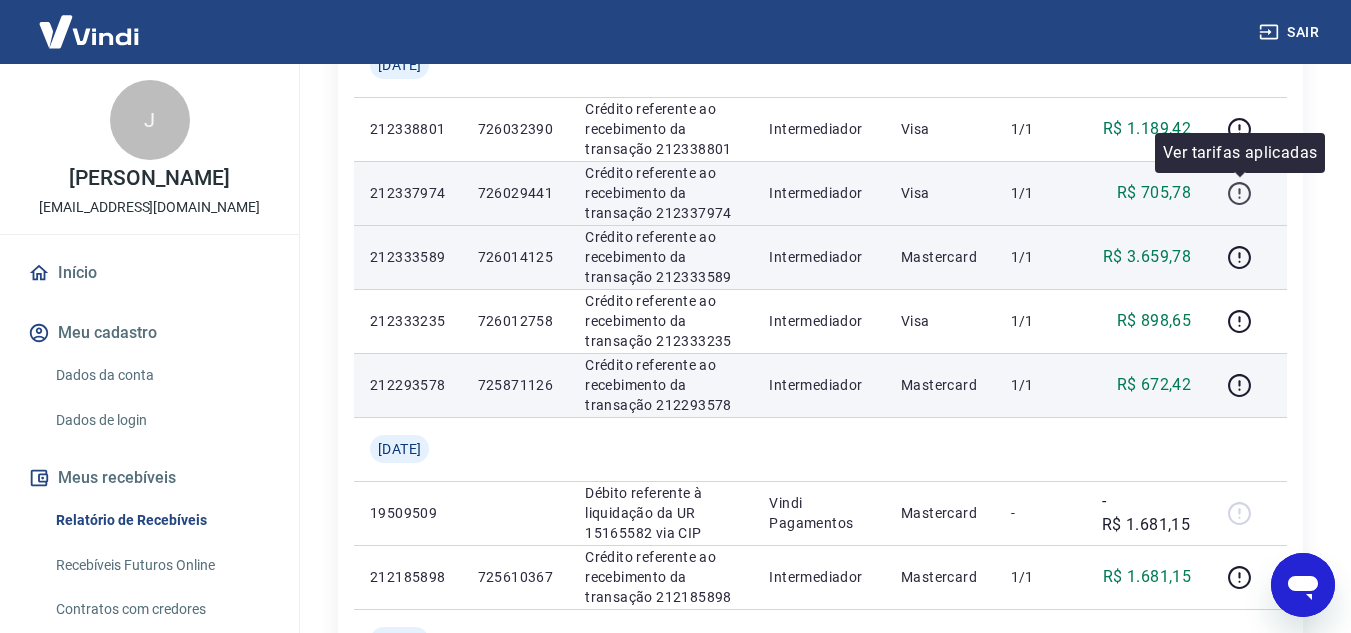 click 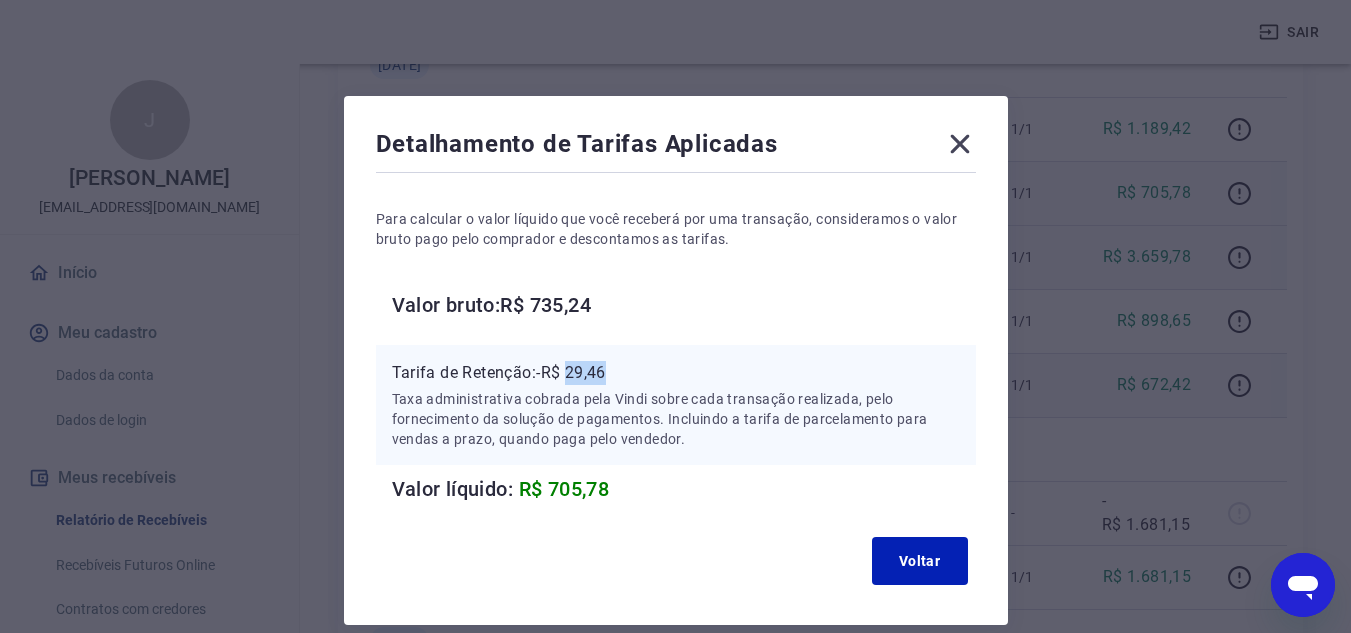 drag, startPoint x: 574, startPoint y: 369, endPoint x: 611, endPoint y: 364, distance: 37.336308 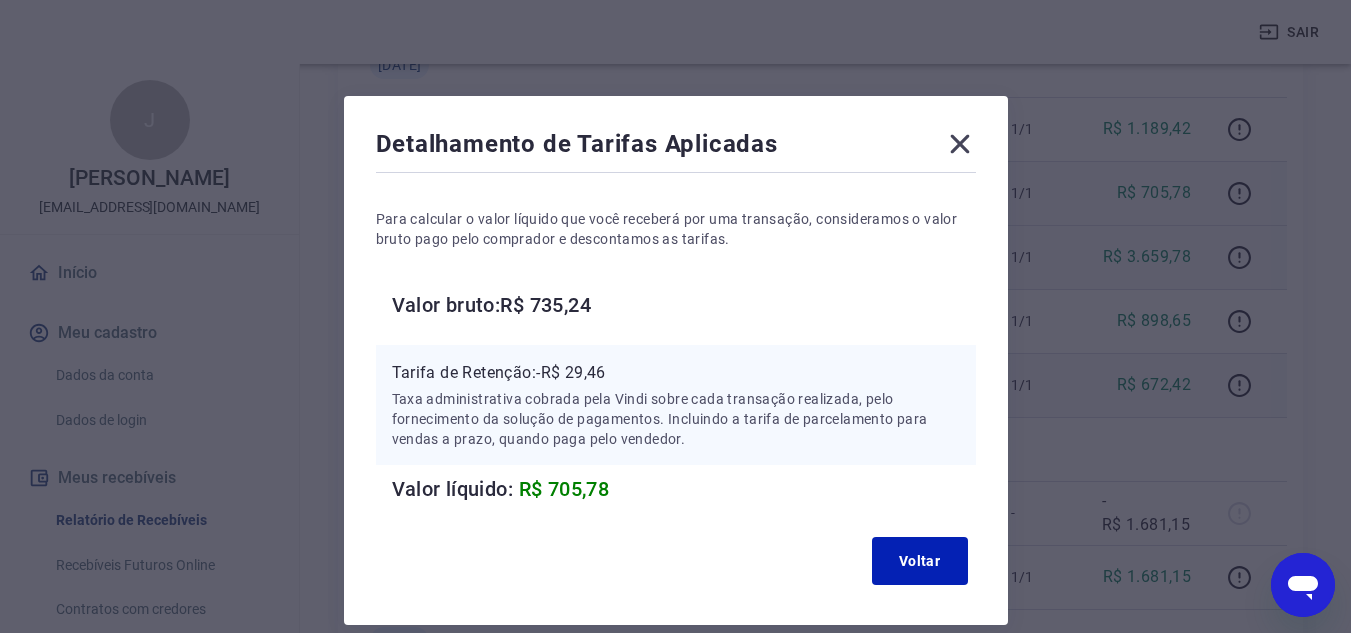 click 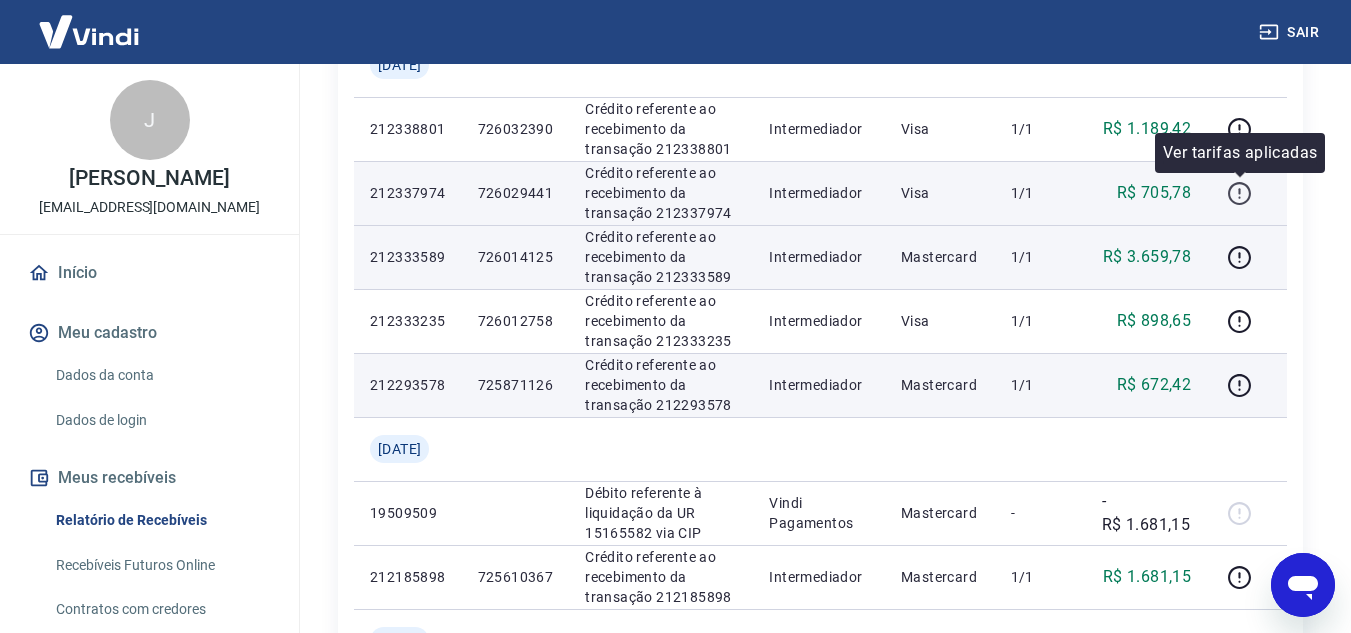 click 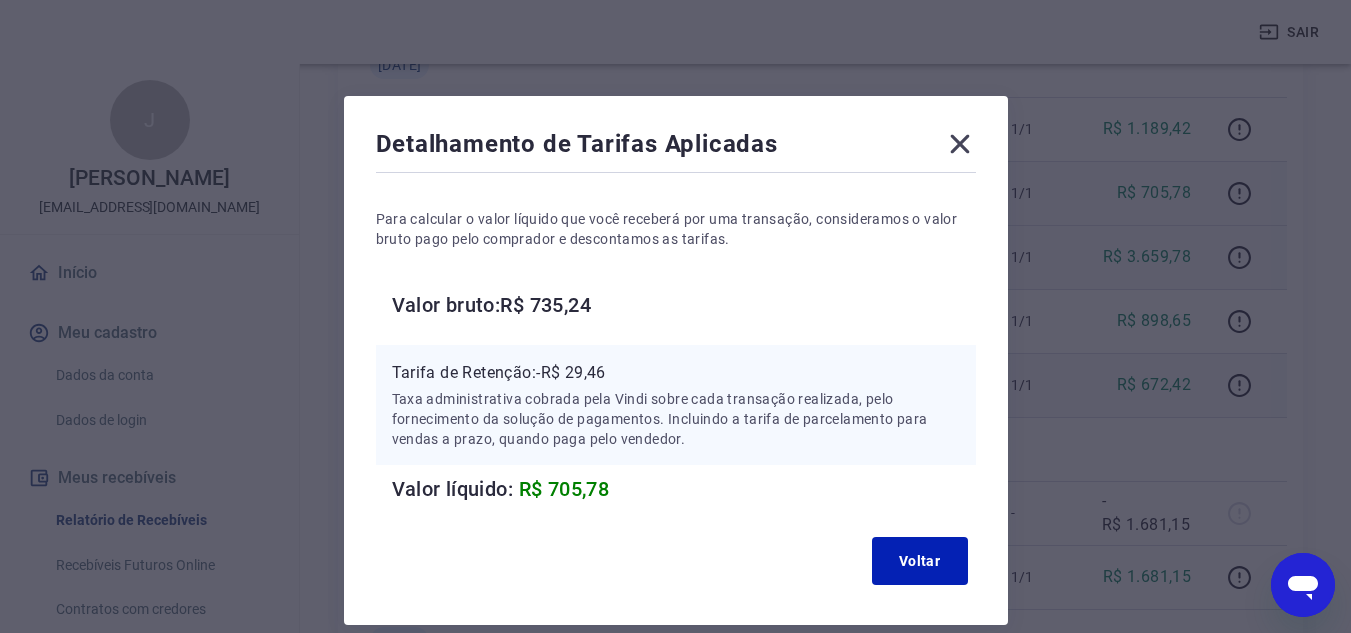 click 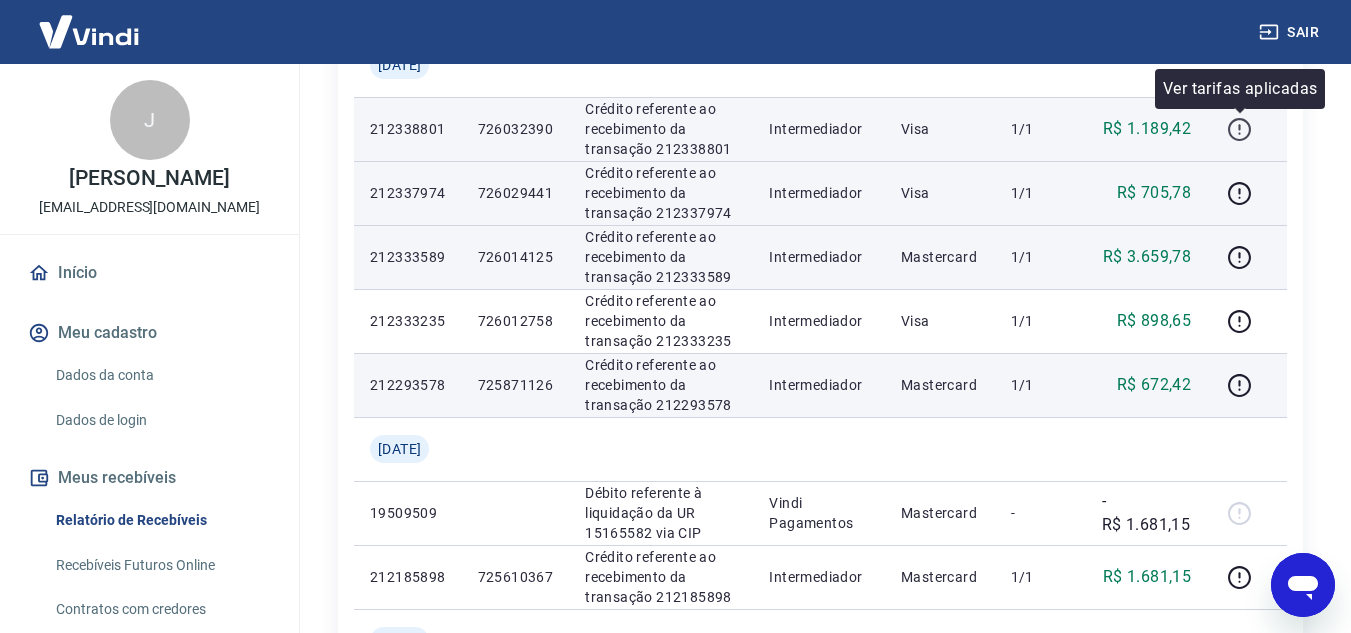 click 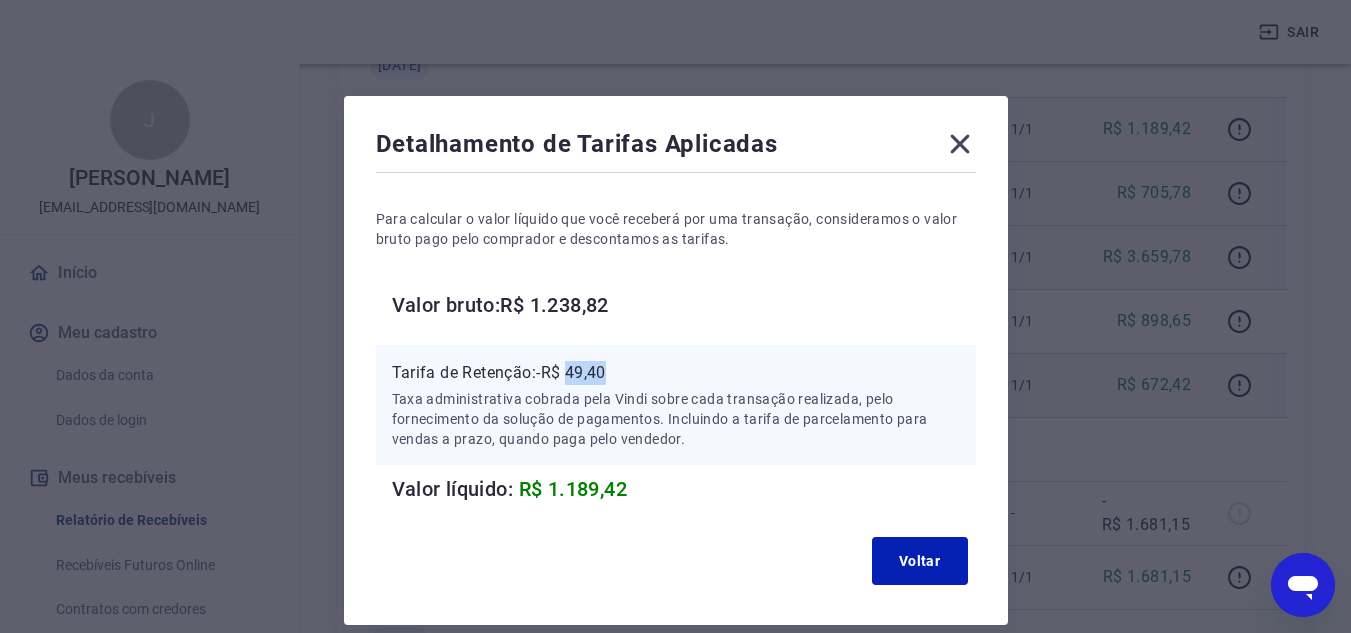 drag, startPoint x: 572, startPoint y: 372, endPoint x: 614, endPoint y: 368, distance: 42.190044 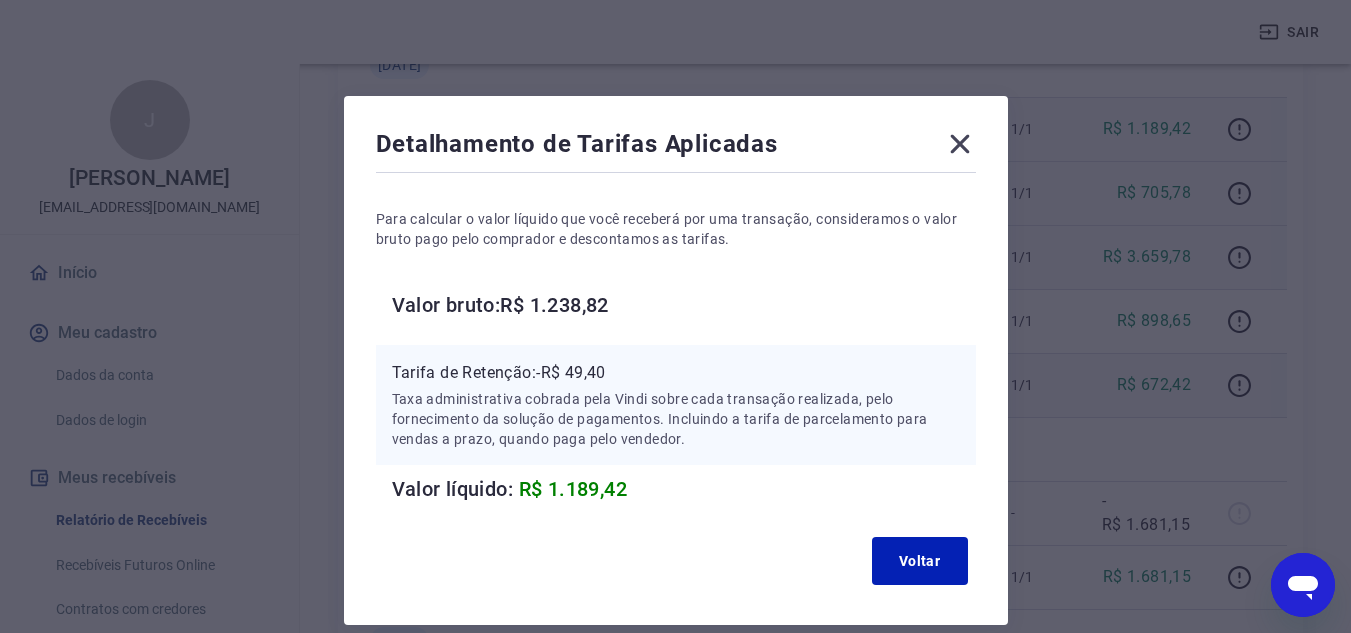 click 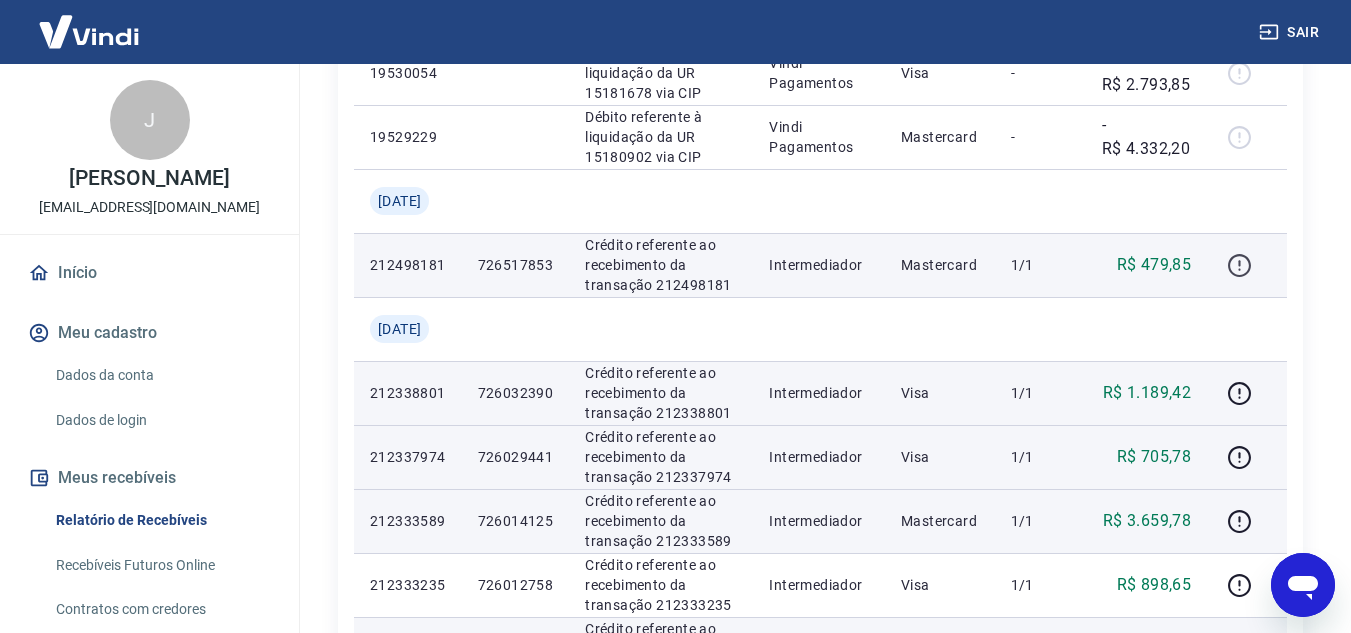 scroll, scrollTop: 1100, scrollLeft: 0, axis: vertical 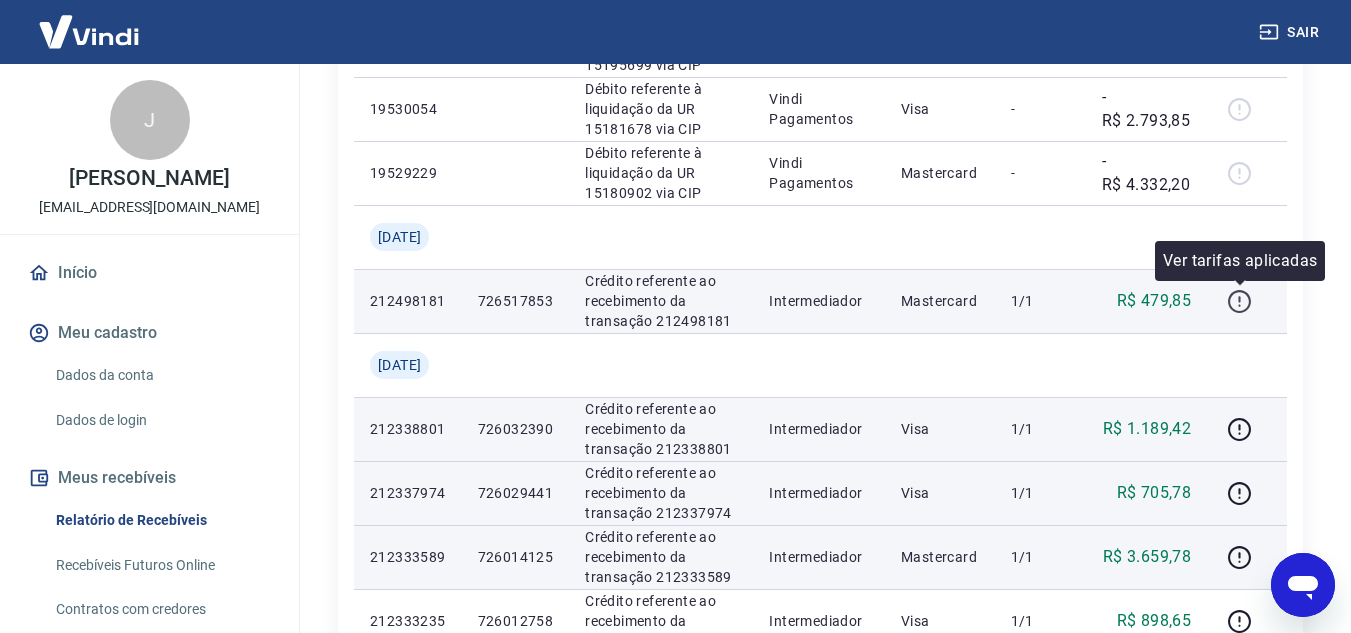 click 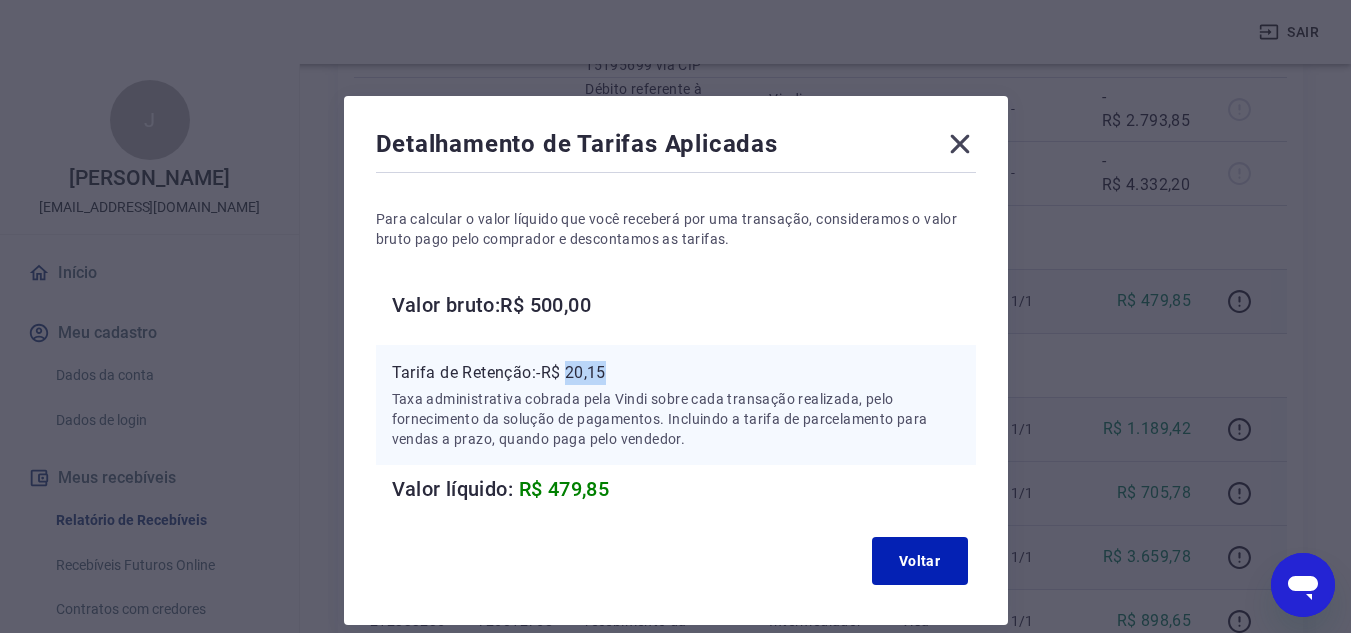 drag, startPoint x: 571, startPoint y: 374, endPoint x: 617, endPoint y: 380, distance: 46.389652 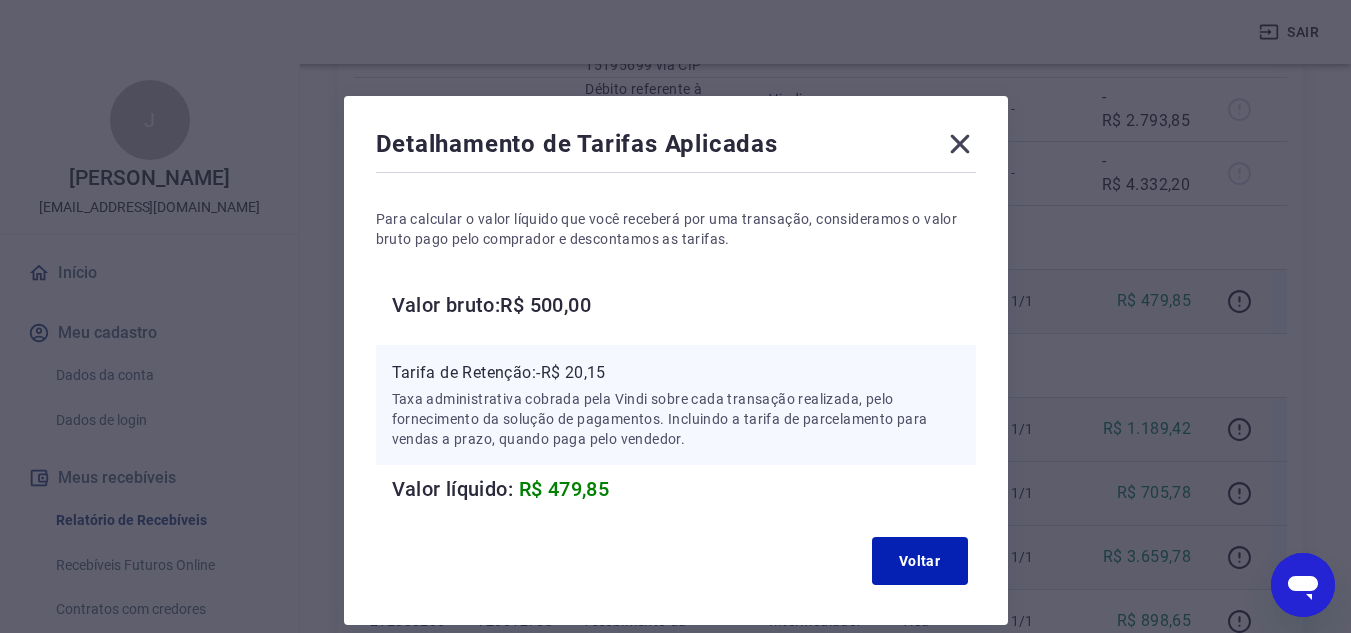 click 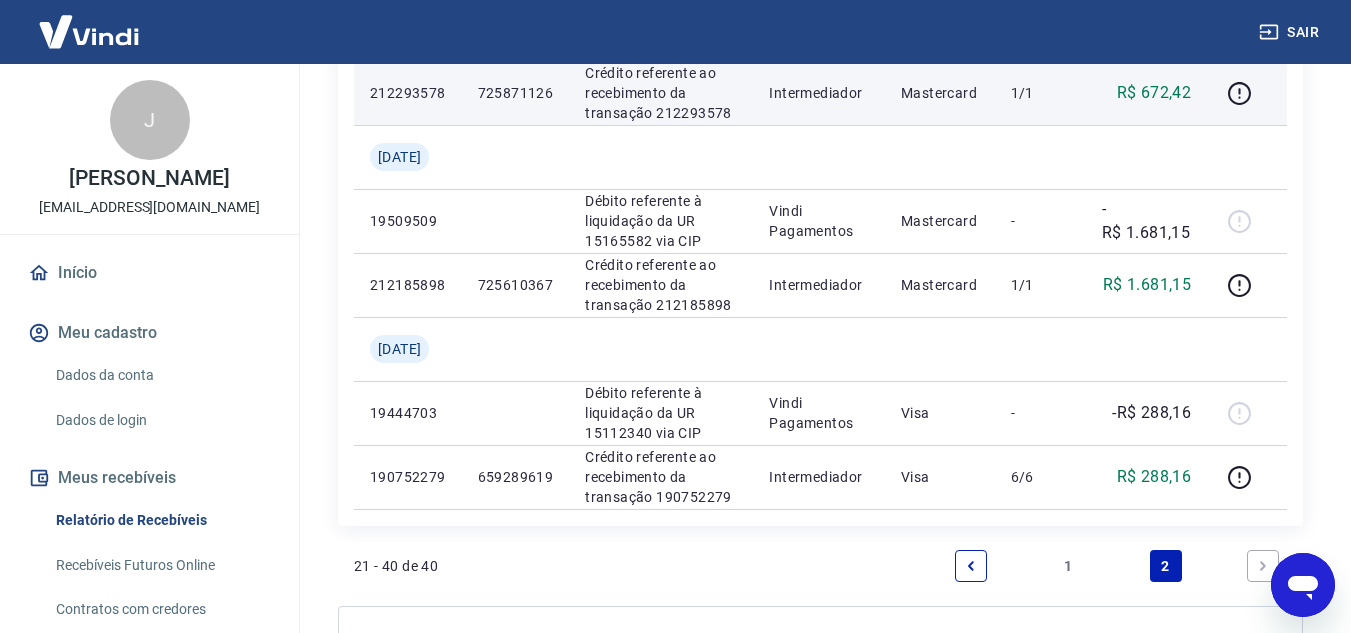 scroll, scrollTop: 1700, scrollLeft: 0, axis: vertical 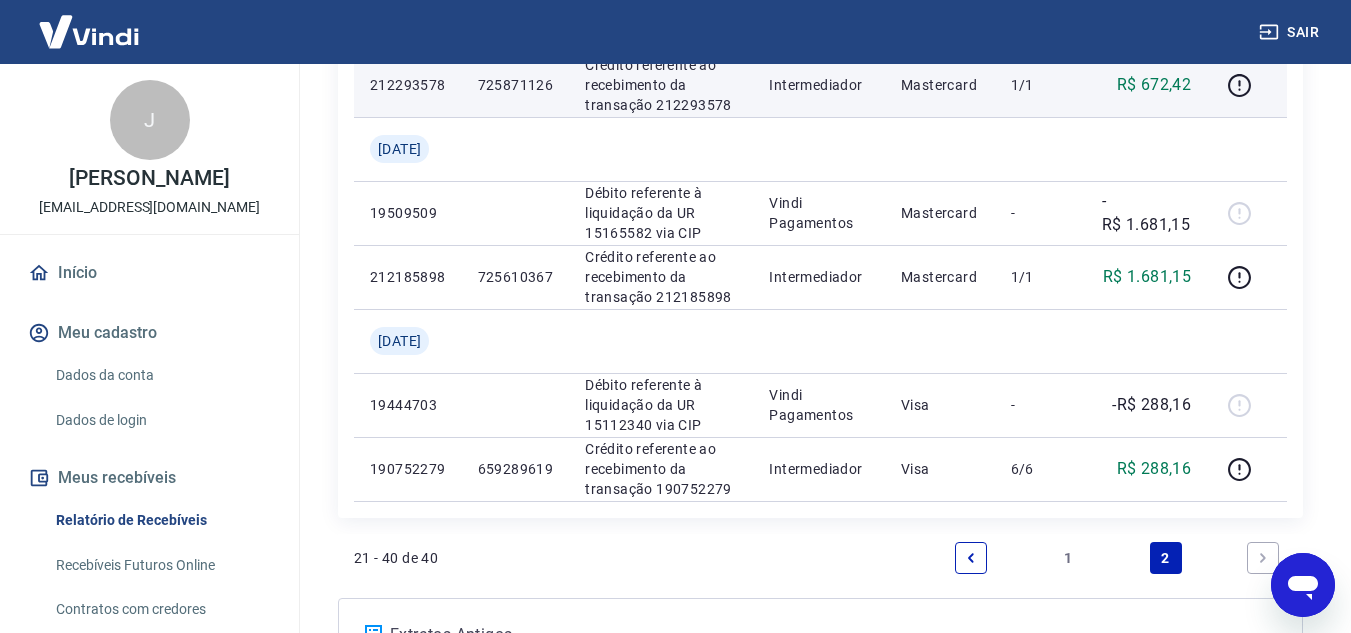 click on "1" at bounding box center (1068, 558) 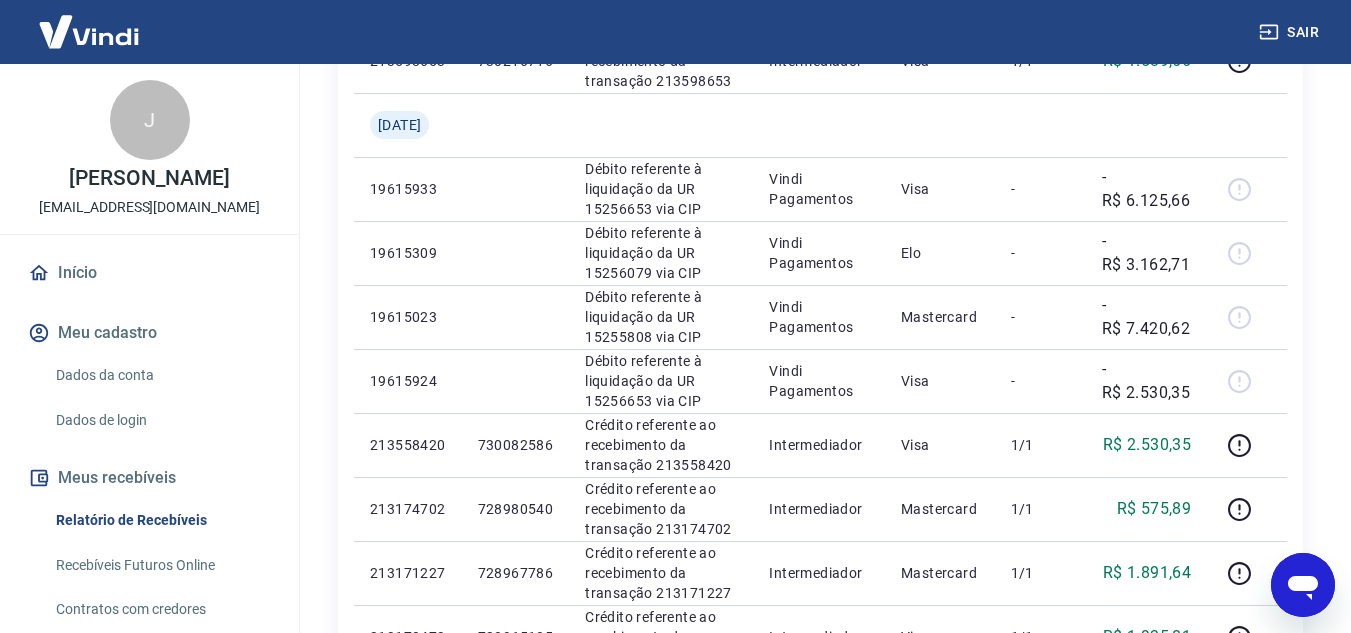 scroll, scrollTop: 800, scrollLeft: 0, axis: vertical 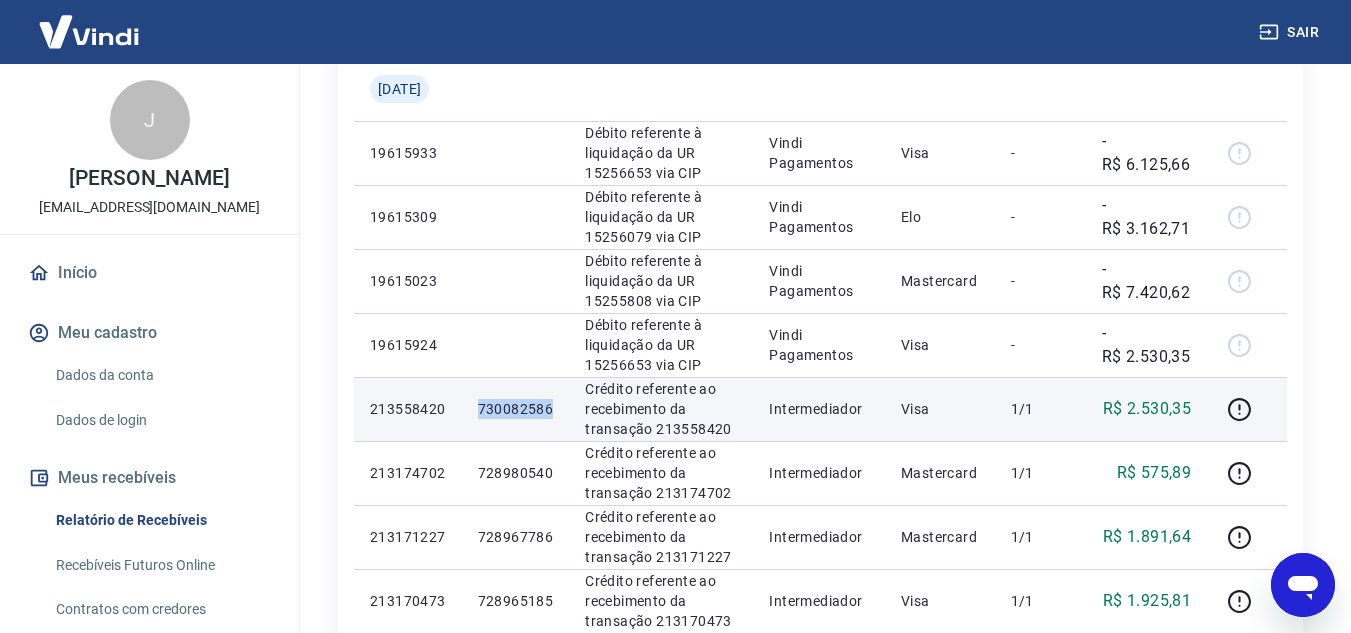 drag, startPoint x: 484, startPoint y: 405, endPoint x: 570, endPoint y: 405, distance: 86 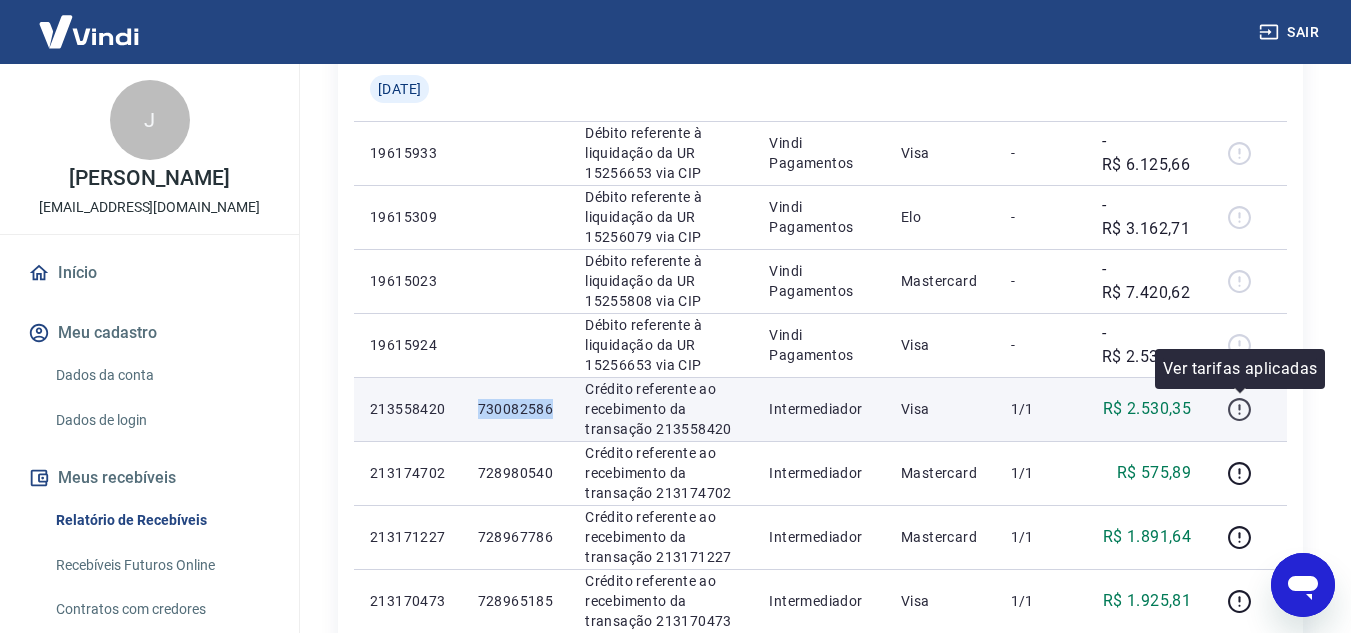 click 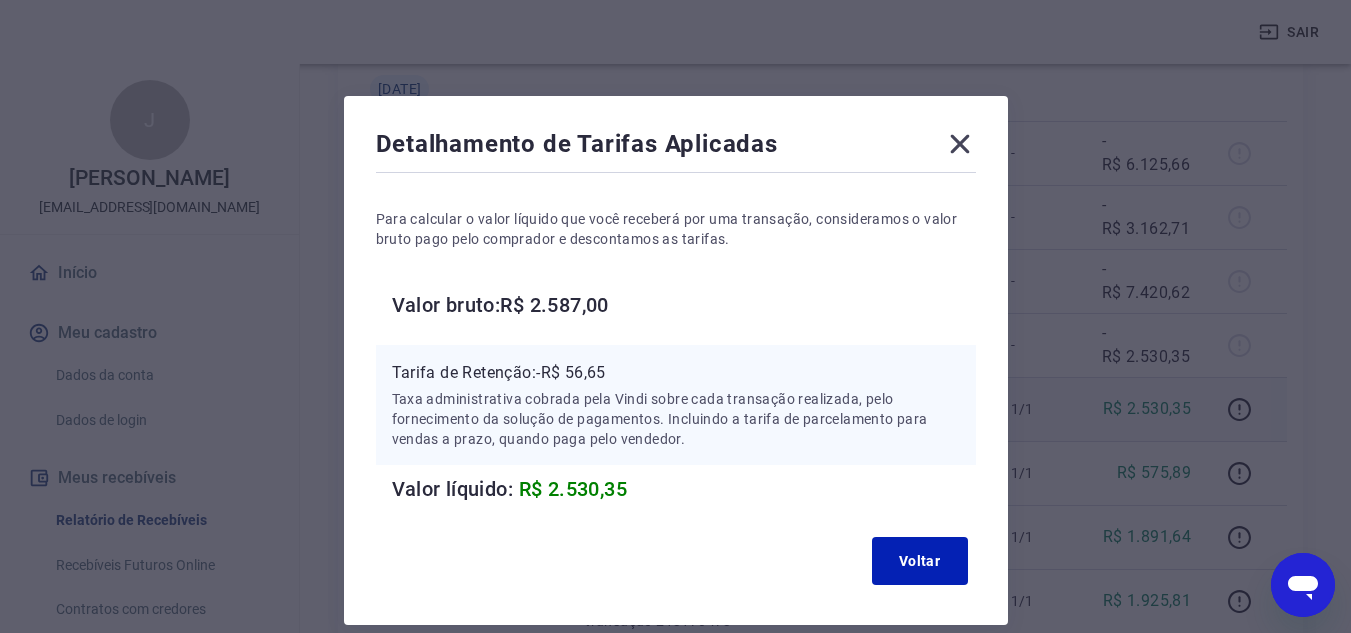 click 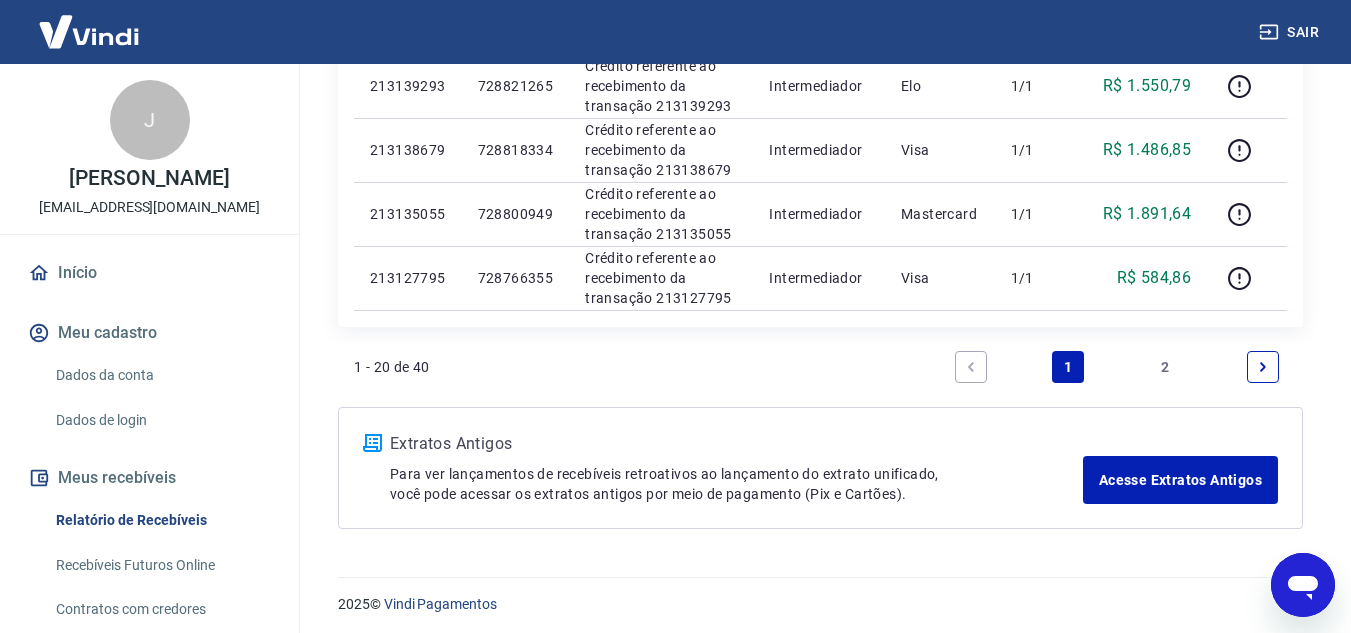 scroll, scrollTop: 1513, scrollLeft: 0, axis: vertical 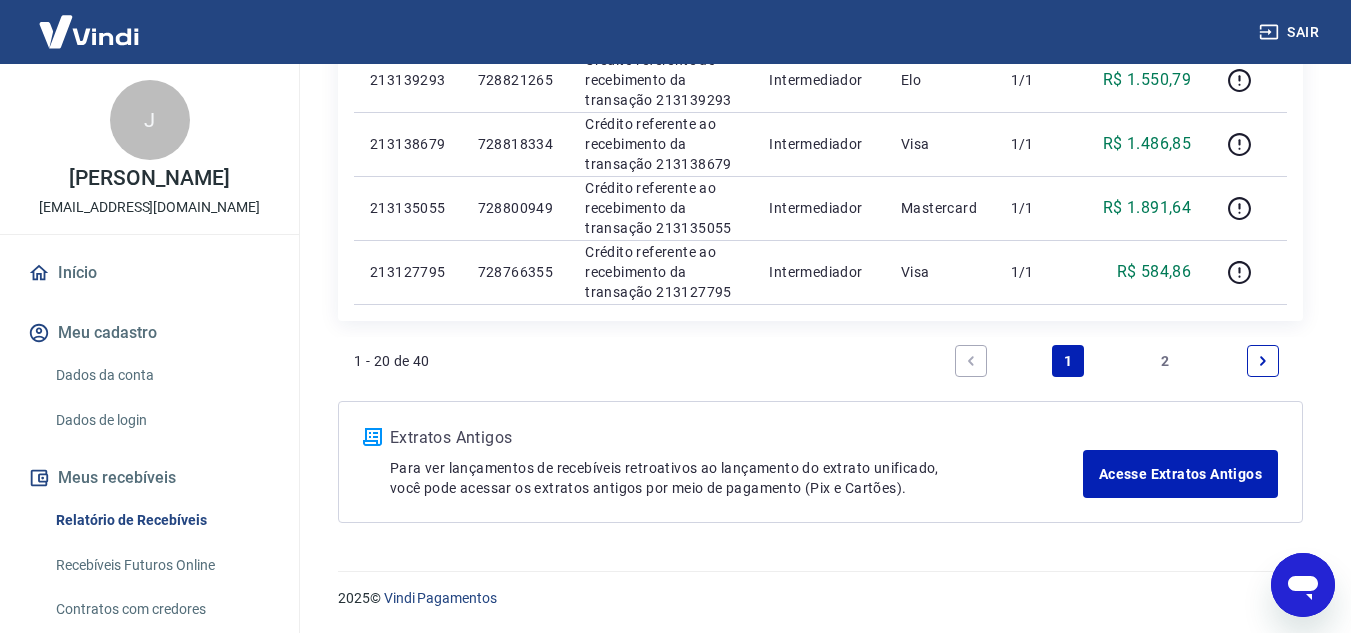 click on "2" at bounding box center [1166, 361] 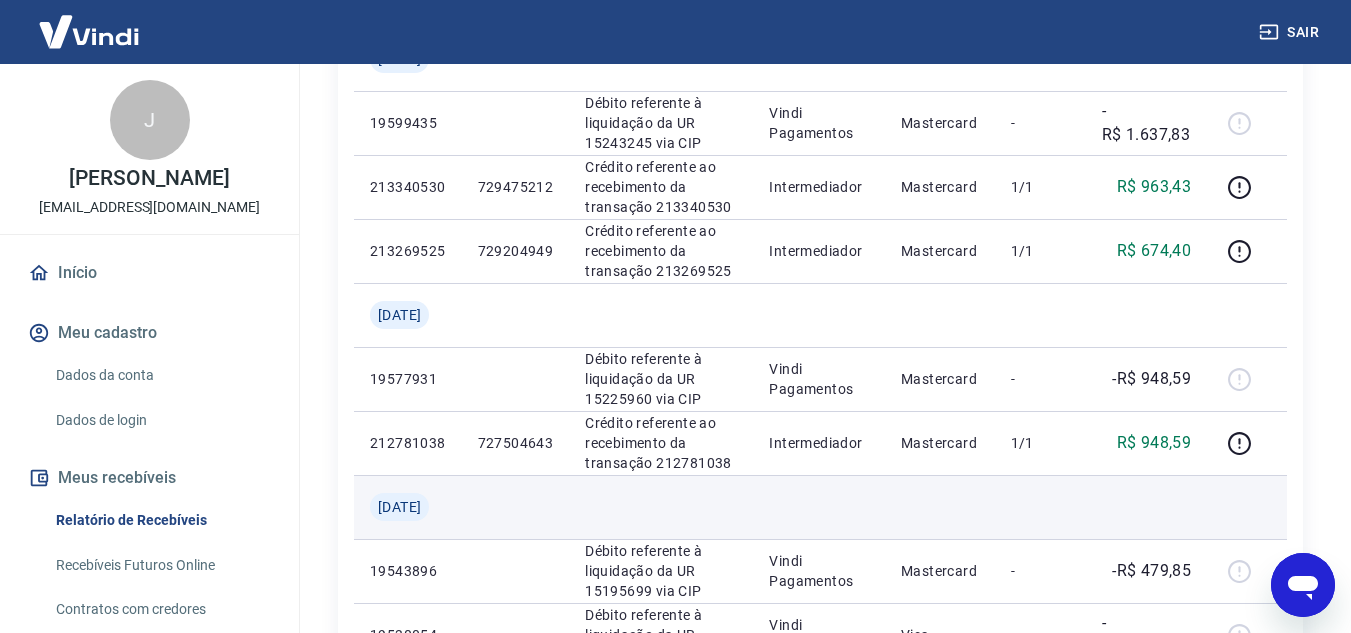 scroll, scrollTop: 700, scrollLeft: 0, axis: vertical 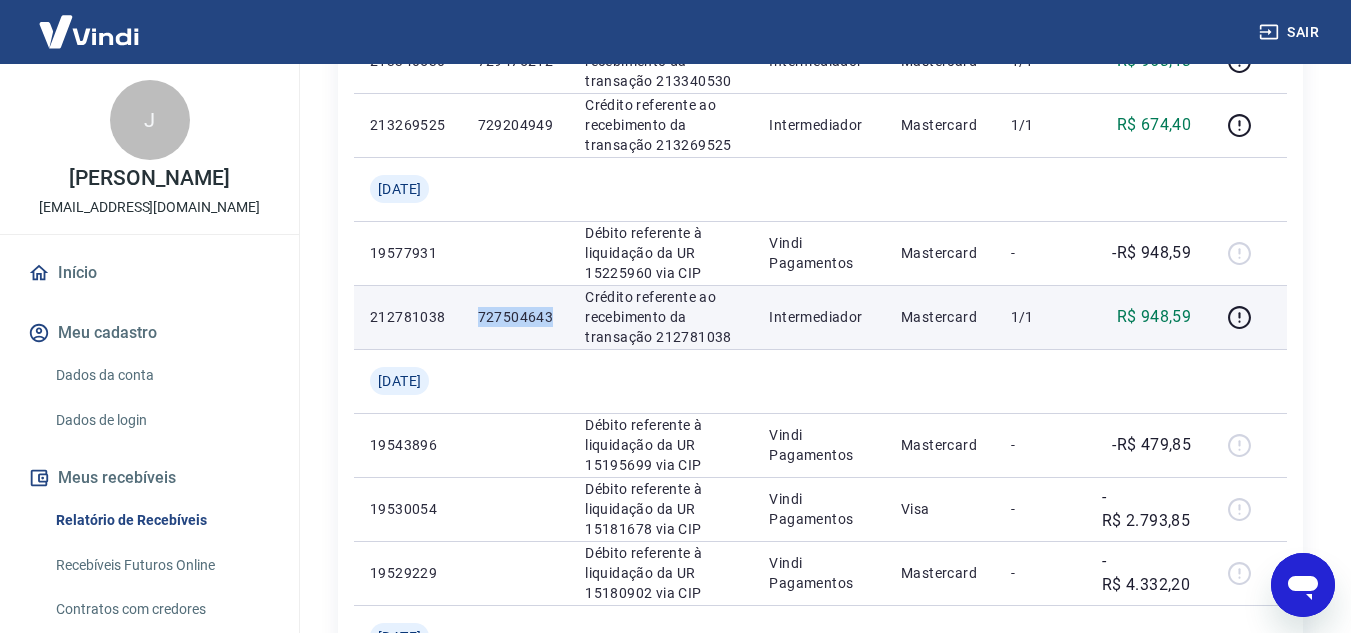 drag, startPoint x: 492, startPoint y: 318, endPoint x: 567, endPoint y: 325, distance: 75.32596 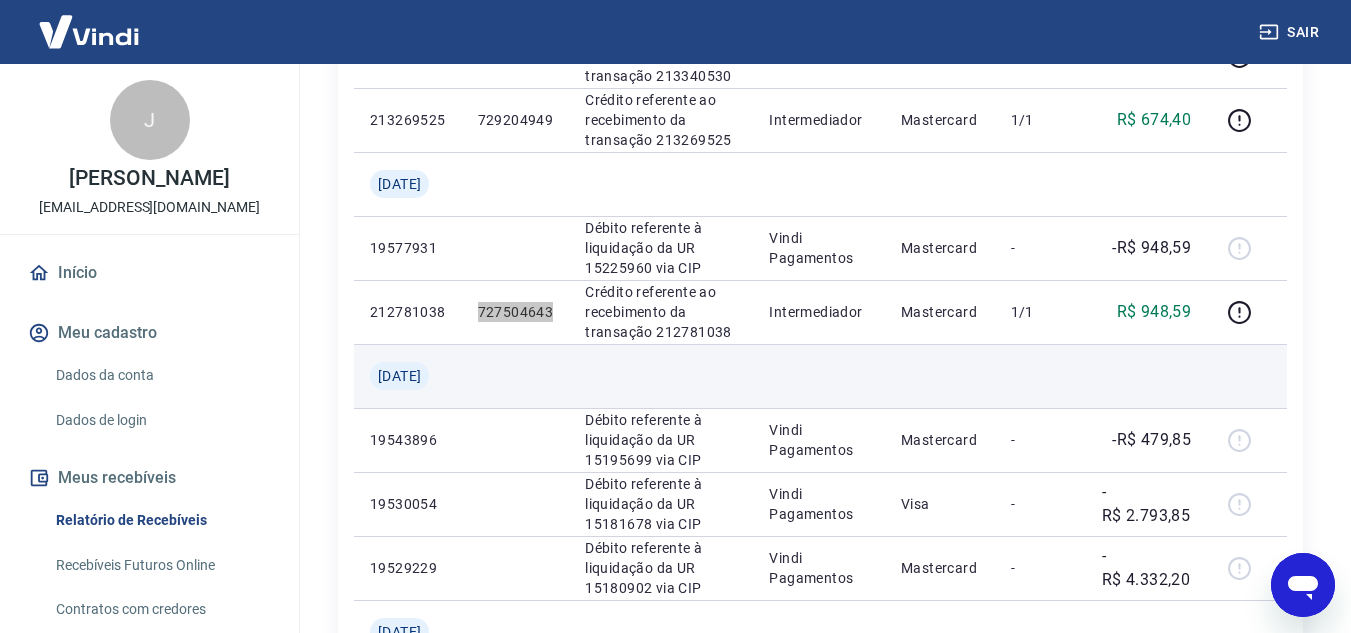 scroll, scrollTop: 500, scrollLeft: 0, axis: vertical 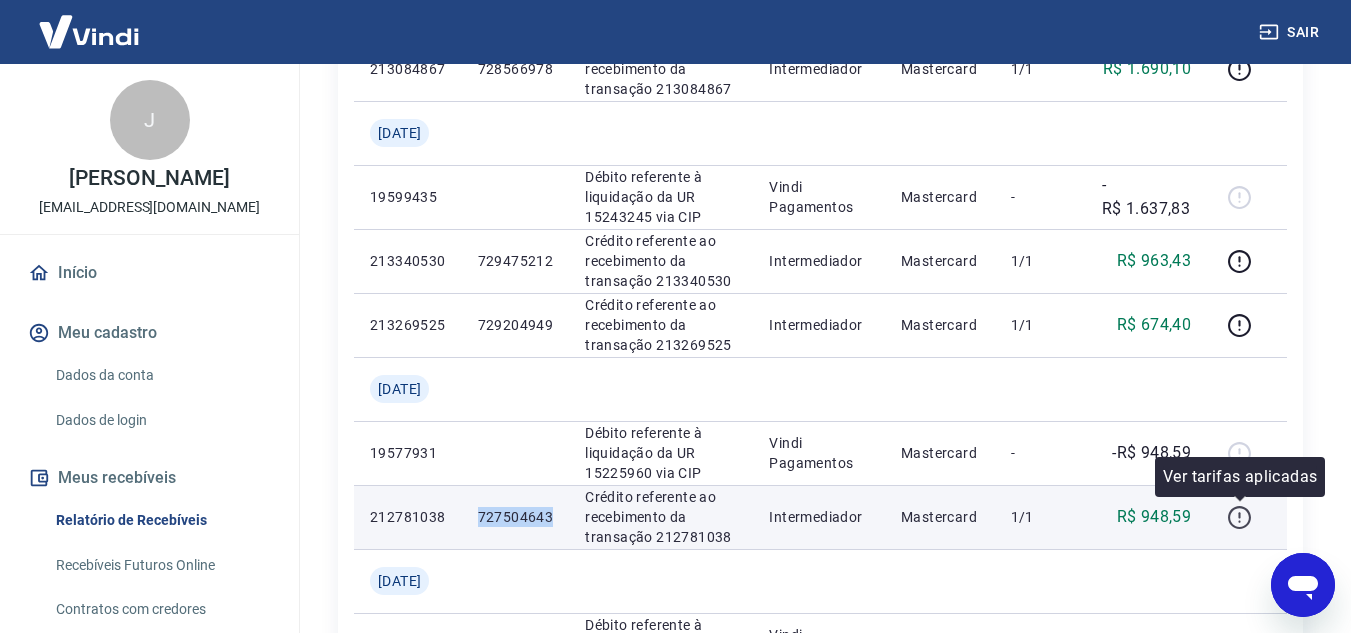click 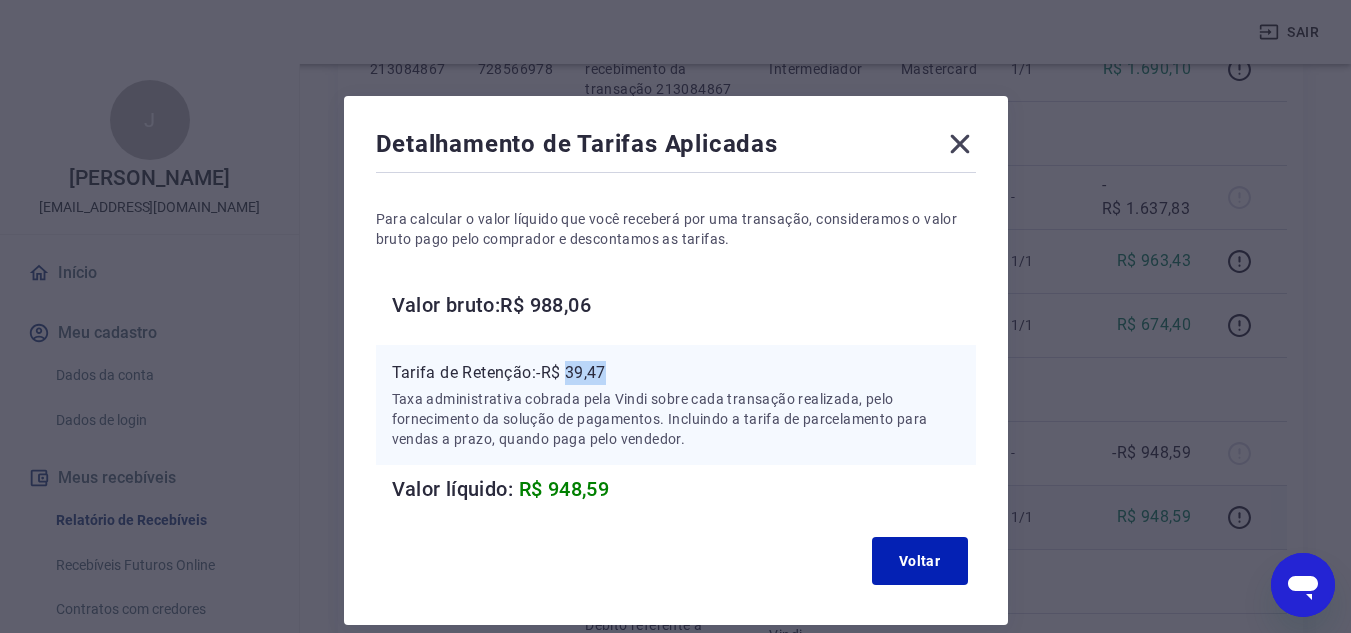 drag, startPoint x: 571, startPoint y: 366, endPoint x: 613, endPoint y: 367, distance: 42.0119 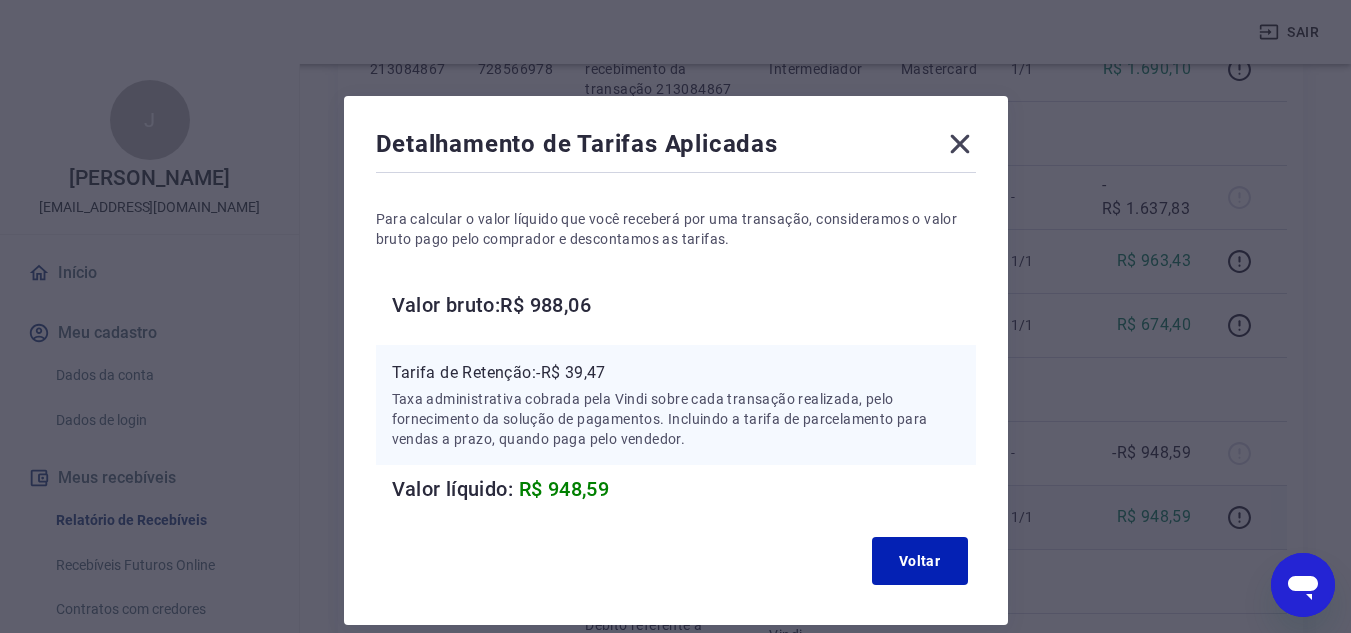 click 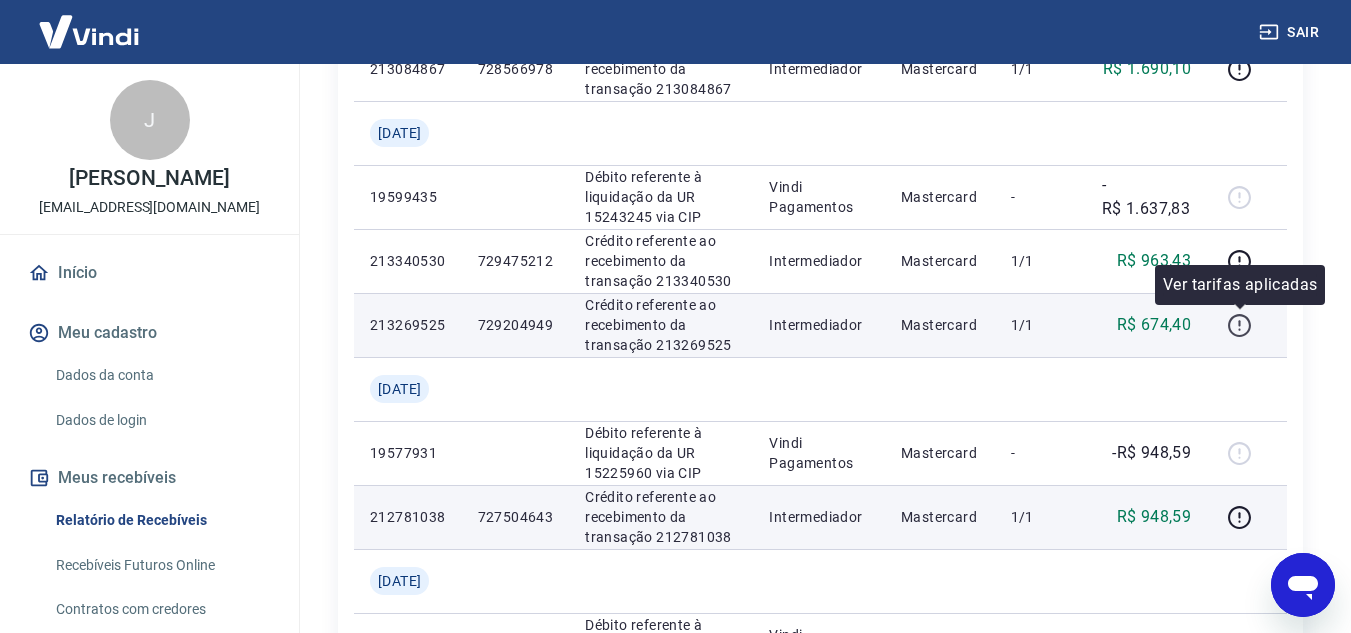 click 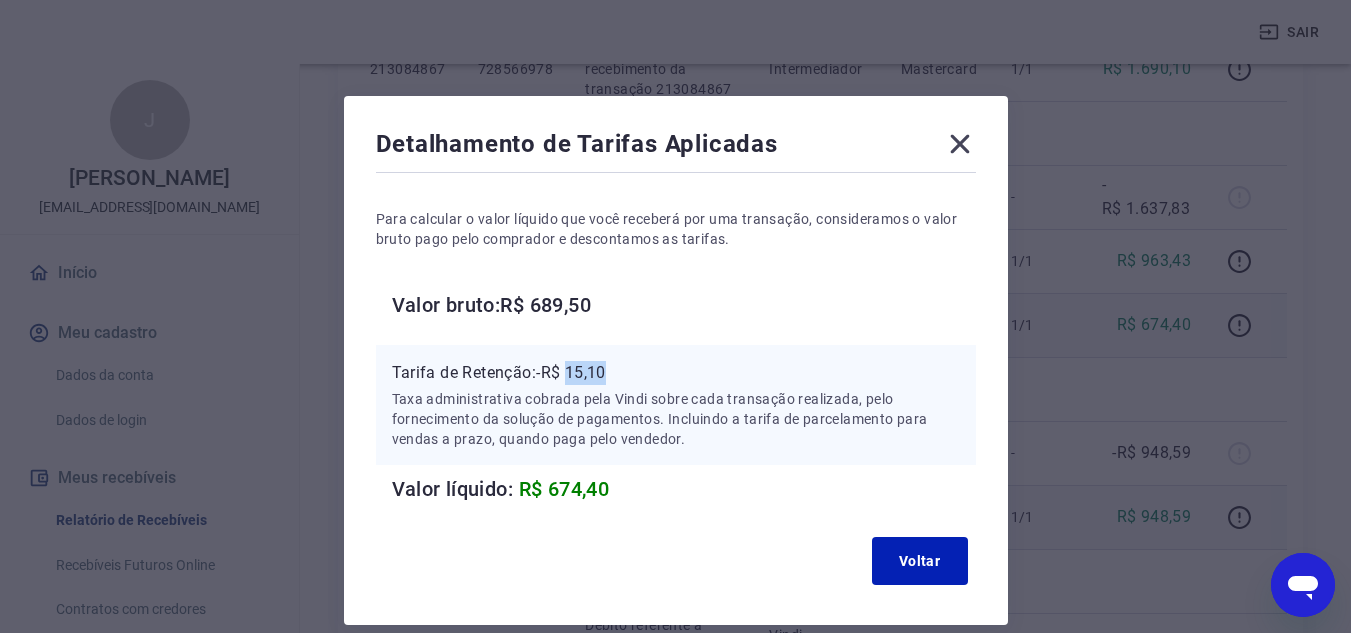 drag, startPoint x: 571, startPoint y: 368, endPoint x: 610, endPoint y: 372, distance: 39.20459 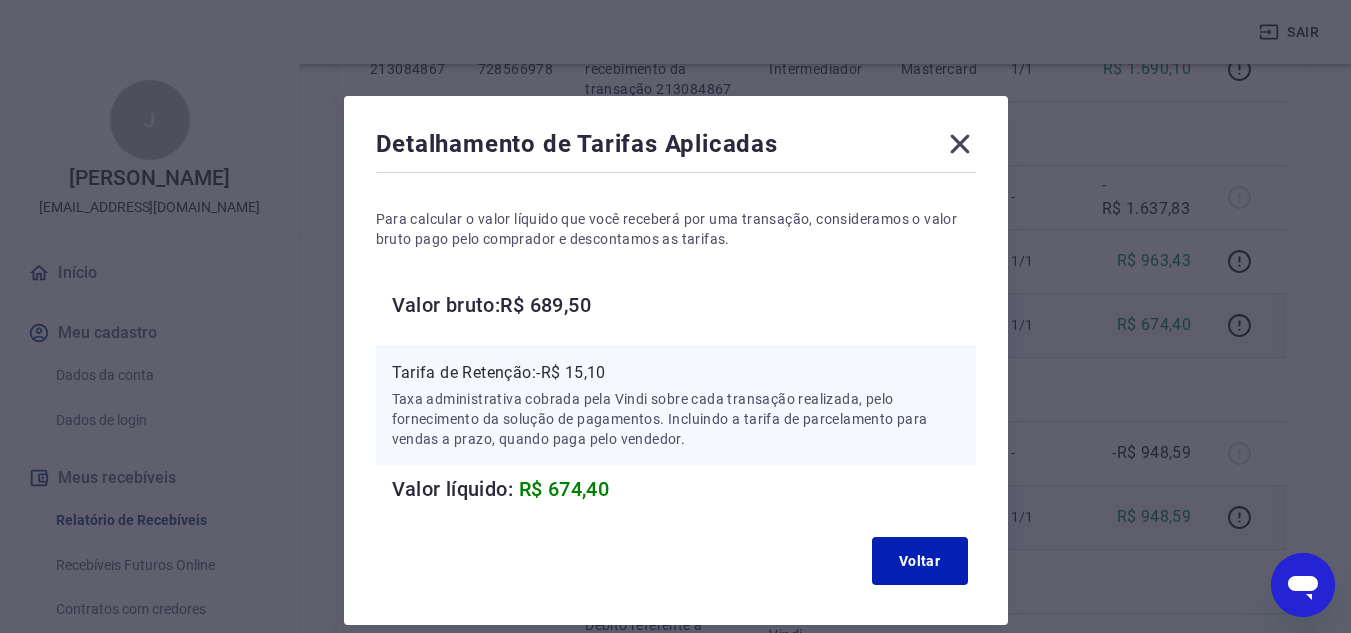 click on "Detalhamento de Tarifas Aplicadas" at bounding box center [676, 148] 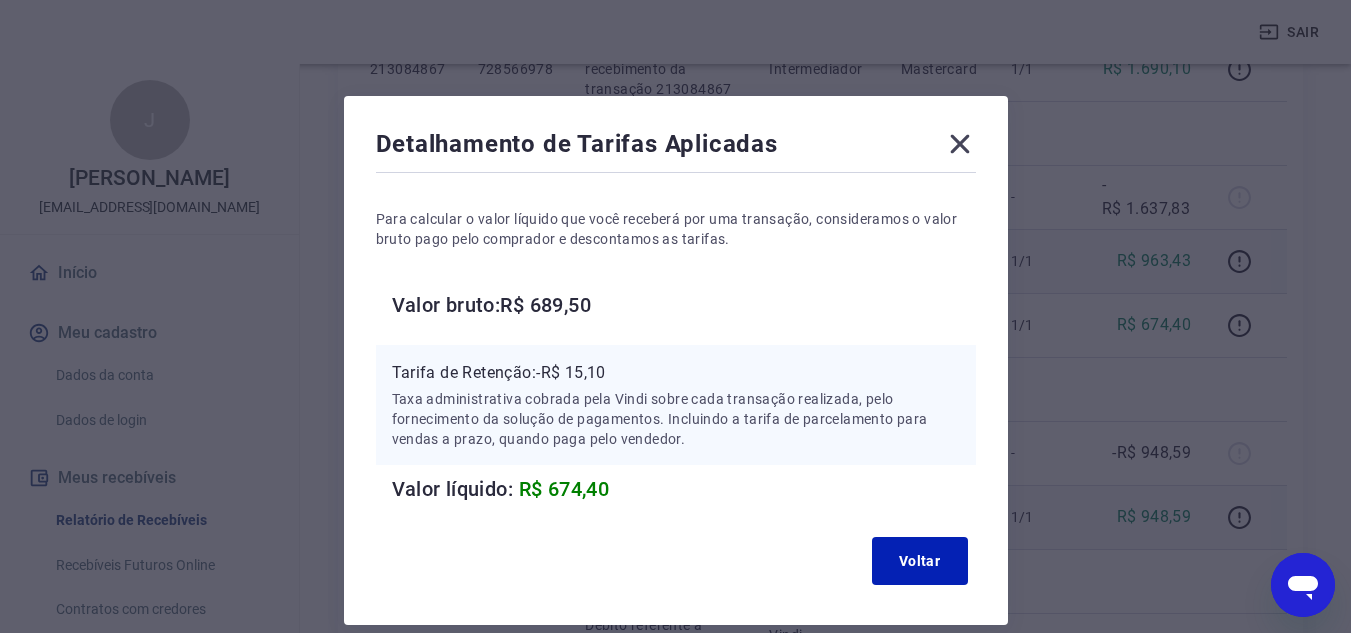drag, startPoint x: 956, startPoint y: 140, endPoint x: 1178, endPoint y: 229, distance: 239.17567 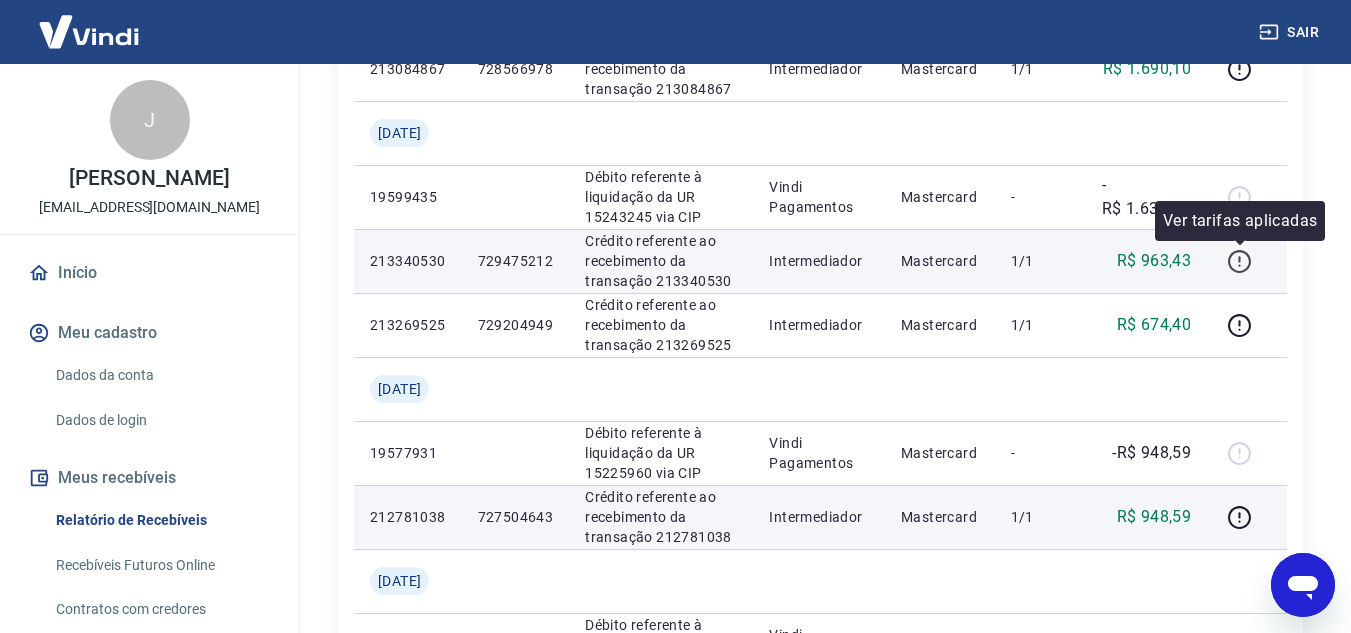 click 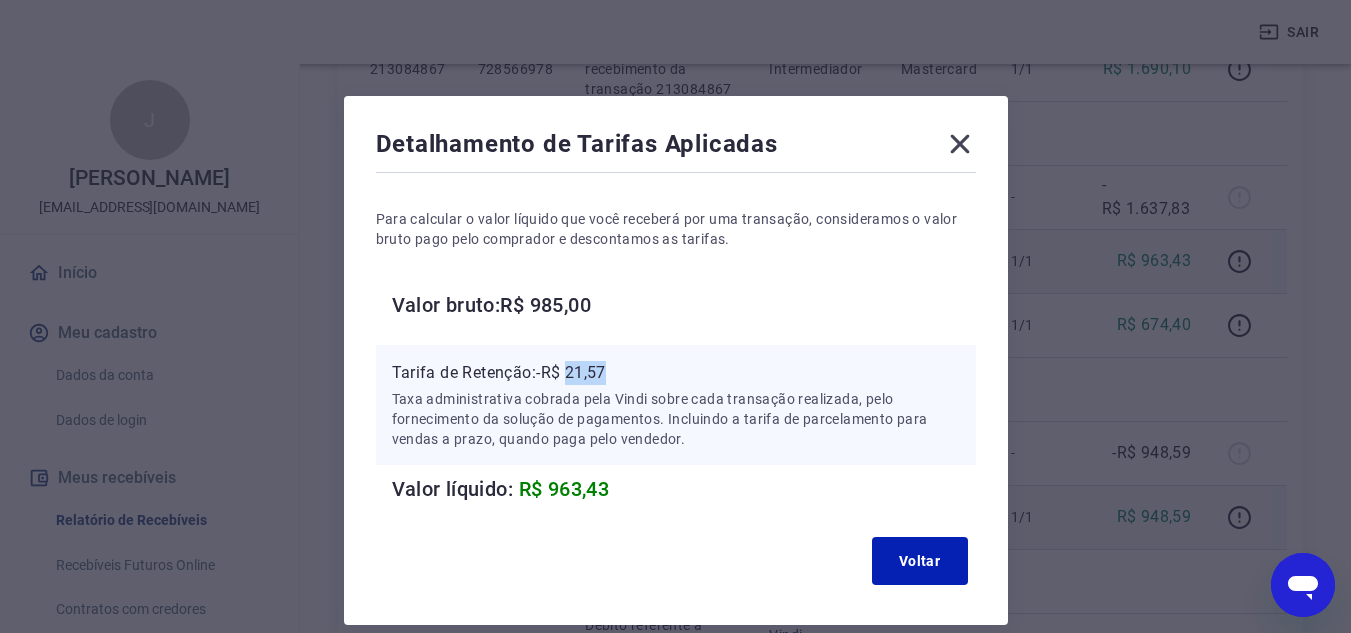drag, startPoint x: 572, startPoint y: 368, endPoint x: 627, endPoint y: 384, distance: 57.280014 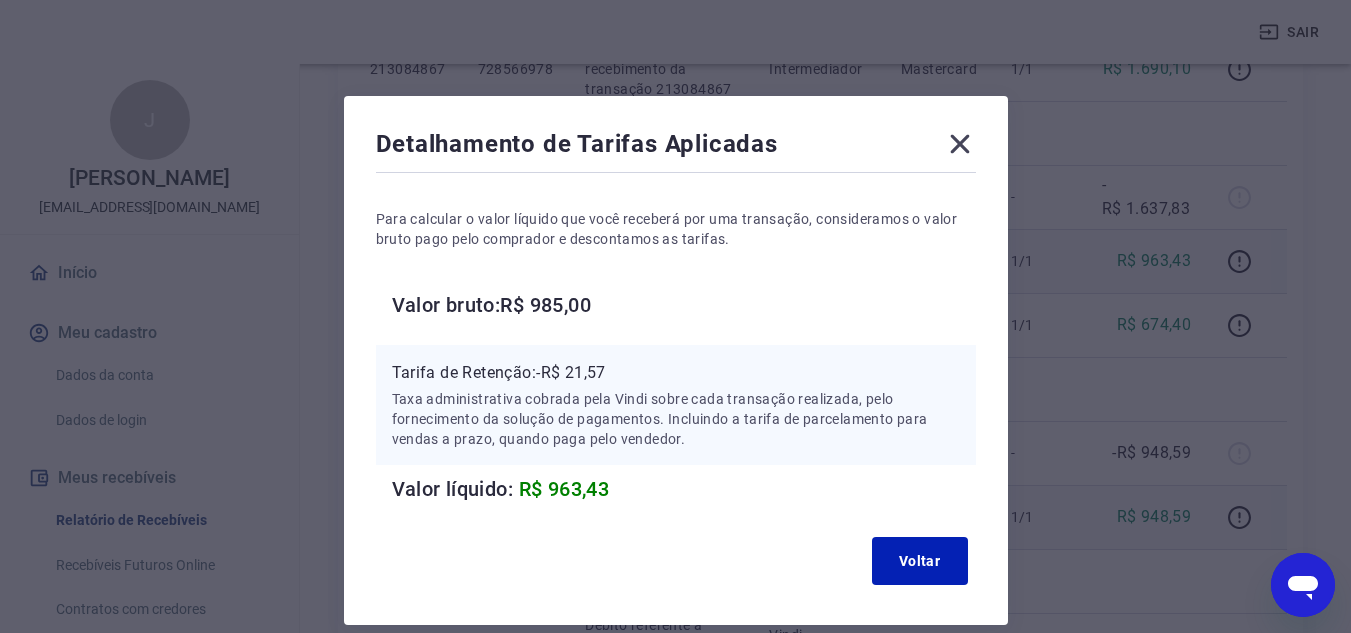 click on "Detalhamento de Tarifas Aplicadas" at bounding box center [676, 148] 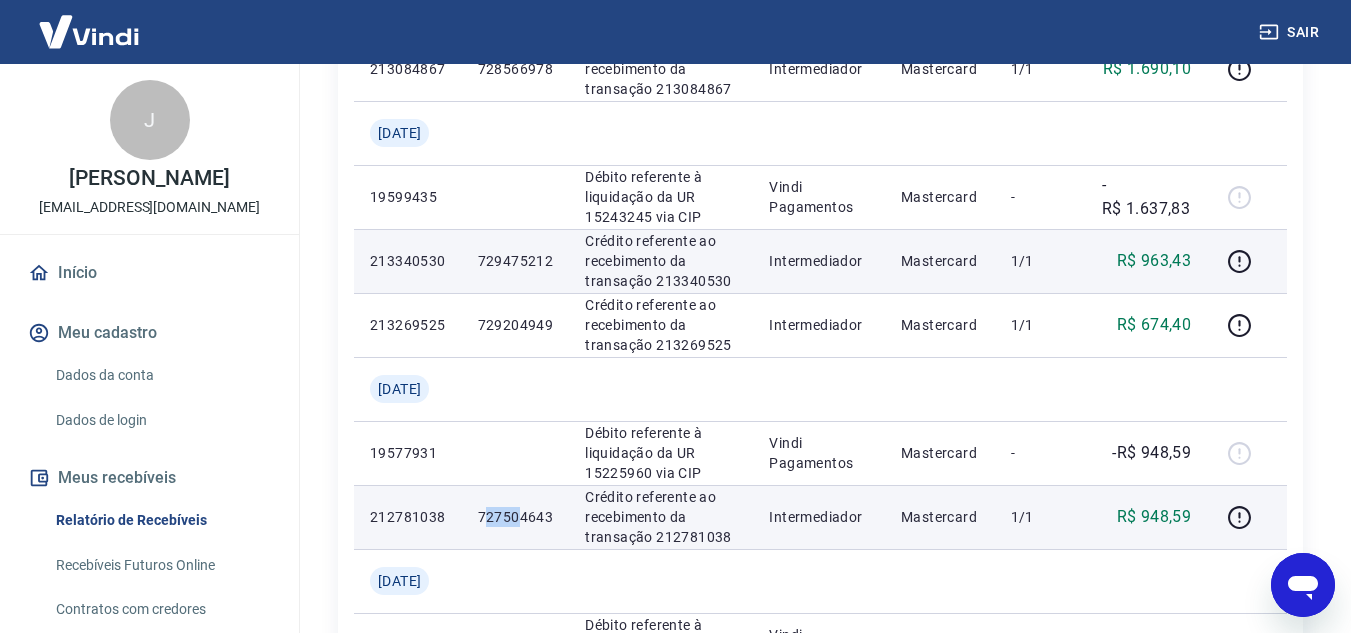 drag, startPoint x: 496, startPoint y: 513, endPoint x: 529, endPoint y: 516, distance: 33.13608 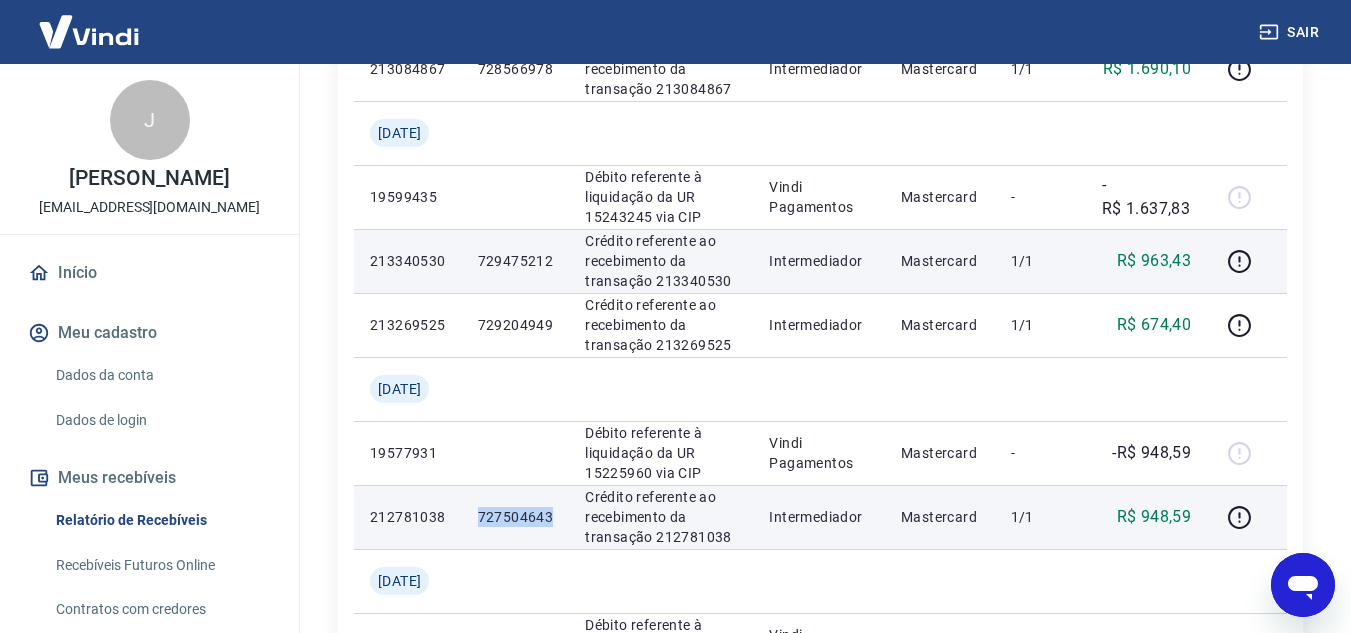 drag, startPoint x: 495, startPoint y: 514, endPoint x: 570, endPoint y: 515, distance: 75.00667 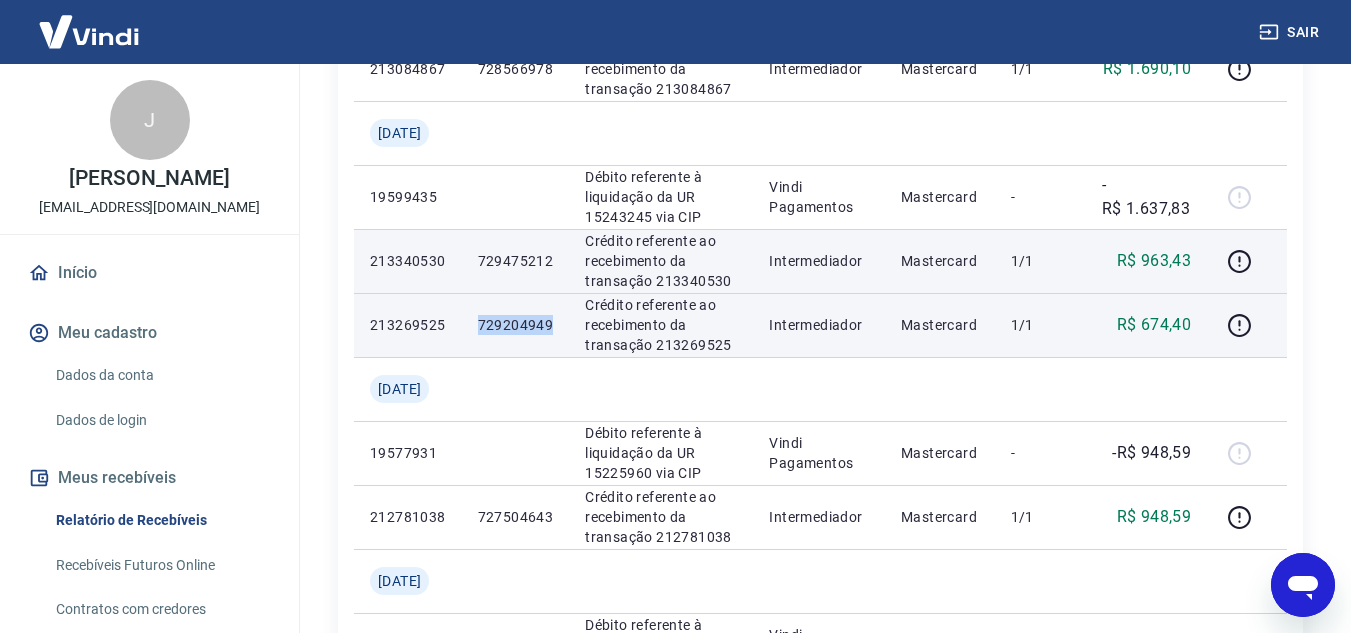 drag, startPoint x: 489, startPoint y: 321, endPoint x: 563, endPoint y: 325, distance: 74.10803 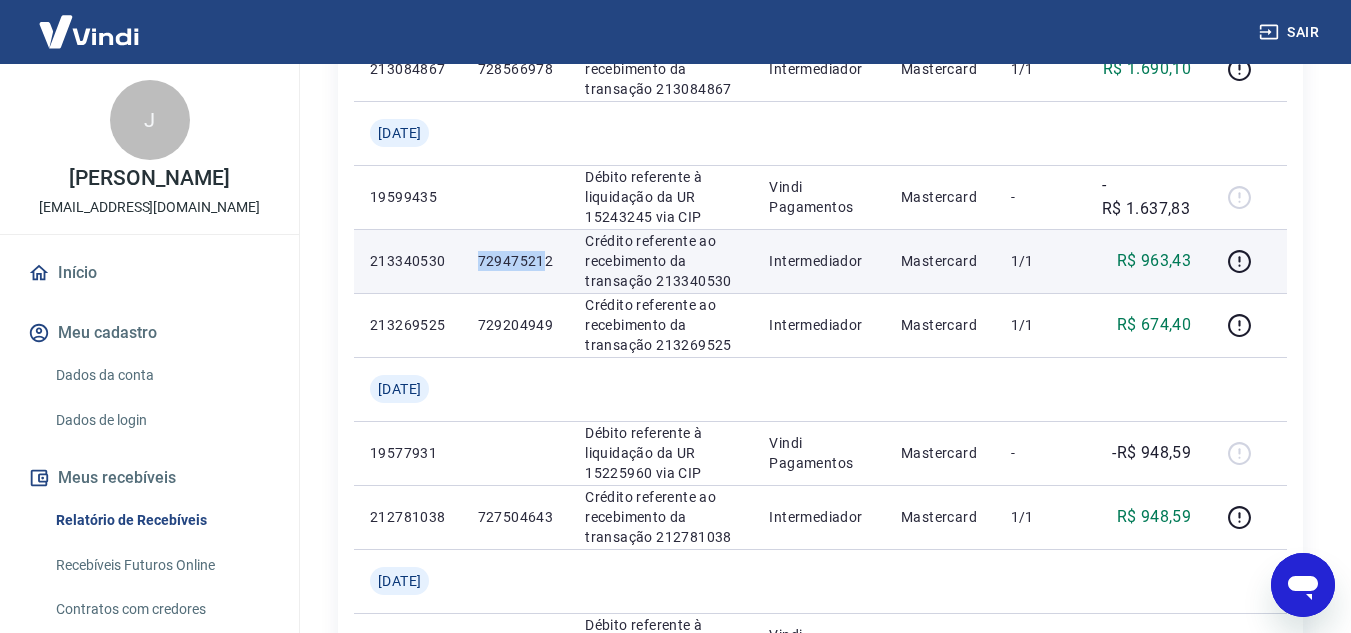drag, startPoint x: 491, startPoint y: 262, endPoint x: 555, endPoint y: 262, distance: 64 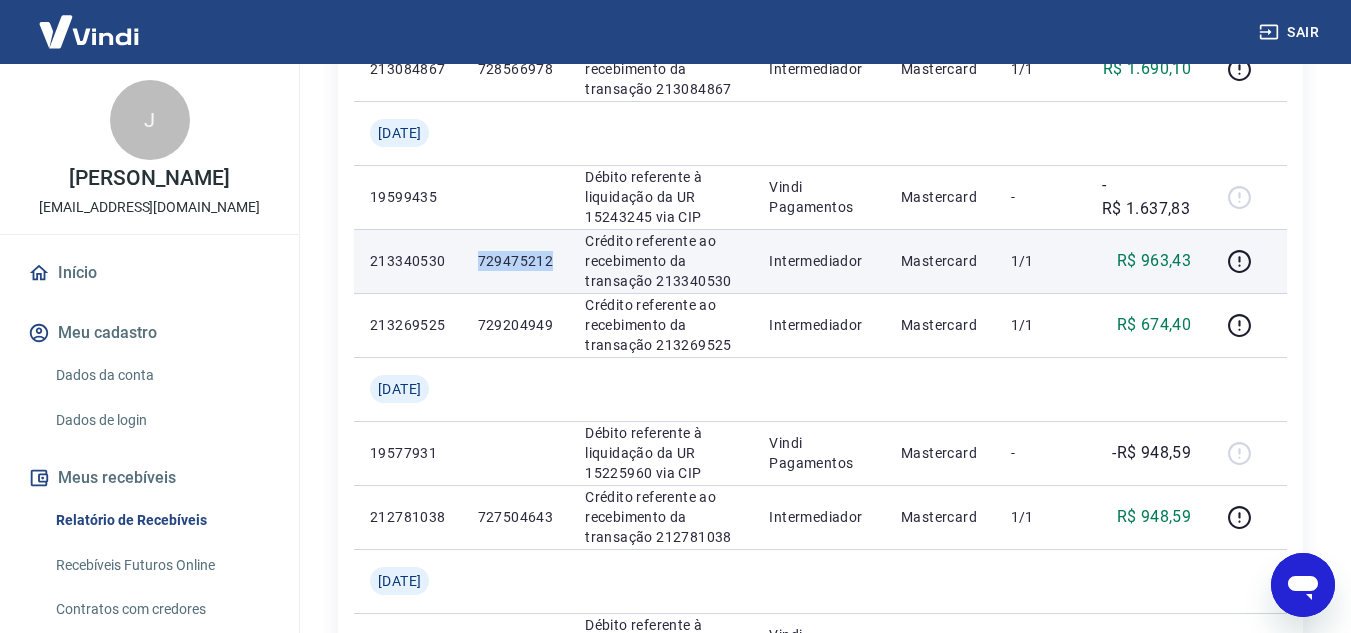 drag, startPoint x: 488, startPoint y: 259, endPoint x: 570, endPoint y: 264, distance: 82.1523 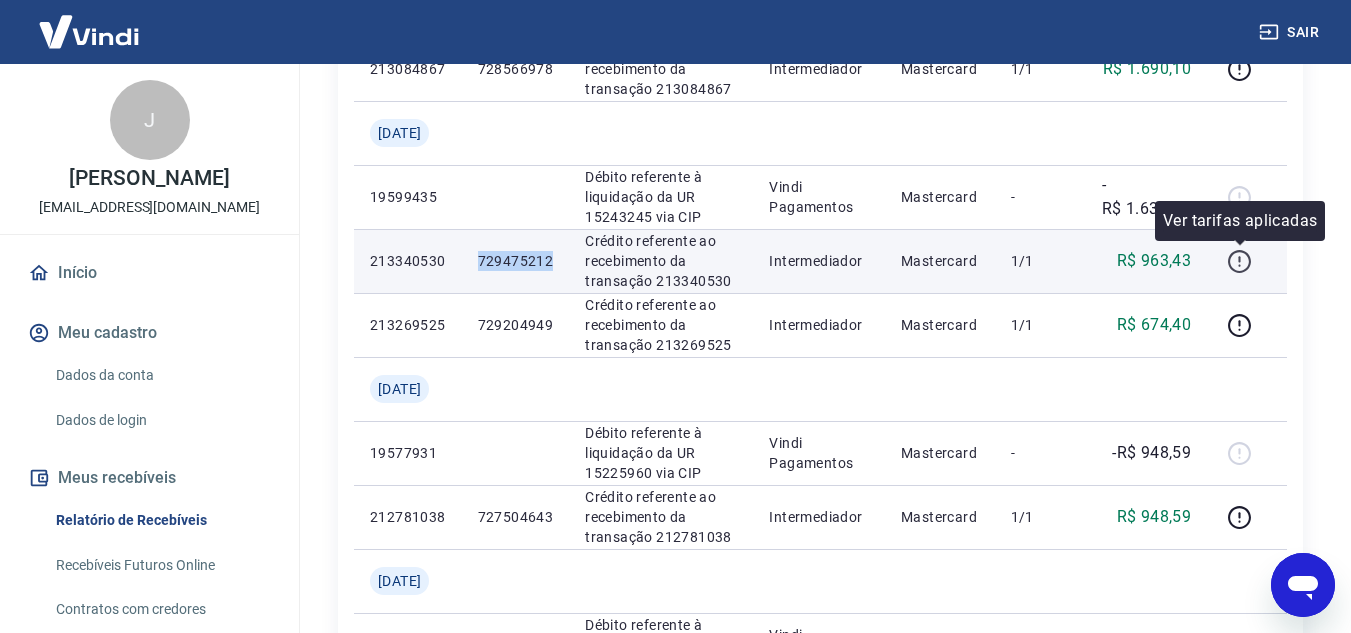 click 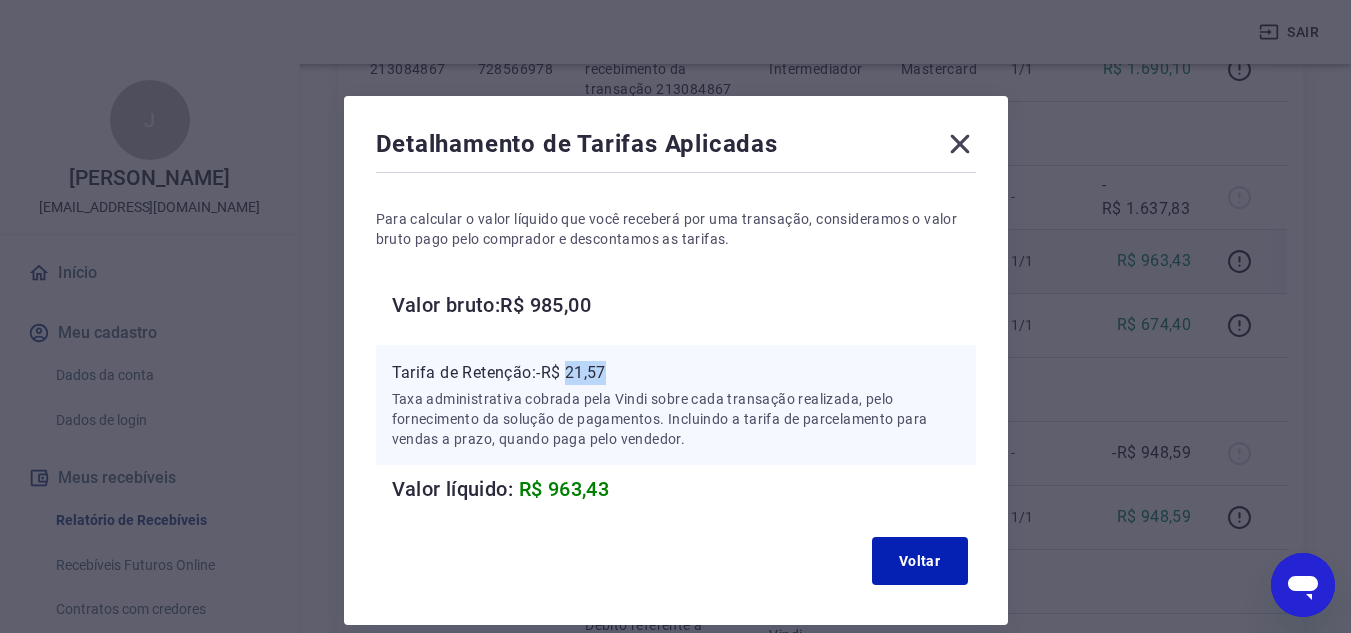 drag, startPoint x: 569, startPoint y: 370, endPoint x: 622, endPoint y: 374, distance: 53.15073 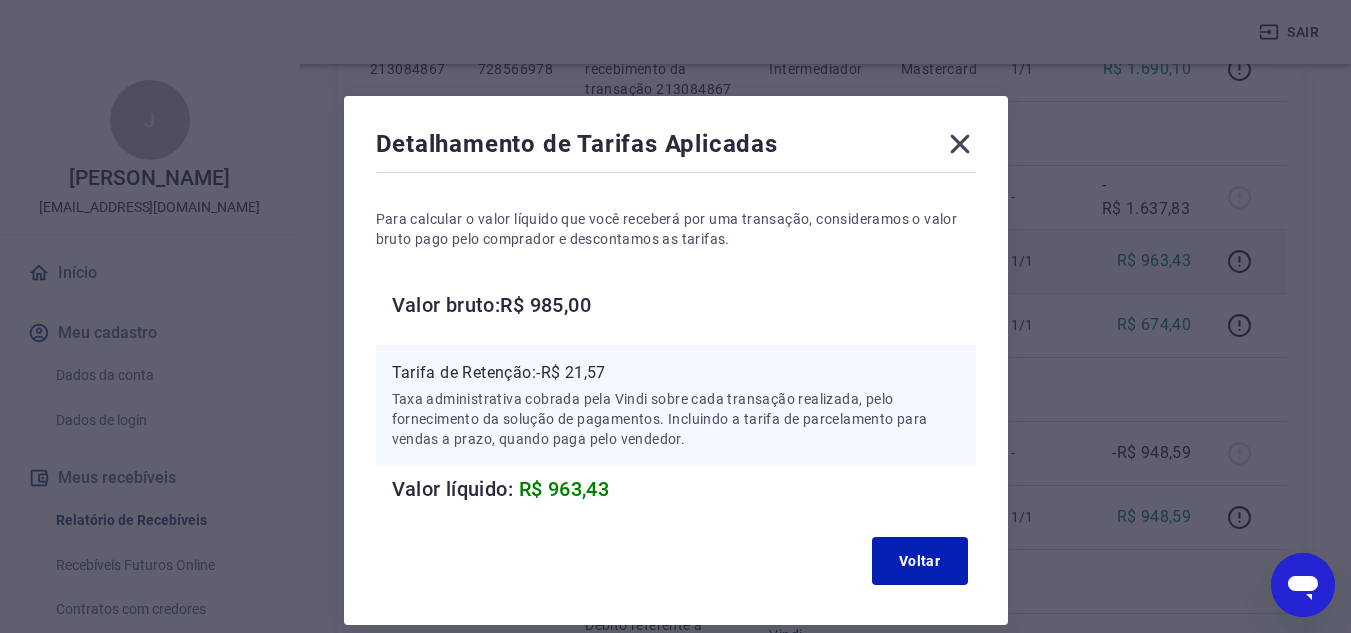 click 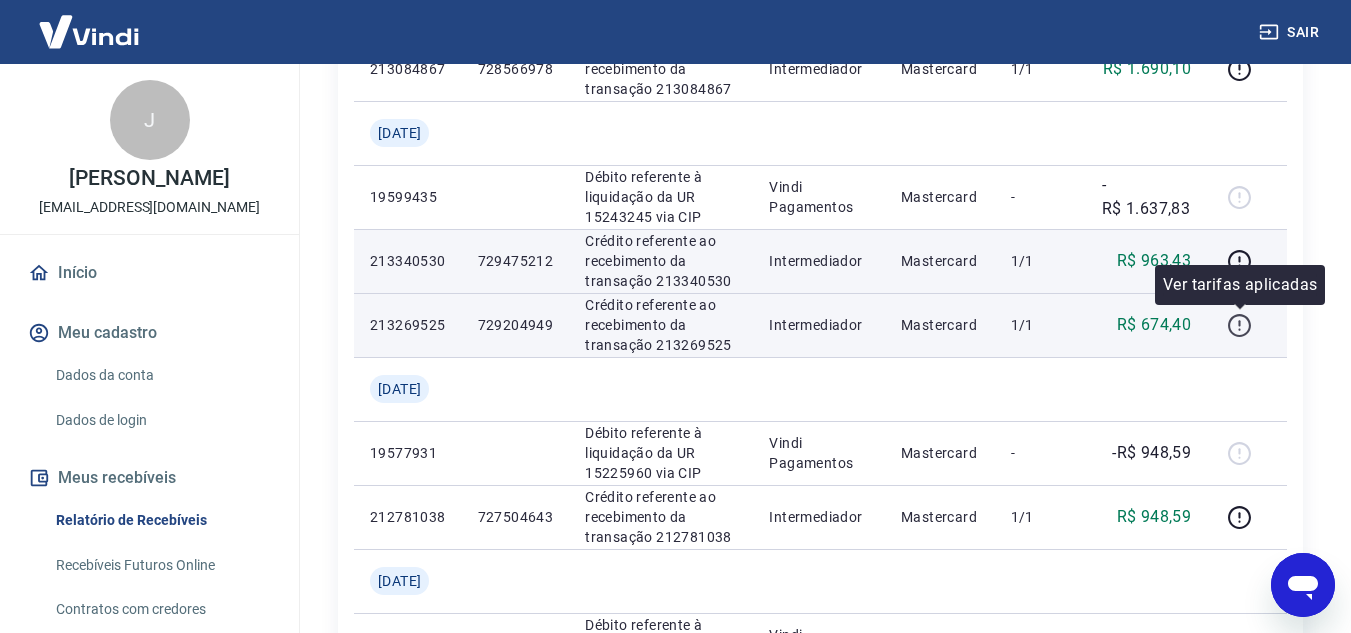 click 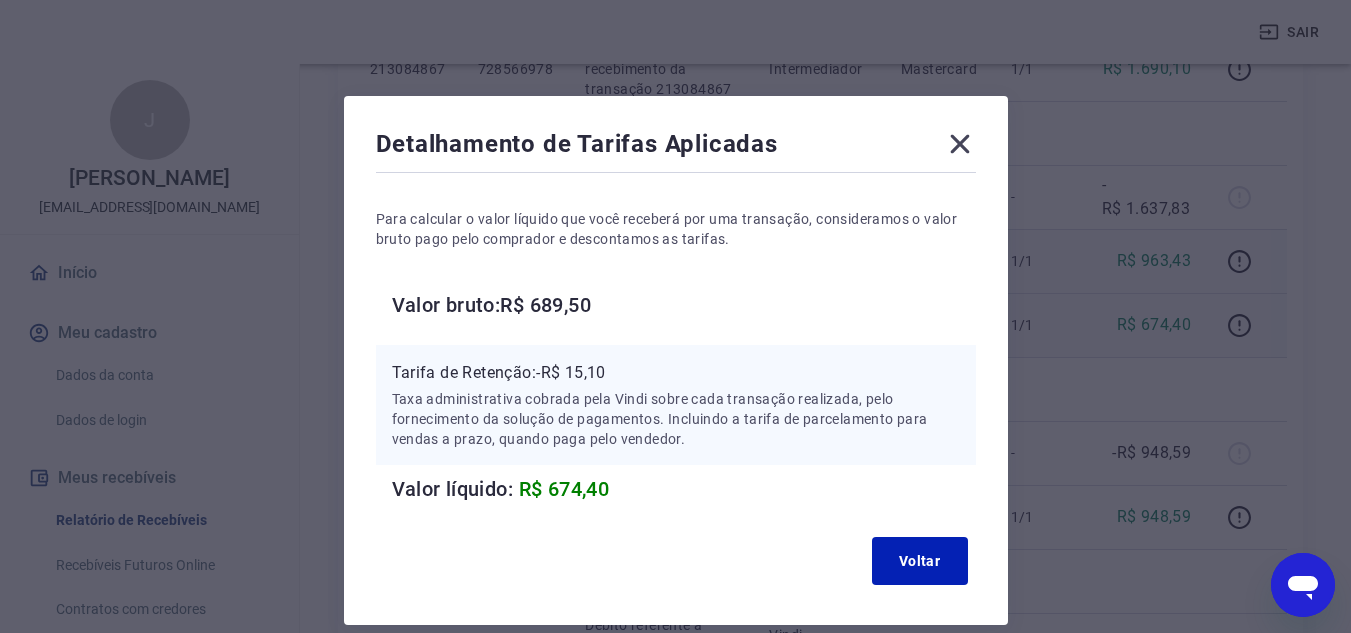 click on "Tarifa de Retenção:  -R$ 15,10" at bounding box center (676, 373) 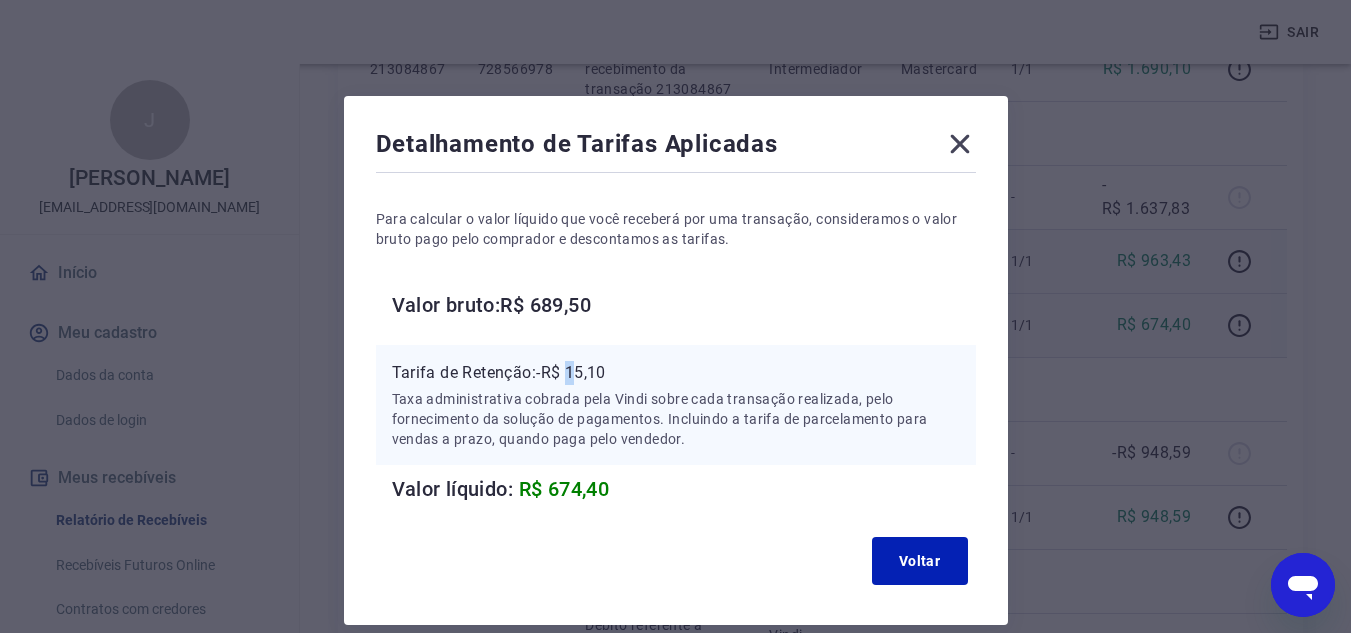click on "Tarifa de Retenção:  -R$ 15,10" at bounding box center (676, 373) 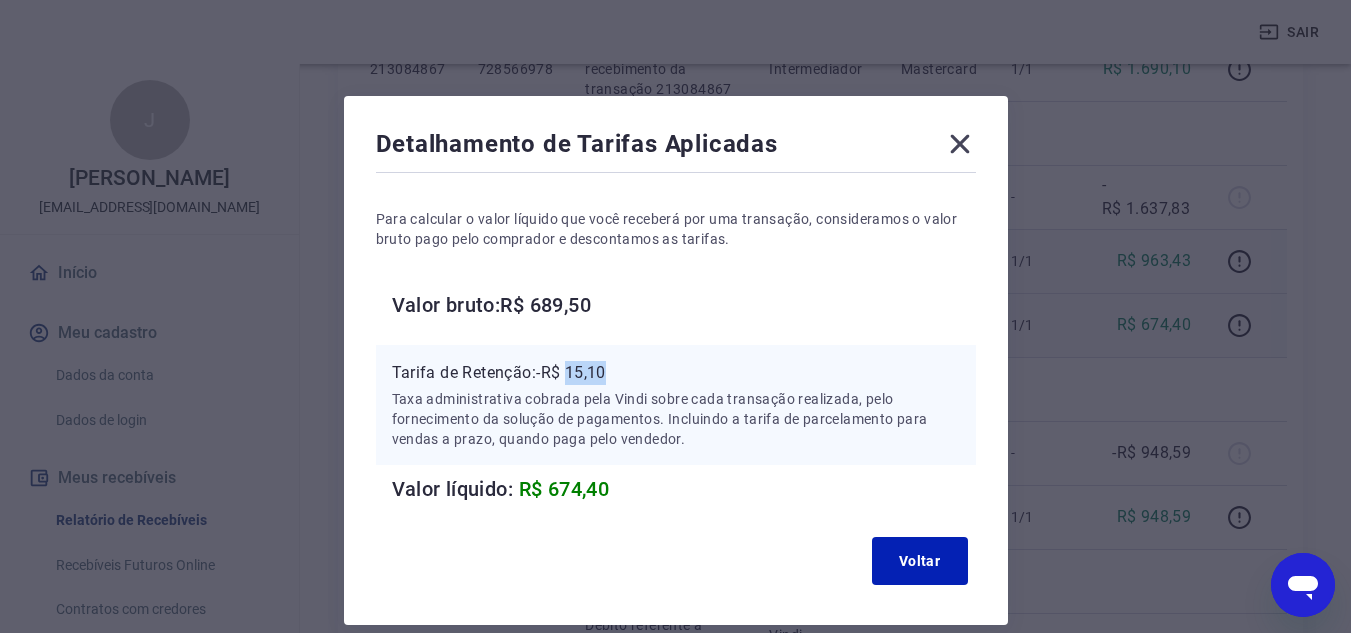 drag, startPoint x: 569, startPoint y: 374, endPoint x: 611, endPoint y: 375, distance: 42.0119 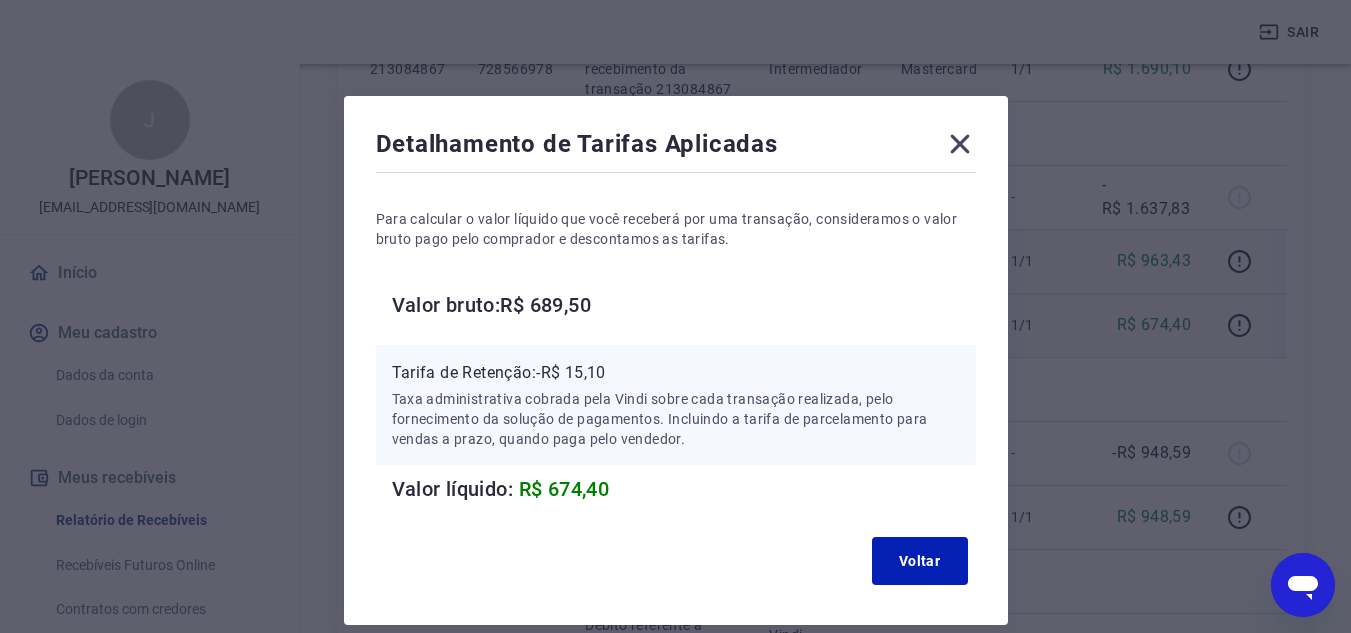 click 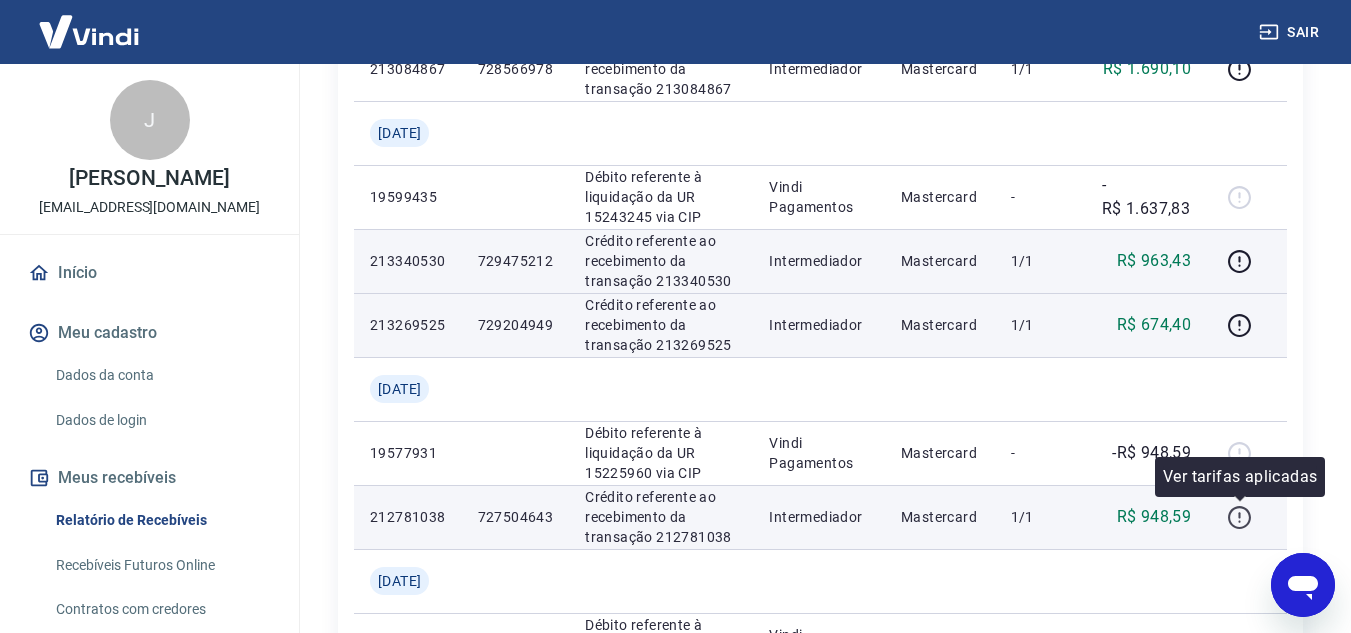 click 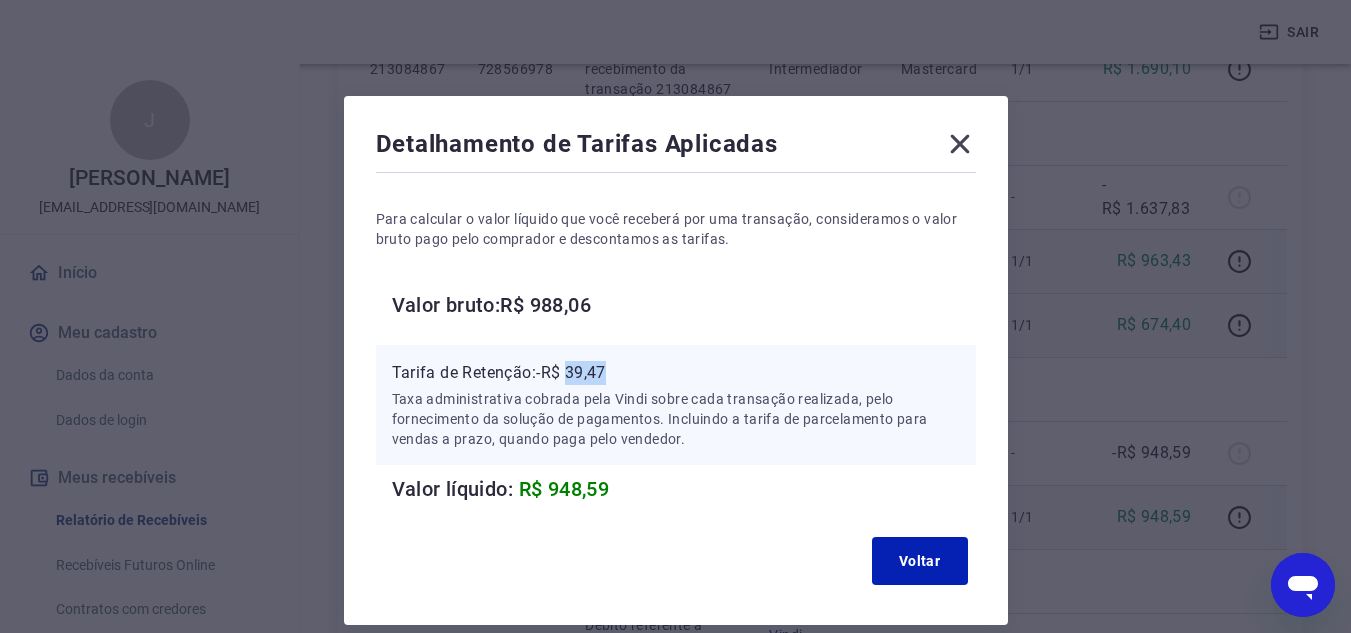 drag, startPoint x: 569, startPoint y: 370, endPoint x: 631, endPoint y: 382, distance: 63.15061 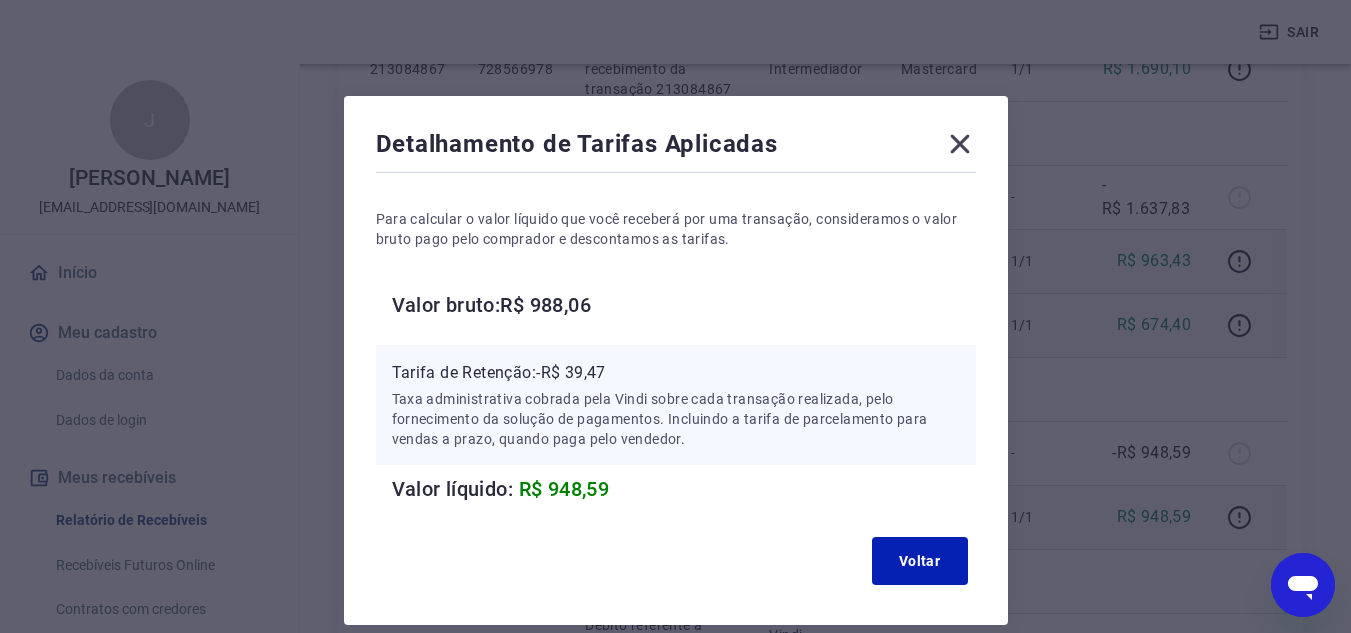 click on "Detalhamento de Tarifas Aplicadas Para calcular o valor líquido que você receberá por uma transação, consideramos o valor bruto pago pelo comprador e descontamos as tarifas. Valor bruto:  R$ 988,06 Tarifa de Retenção:  -R$ 39,47 Taxa administrativa cobrada pela Vindi sobre cada transação realizada, pelo fornecimento da solução de pagamentos. Incluindo a tarifa de parcelamento para vendas a prazo, quando paga pelo vendedor. Valor líquido:   R$ 948,59 Voltar" at bounding box center (676, 360) 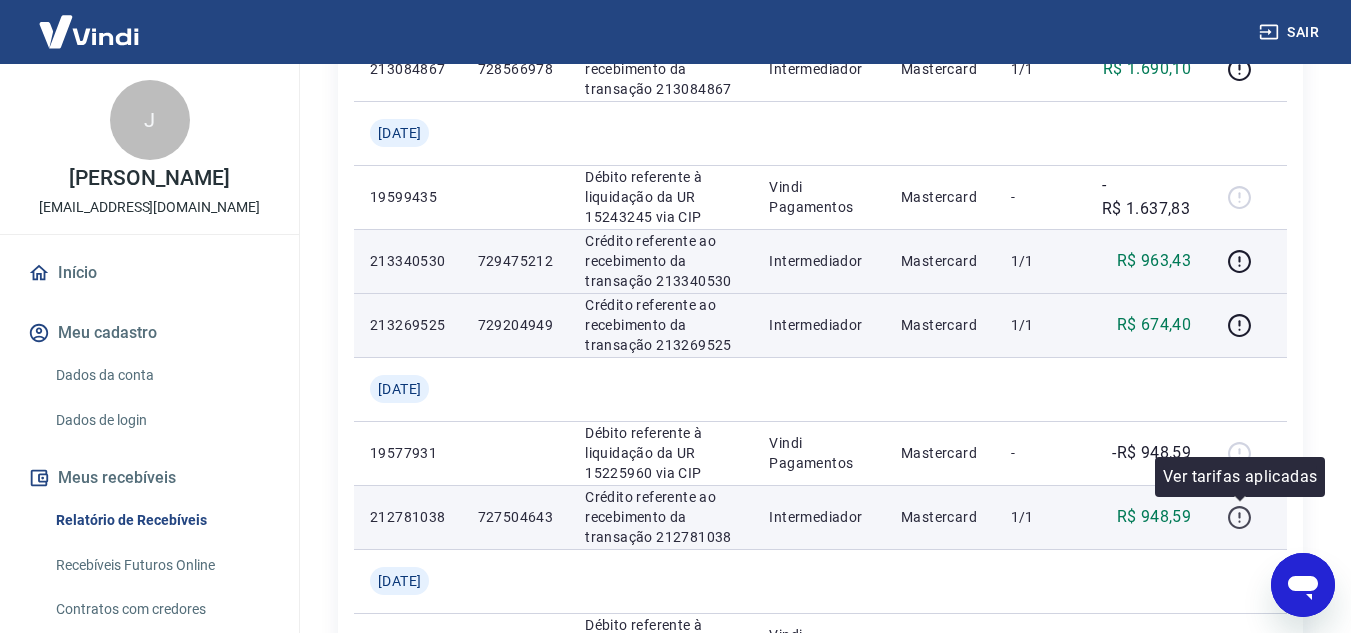 click 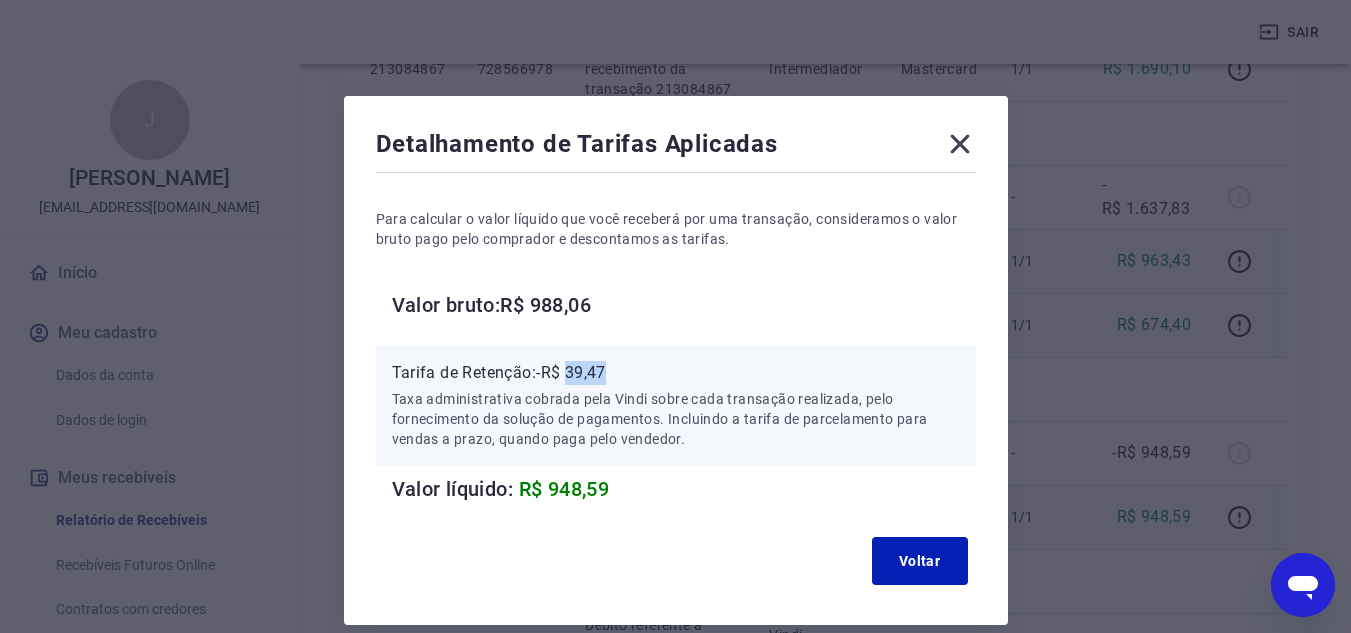 drag, startPoint x: 596, startPoint y: 374, endPoint x: 632, endPoint y: 379, distance: 36.345562 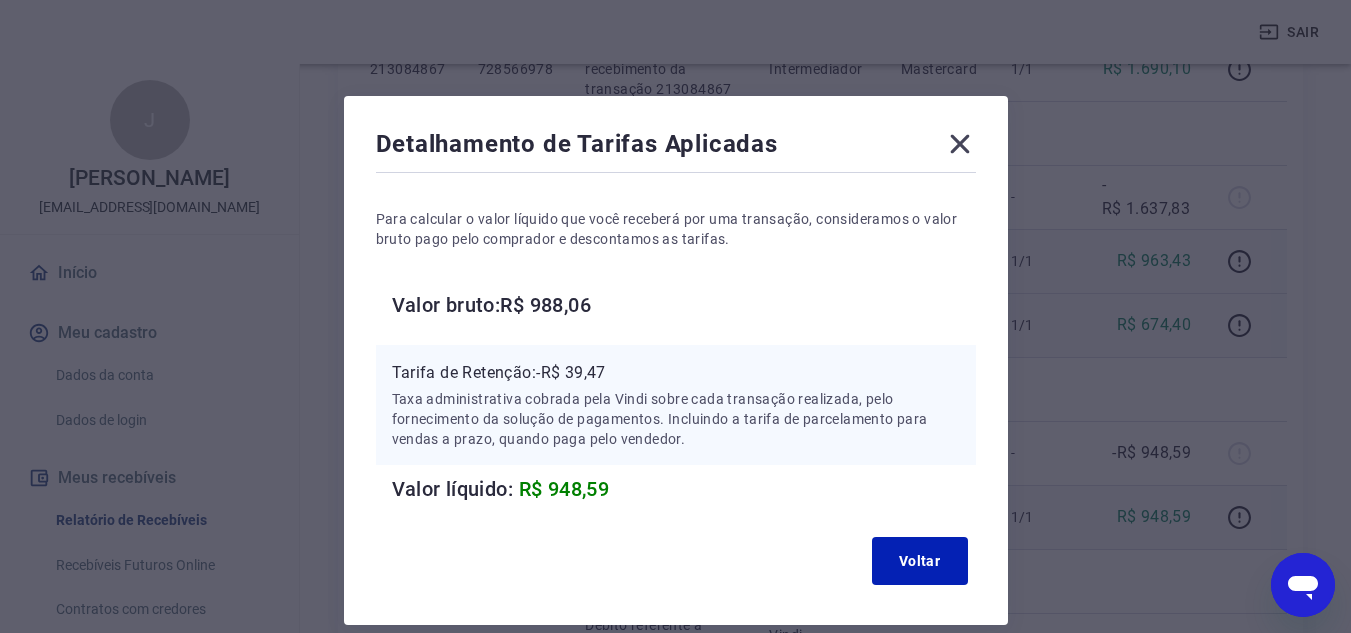 click 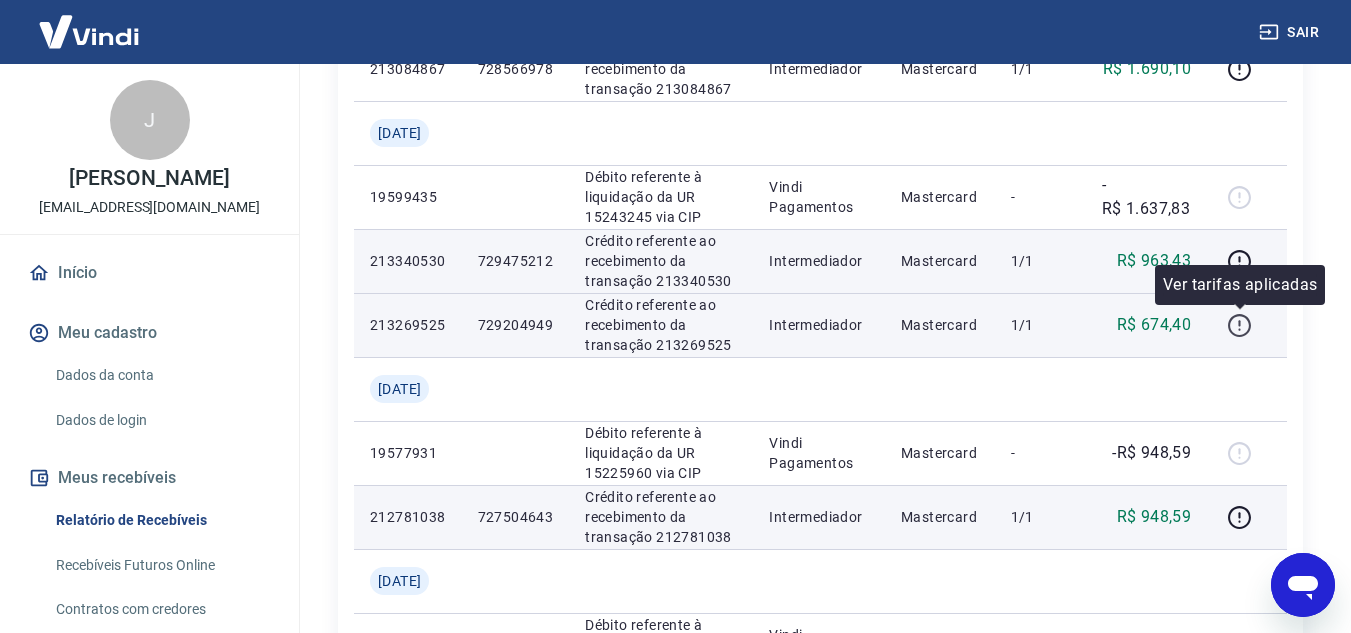click 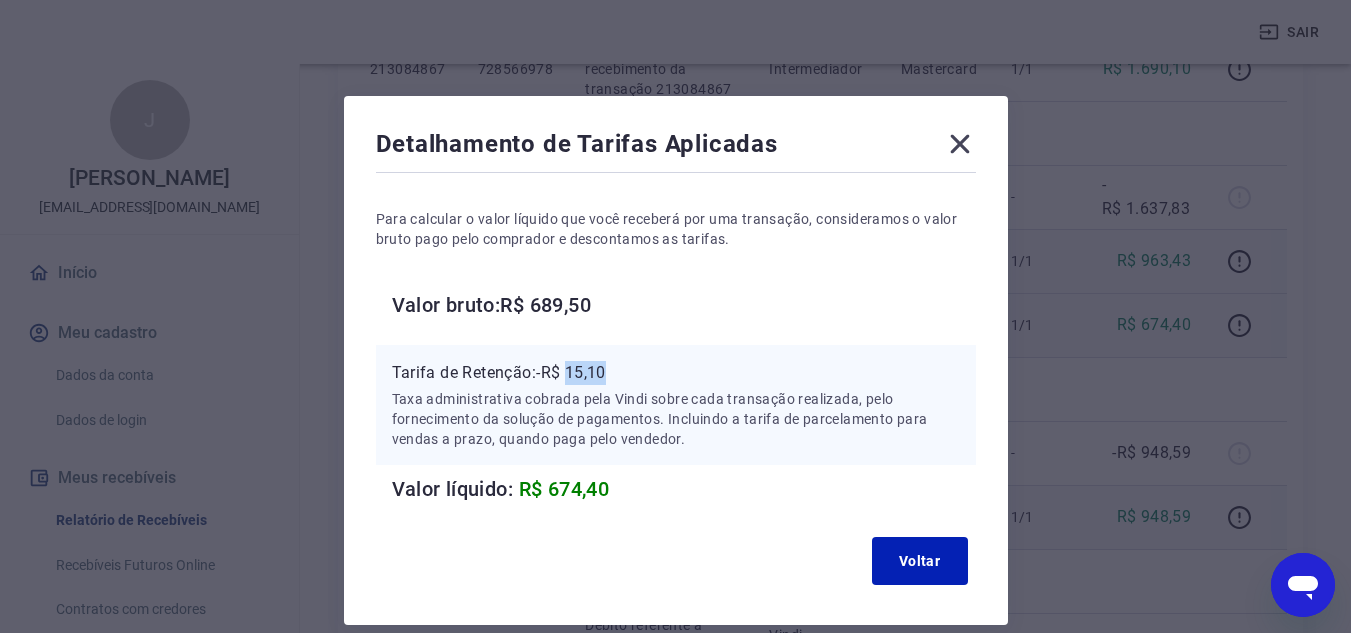 drag, startPoint x: 572, startPoint y: 373, endPoint x: 607, endPoint y: 373, distance: 35 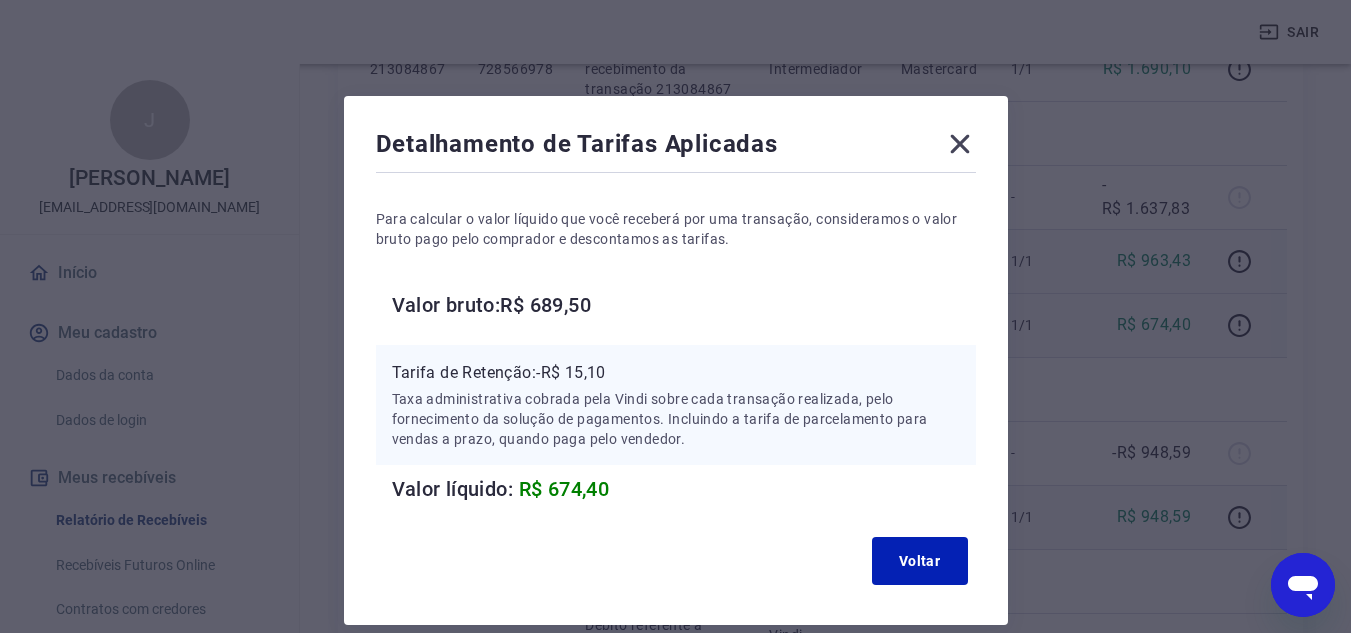 click 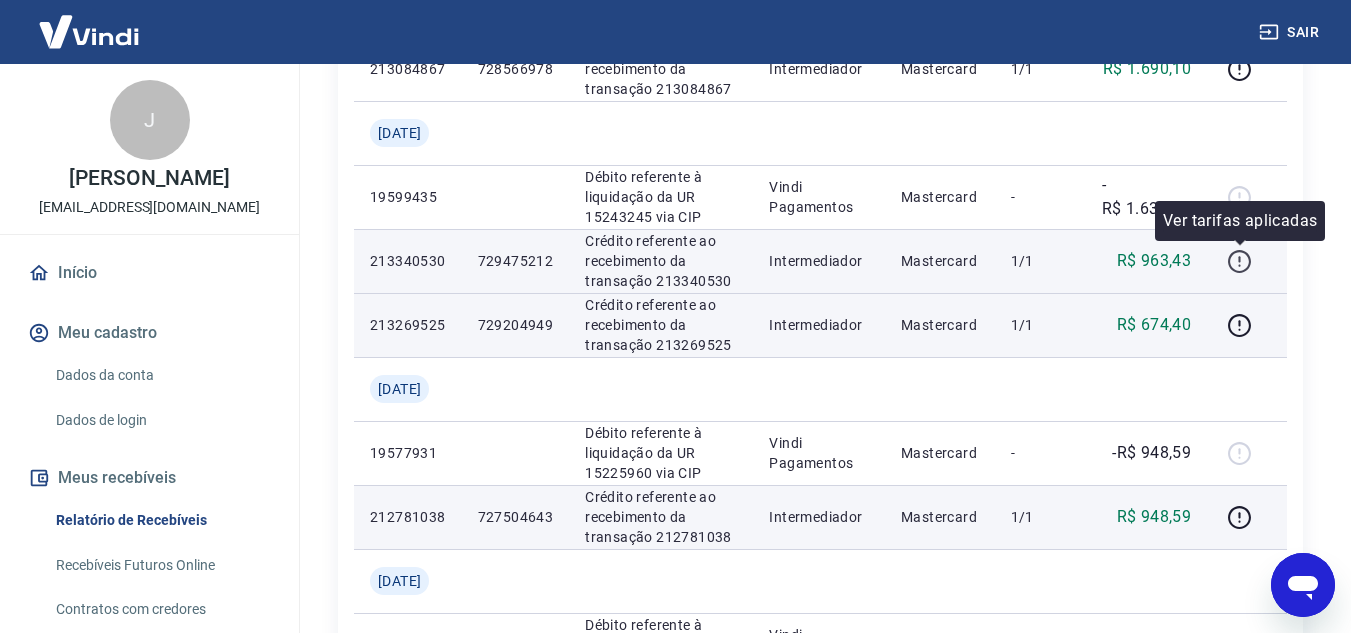 click 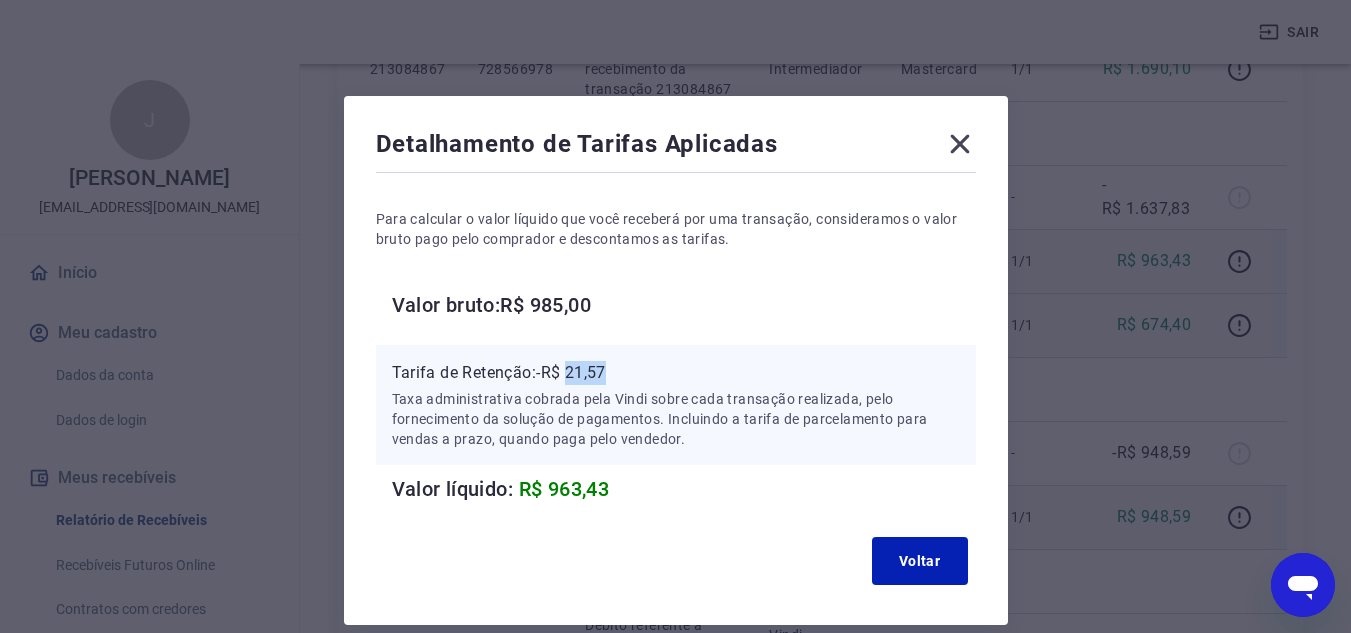 drag, startPoint x: 571, startPoint y: 371, endPoint x: 617, endPoint y: 371, distance: 46 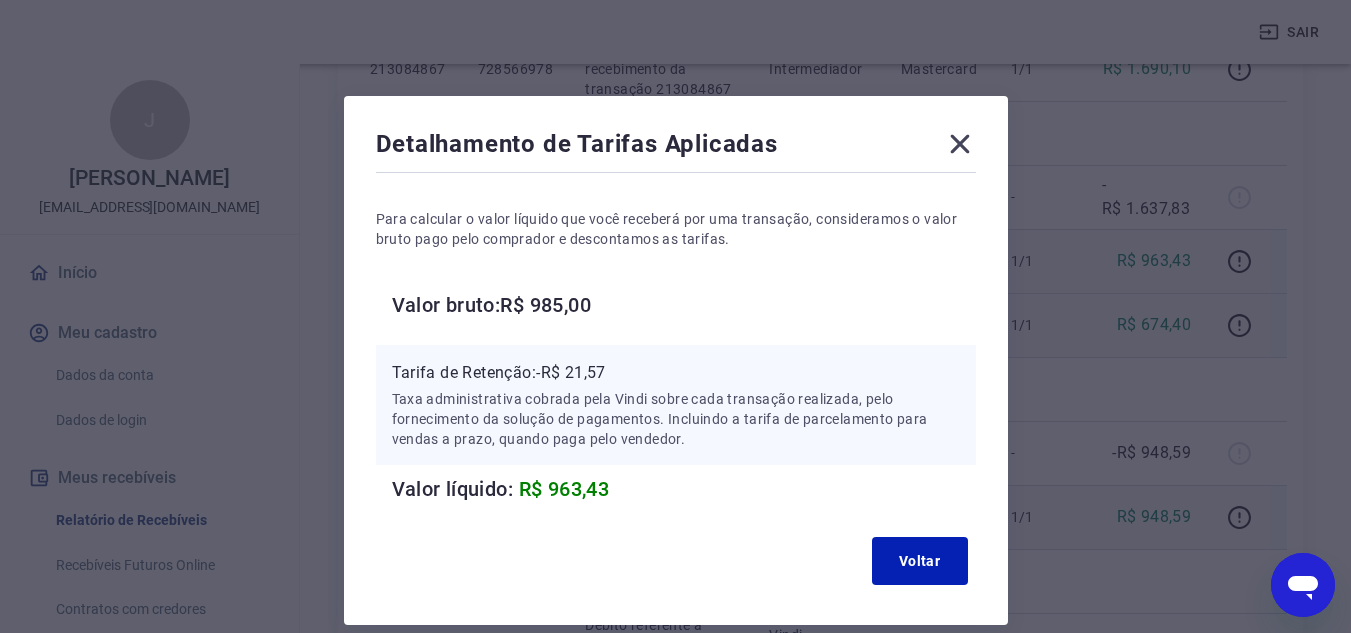 click 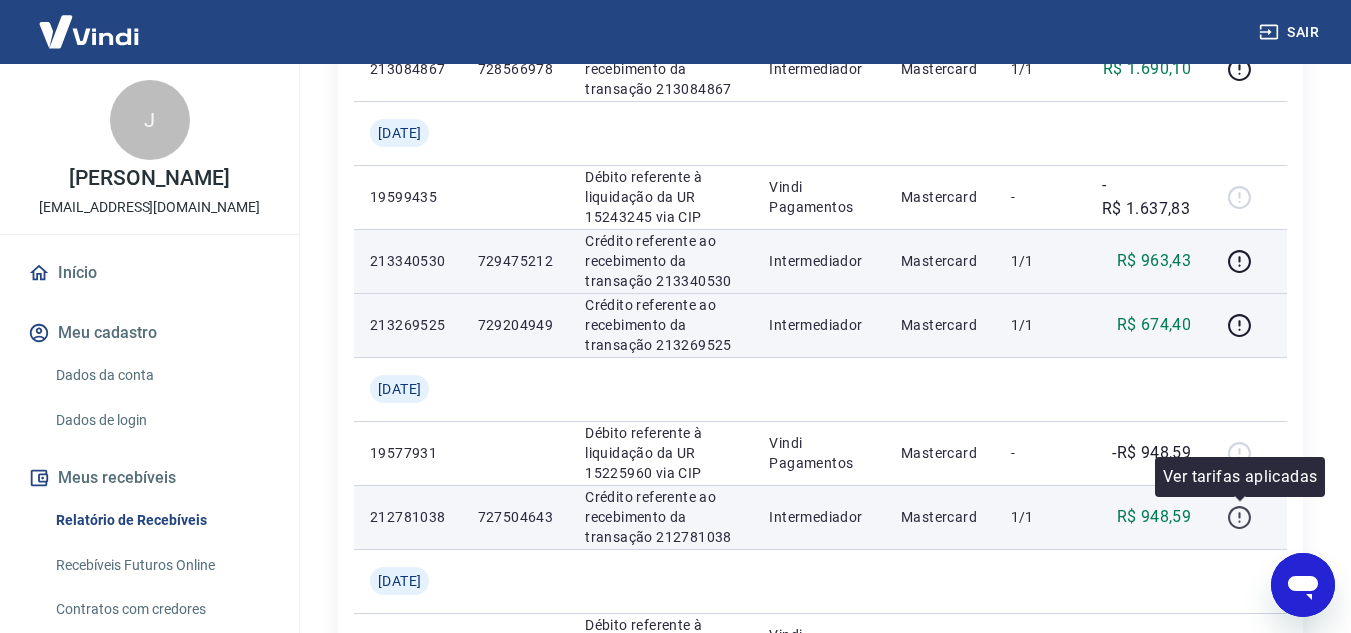 click 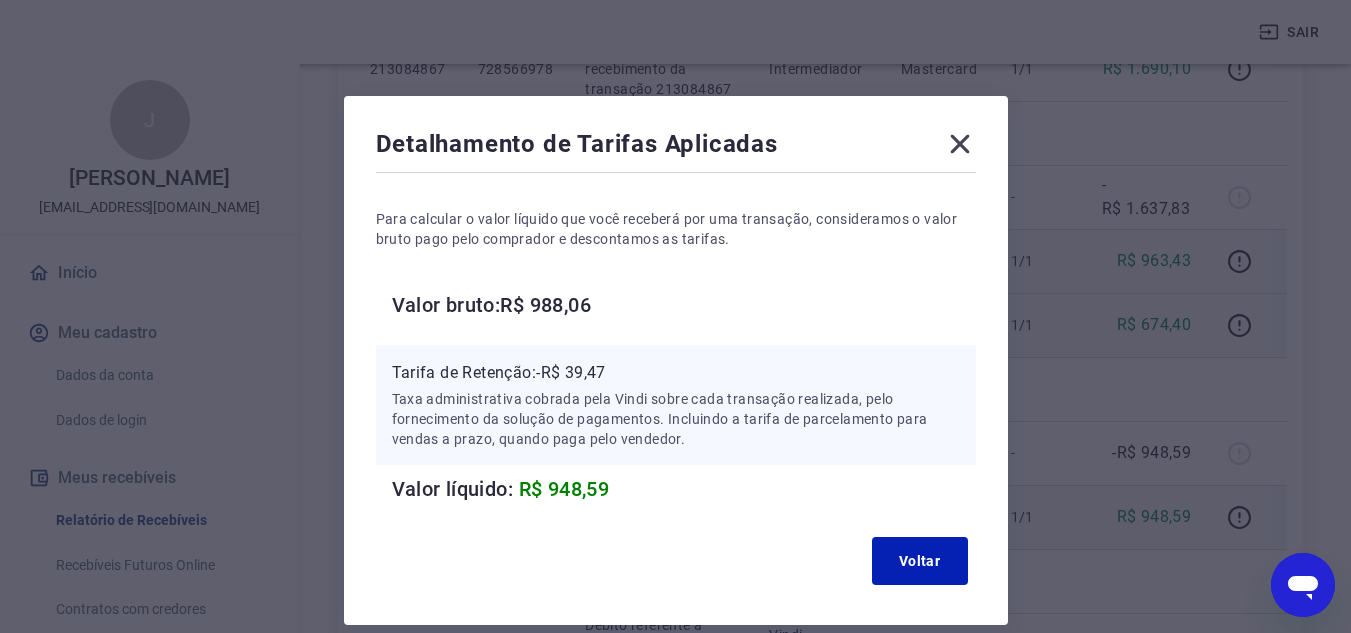 click 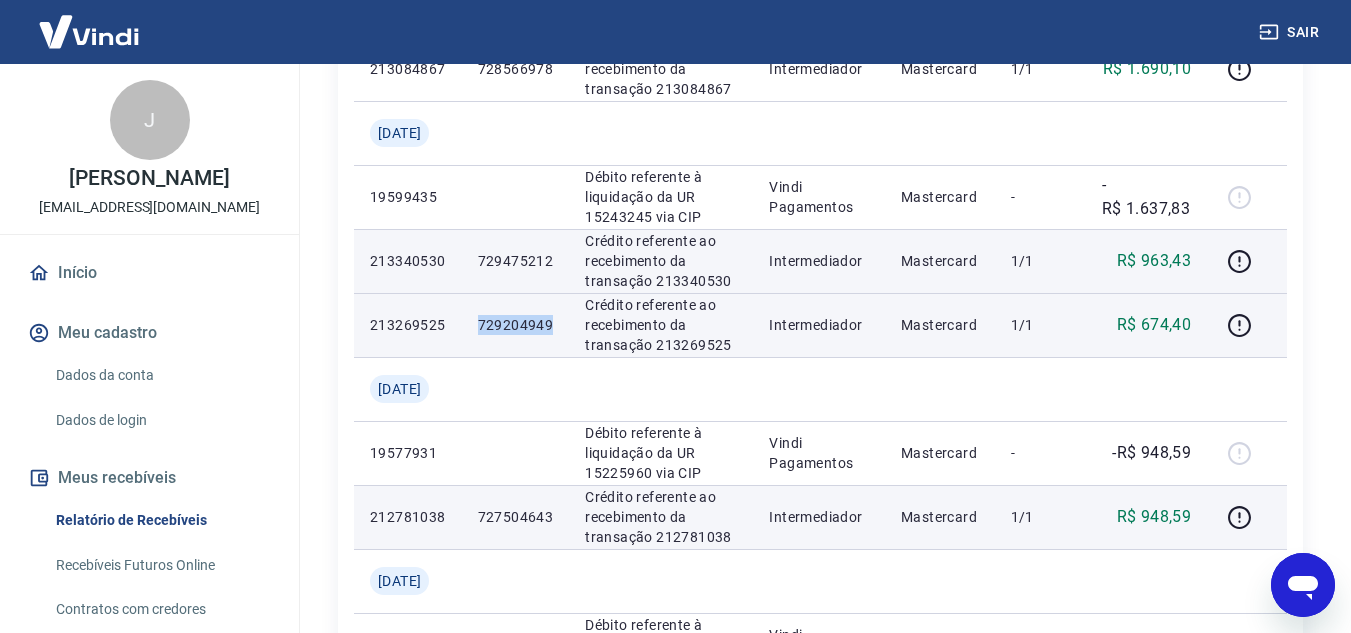 drag, startPoint x: 489, startPoint y: 325, endPoint x: 570, endPoint y: 325, distance: 81 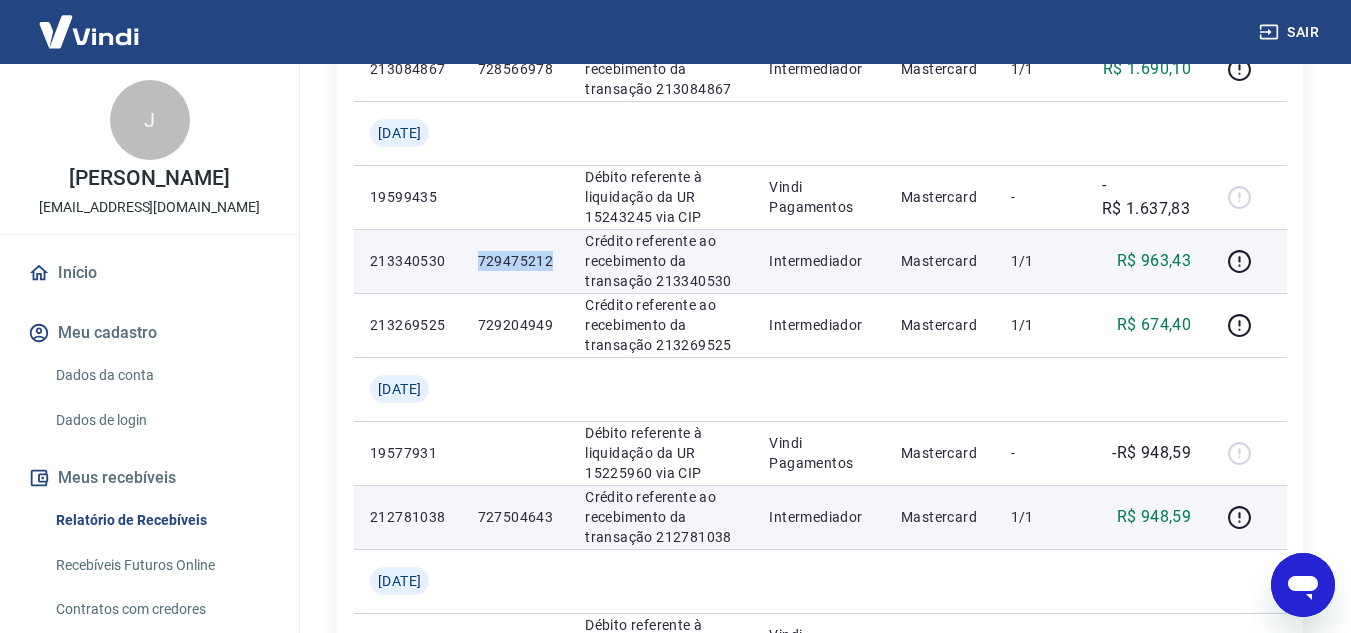 drag, startPoint x: 534, startPoint y: 265, endPoint x: 575, endPoint y: 265, distance: 41 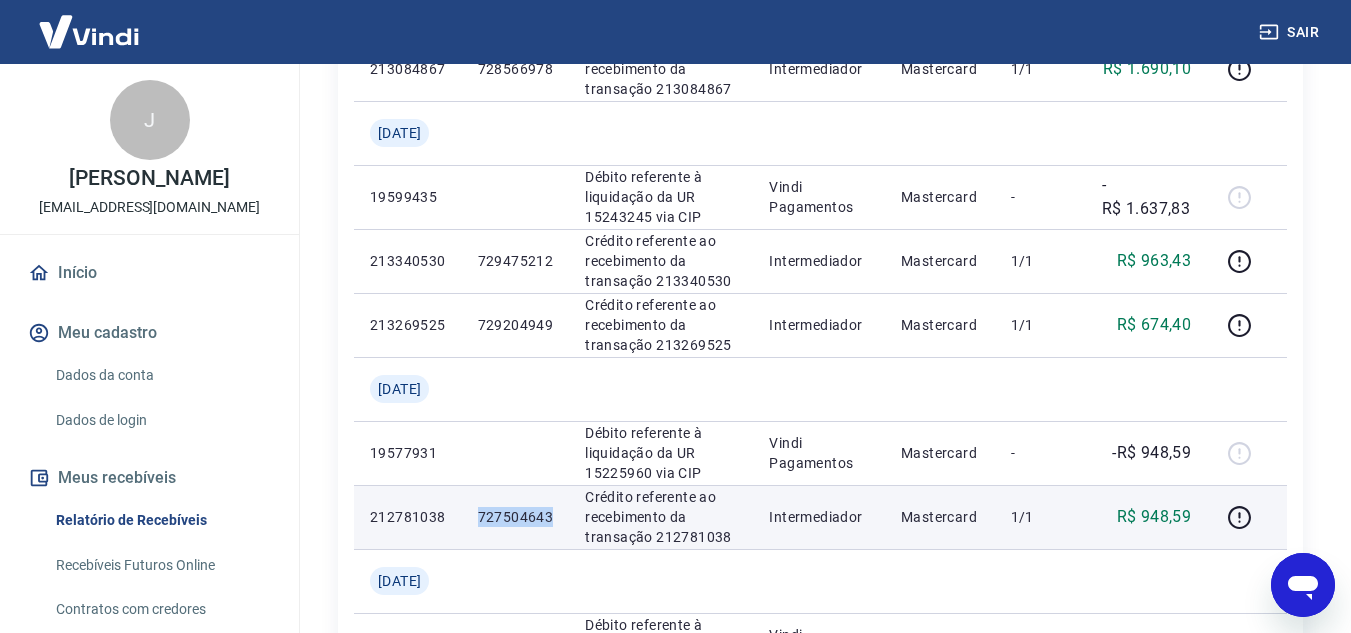 drag, startPoint x: 492, startPoint y: 518, endPoint x: 567, endPoint y: 521, distance: 75.059975 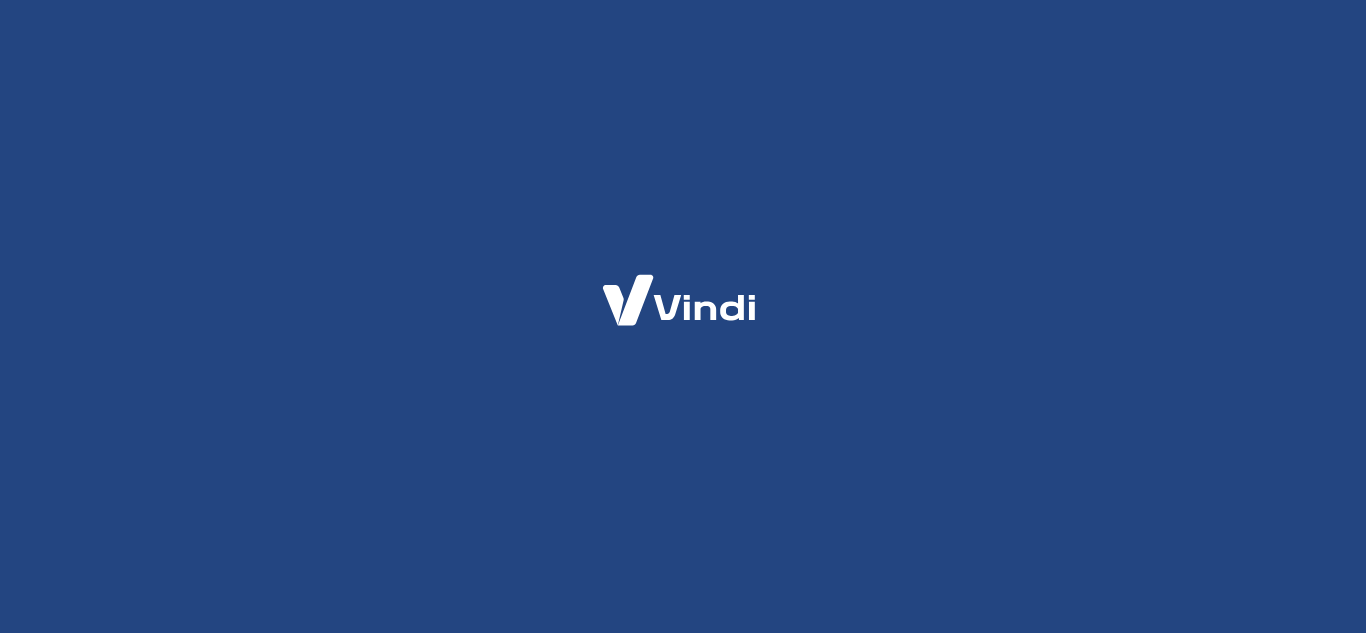 scroll, scrollTop: 0, scrollLeft: 0, axis: both 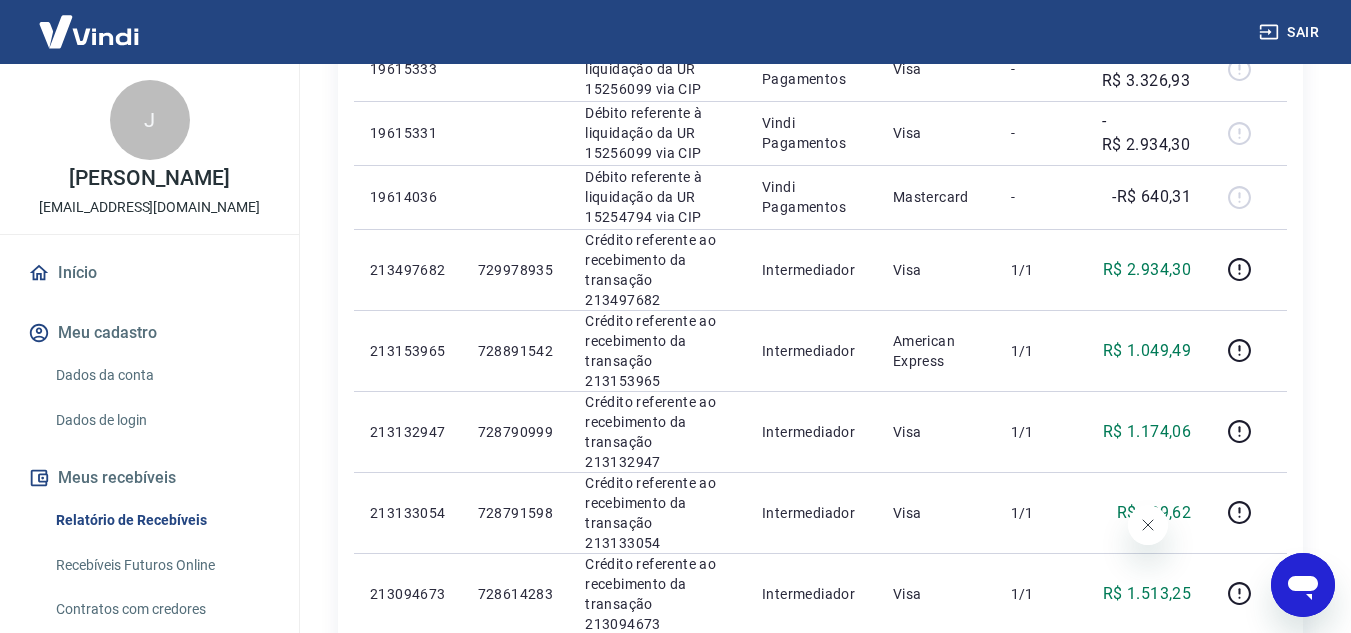 click 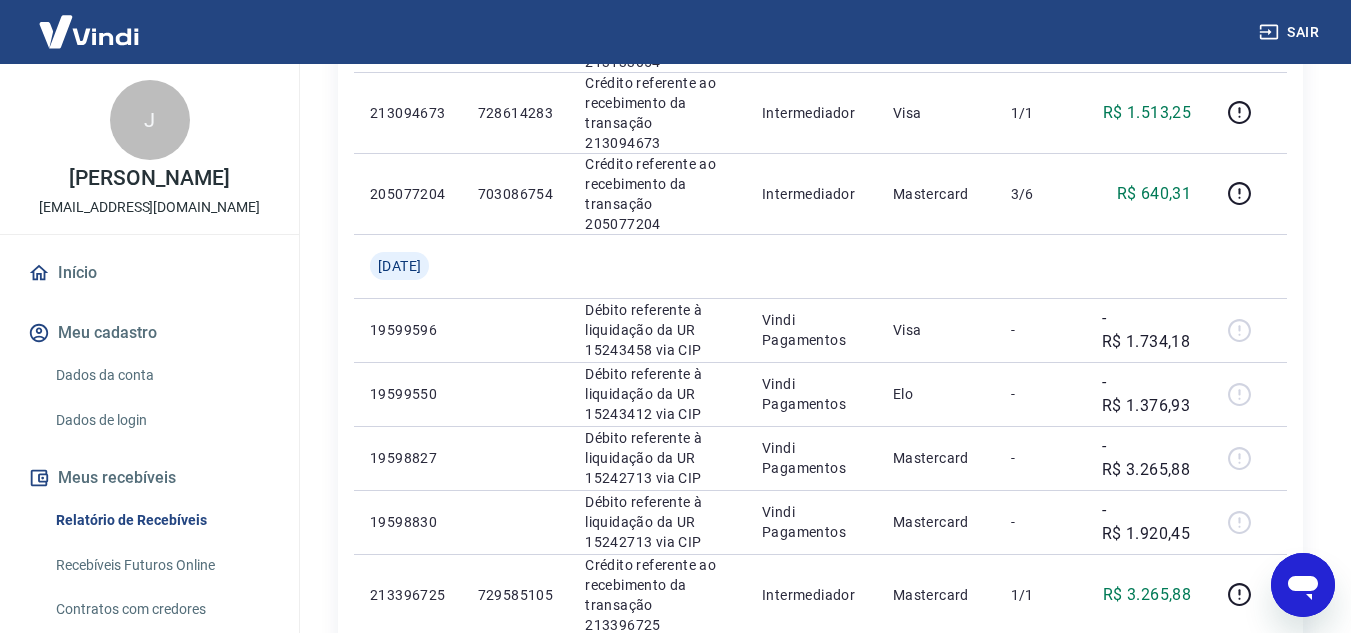 scroll, scrollTop: 1164, scrollLeft: 0, axis: vertical 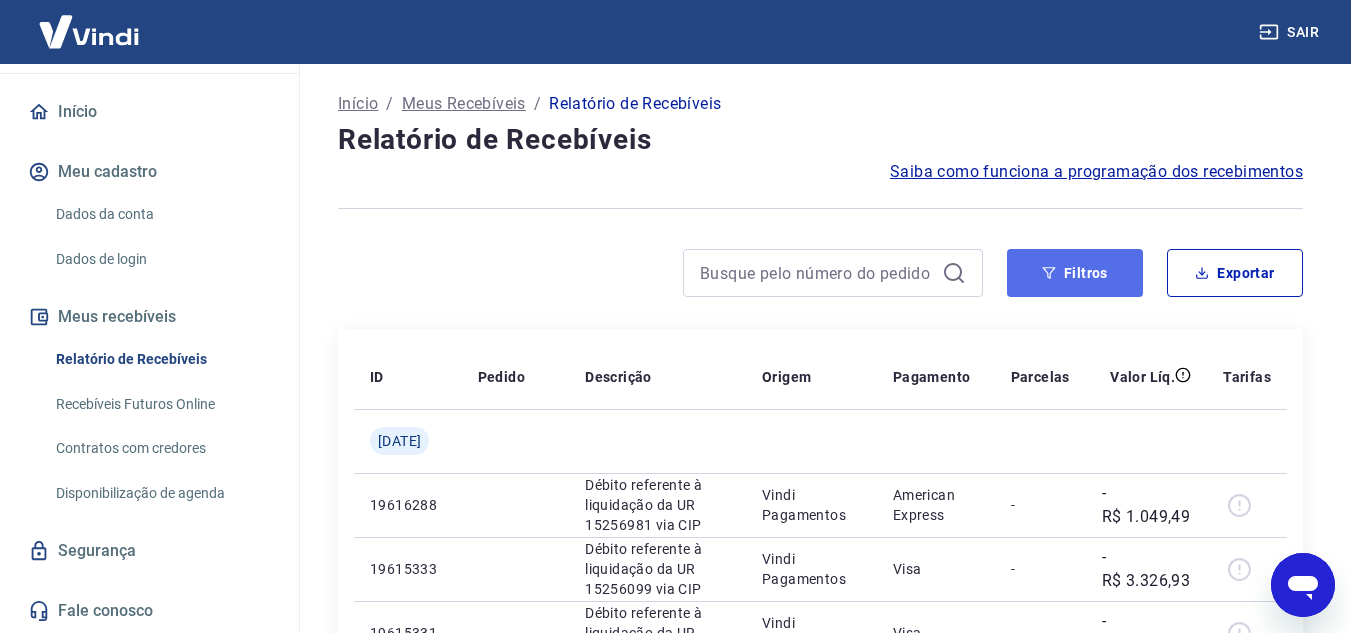 click on "Filtros" at bounding box center (1075, 273) 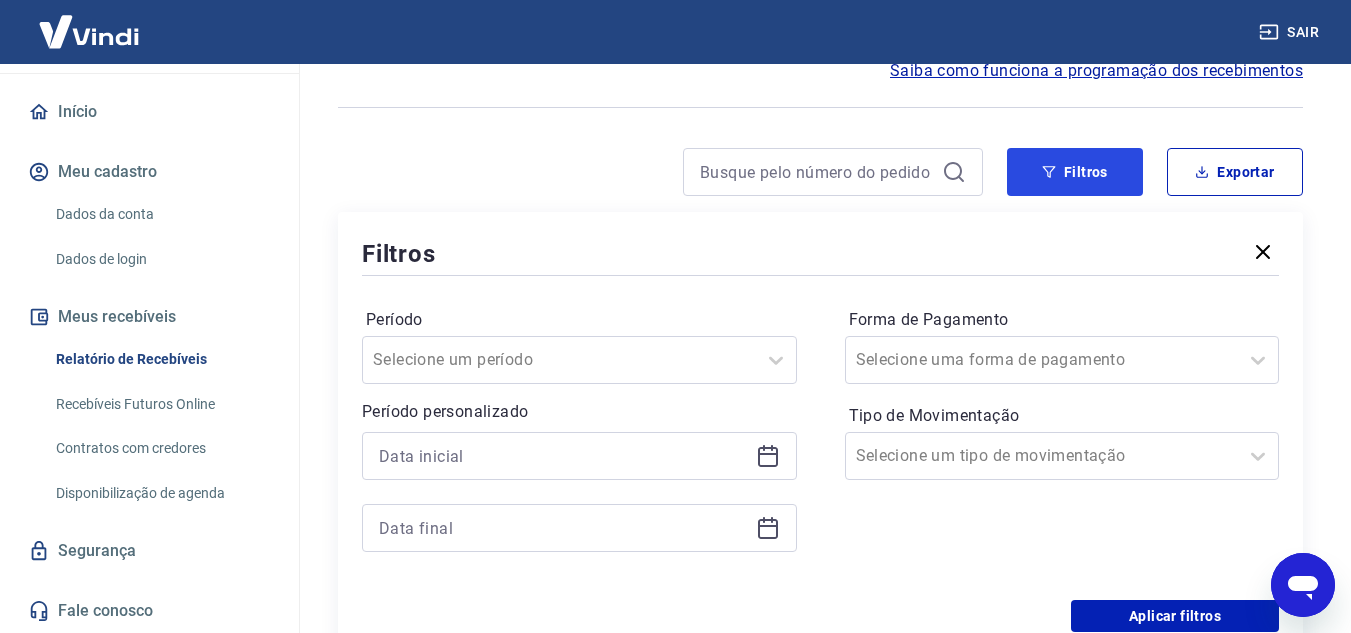 scroll, scrollTop: 300, scrollLeft: 0, axis: vertical 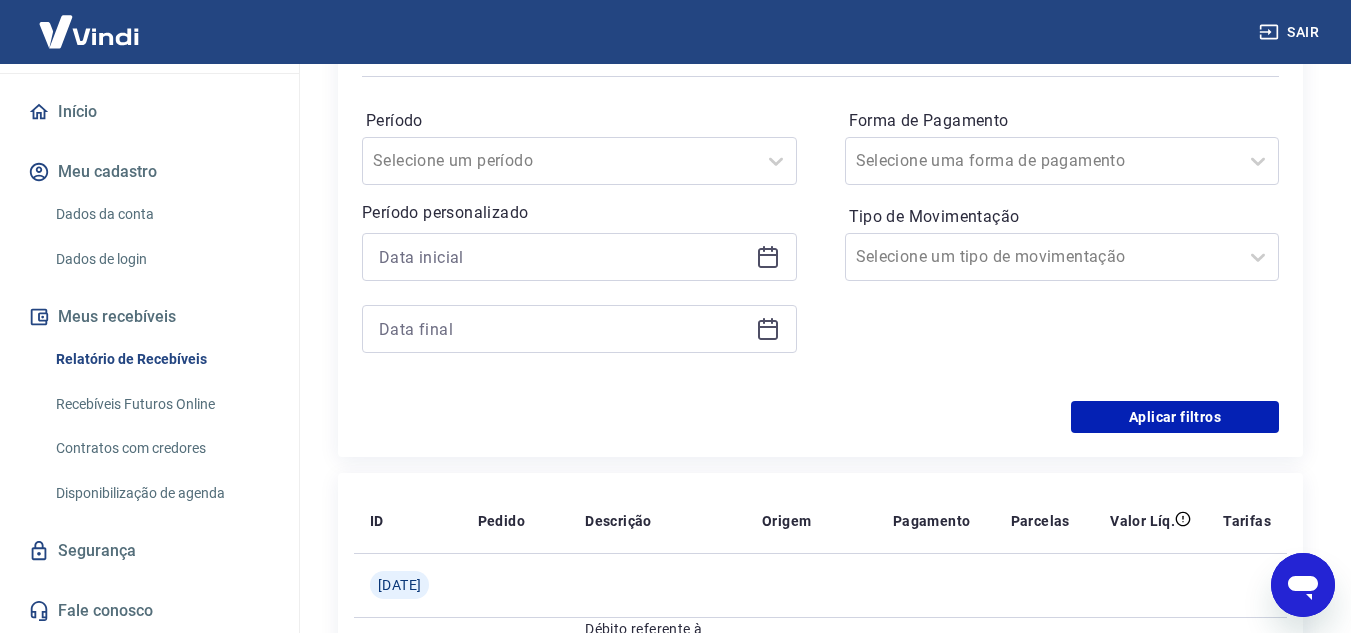 click at bounding box center (579, 257) 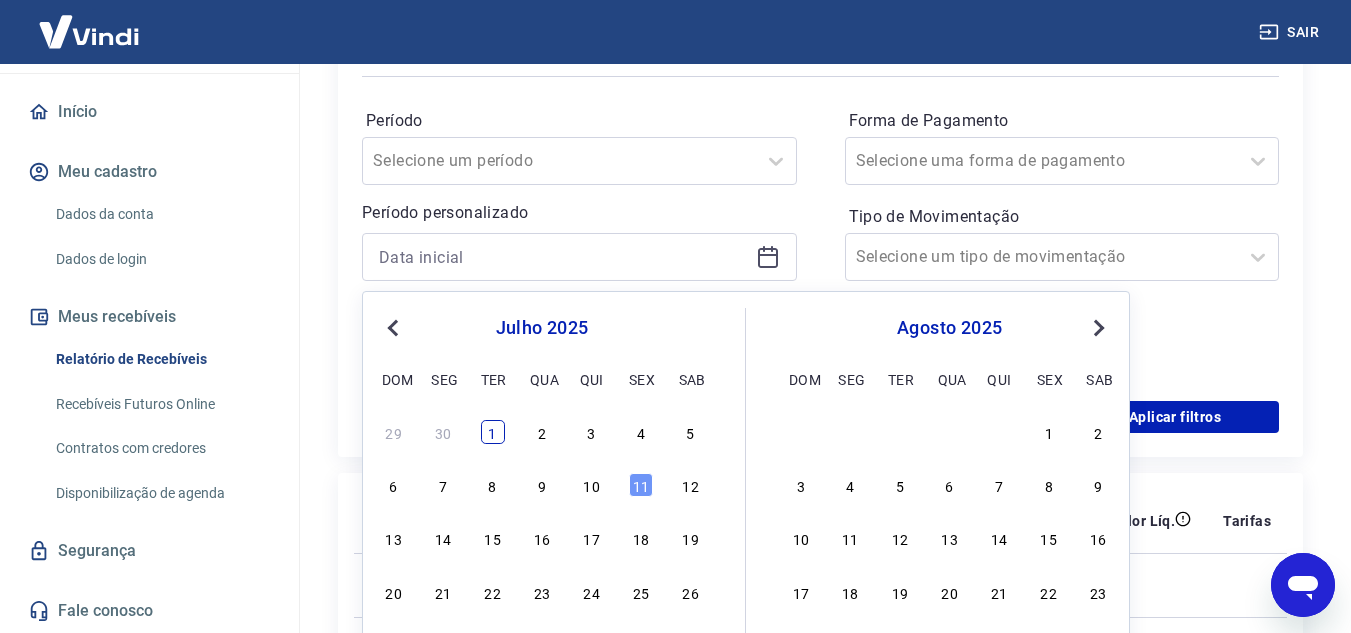 click on "1" at bounding box center (493, 432) 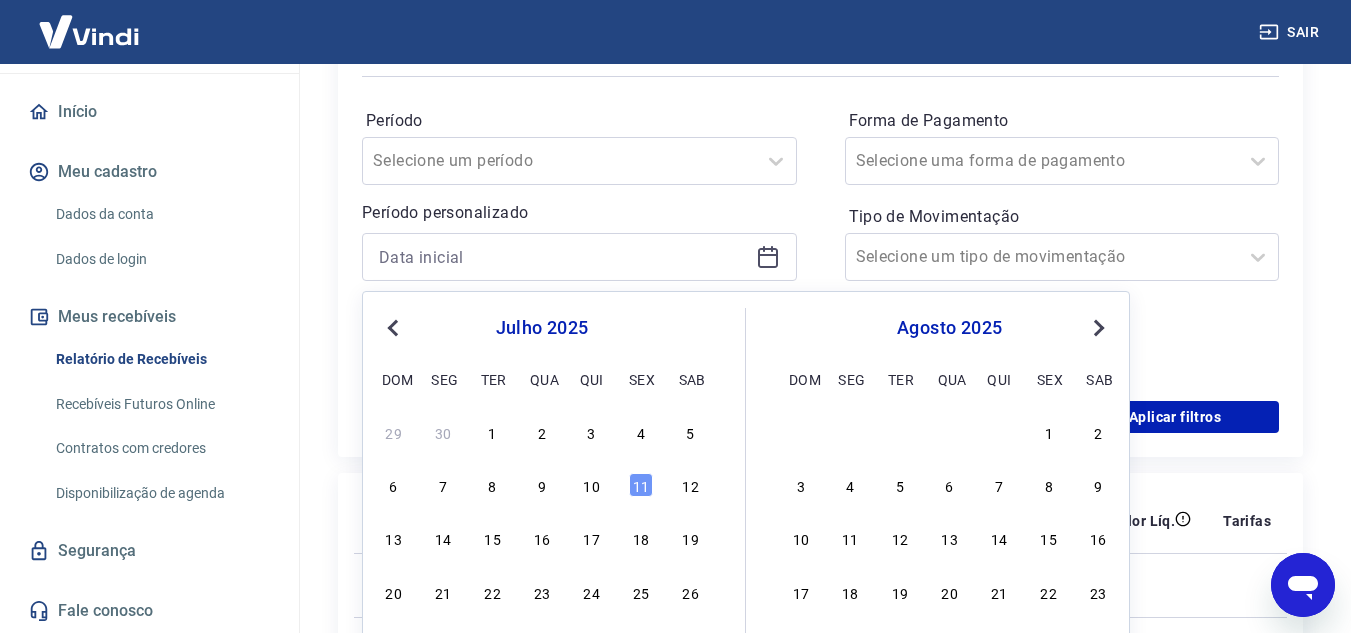 type on "01/07/2025" 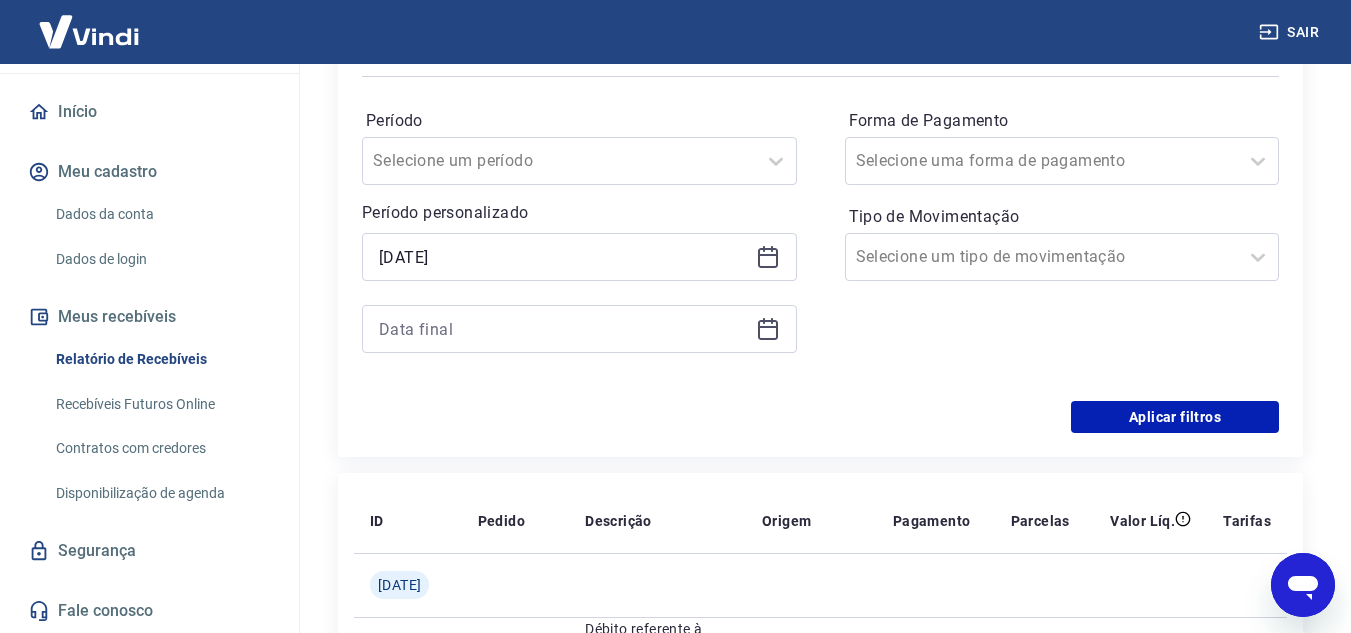 click 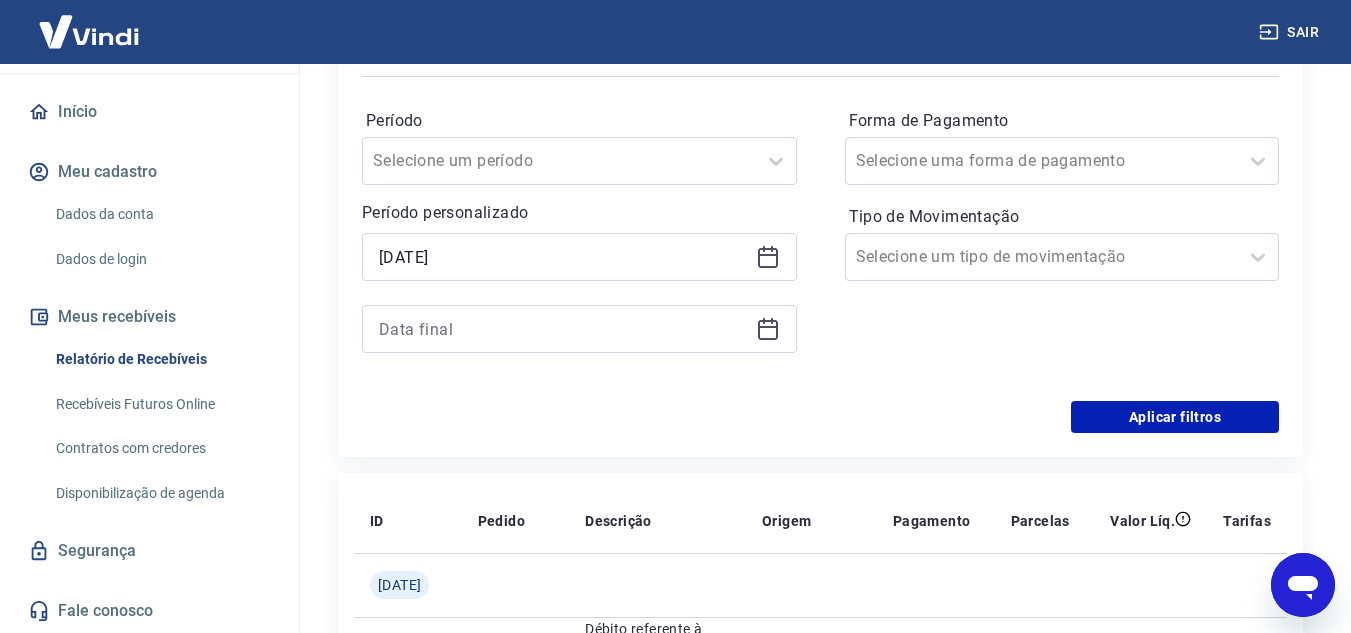 click 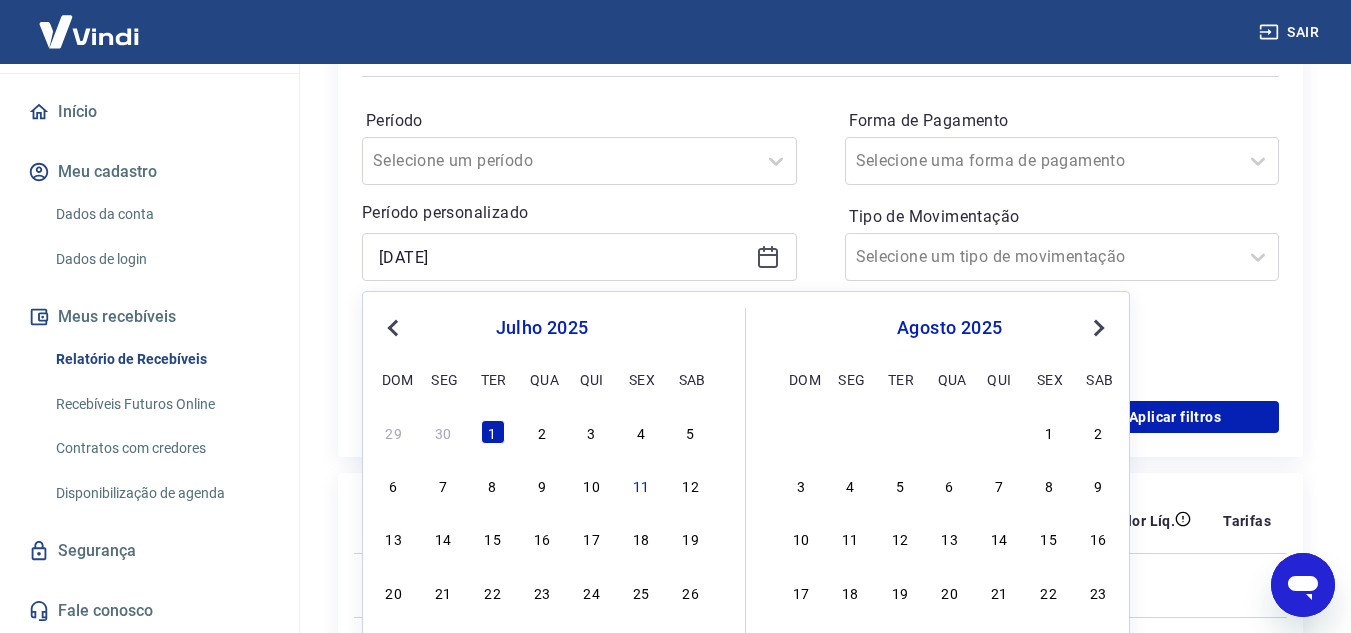 click 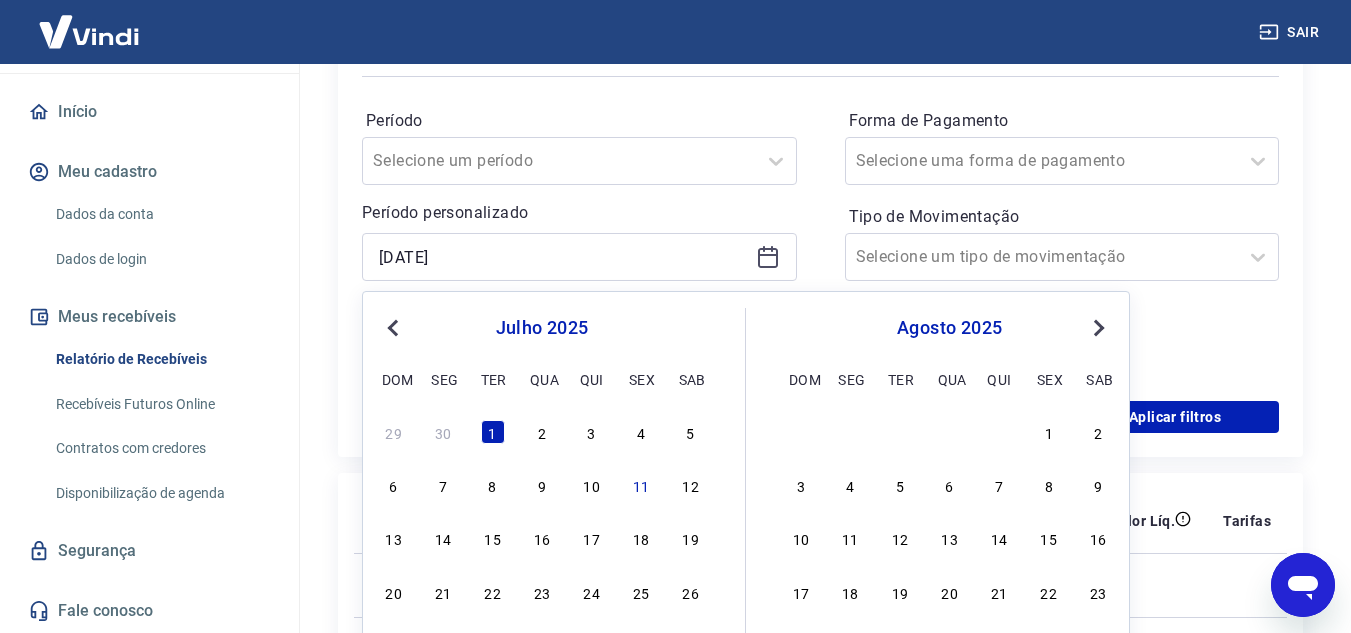 click on "Período Selecione um período Período personalizado Selected date: terça-feira, 1 de julho de 2025 01/07/2025 Previous Month Next Month julho 2025 dom seg ter qua qui sex sab 29 30 1 2 3 4 5 6 7 8 9 10 11 12 13 14 15 16 17 18 19 20 21 22 23 24 25 26 27 28 29 30 31 agosto 2025 dom seg ter qua qui sex sab 1 2 3 4 5 6 7 8 9 10 11 12 13 14 15 16 17 18 19 20 21 22 23 24 25 26 27 28 29 30 31 1 2 3 4 5 6 Forma de Pagamento Selecione uma forma de pagamento Tipo de Movimentação Selecione um tipo de movimentação" at bounding box center [820, 241] 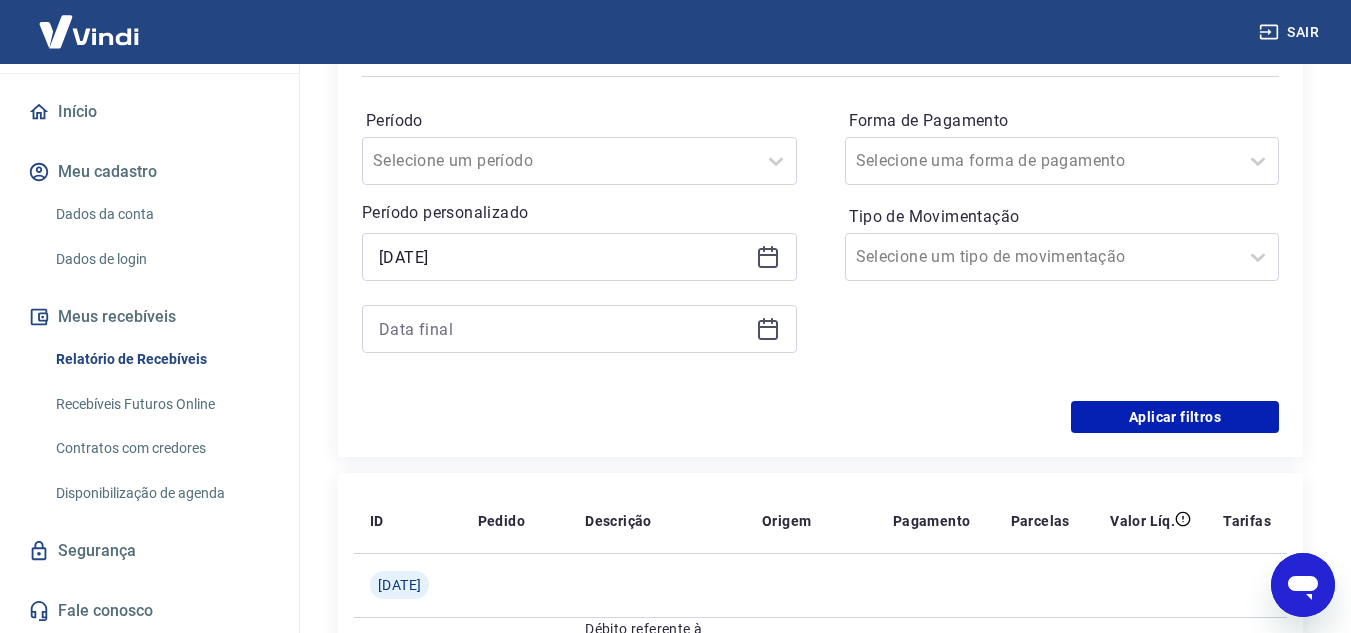 click 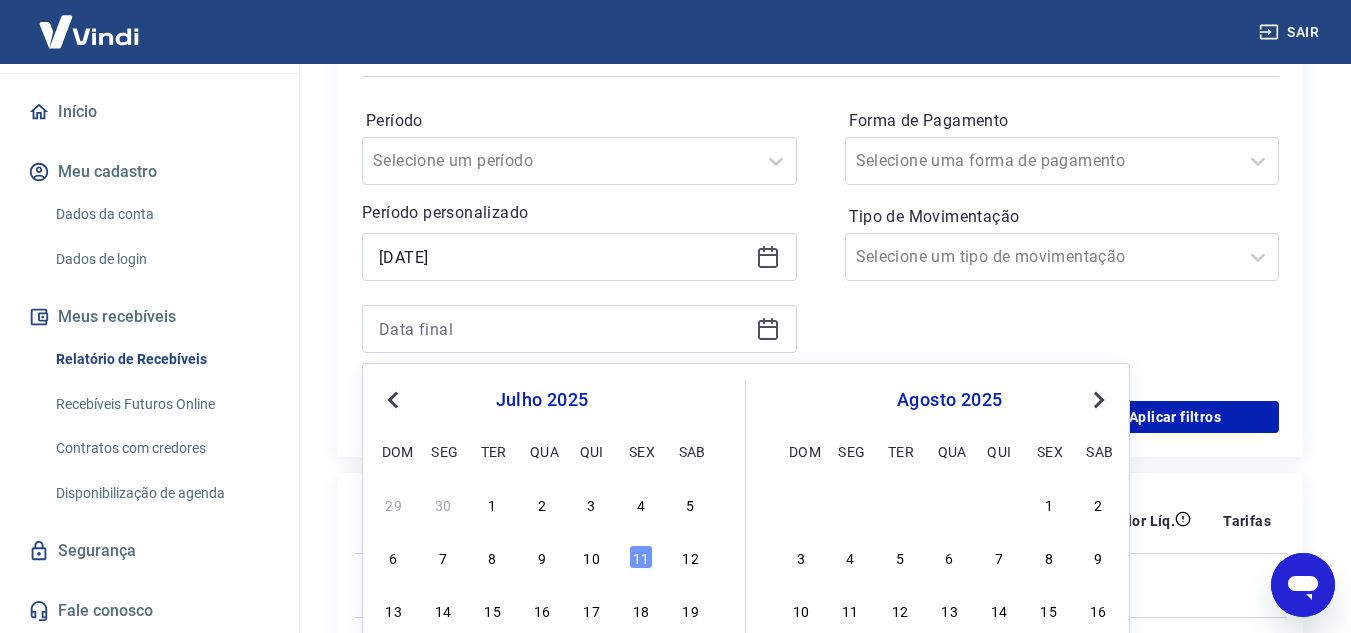 click on "6 7 8 9 10 11 12" at bounding box center (542, 557) 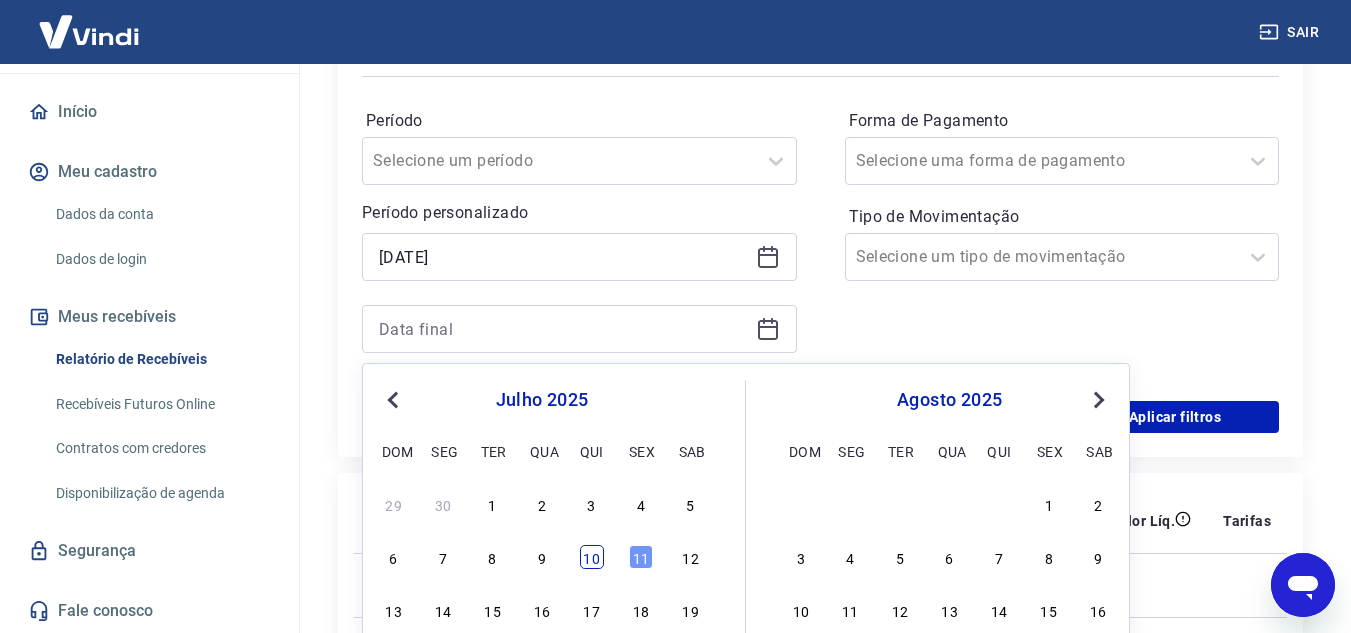 click on "10" at bounding box center (592, 557) 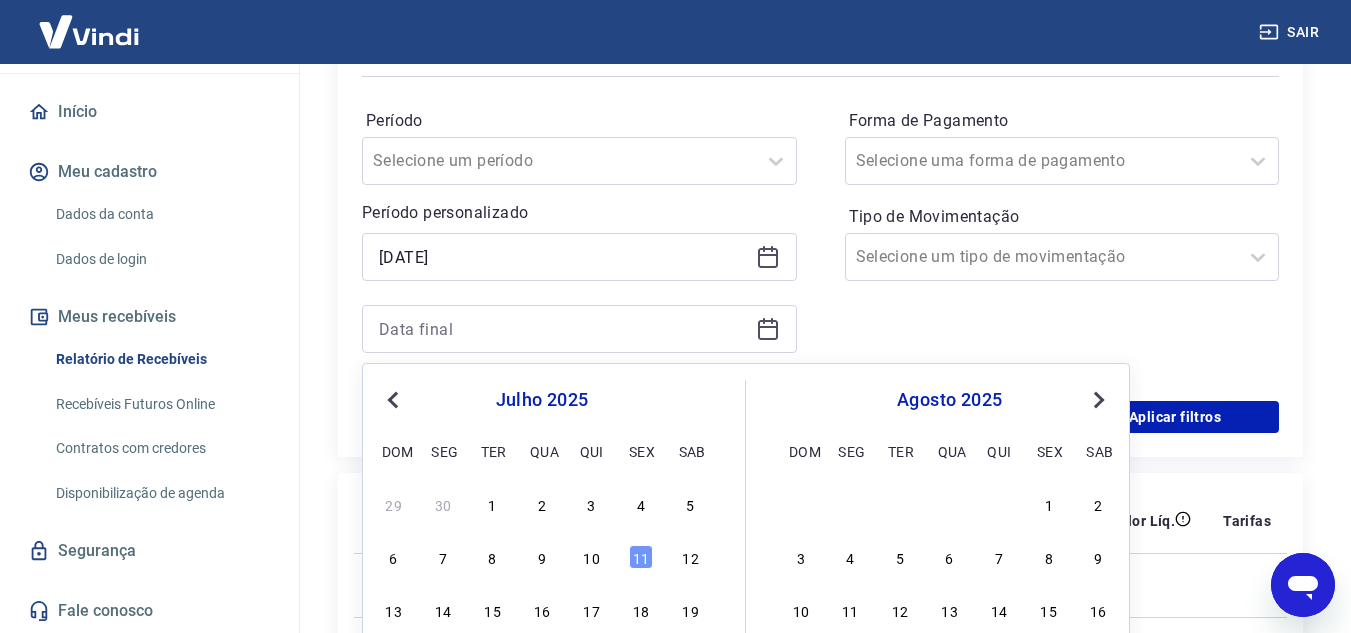 type on "10/07/2025" 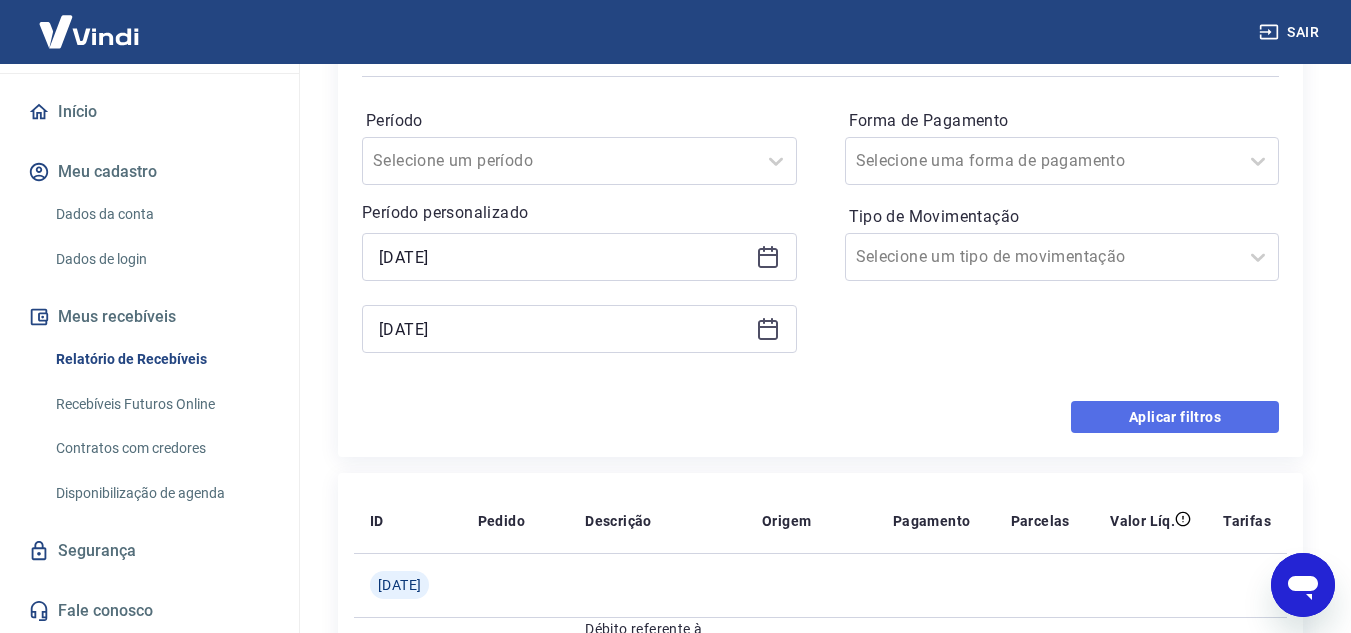 click on "Aplicar filtros" at bounding box center [1175, 417] 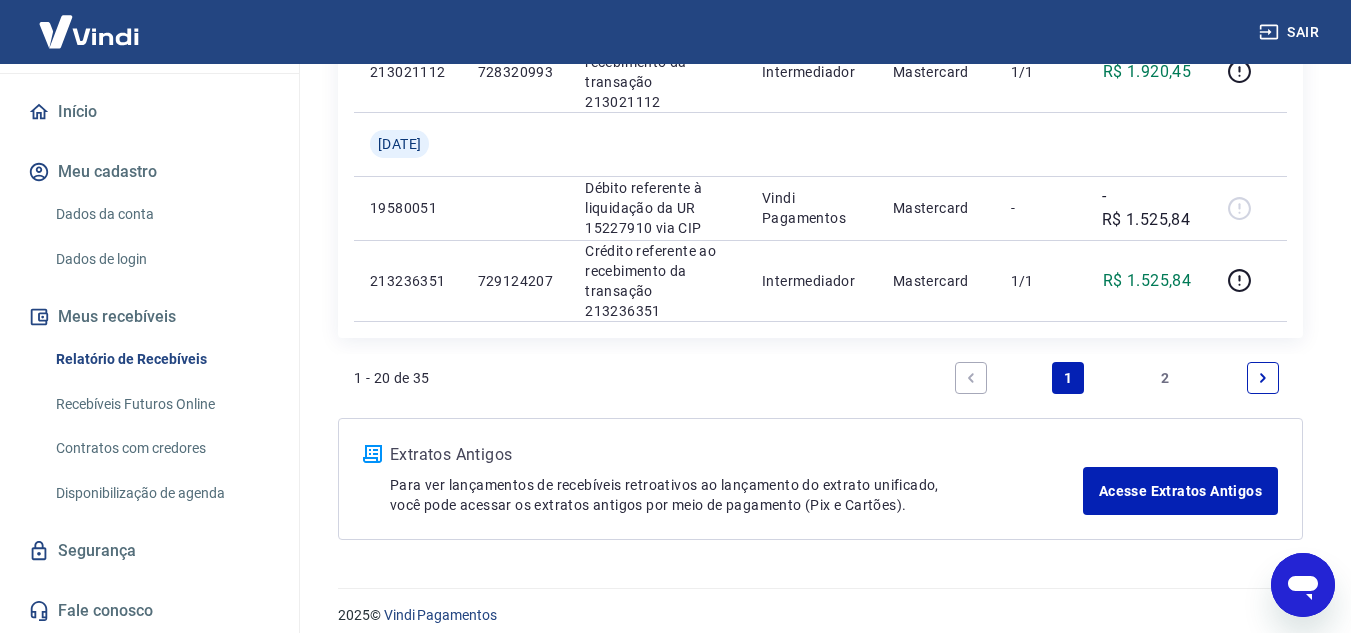 scroll, scrollTop: 1764, scrollLeft: 0, axis: vertical 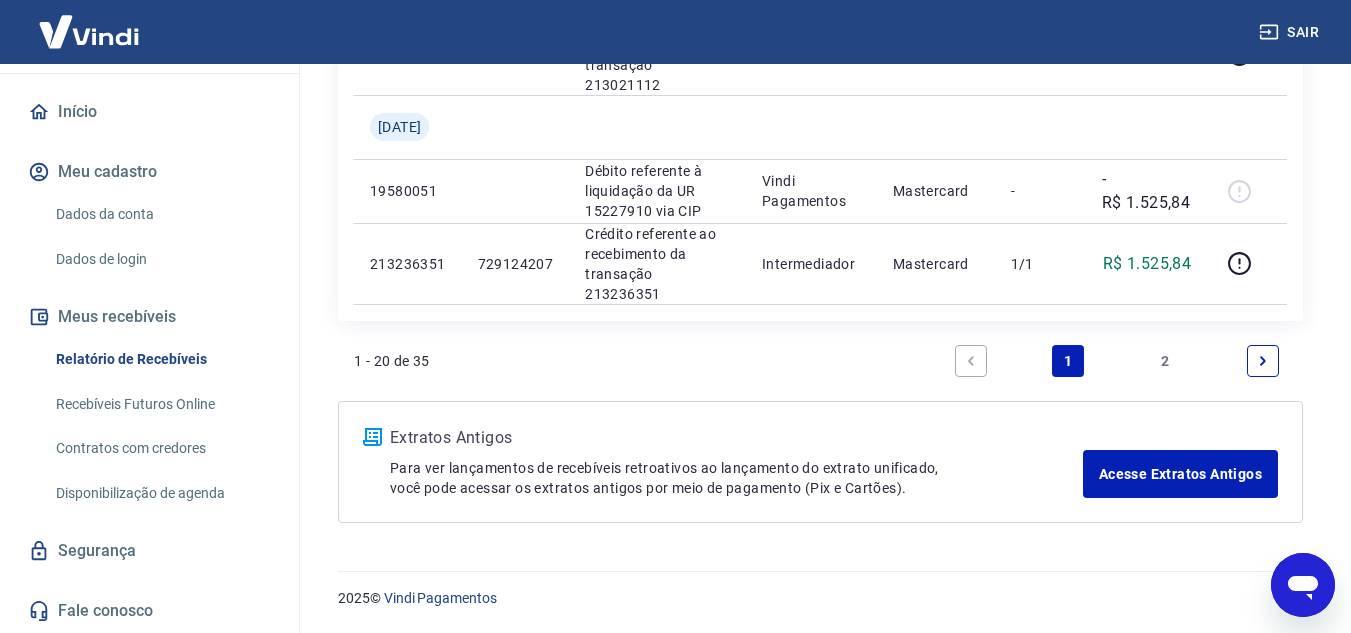 click on "2" at bounding box center (1166, 361) 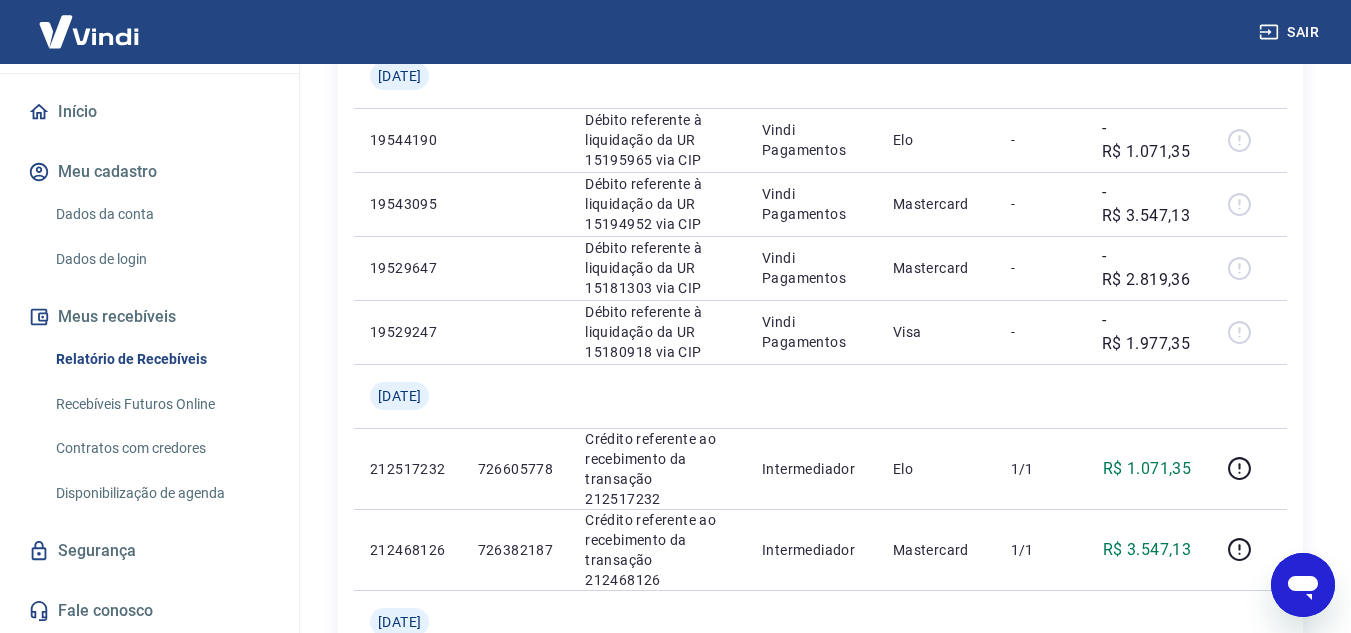 scroll, scrollTop: 400, scrollLeft: 0, axis: vertical 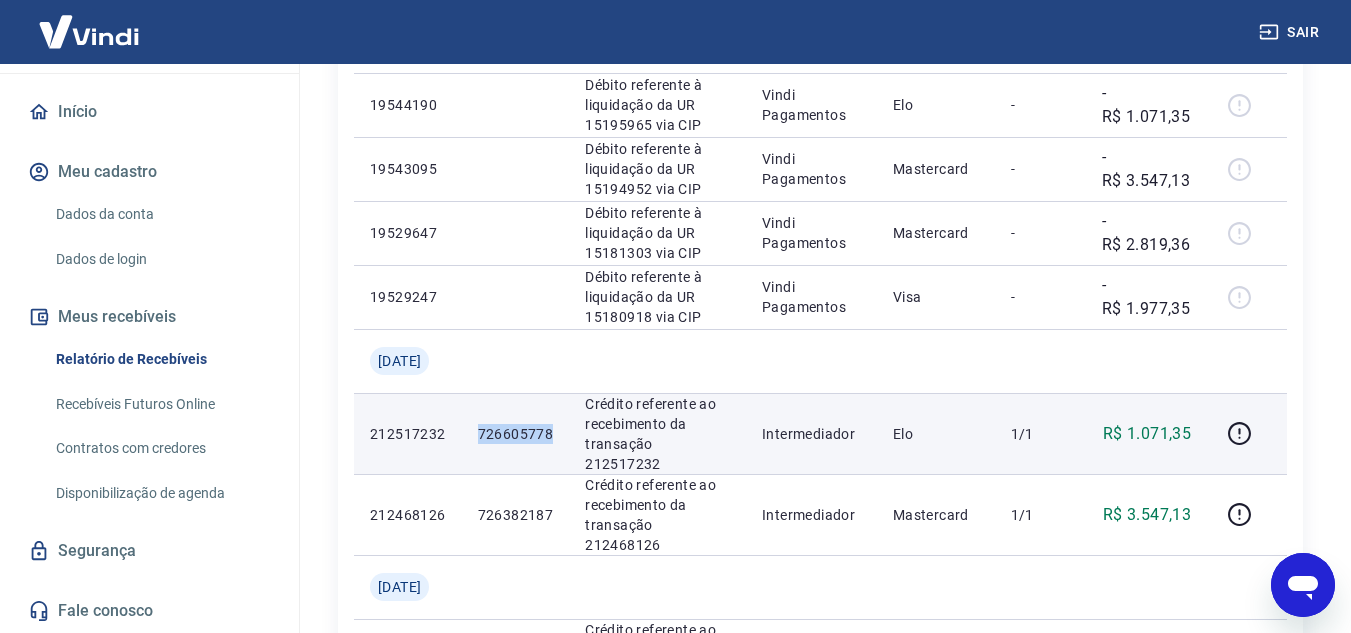drag, startPoint x: 493, startPoint y: 432, endPoint x: 569, endPoint y: 443, distance: 76.79192 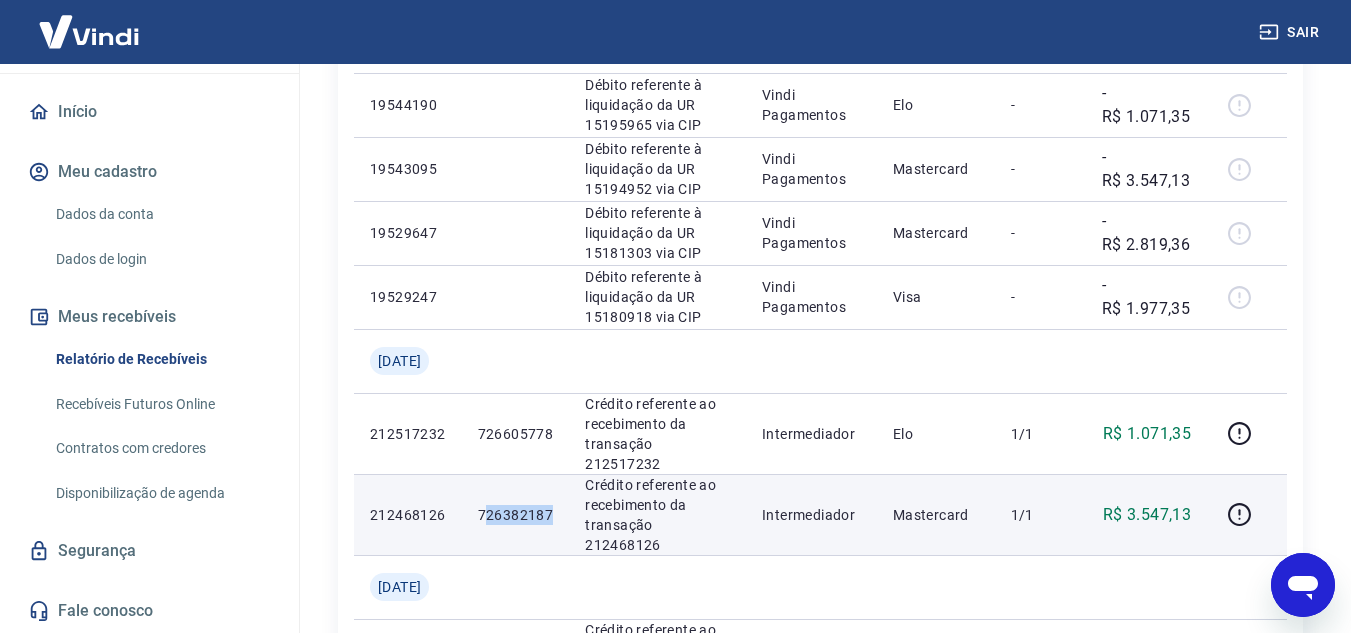 drag, startPoint x: 496, startPoint y: 511, endPoint x: 531, endPoint y: 515, distance: 35.22783 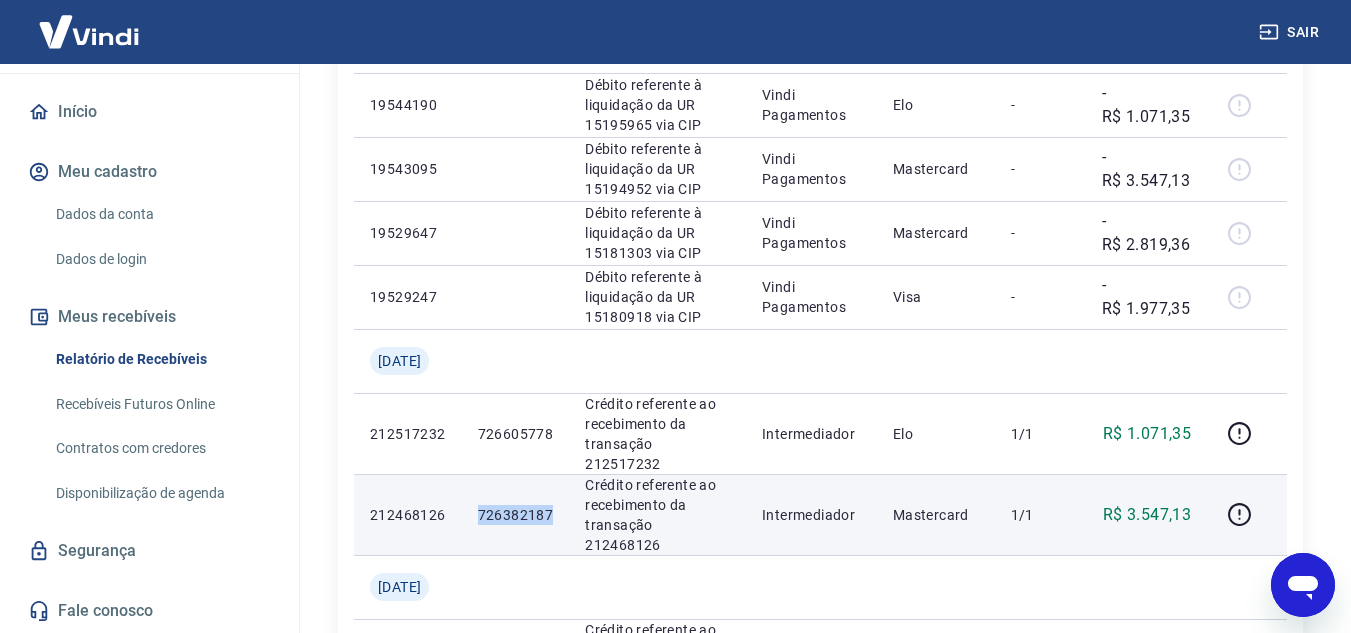 drag, startPoint x: 500, startPoint y: 513, endPoint x: 568, endPoint y: 516, distance: 68.06615 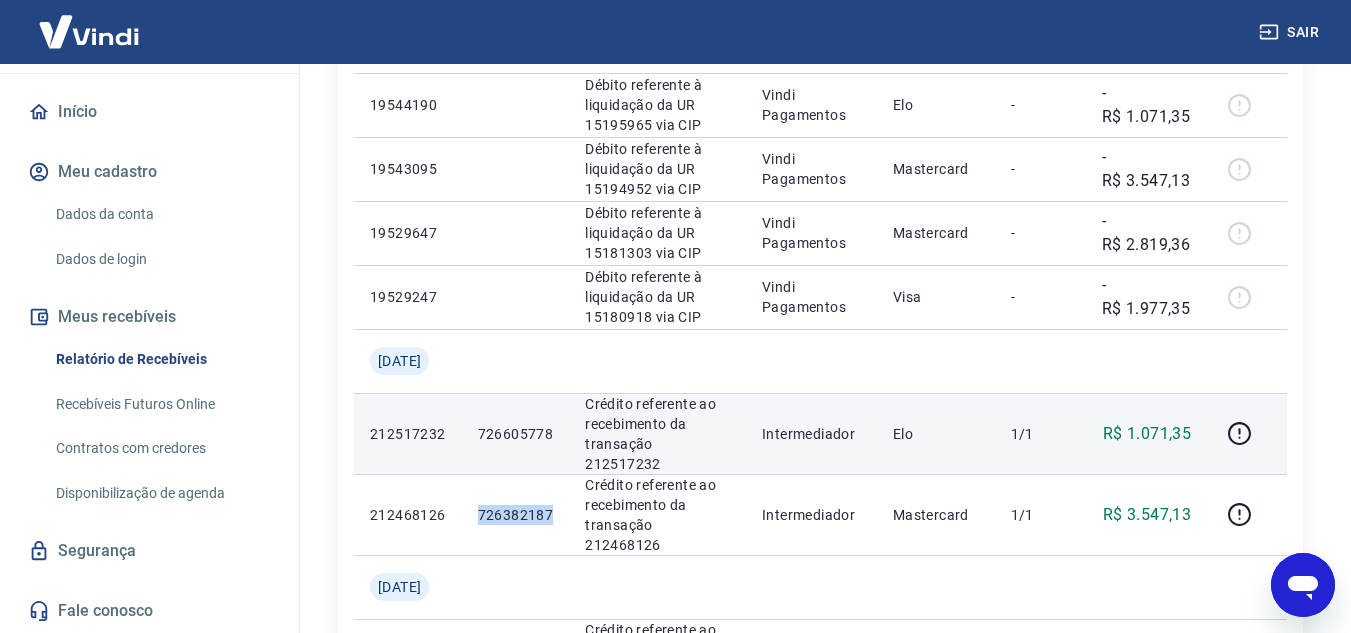 copy on "726382187" 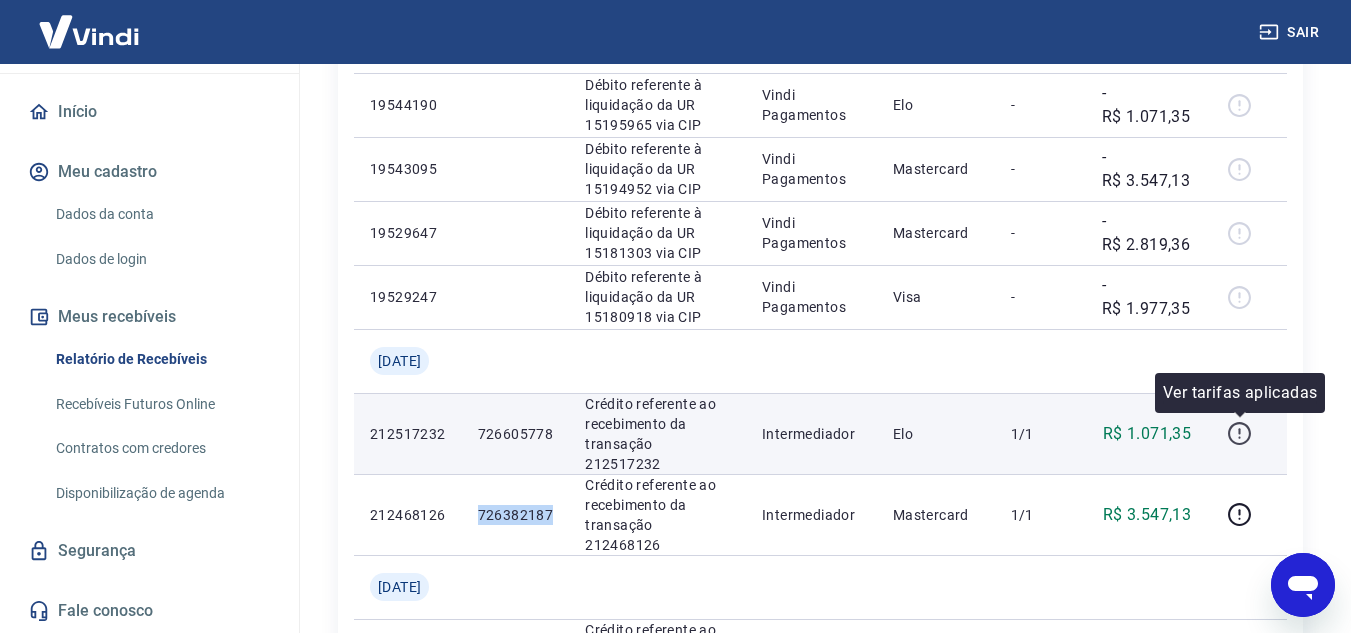click 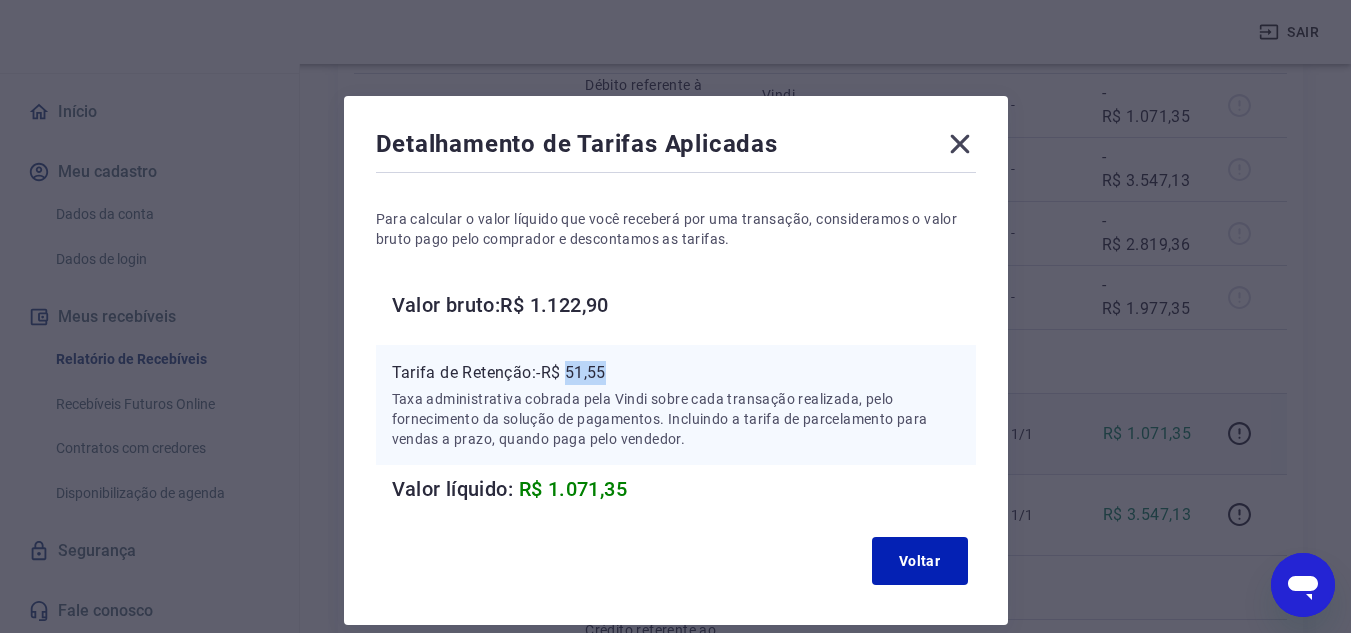 drag, startPoint x: 573, startPoint y: 372, endPoint x: 633, endPoint y: 380, distance: 60.530983 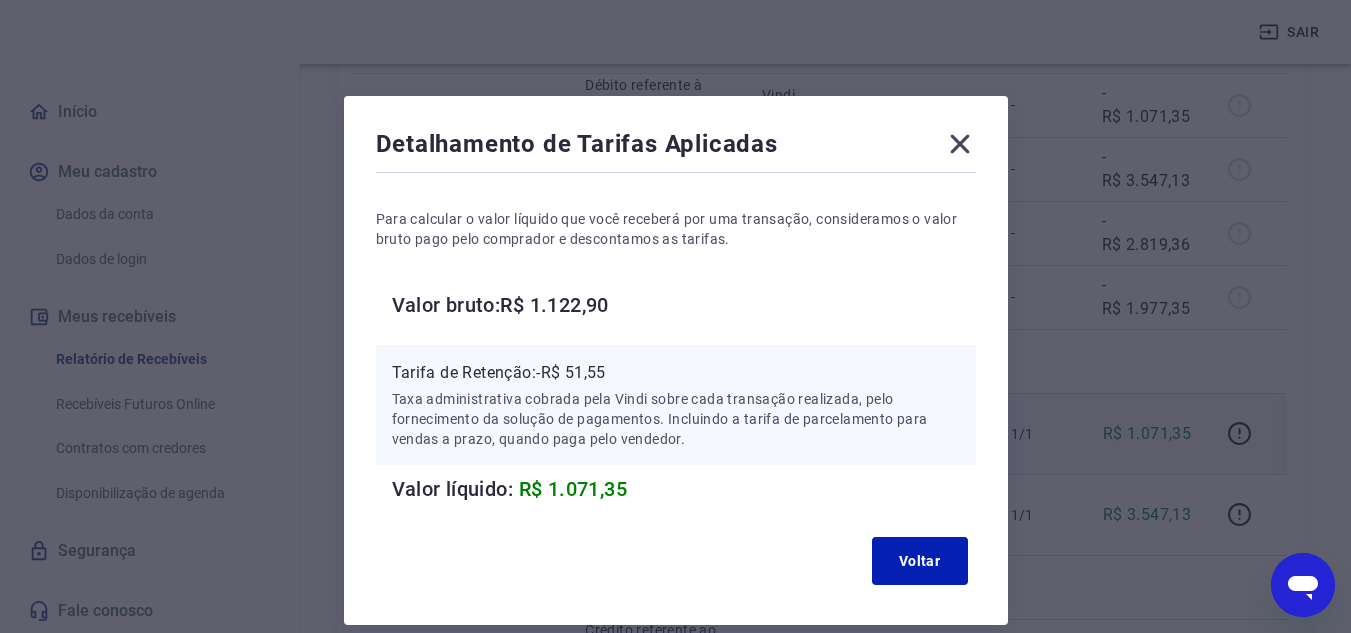 drag, startPoint x: 961, startPoint y: 126, endPoint x: 962, endPoint y: 137, distance: 11.045361 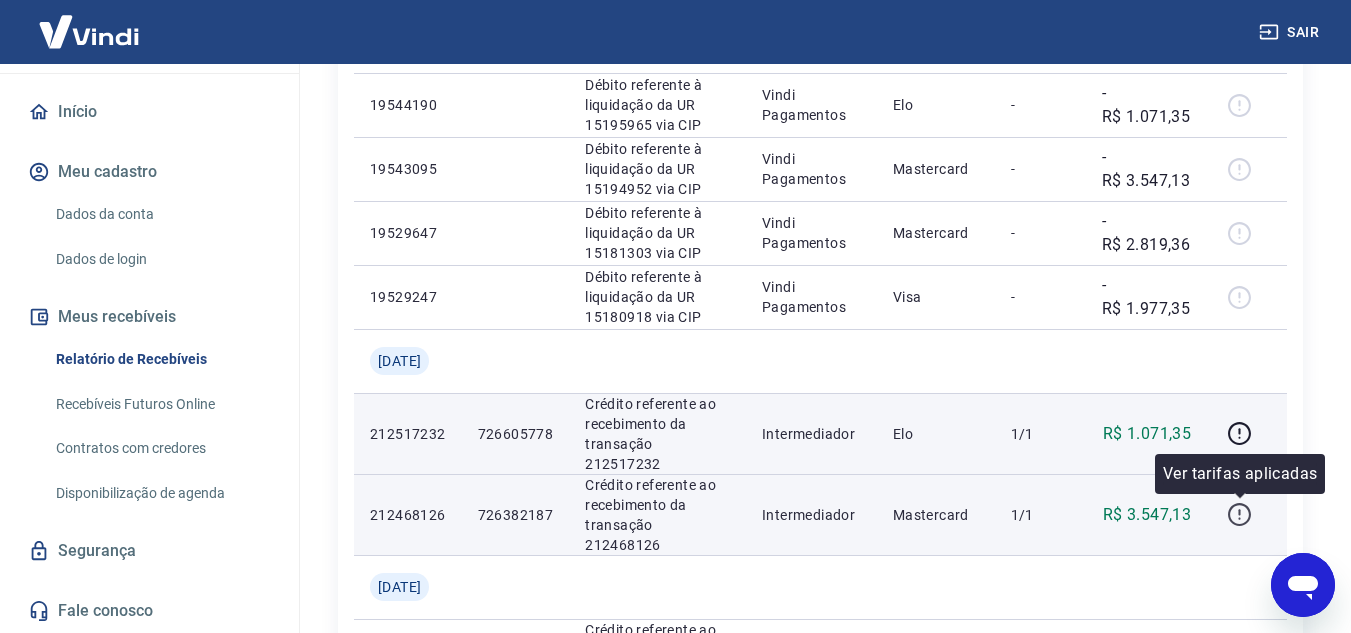 click 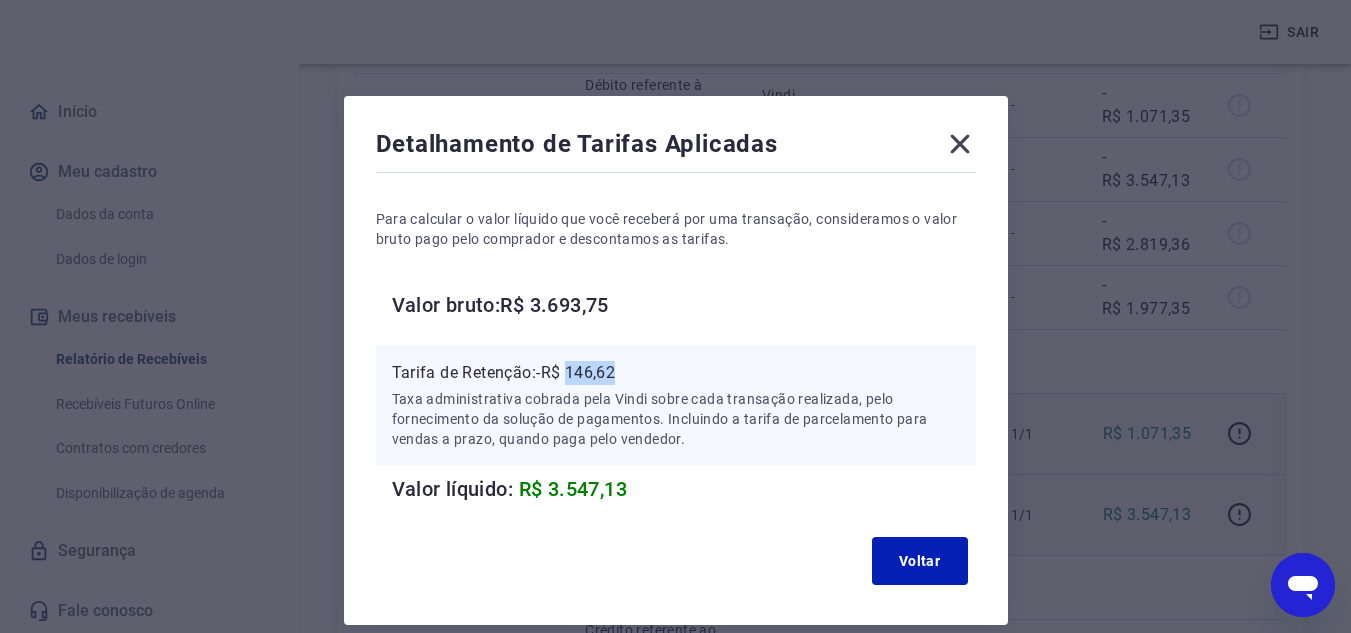 drag, startPoint x: 572, startPoint y: 367, endPoint x: 621, endPoint y: 369, distance: 49.0408 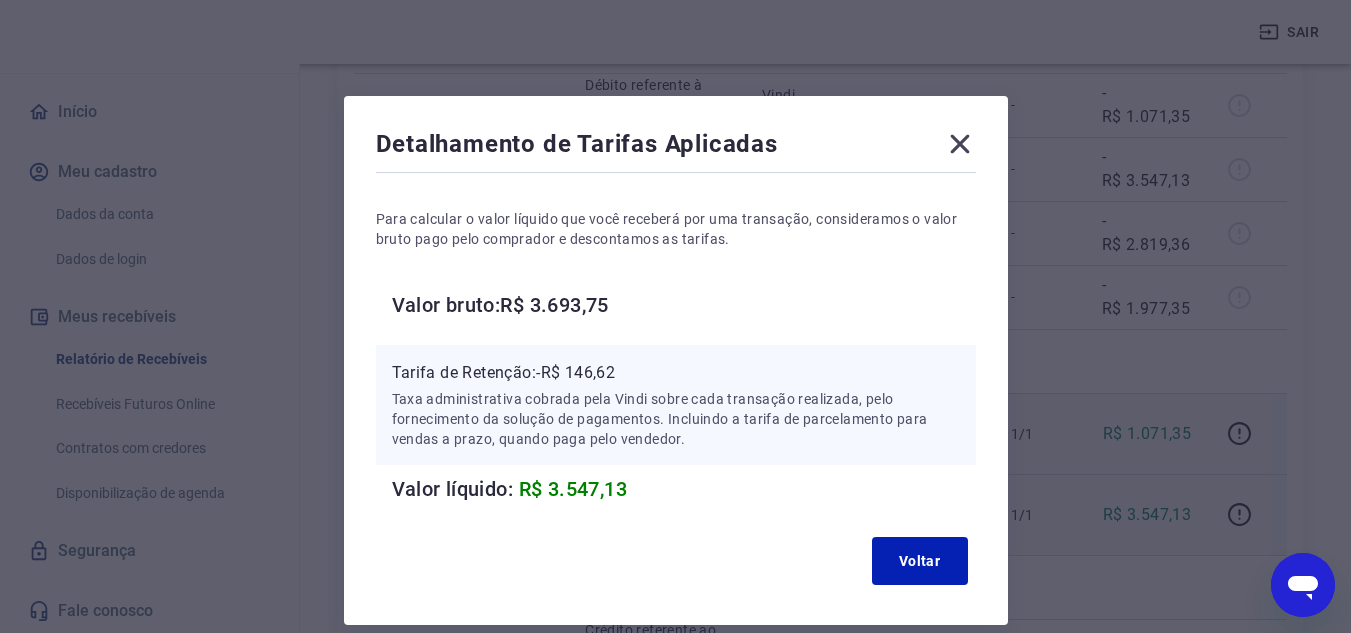 click 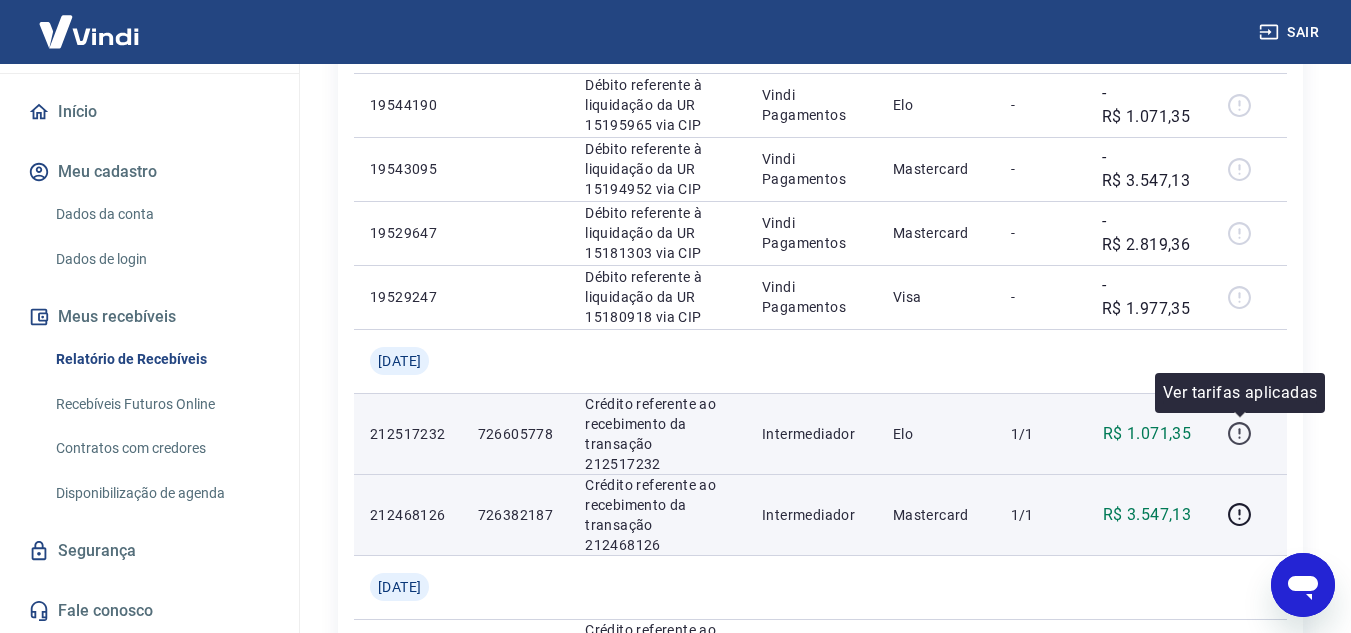 click 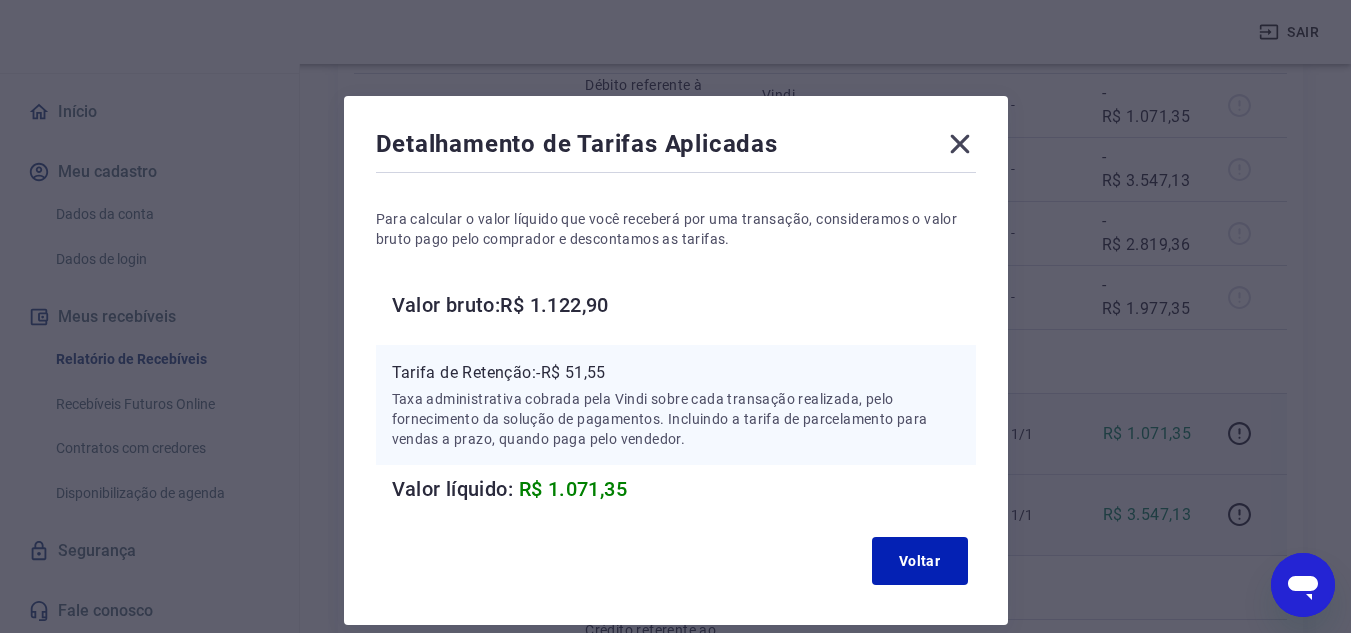 click 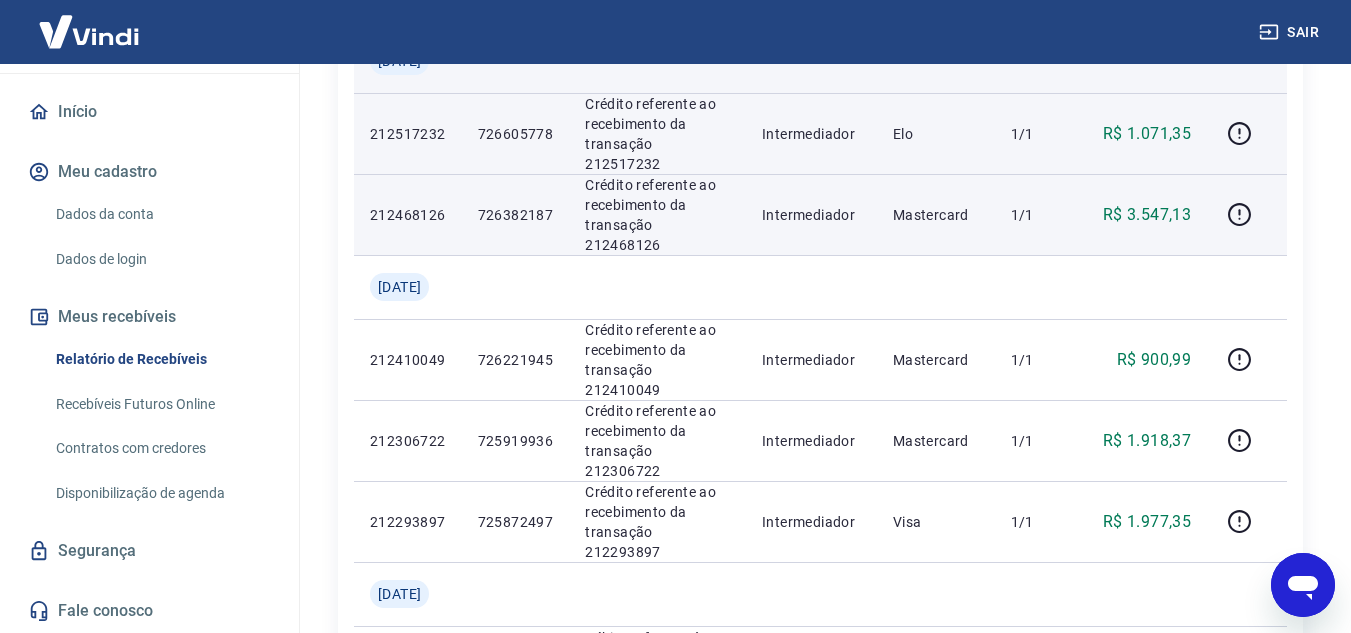scroll, scrollTop: 800, scrollLeft: 0, axis: vertical 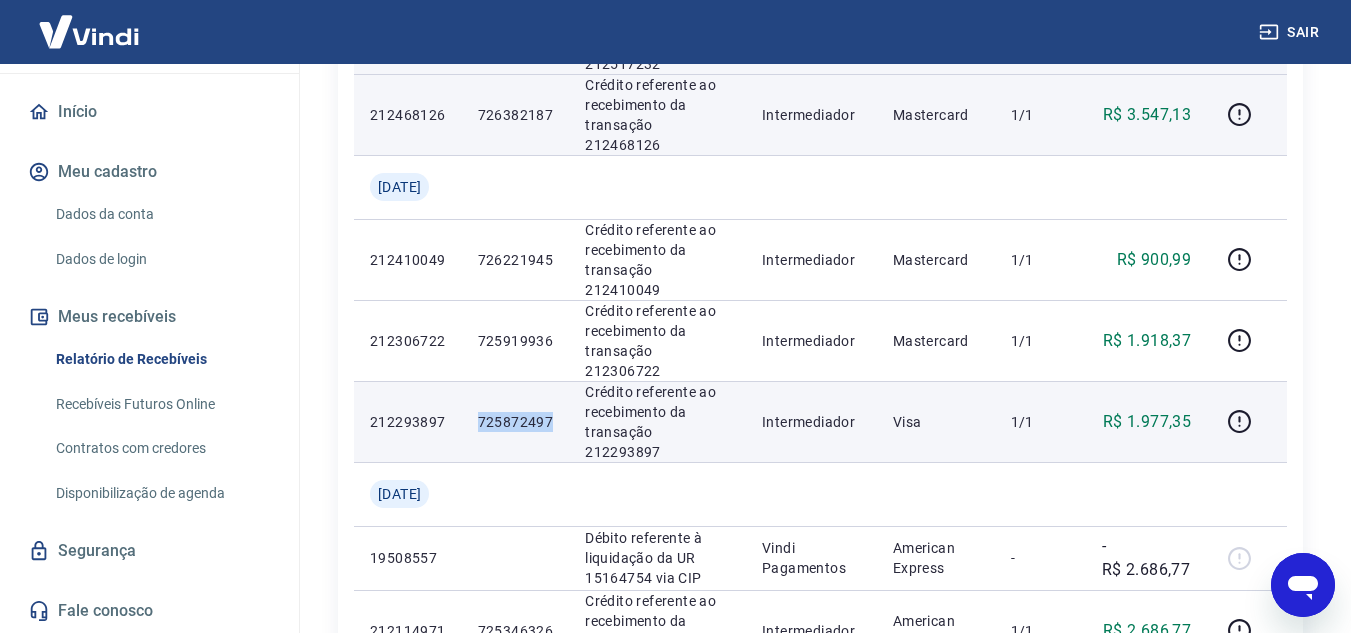 drag, startPoint x: 491, startPoint y: 421, endPoint x: 579, endPoint y: 425, distance: 88.09086 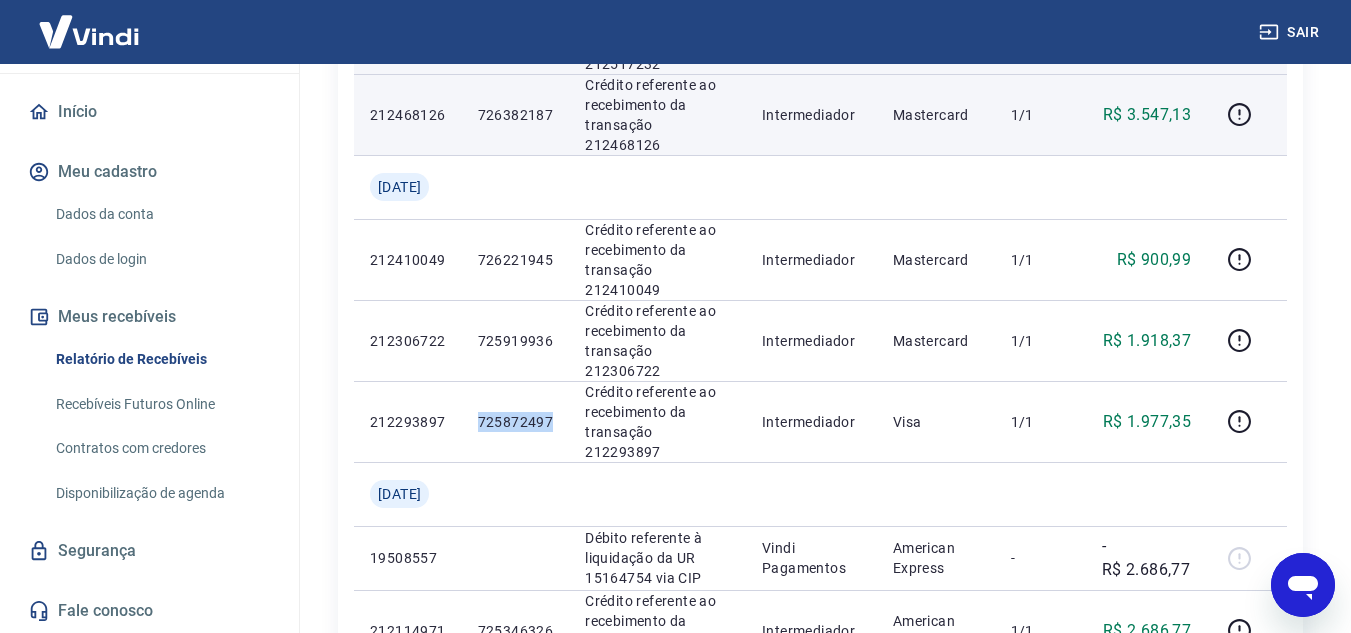copy on "725872497" 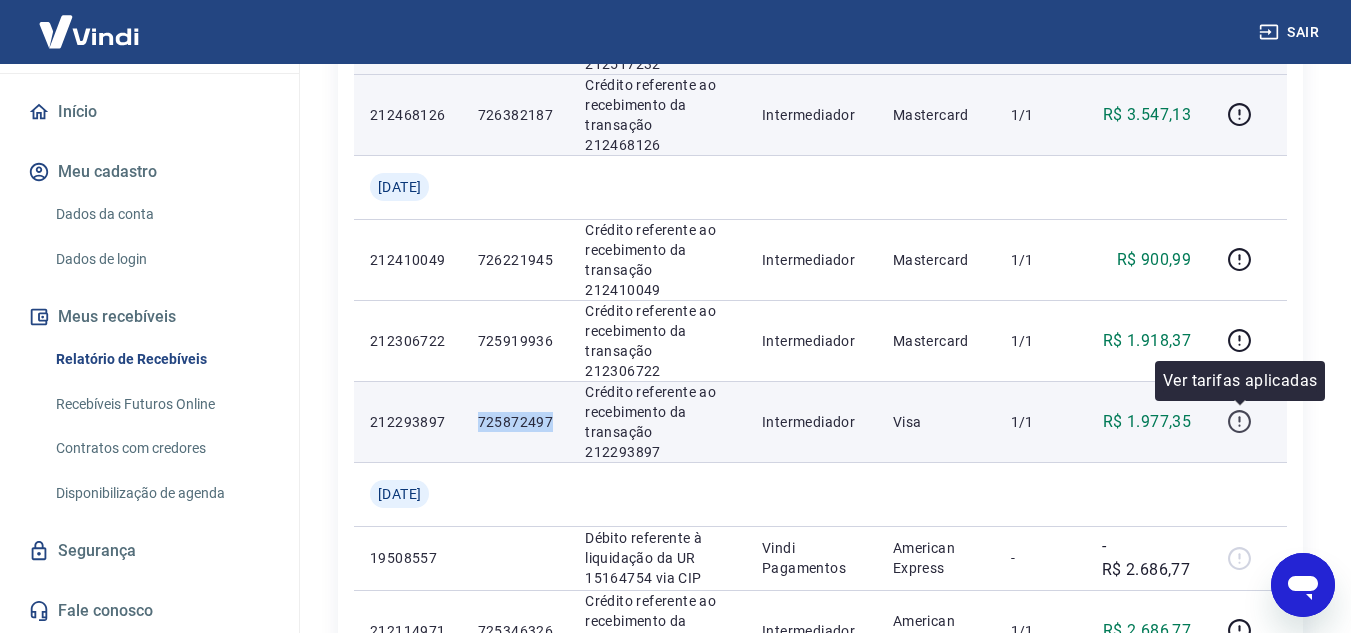 click 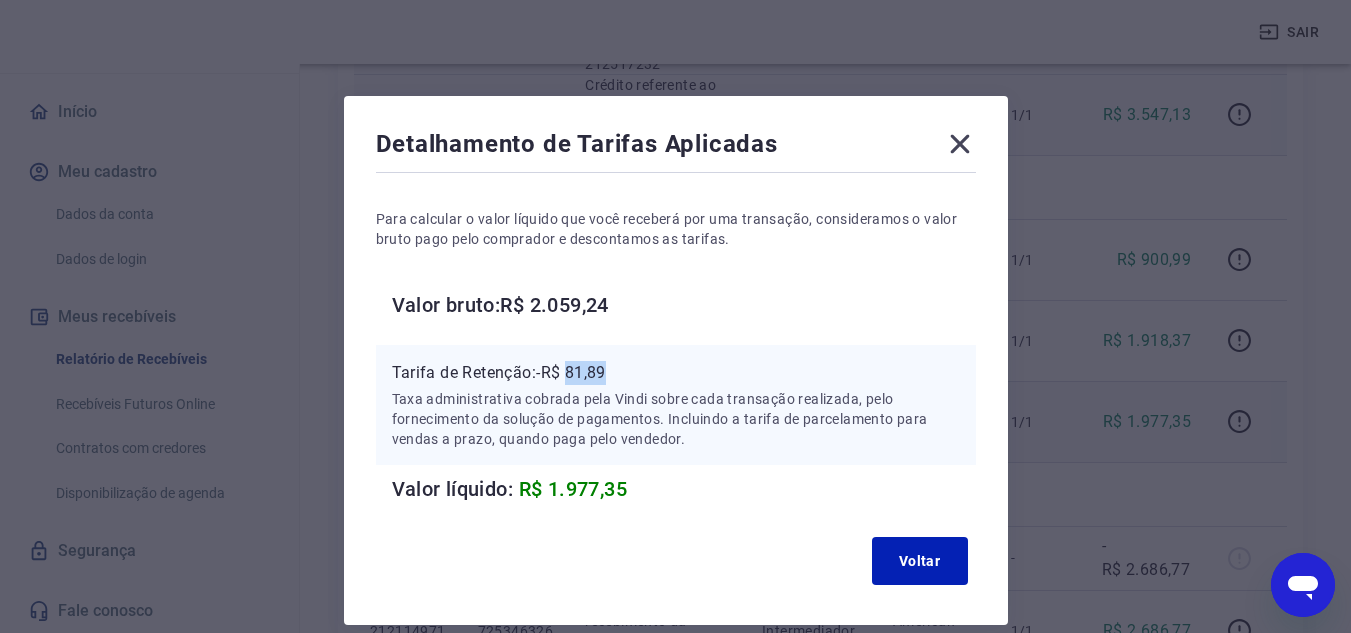 drag, startPoint x: 569, startPoint y: 375, endPoint x: 615, endPoint y: 376, distance: 46.010868 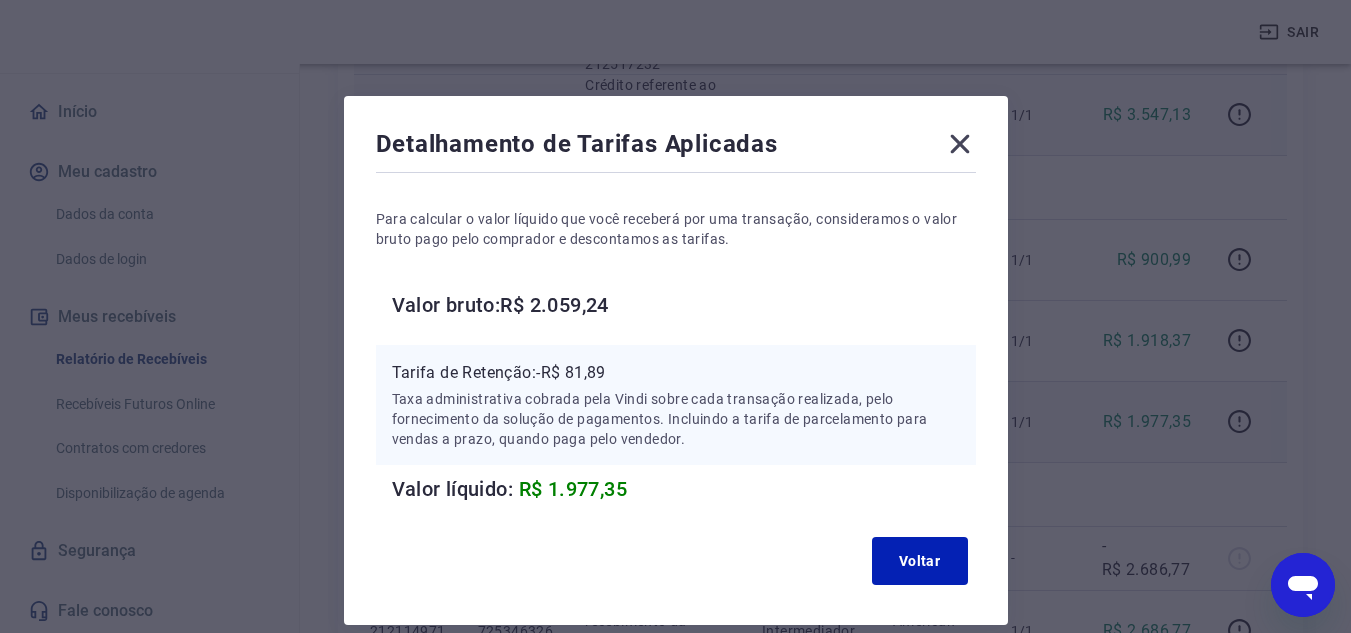 click 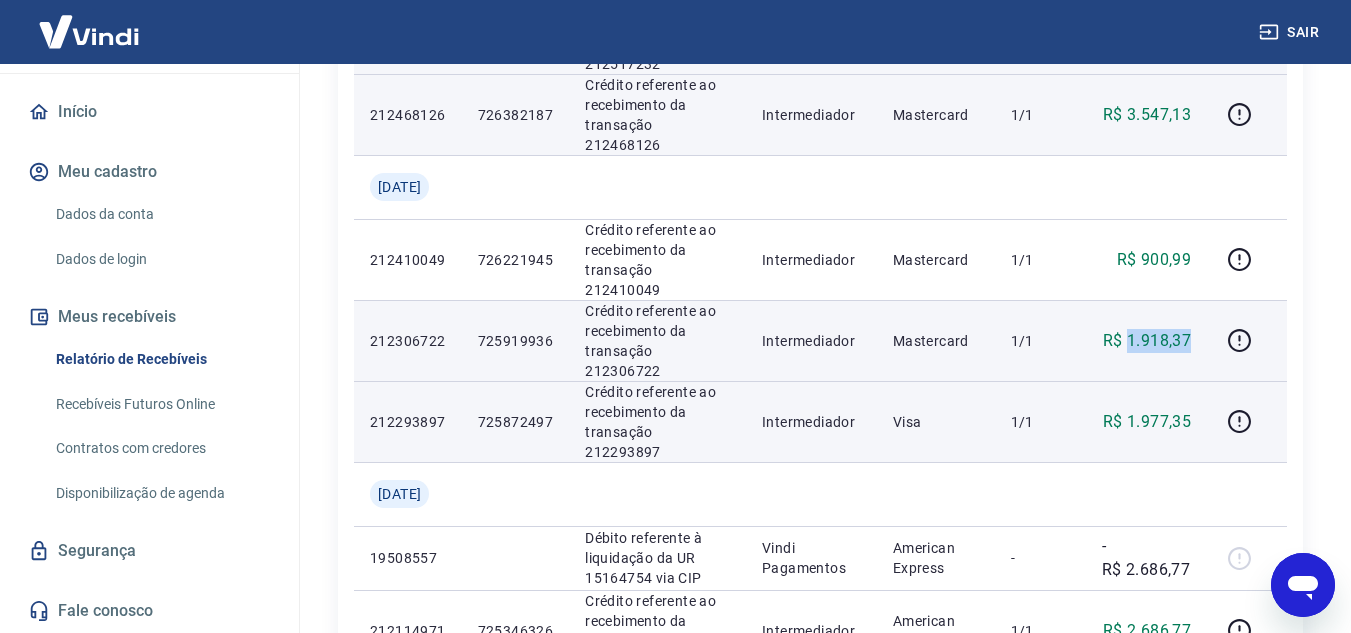 drag, startPoint x: 1131, startPoint y: 339, endPoint x: 1196, endPoint y: 339, distance: 65 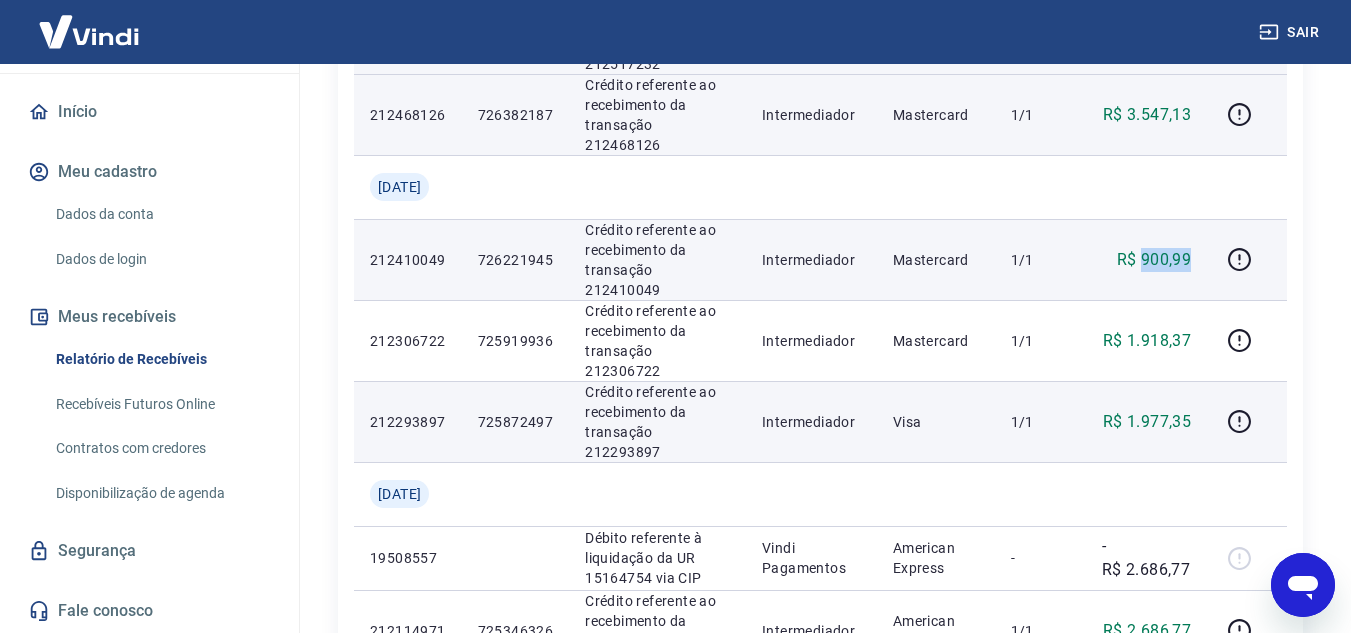 drag, startPoint x: 1143, startPoint y: 259, endPoint x: 1194, endPoint y: 260, distance: 51.009804 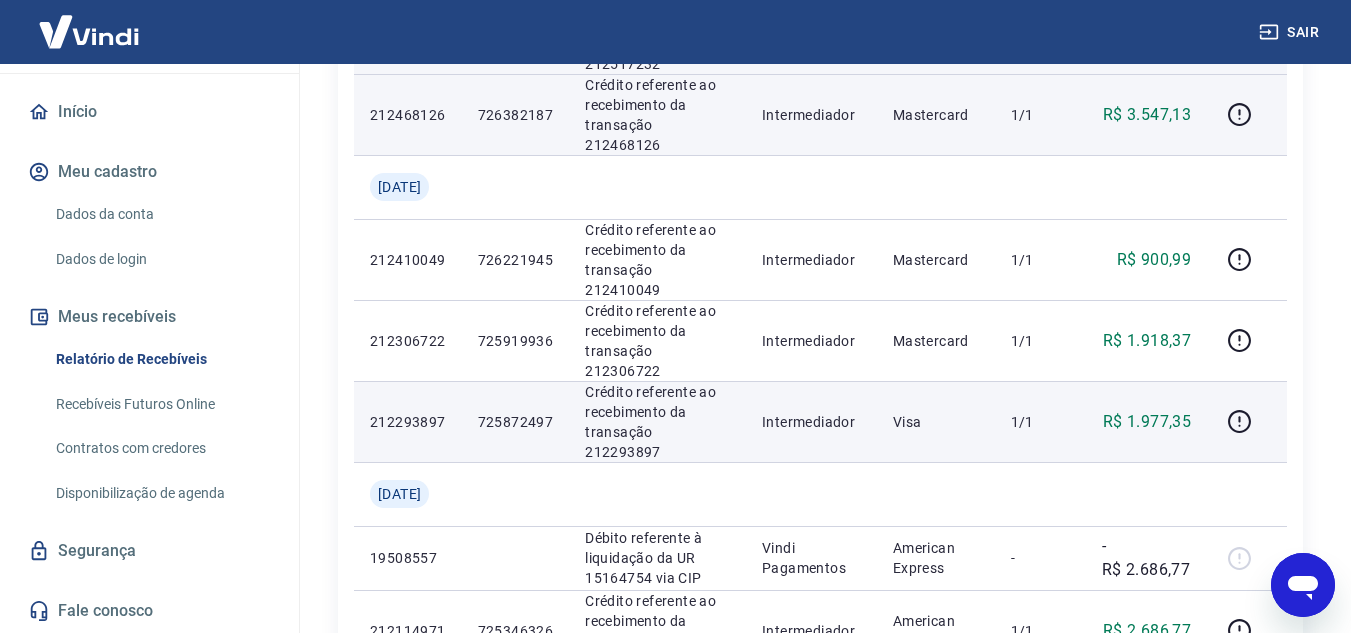 click at bounding box center (1247, 421) 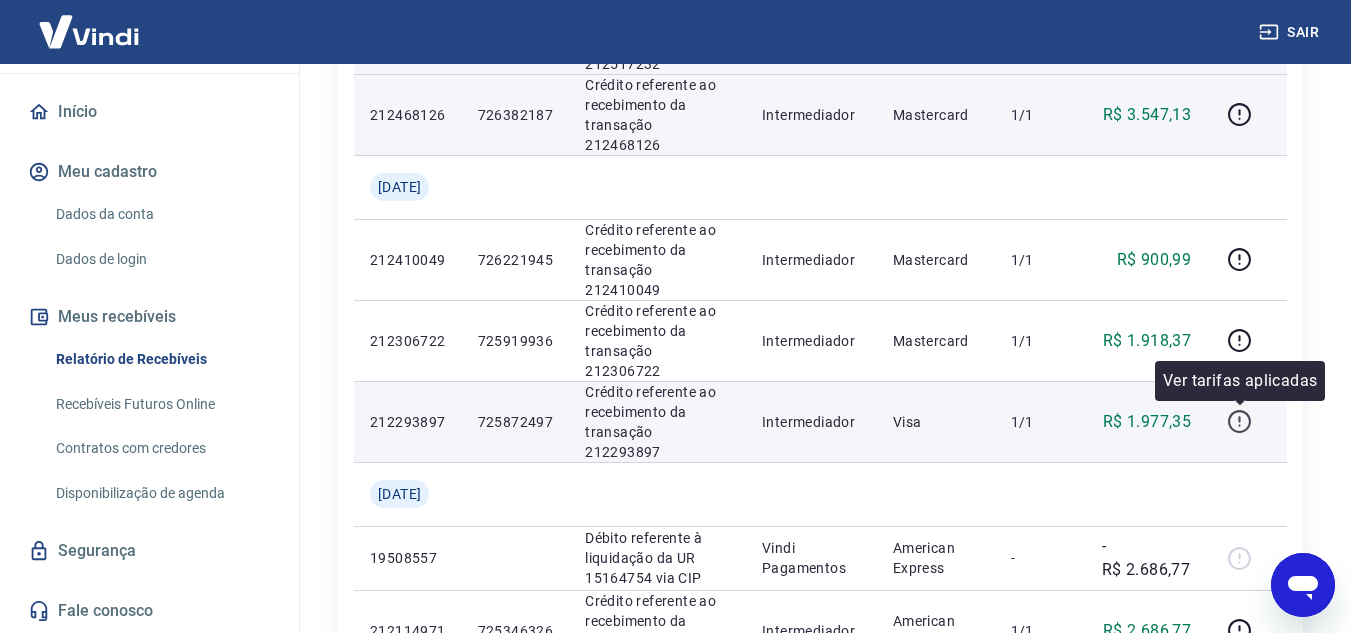 click 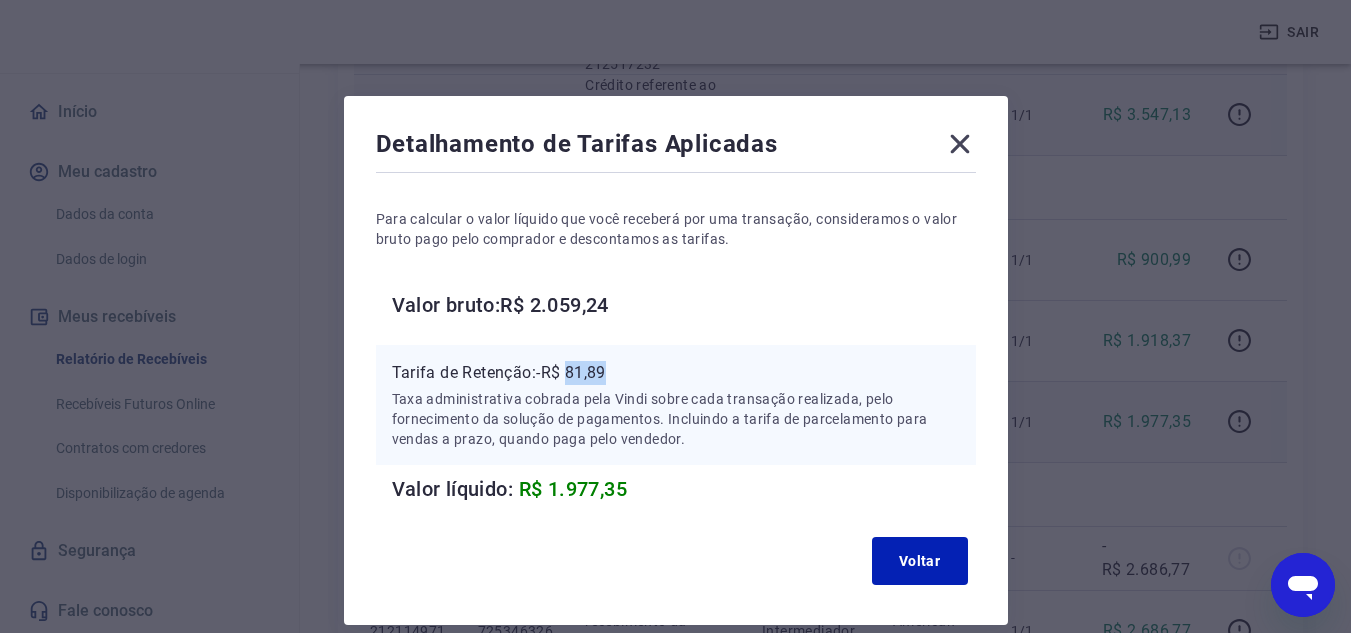 drag, startPoint x: 572, startPoint y: 371, endPoint x: 616, endPoint y: 371, distance: 44 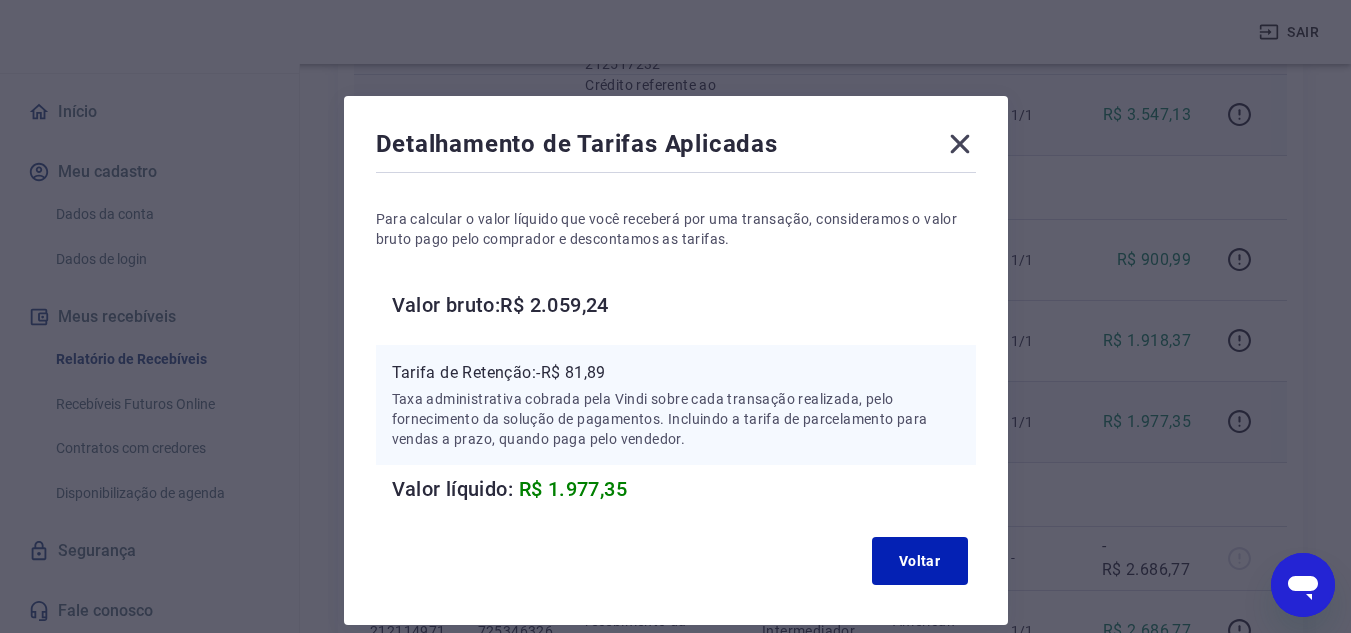 click 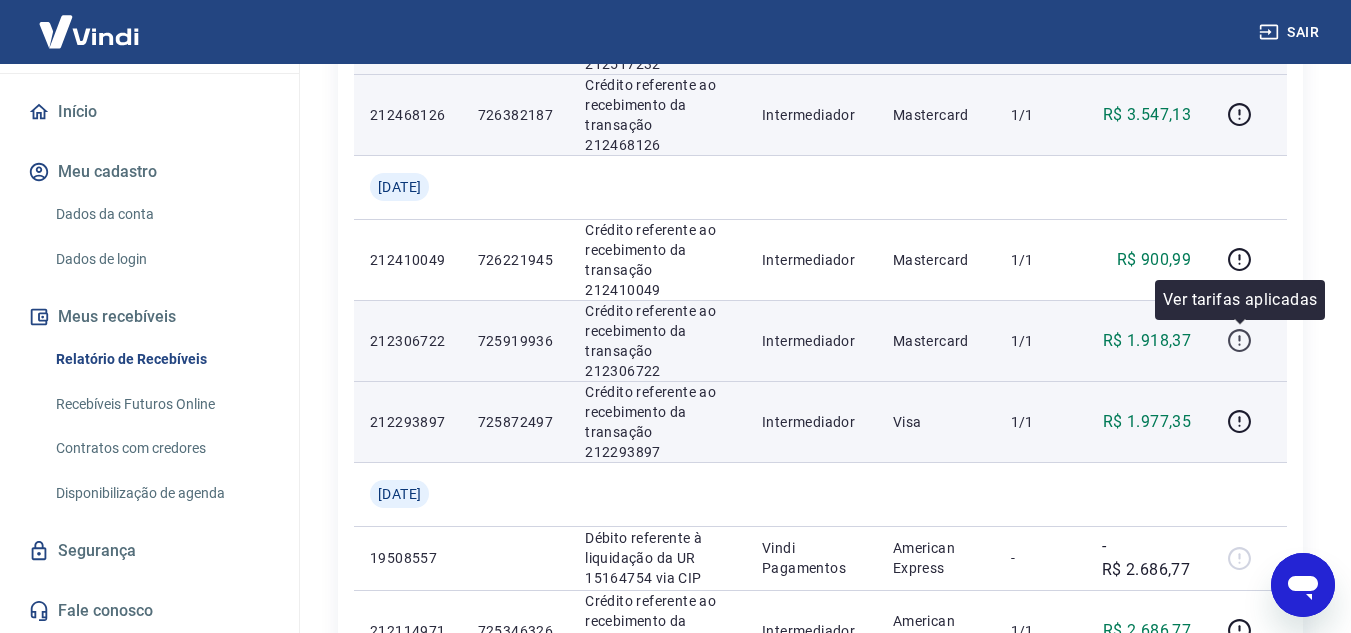 click 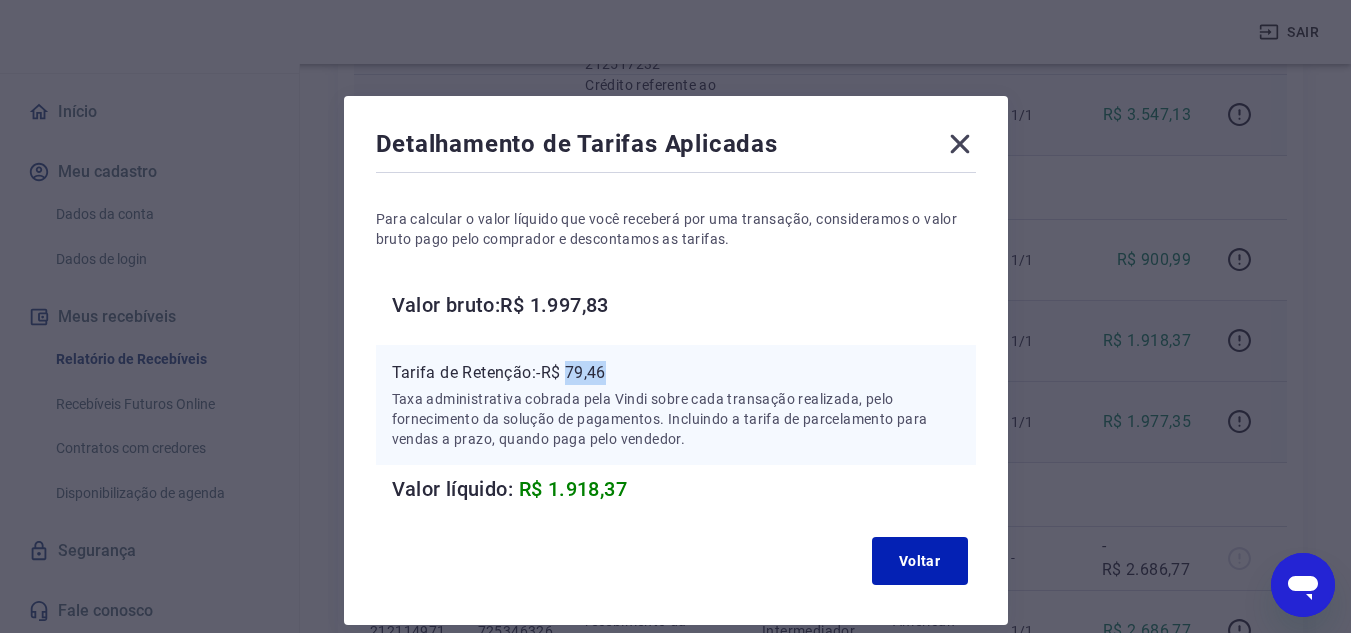 drag, startPoint x: 576, startPoint y: 372, endPoint x: 618, endPoint y: 374, distance: 42.047592 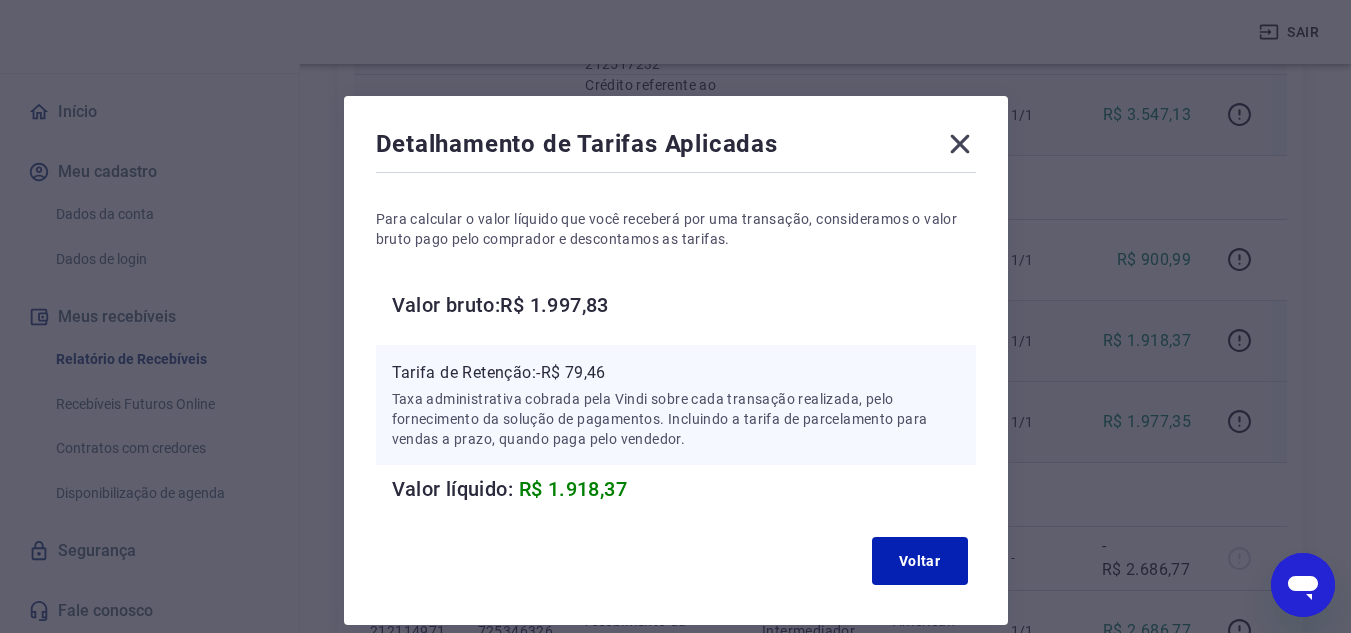 click 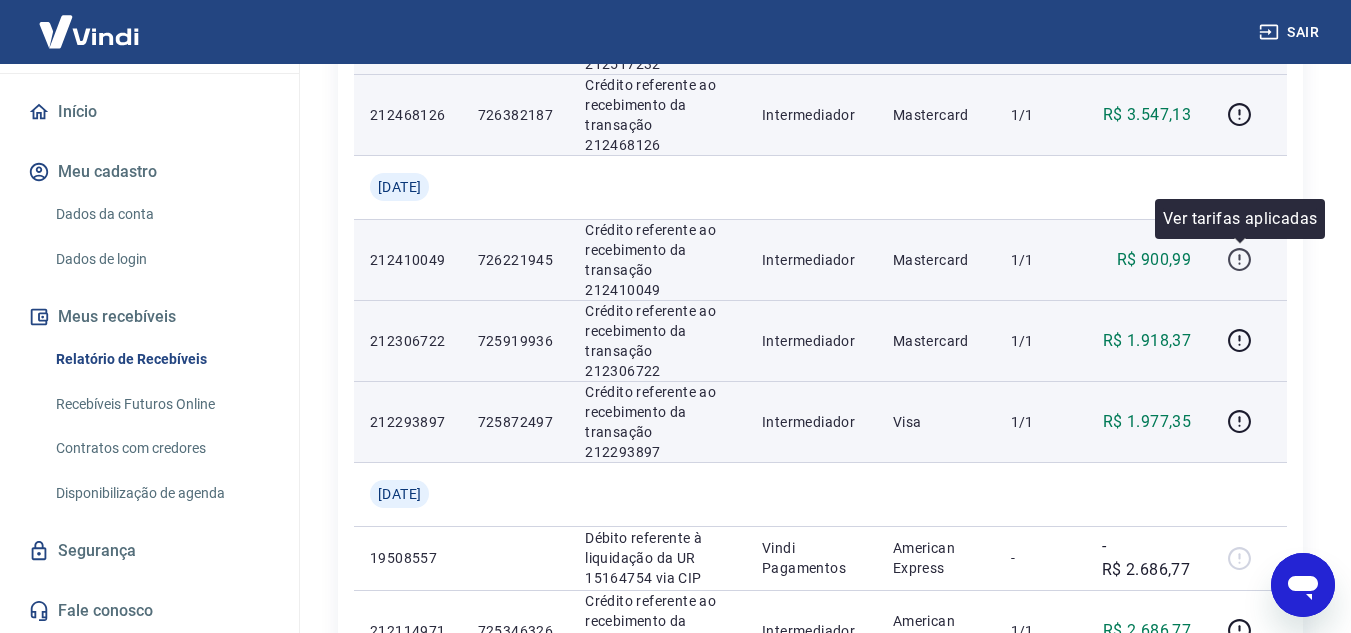click 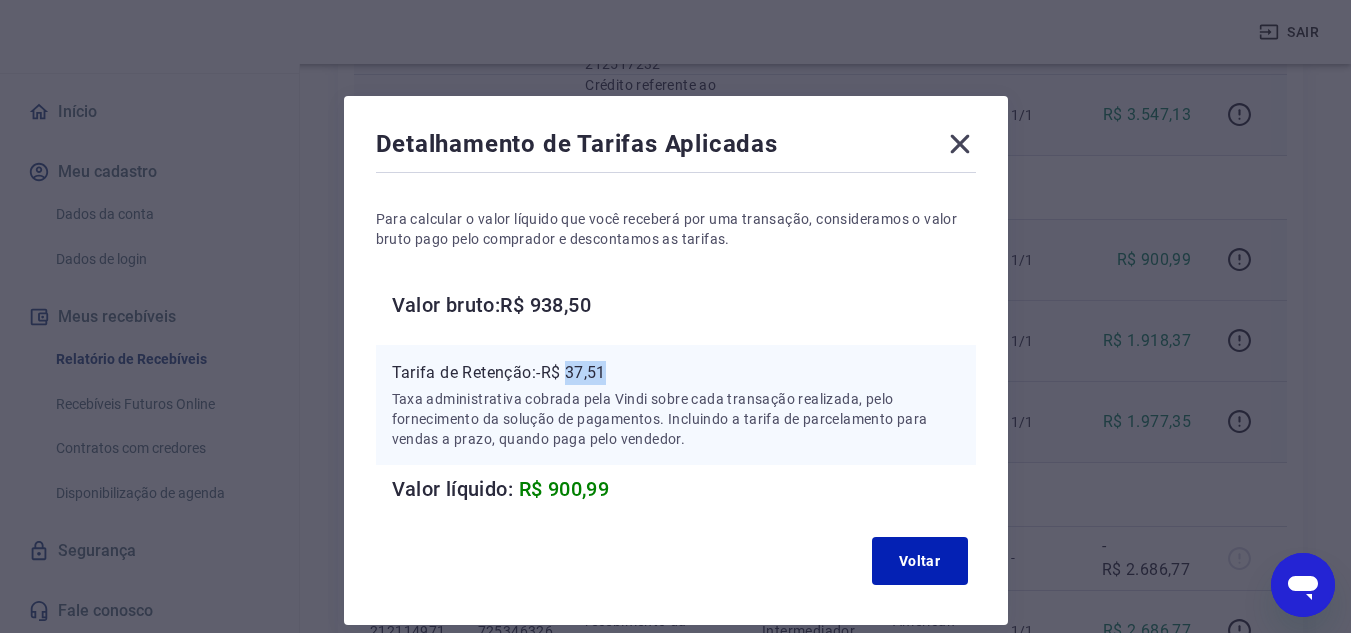 drag, startPoint x: 571, startPoint y: 367, endPoint x: 612, endPoint y: 368, distance: 41.01219 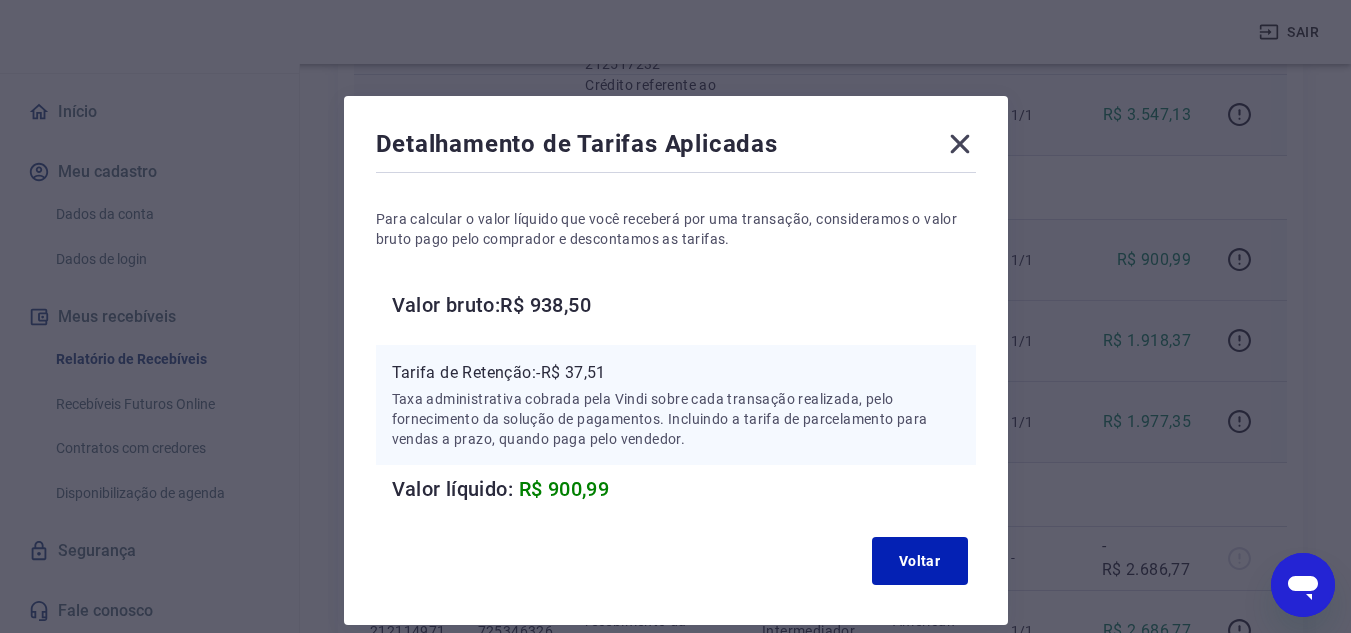 click 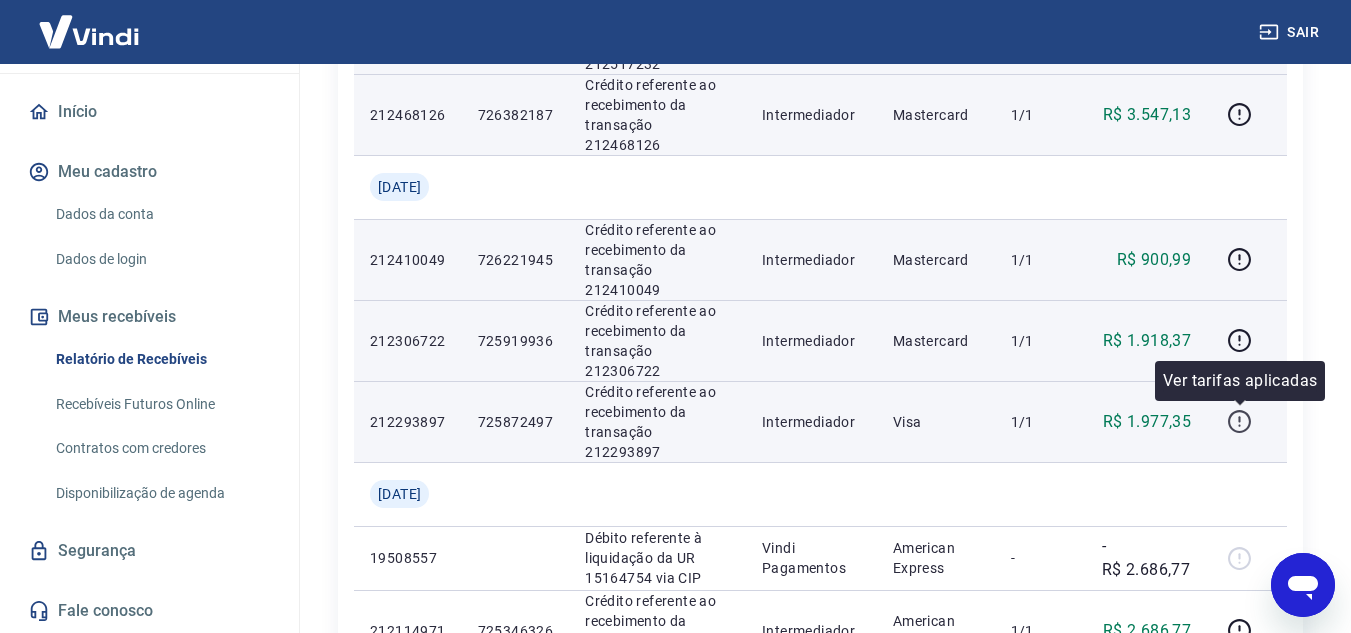 click 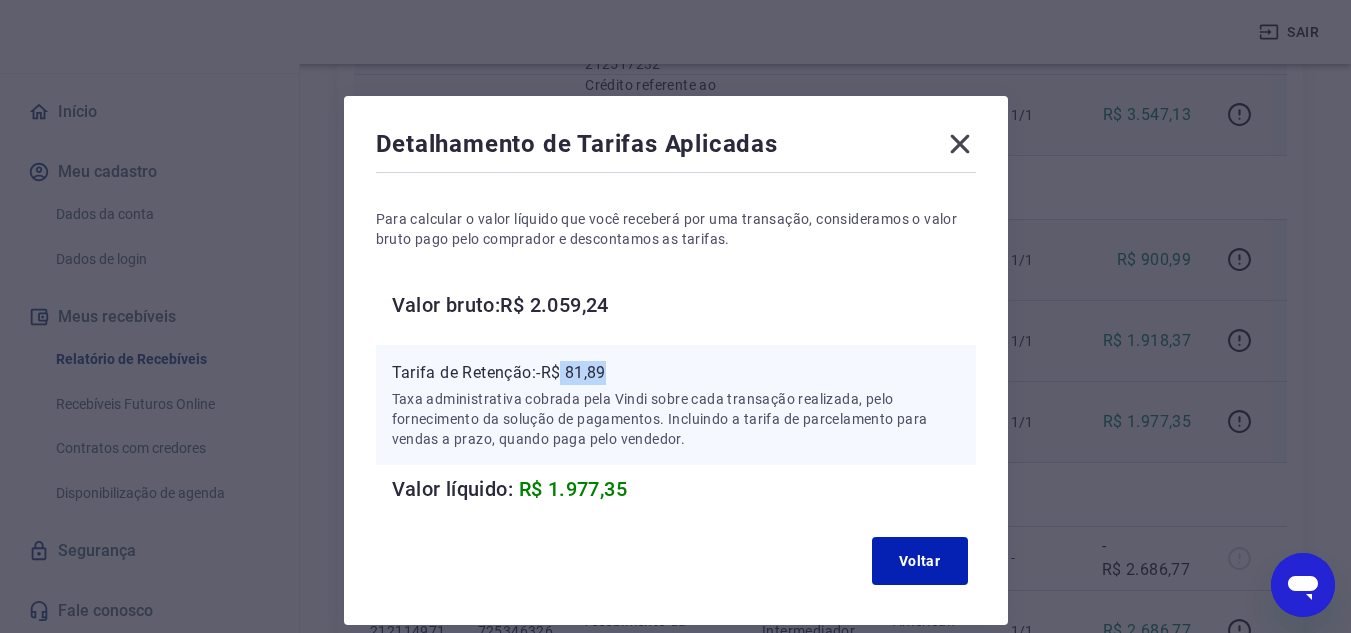 drag, startPoint x: 567, startPoint y: 372, endPoint x: 597, endPoint y: 375, distance: 30.149628 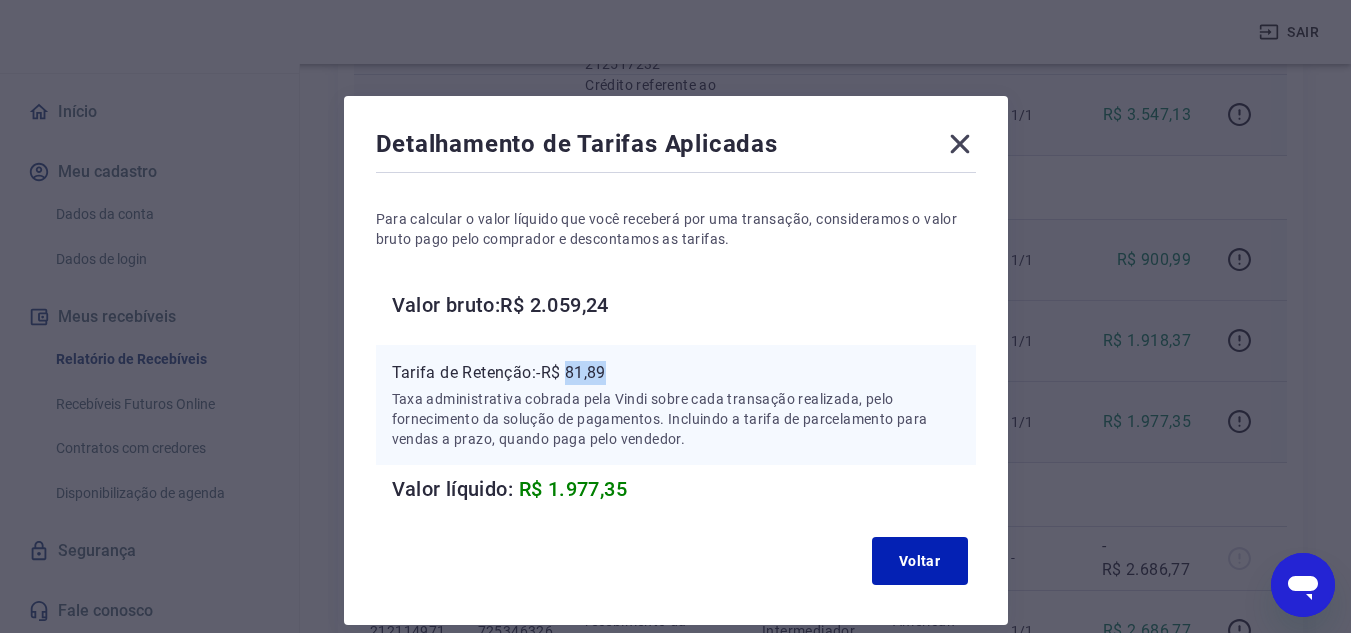 drag, startPoint x: 571, startPoint y: 372, endPoint x: 620, endPoint y: 371, distance: 49.010204 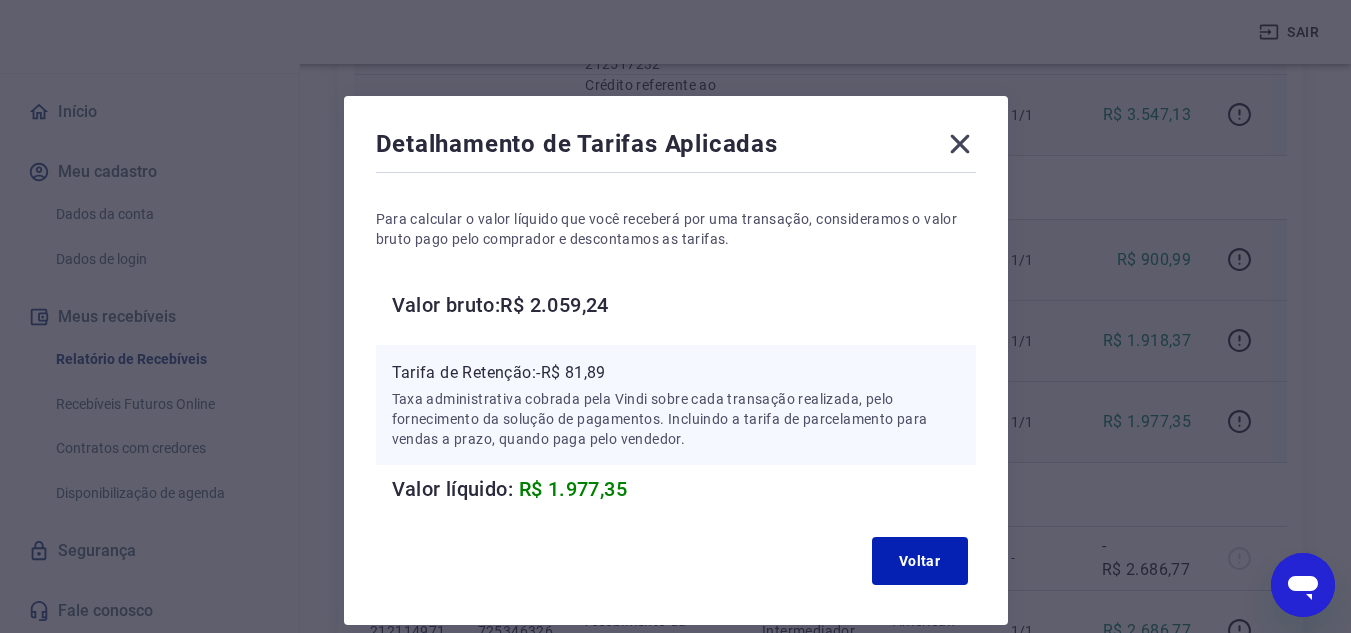 click 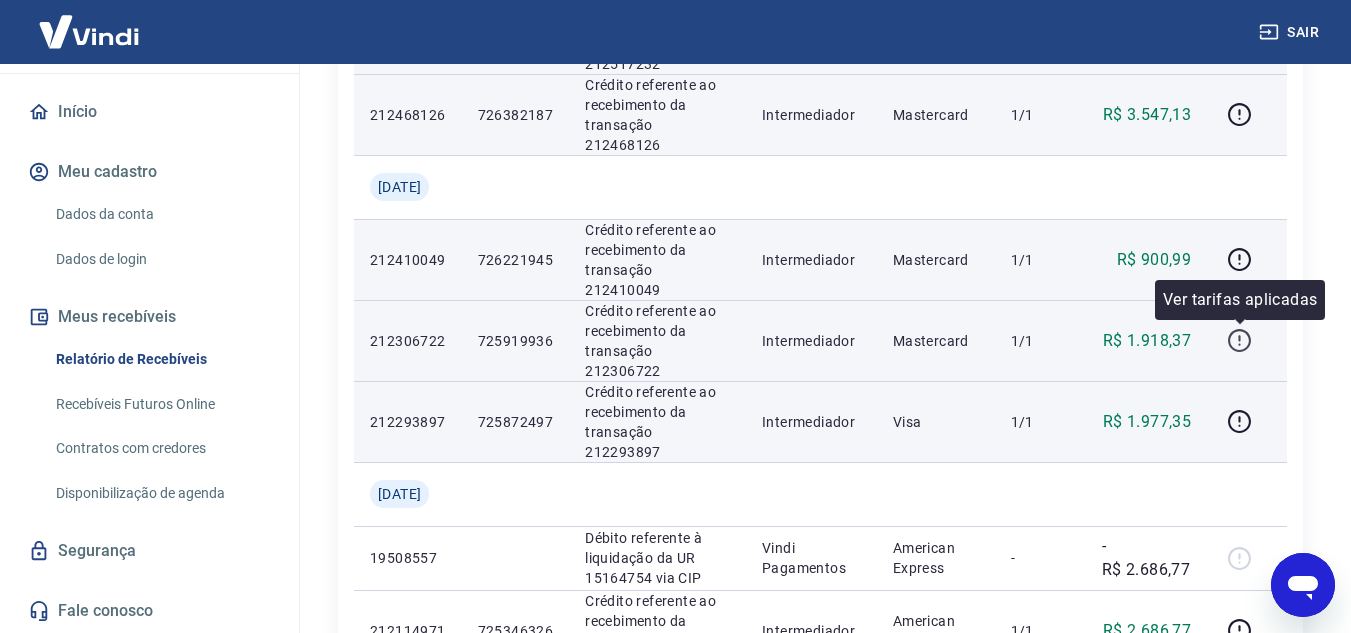 click 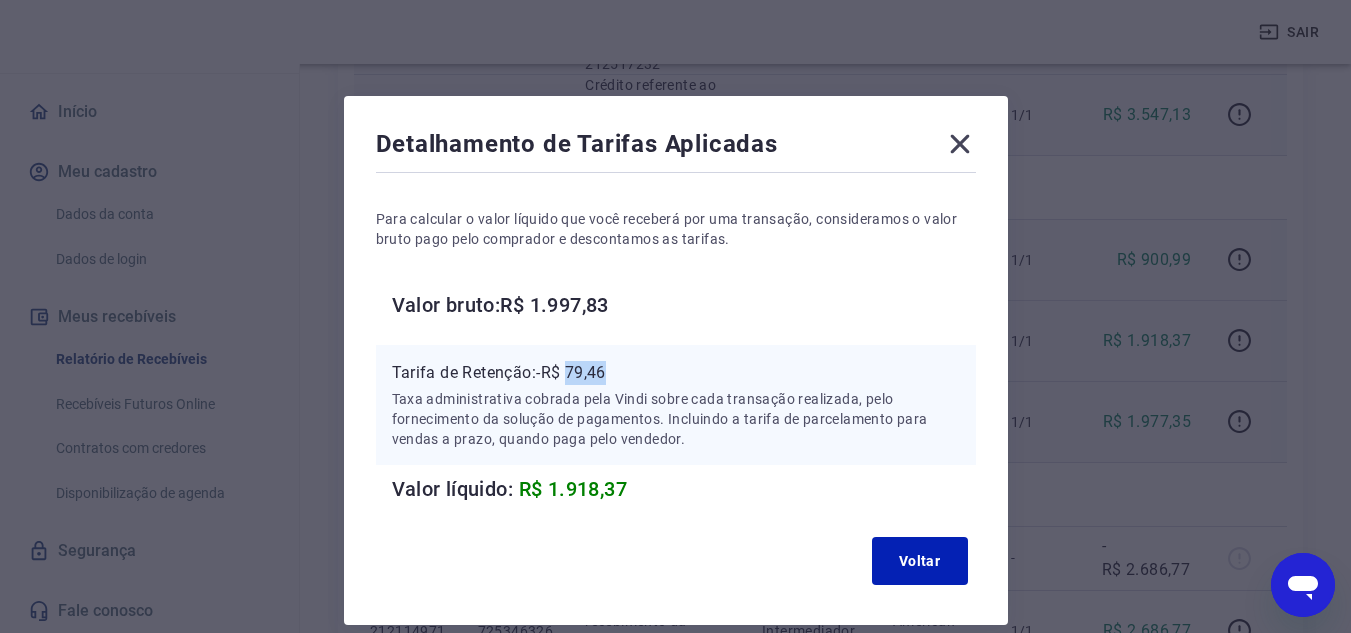 drag, startPoint x: 576, startPoint y: 371, endPoint x: 618, endPoint y: 376, distance: 42.296574 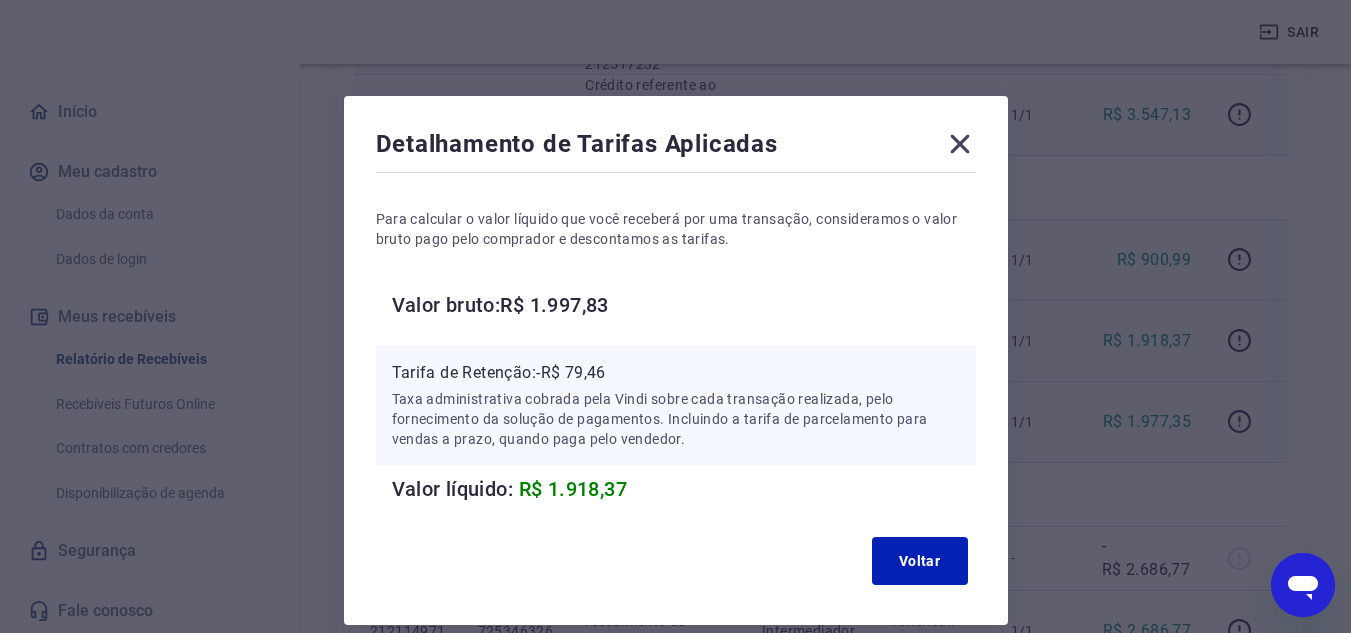 click 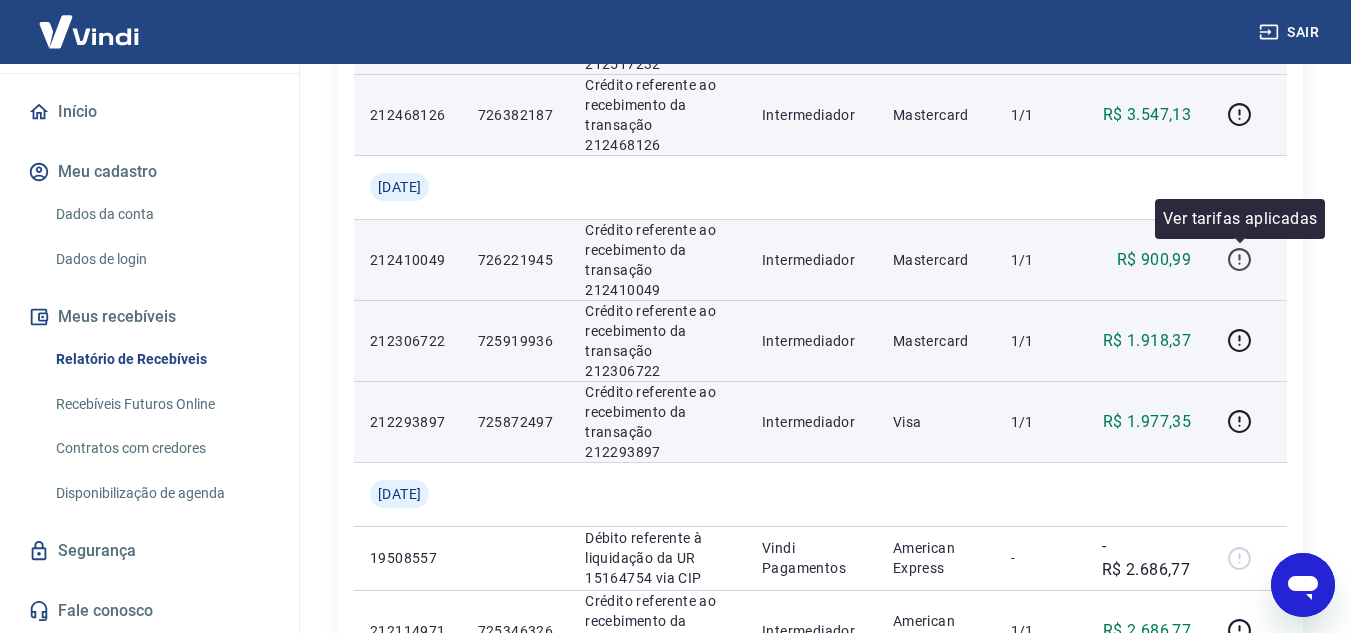 click 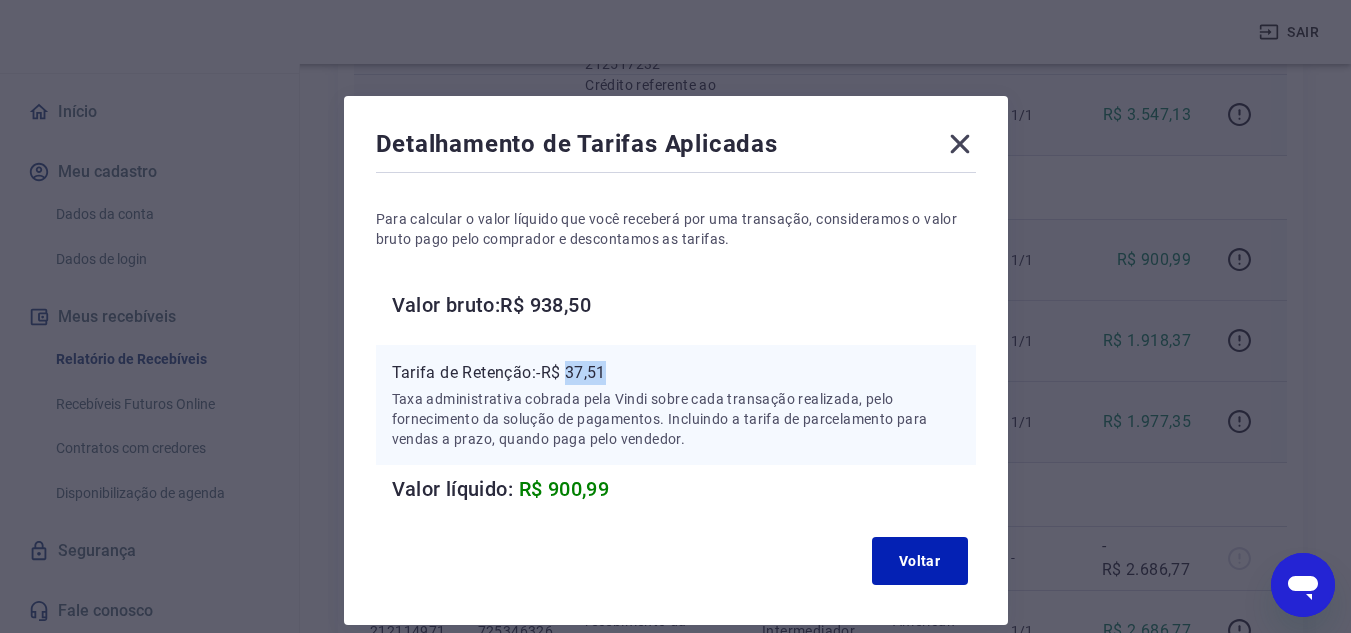 drag, startPoint x: 572, startPoint y: 367, endPoint x: 622, endPoint y: 370, distance: 50.08992 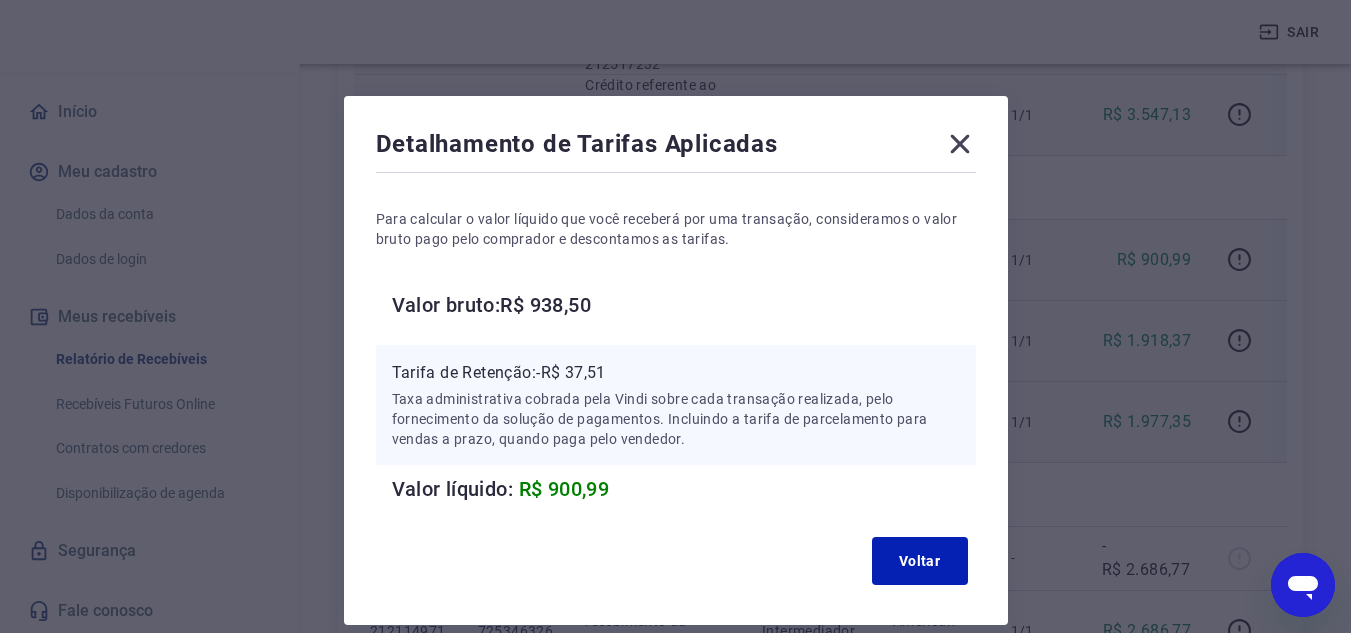 click 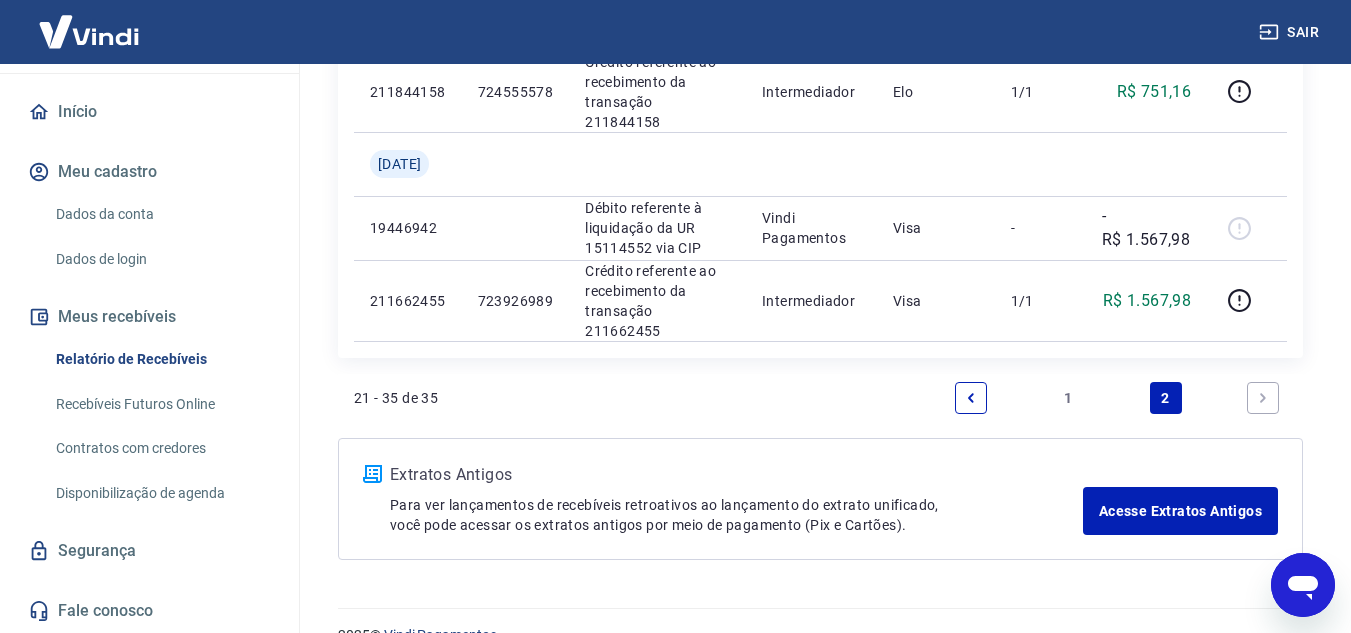 scroll, scrollTop: 1585, scrollLeft: 0, axis: vertical 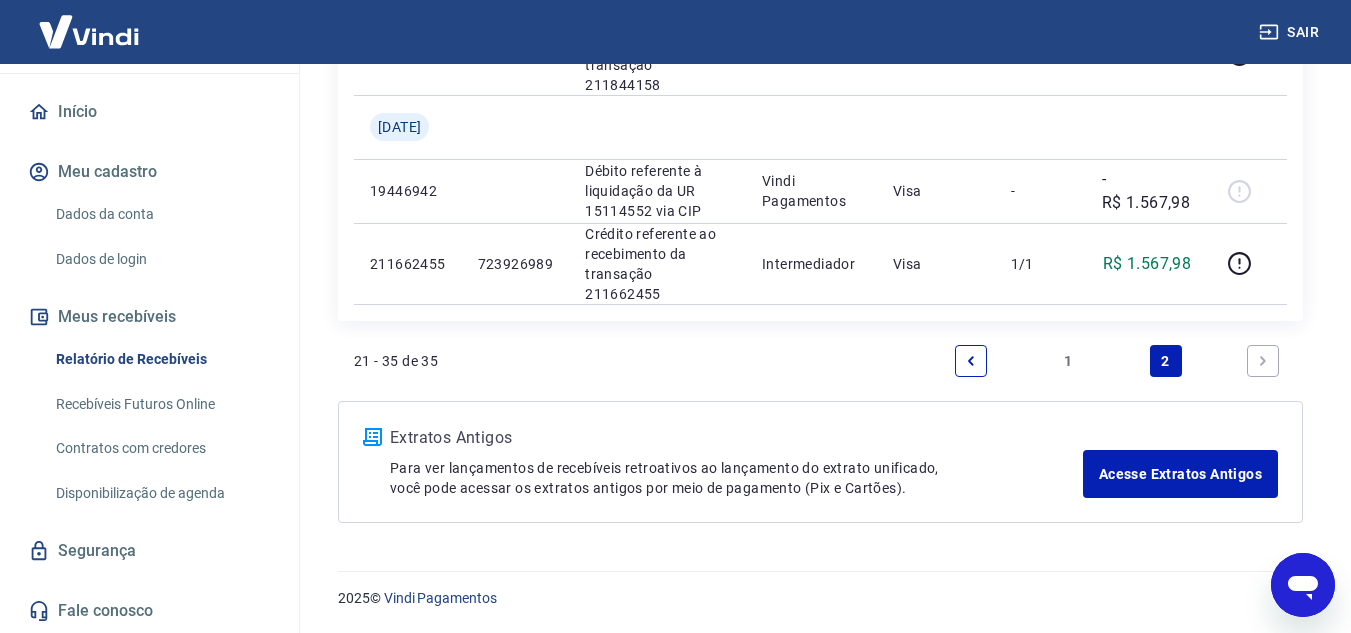 click on "1" at bounding box center (1068, 361) 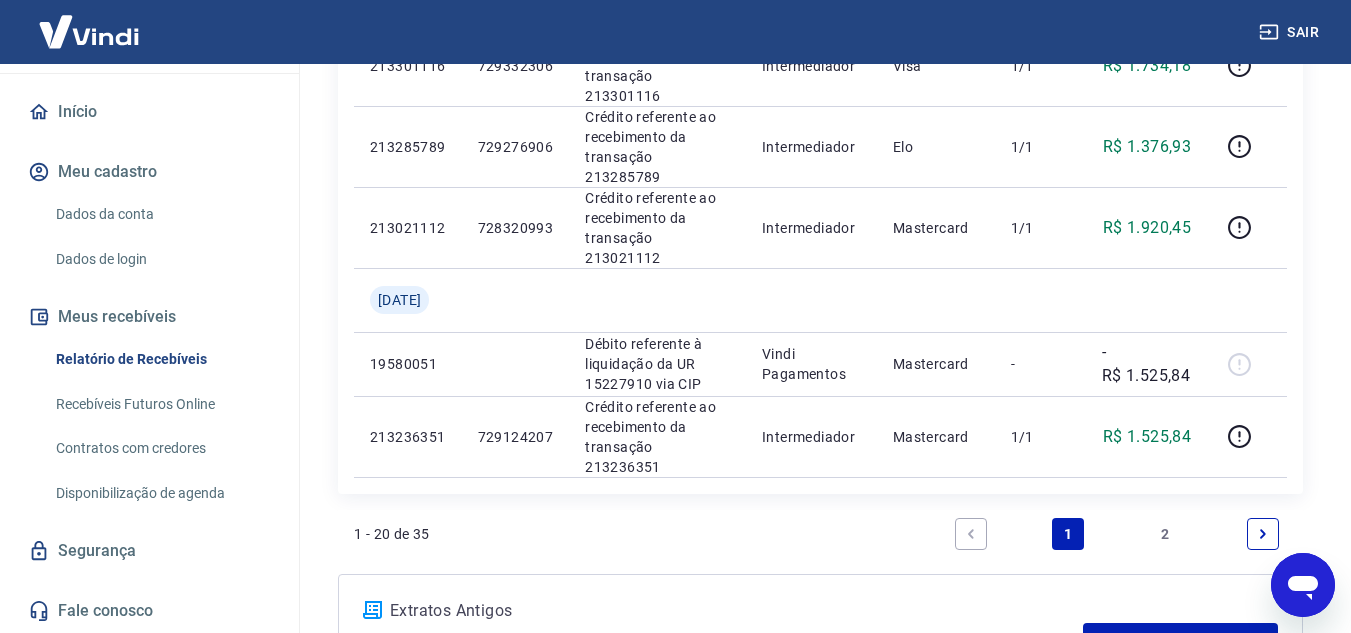 scroll, scrollTop: 1600, scrollLeft: 0, axis: vertical 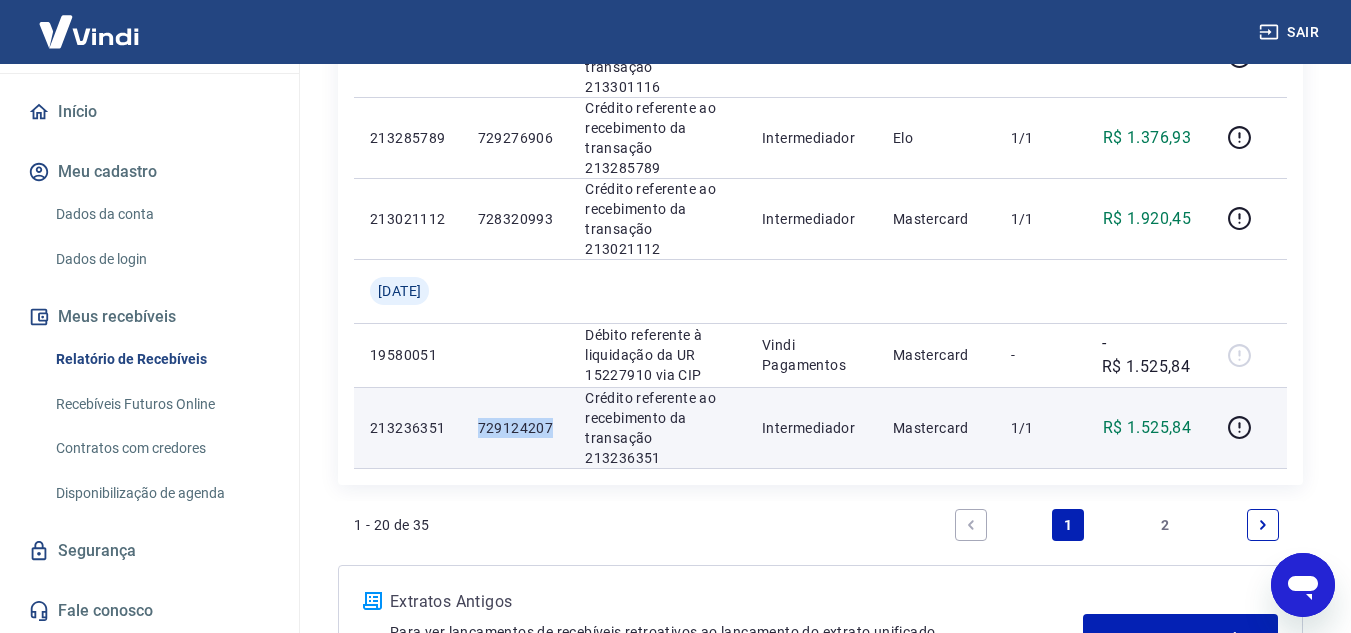 drag, startPoint x: 487, startPoint y: 422, endPoint x: 562, endPoint y: 425, distance: 75.059975 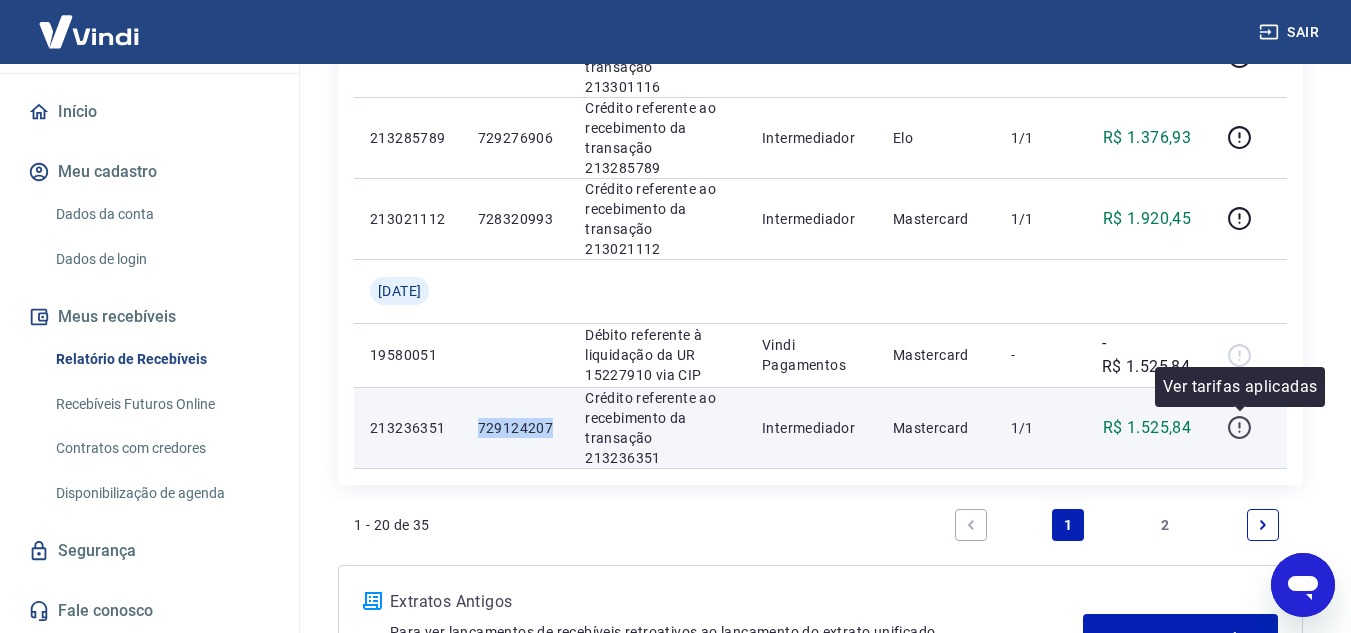 click 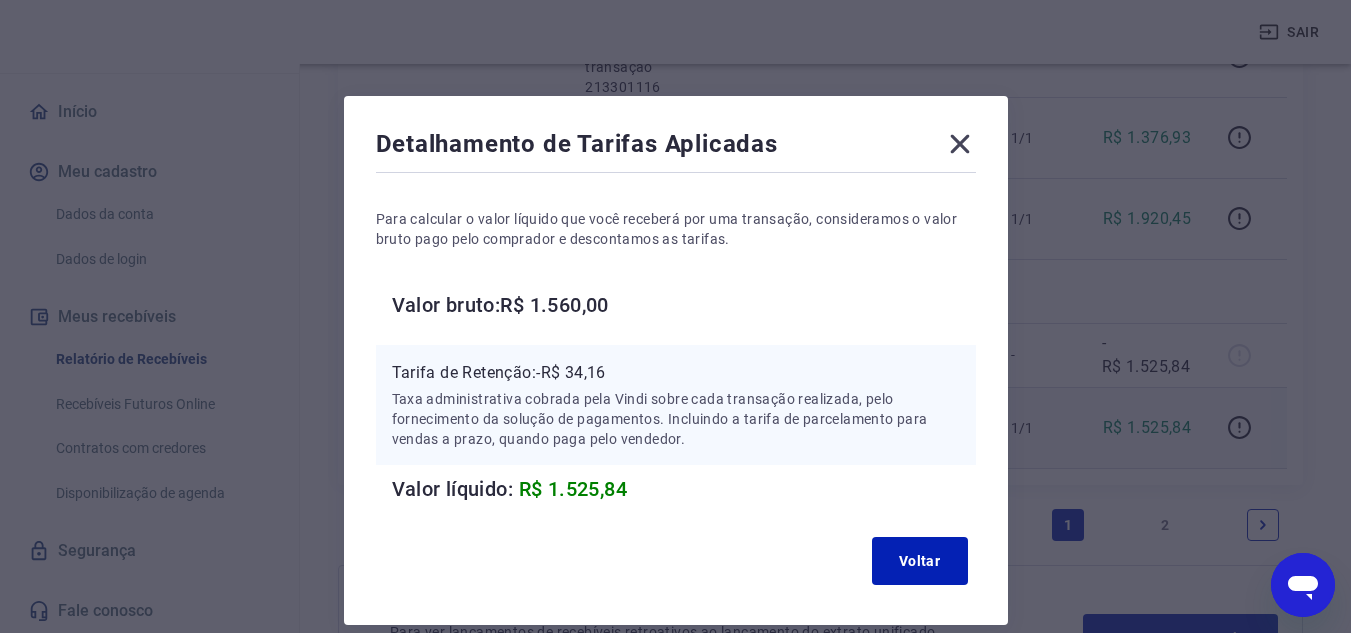 click 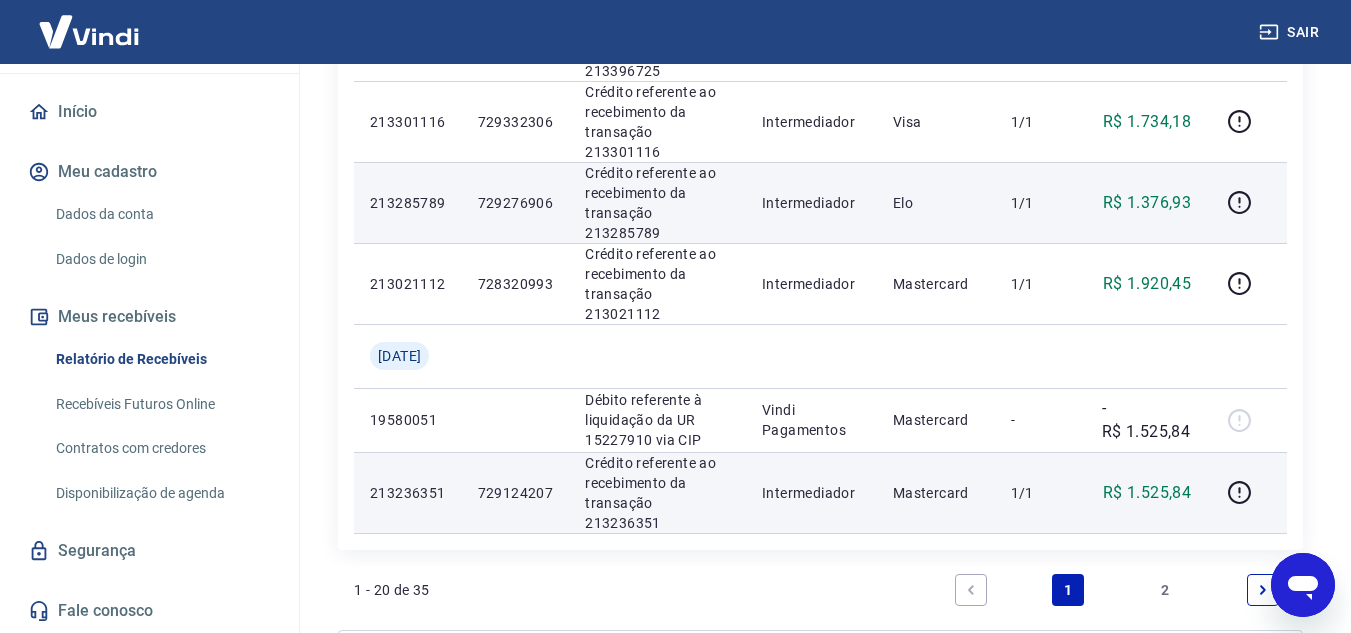 scroll, scrollTop: 1764, scrollLeft: 0, axis: vertical 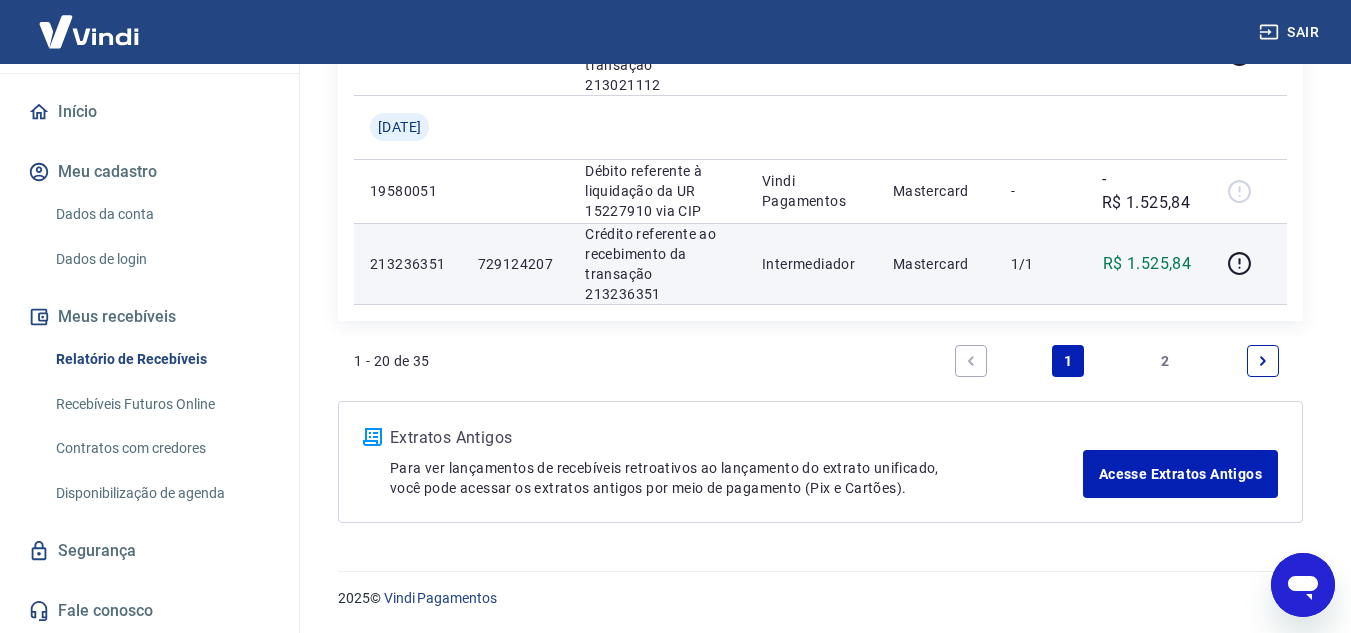 drag, startPoint x: 1161, startPoint y: 359, endPoint x: 1025, endPoint y: 440, distance: 158.29404 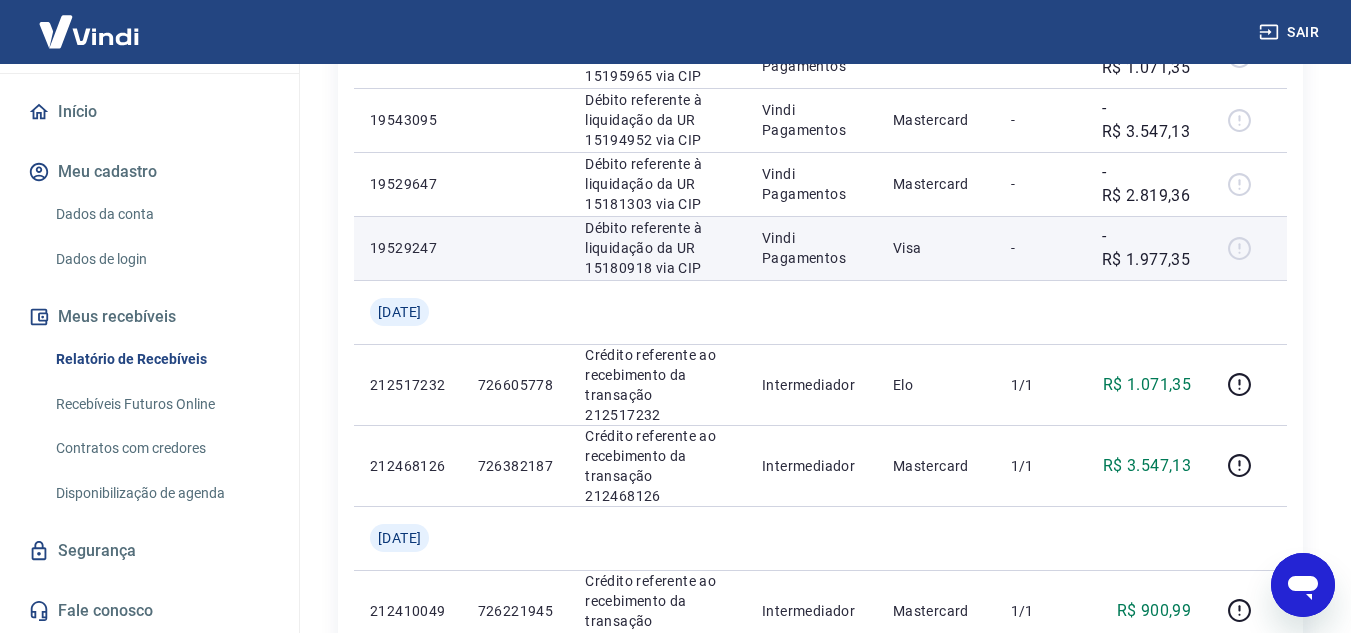 scroll, scrollTop: 600, scrollLeft: 0, axis: vertical 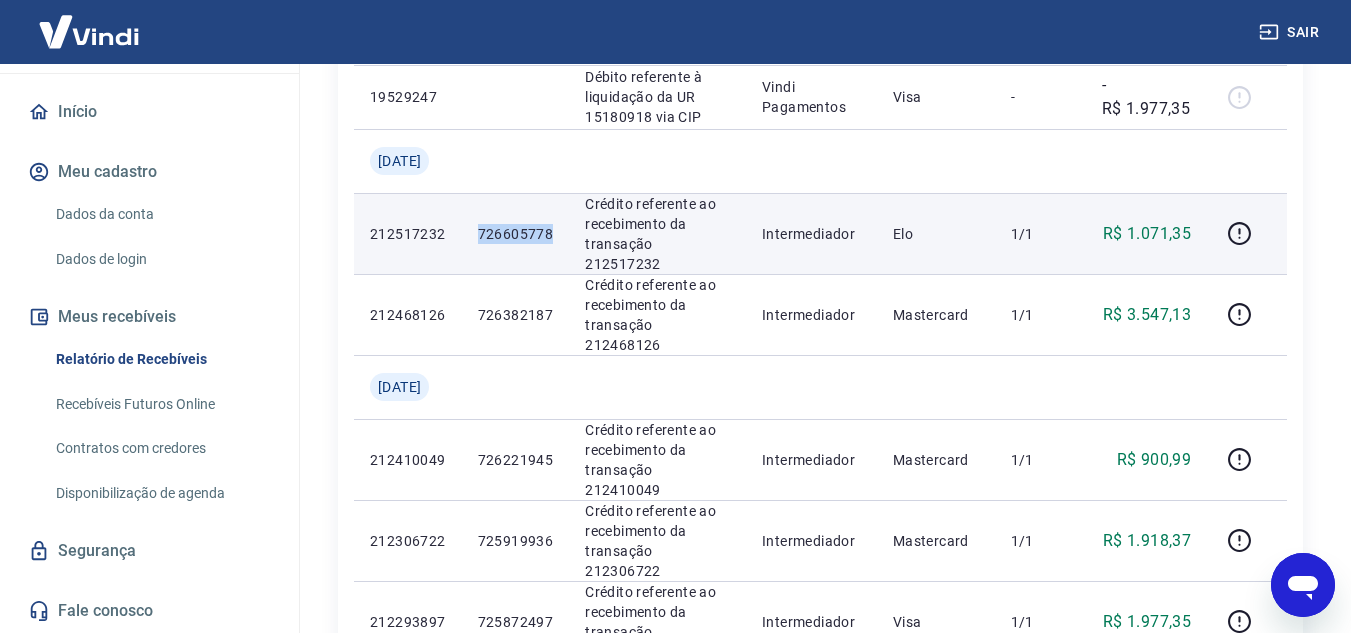 drag, startPoint x: 490, startPoint y: 236, endPoint x: 573, endPoint y: 233, distance: 83.0542 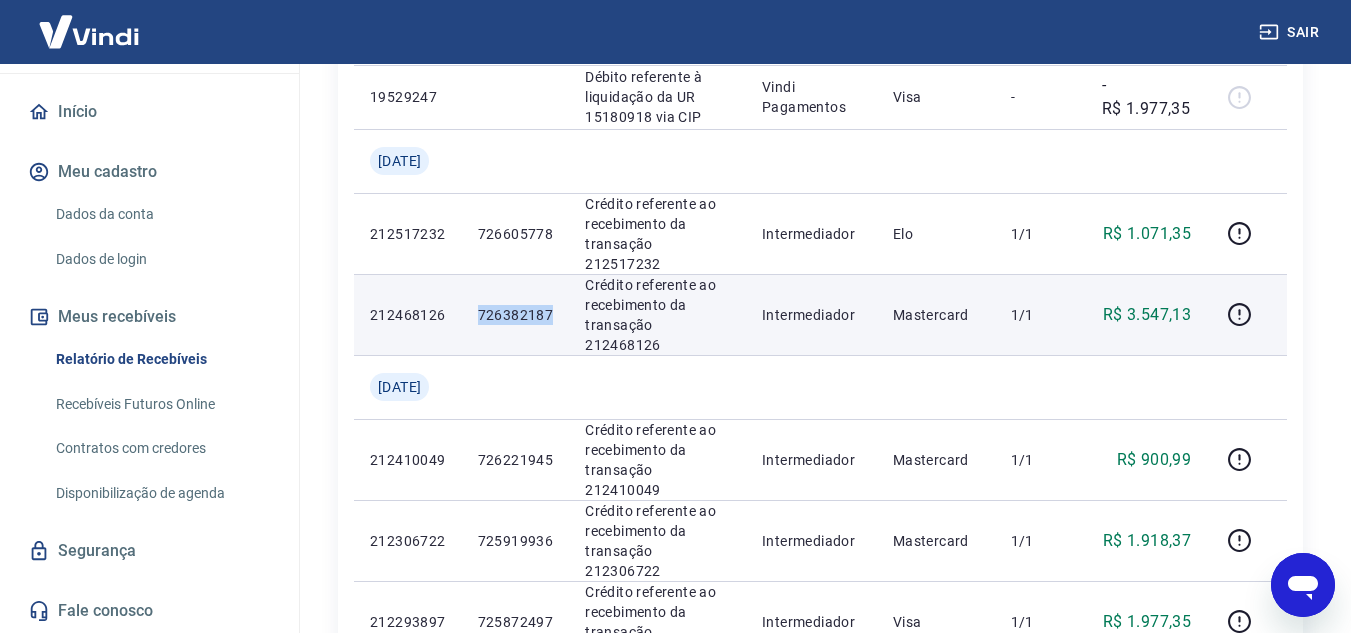 drag, startPoint x: 494, startPoint y: 314, endPoint x: 569, endPoint y: 323, distance: 75.53807 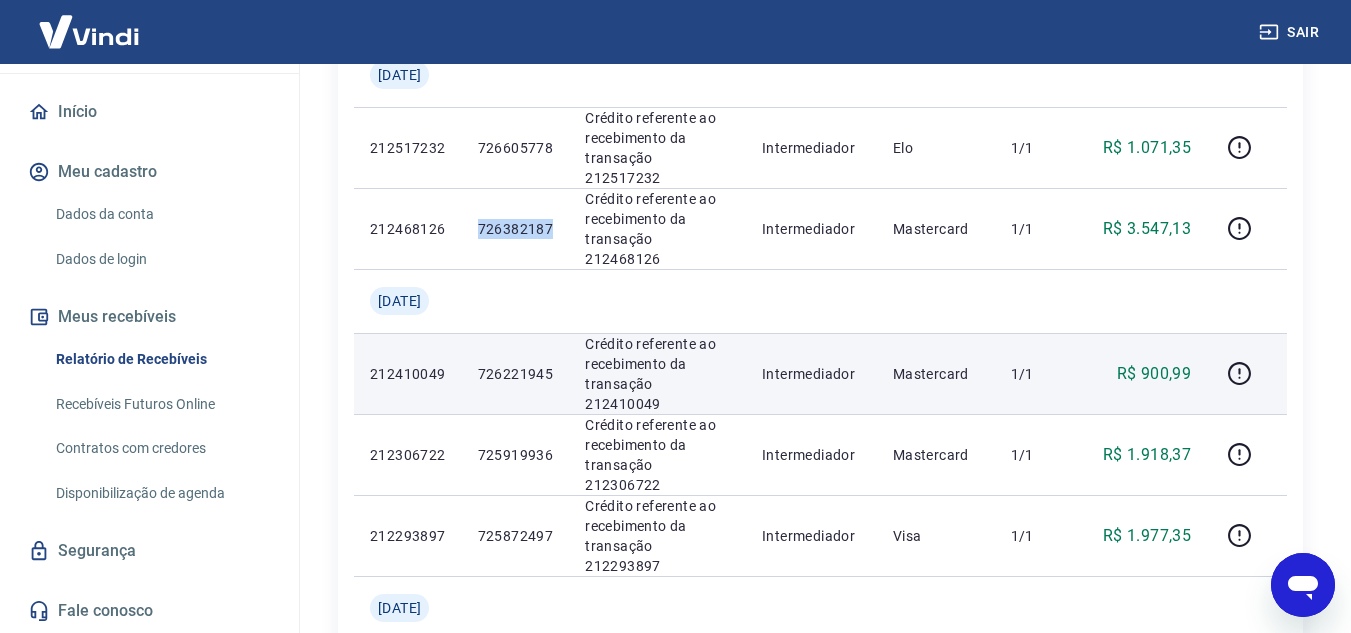 scroll, scrollTop: 800, scrollLeft: 0, axis: vertical 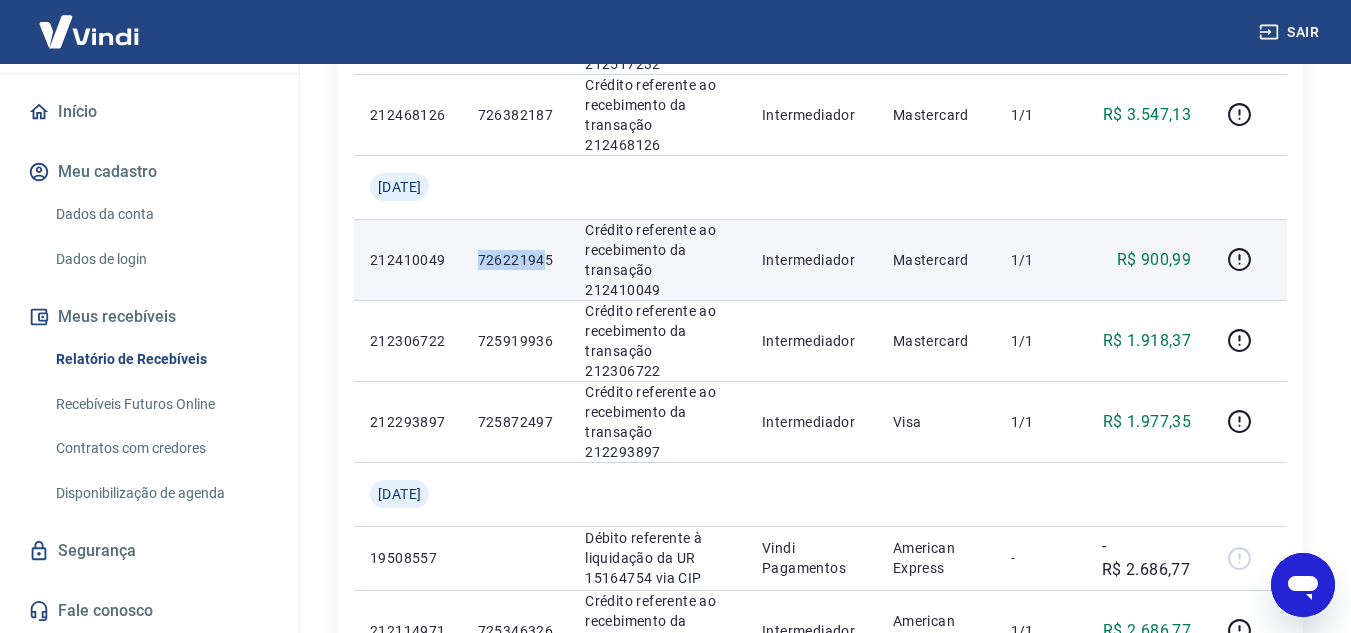 drag, startPoint x: 495, startPoint y: 263, endPoint x: 561, endPoint y: 261, distance: 66.0303 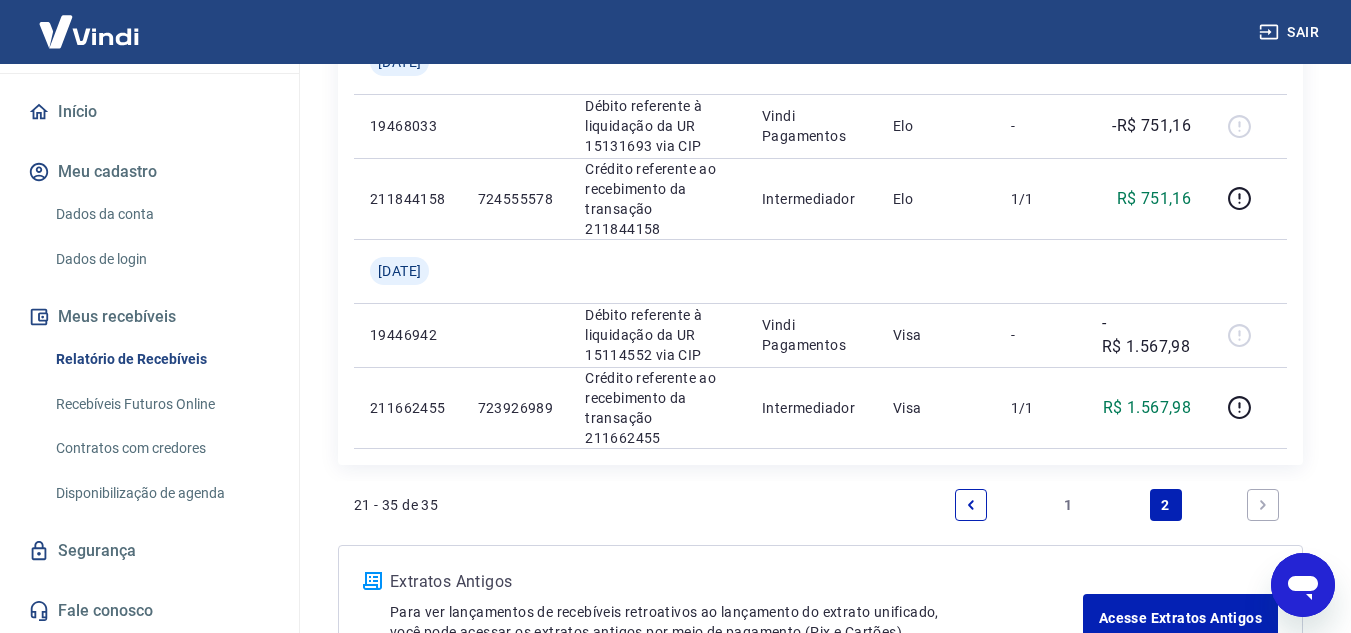 scroll, scrollTop: 1585, scrollLeft: 0, axis: vertical 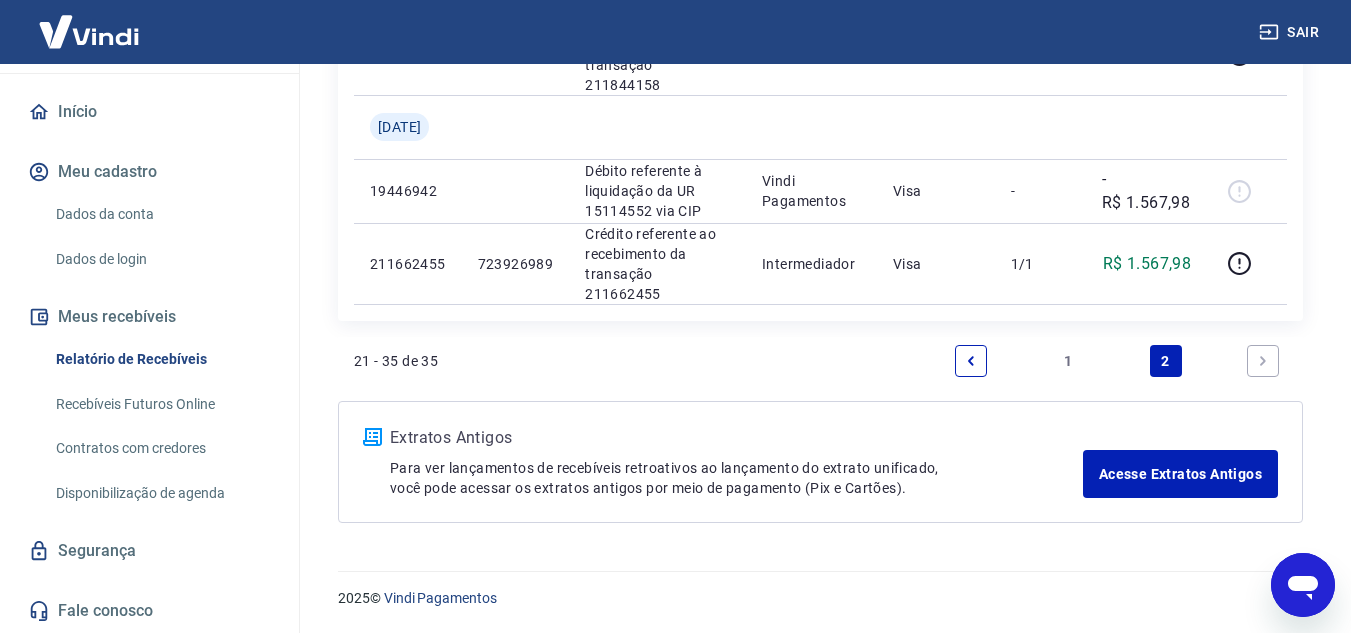 click on "1" at bounding box center (1068, 361) 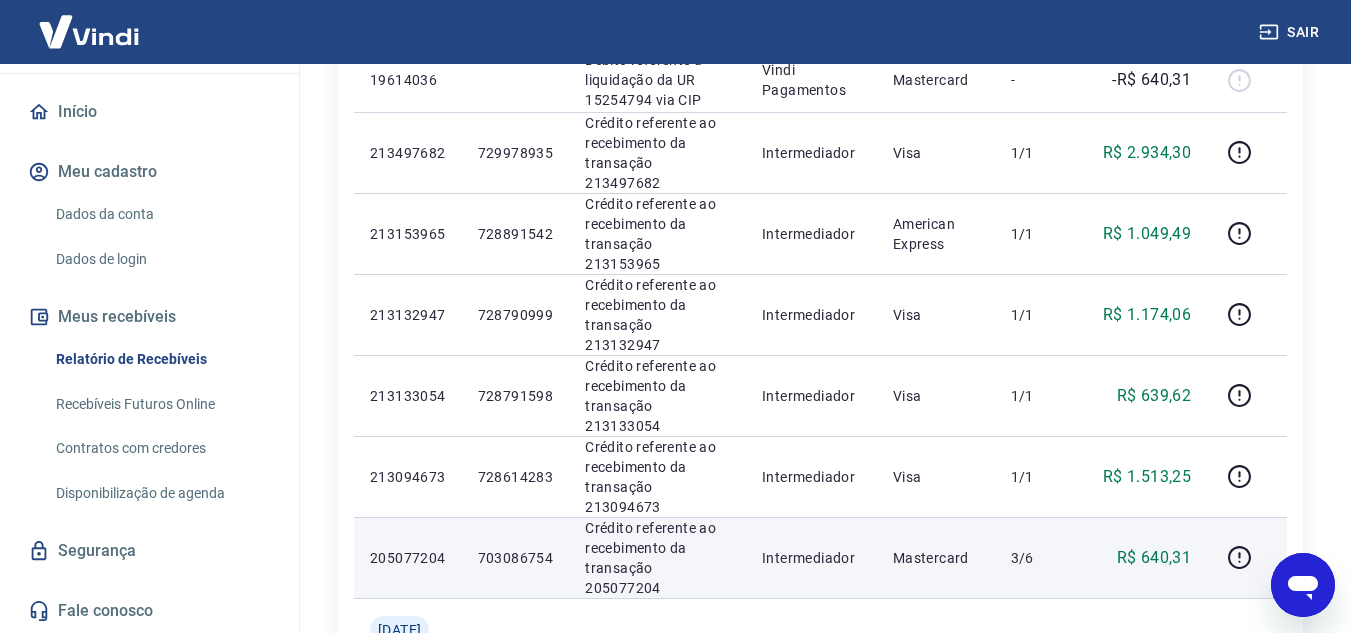 scroll, scrollTop: 600, scrollLeft: 0, axis: vertical 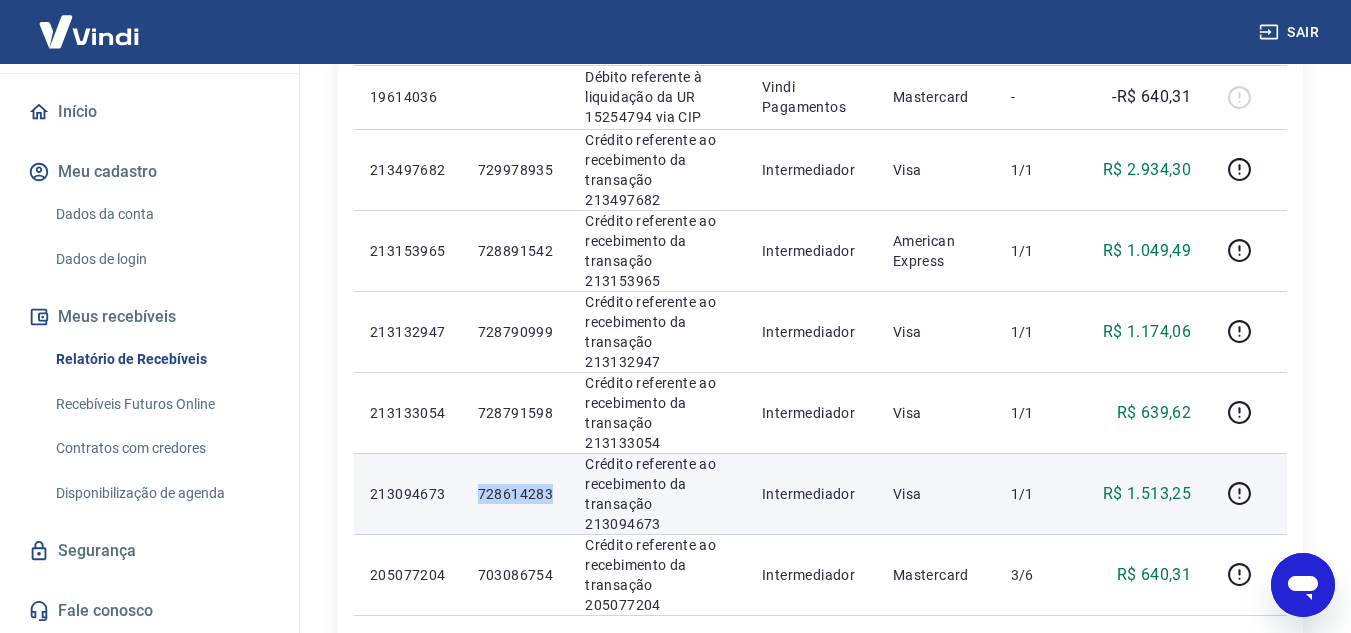 drag, startPoint x: 490, startPoint y: 489, endPoint x: 562, endPoint y: 496, distance: 72.33948 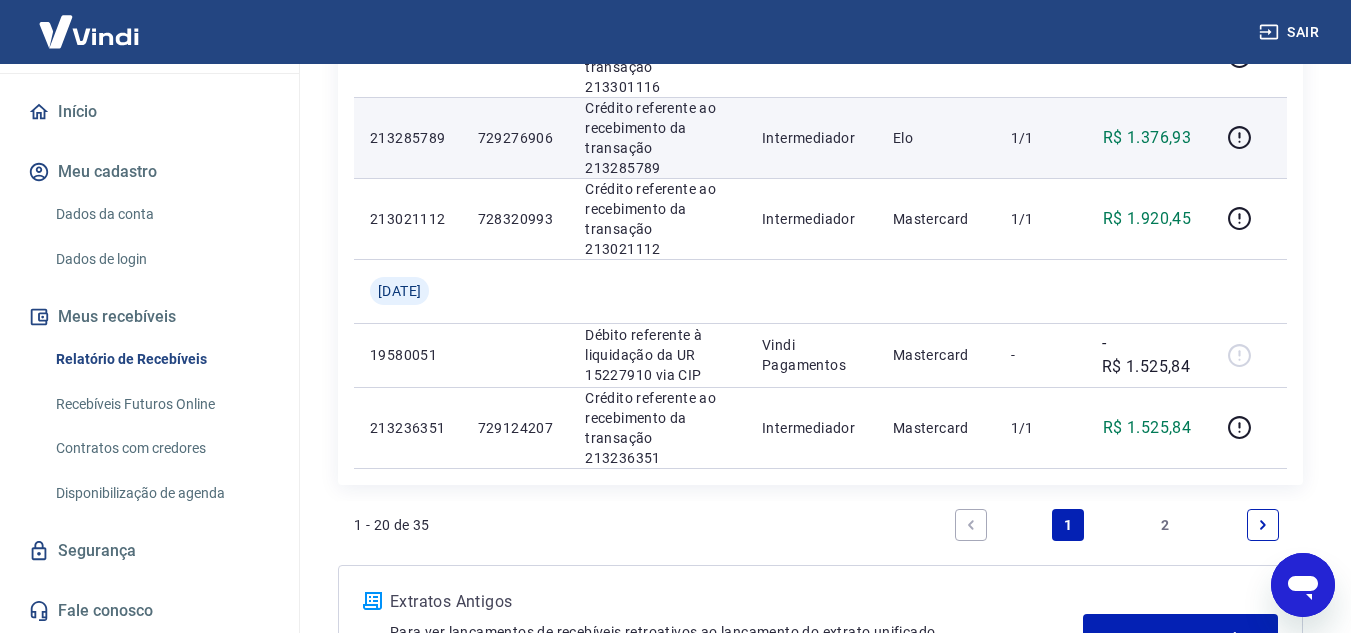 scroll, scrollTop: 1764, scrollLeft: 0, axis: vertical 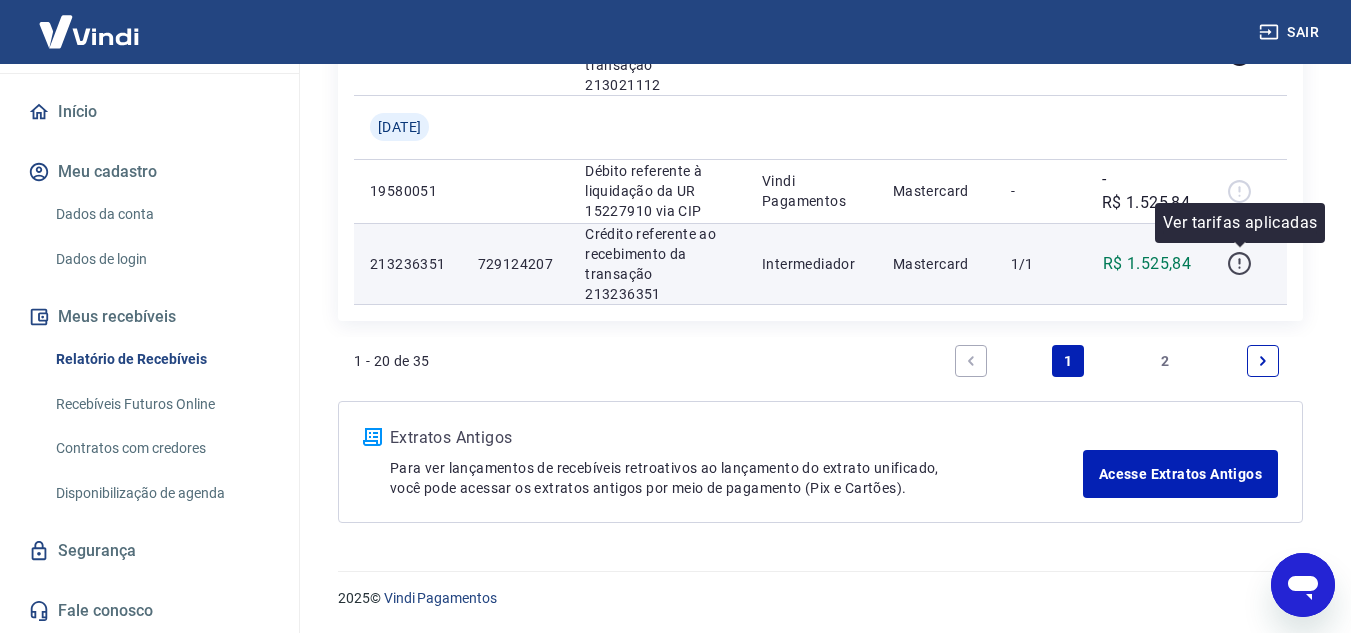 click 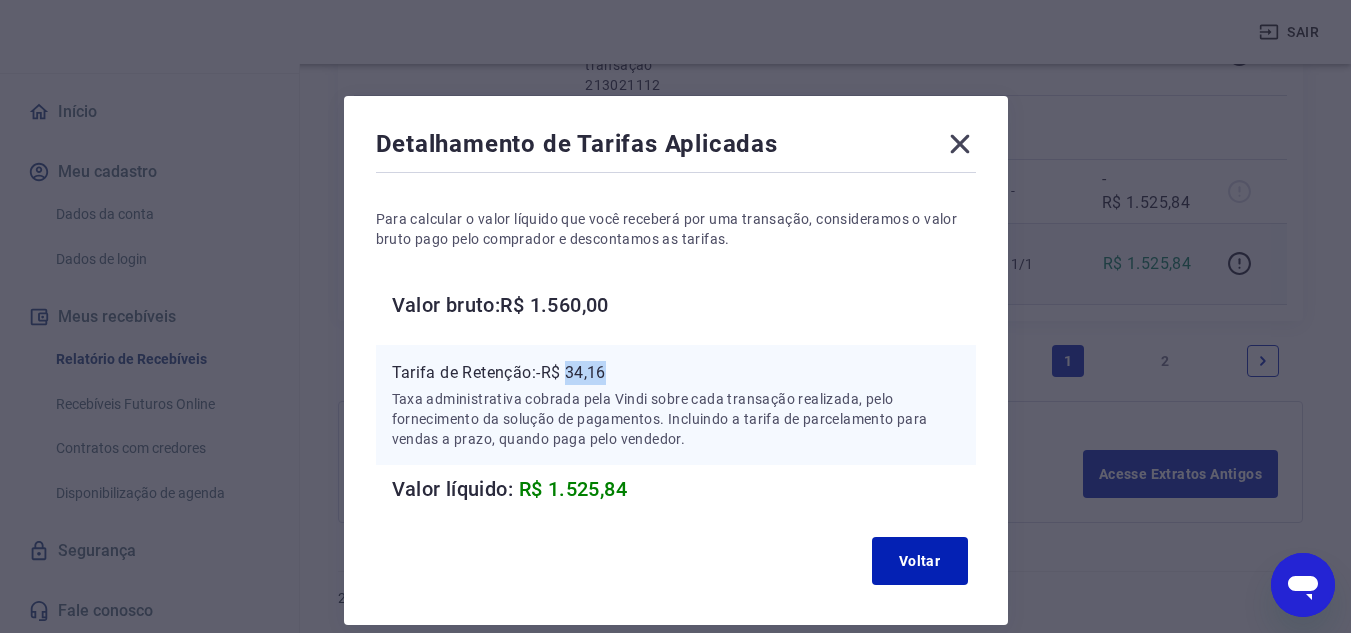 drag, startPoint x: 573, startPoint y: 369, endPoint x: 616, endPoint y: 369, distance: 43 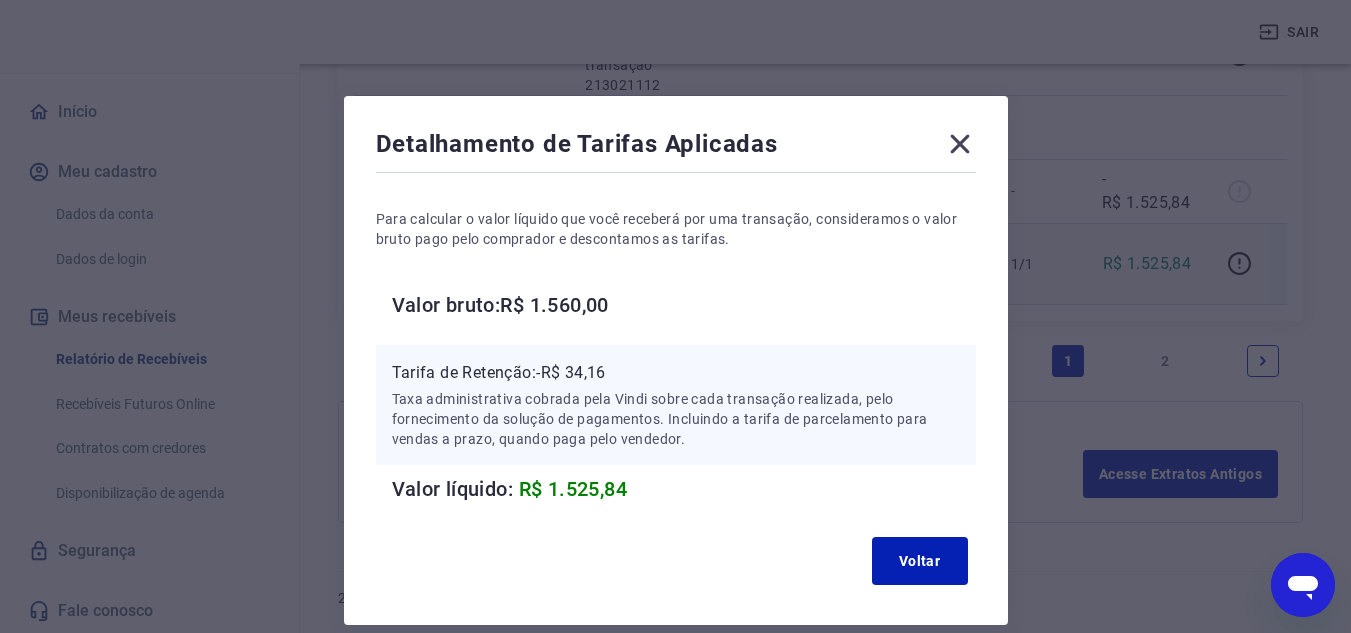 click 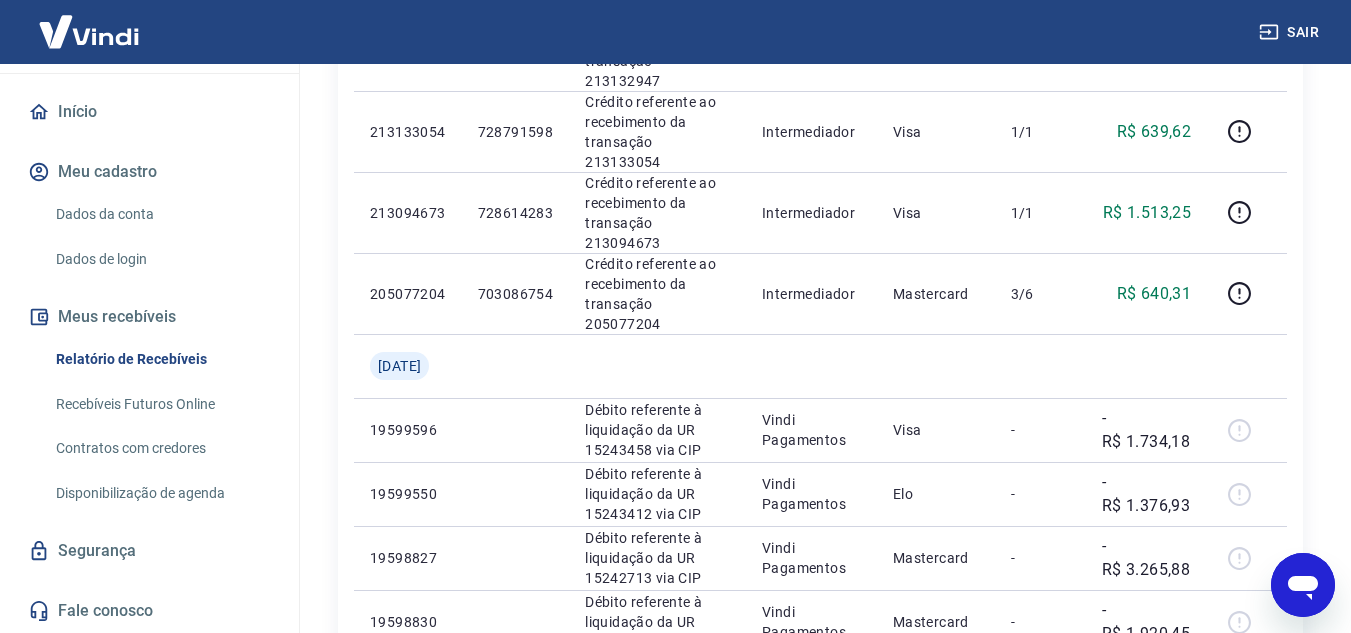 scroll, scrollTop: 864, scrollLeft: 0, axis: vertical 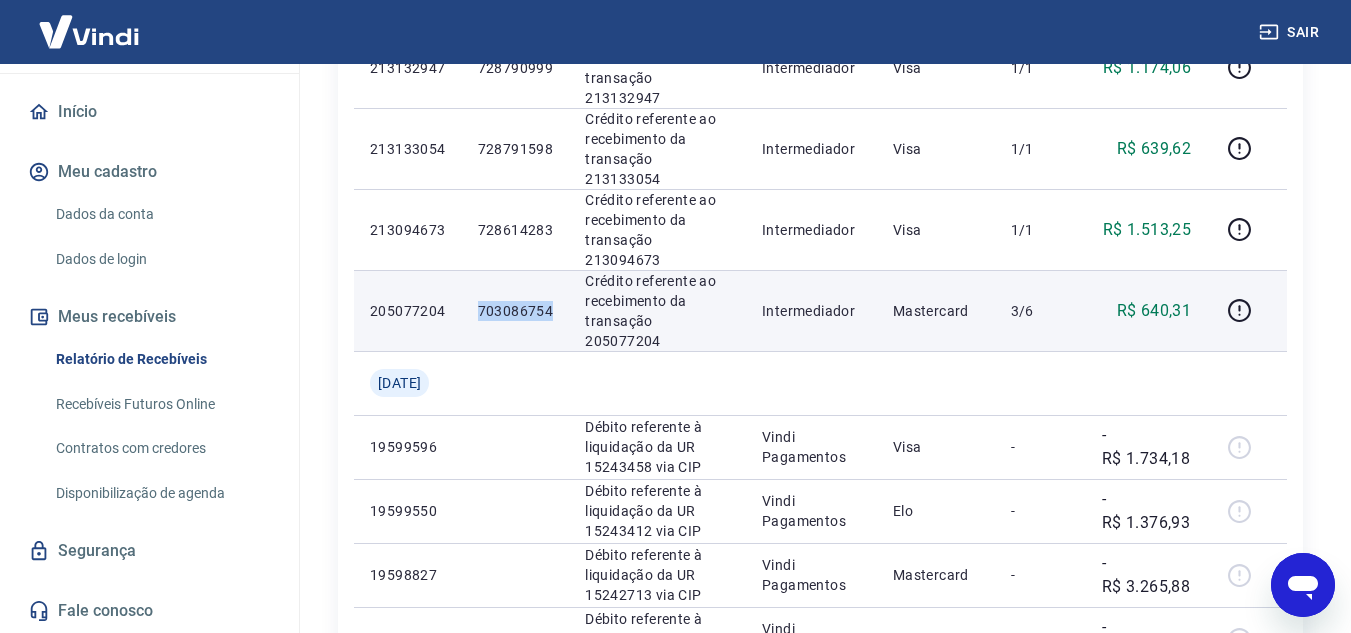drag, startPoint x: 490, startPoint y: 306, endPoint x: 565, endPoint y: 314, distance: 75.42546 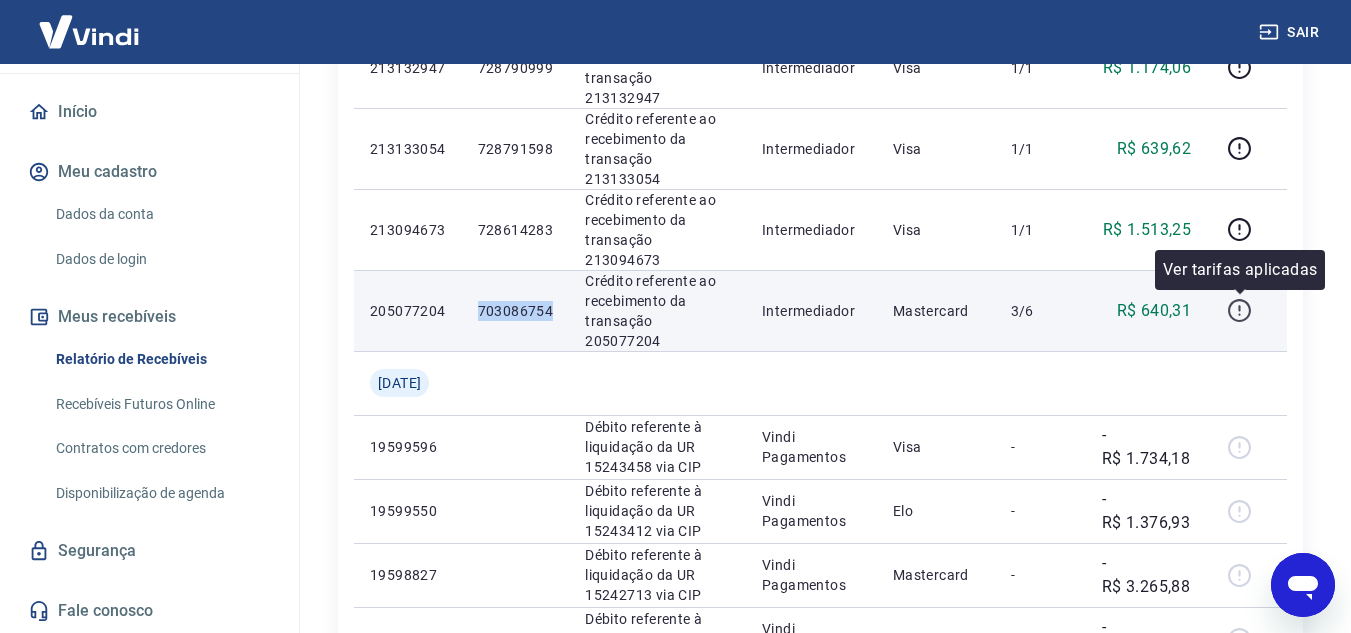 click 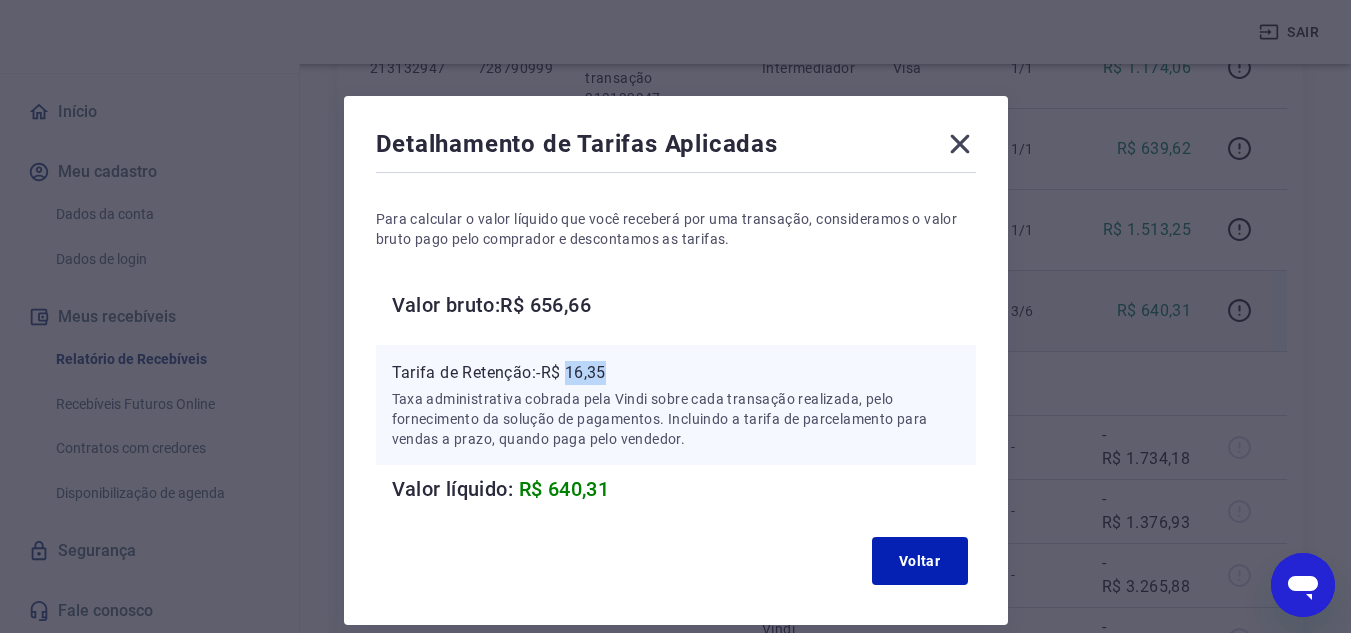 drag, startPoint x: 572, startPoint y: 373, endPoint x: 916, endPoint y: 483, distance: 361.15924 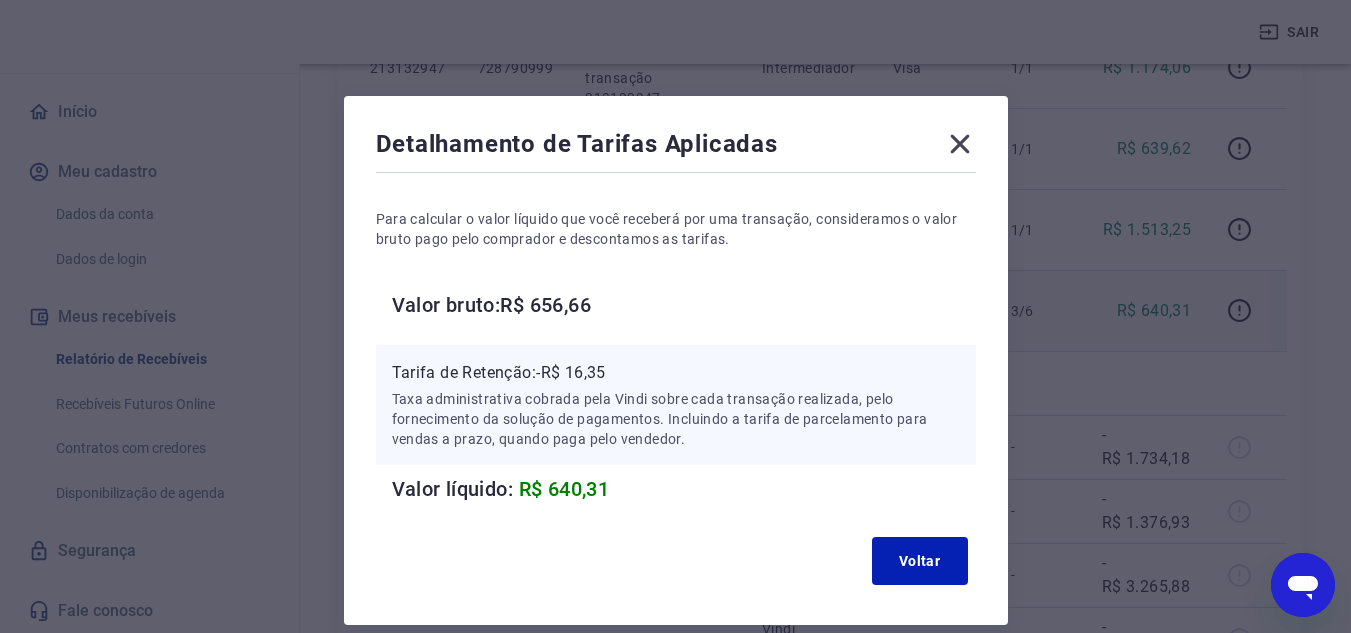 click 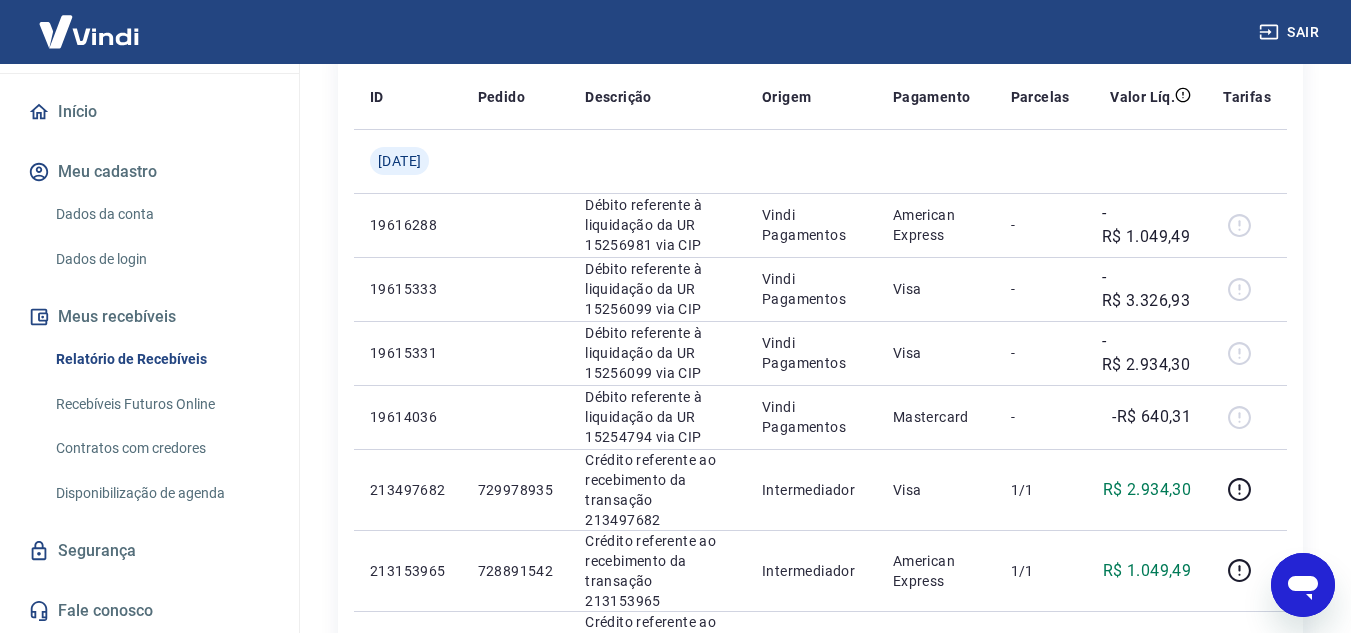 scroll, scrollTop: 264, scrollLeft: 0, axis: vertical 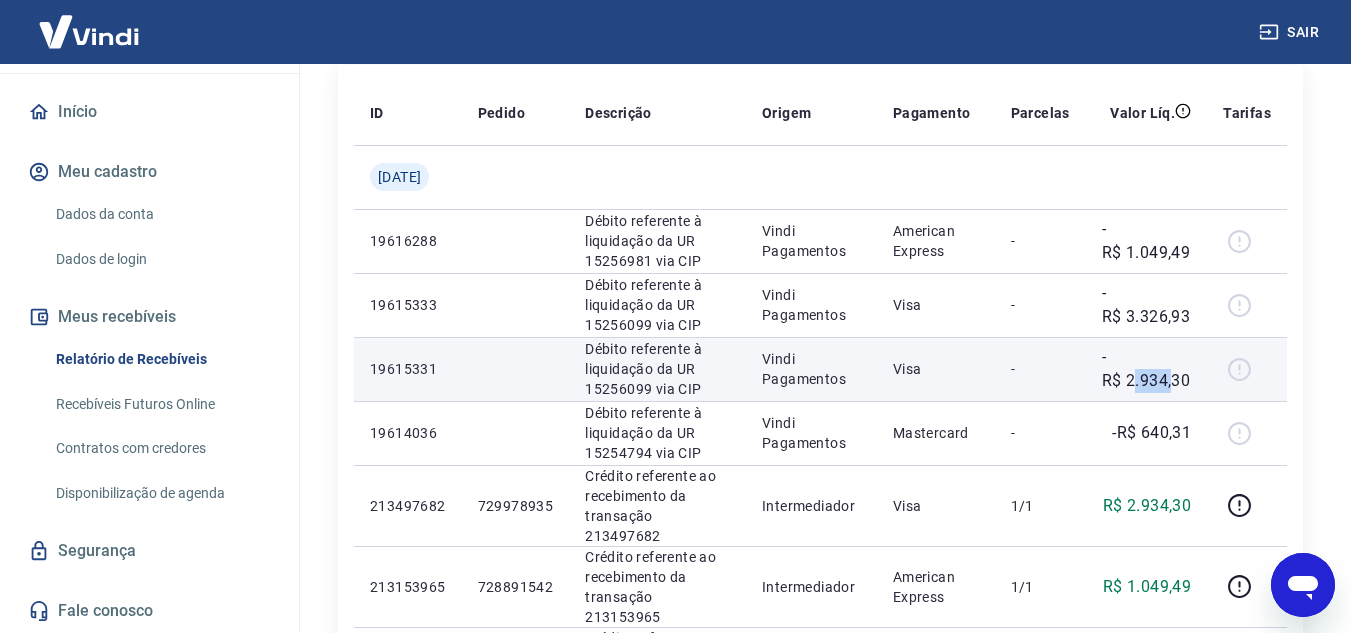 drag, startPoint x: 1132, startPoint y: 380, endPoint x: 1171, endPoint y: 383, distance: 39.115215 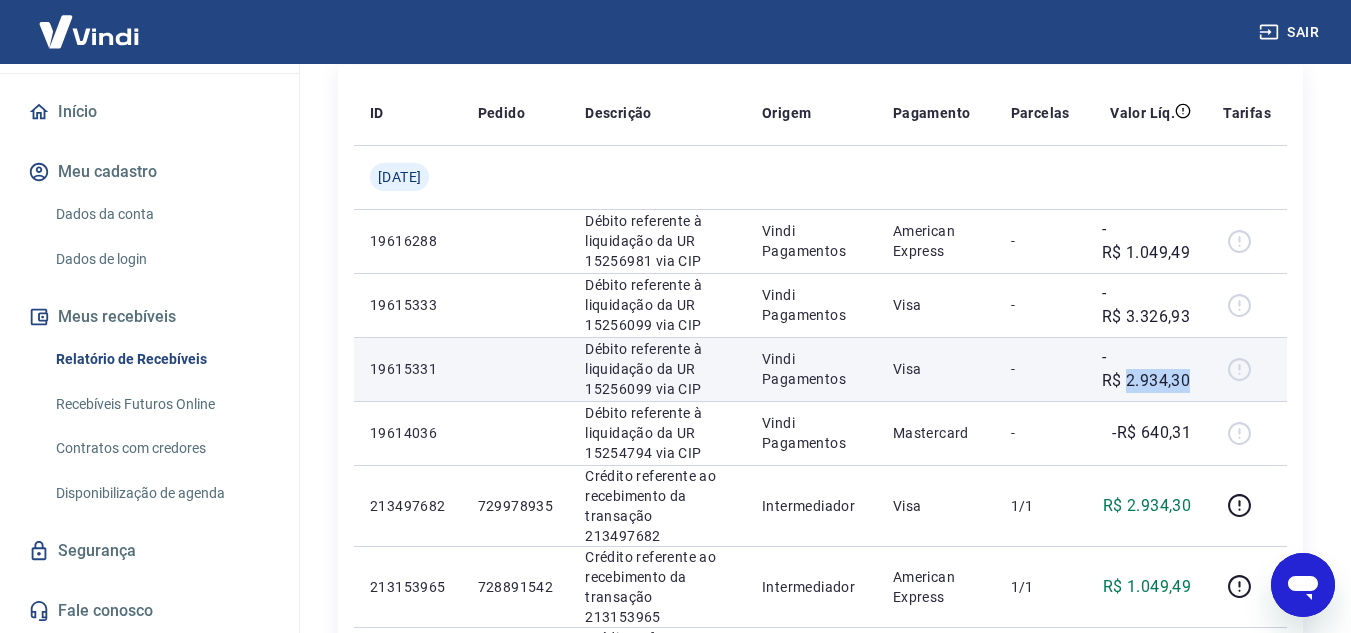 drag, startPoint x: 1130, startPoint y: 378, endPoint x: 1194, endPoint y: 382, distance: 64.12488 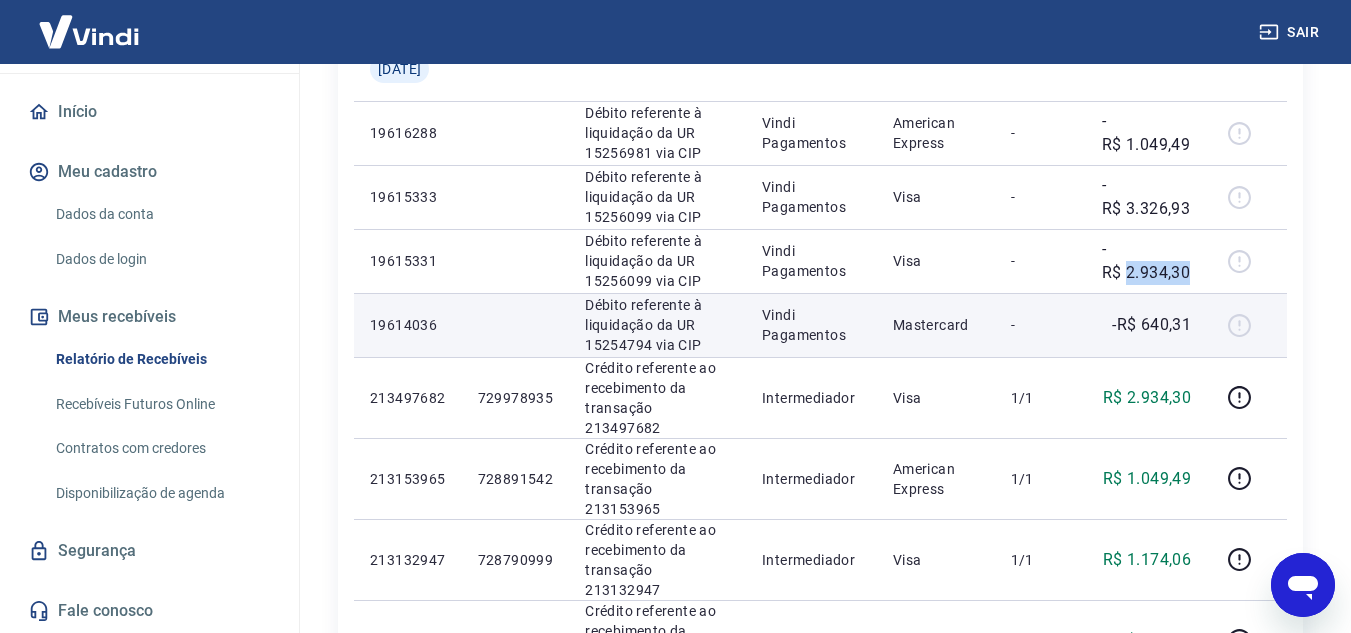 scroll, scrollTop: 464, scrollLeft: 0, axis: vertical 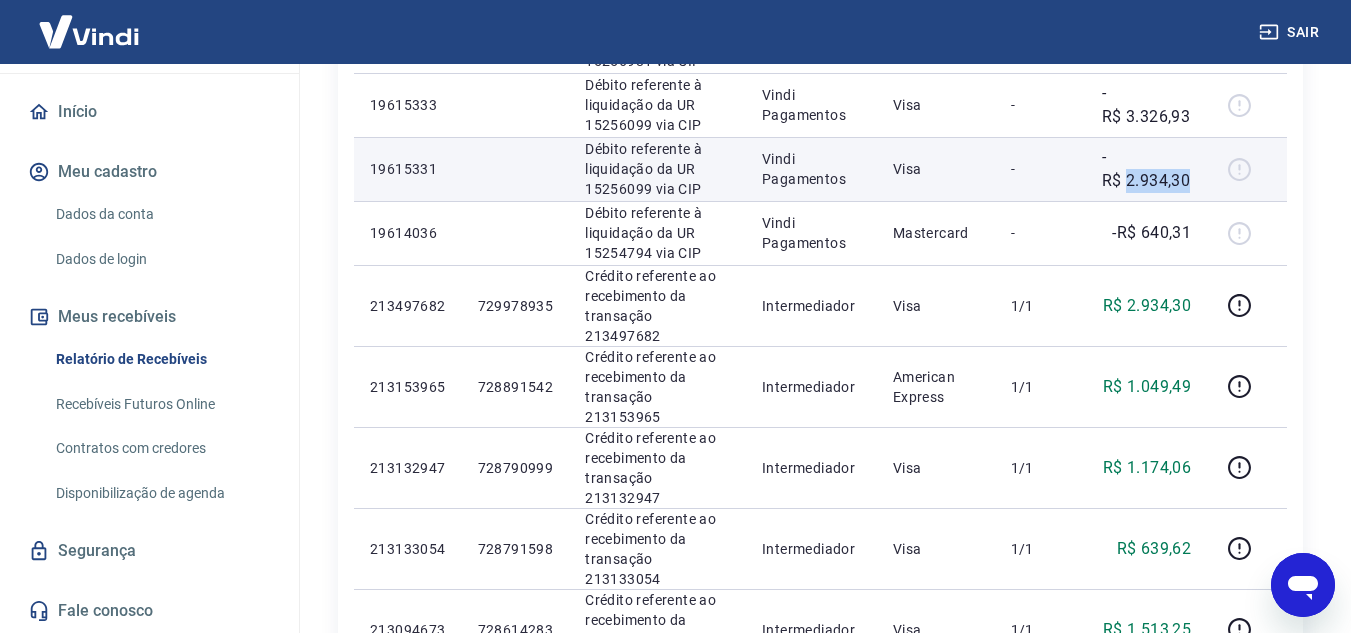 click on "-R$ 2.934,30" at bounding box center [1146, 169] 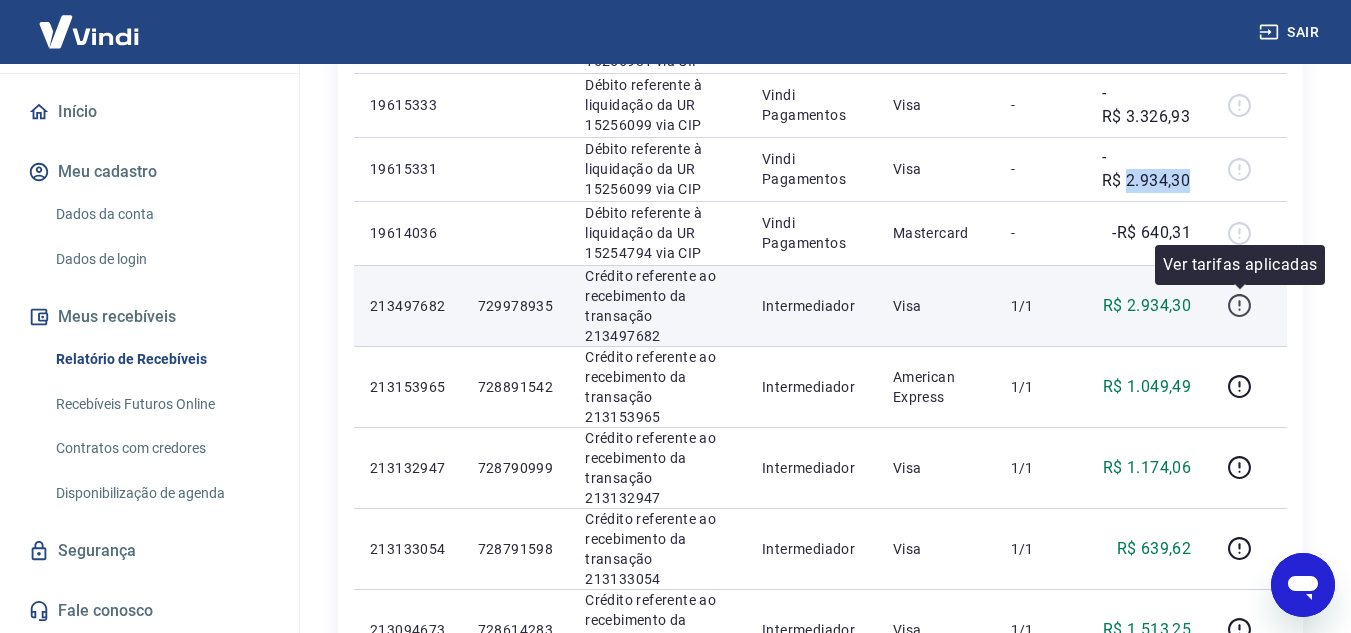 click 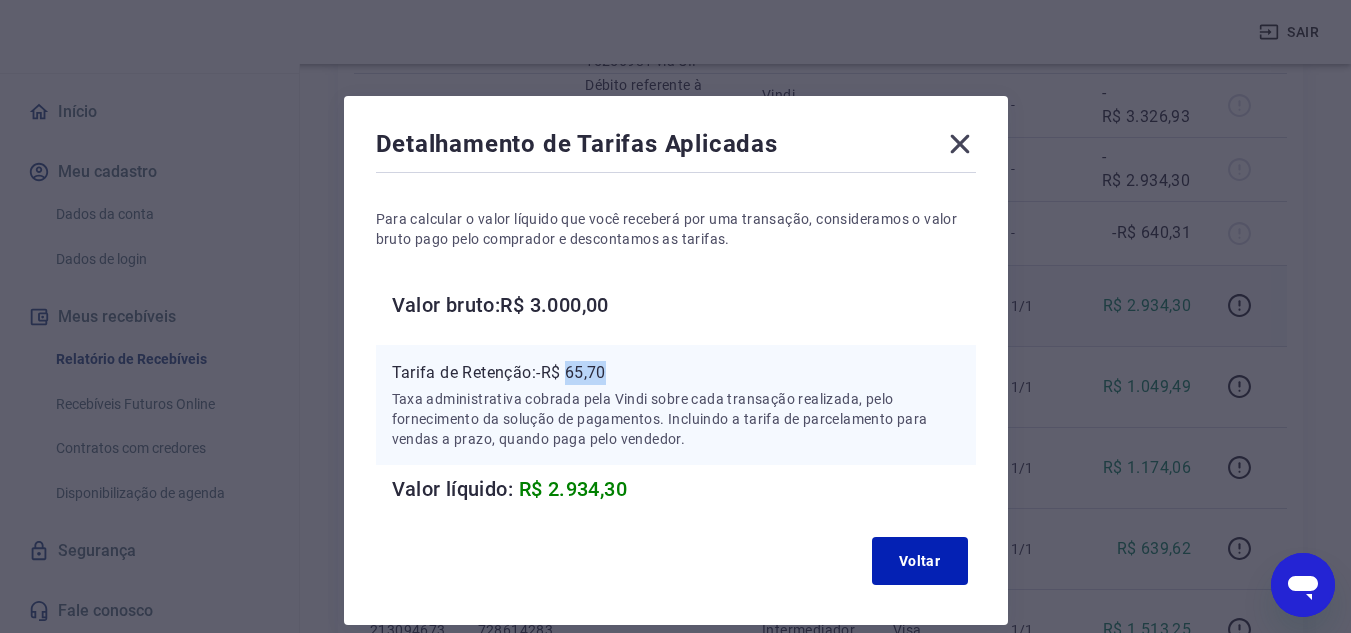 drag, startPoint x: 571, startPoint y: 369, endPoint x: 634, endPoint y: 379, distance: 63.788715 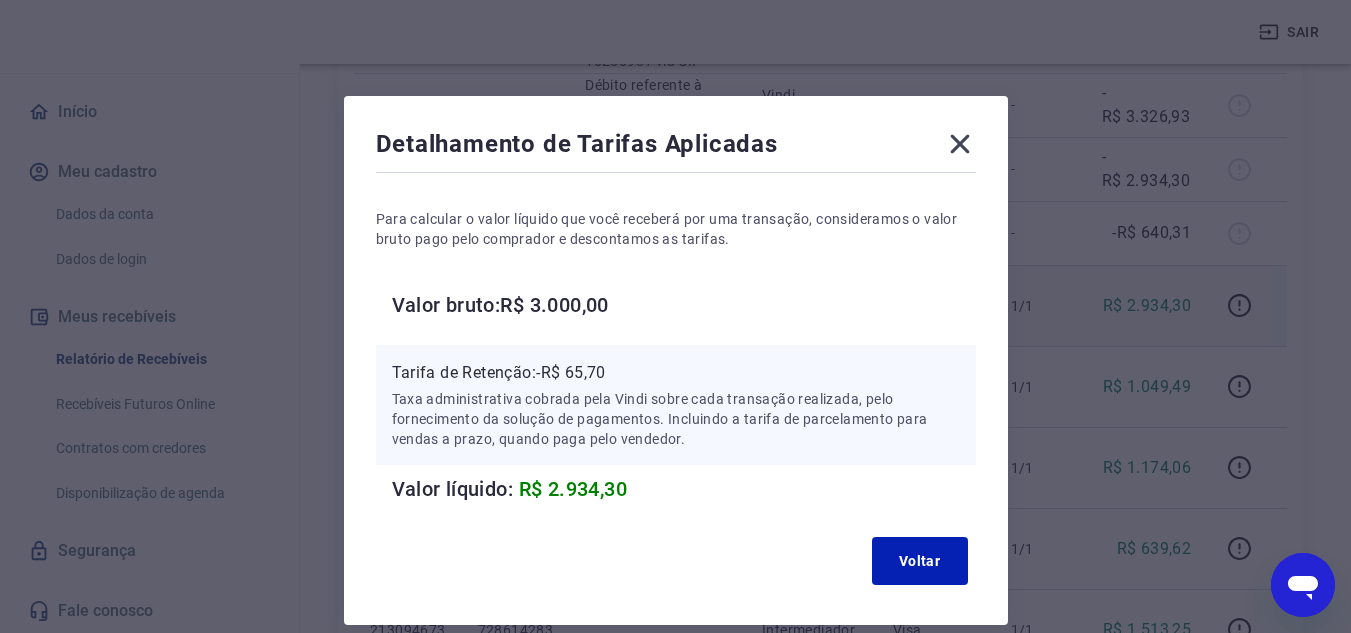 click 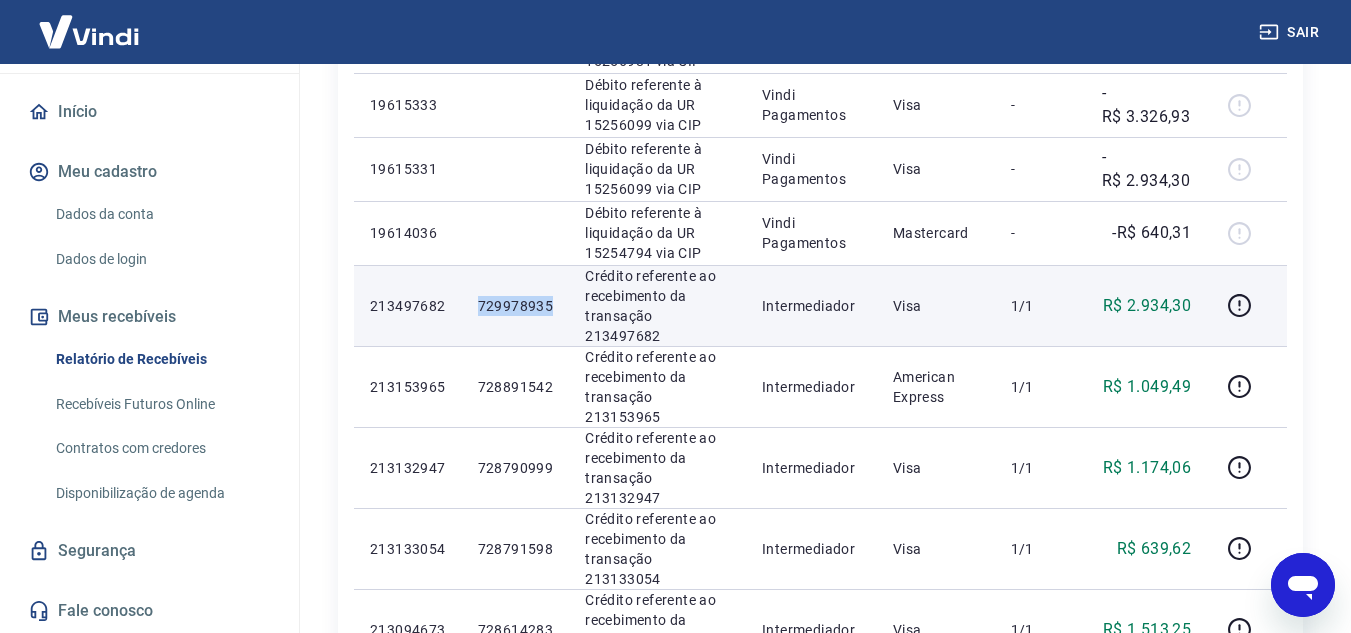drag, startPoint x: 520, startPoint y: 304, endPoint x: 561, endPoint y: 305, distance: 41.01219 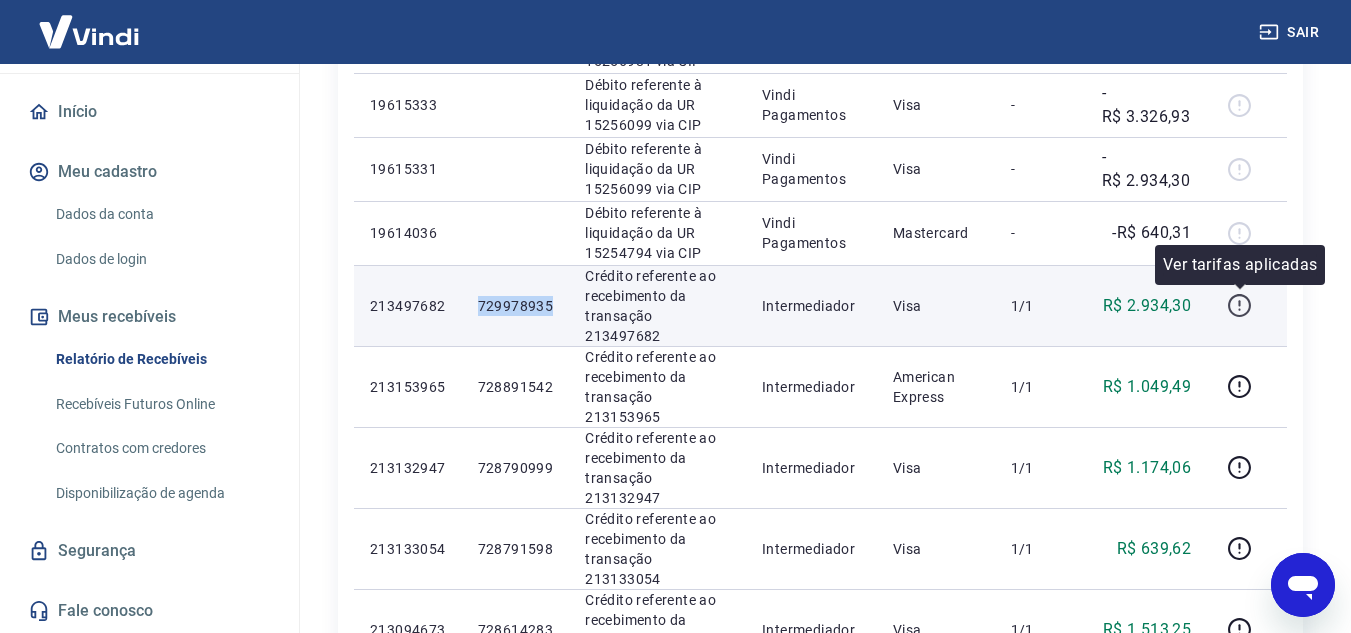 click 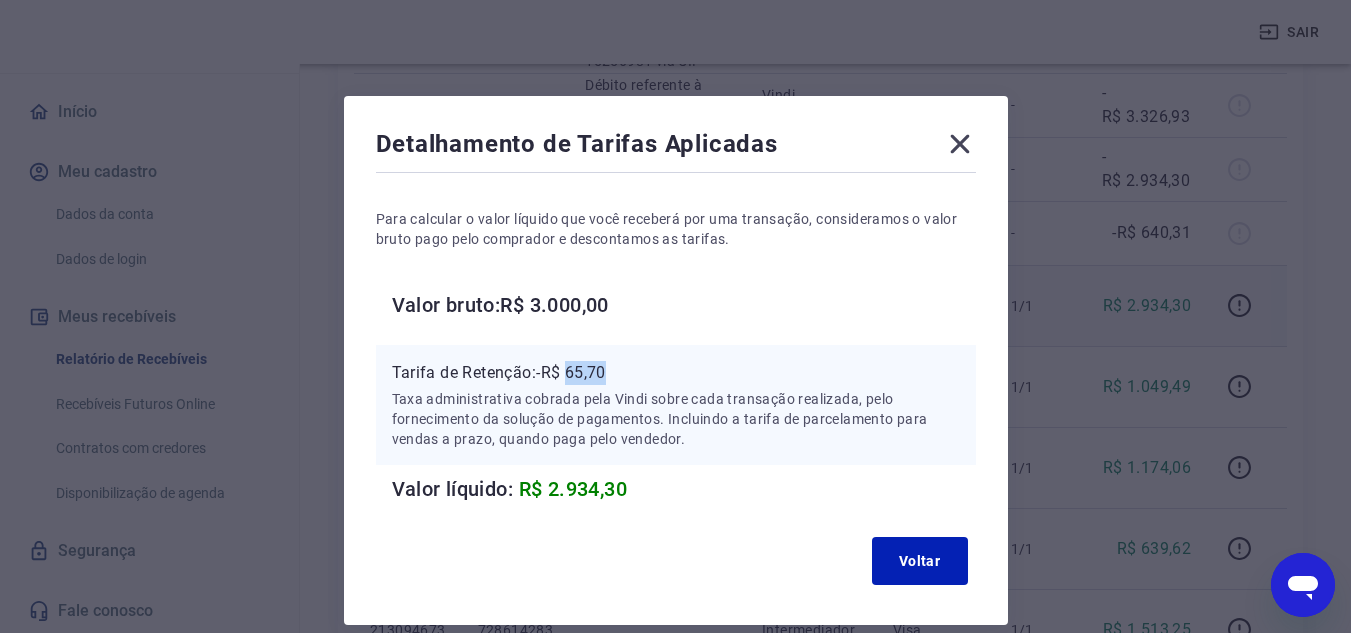 drag, startPoint x: 573, startPoint y: 374, endPoint x: 612, endPoint y: 373, distance: 39.012817 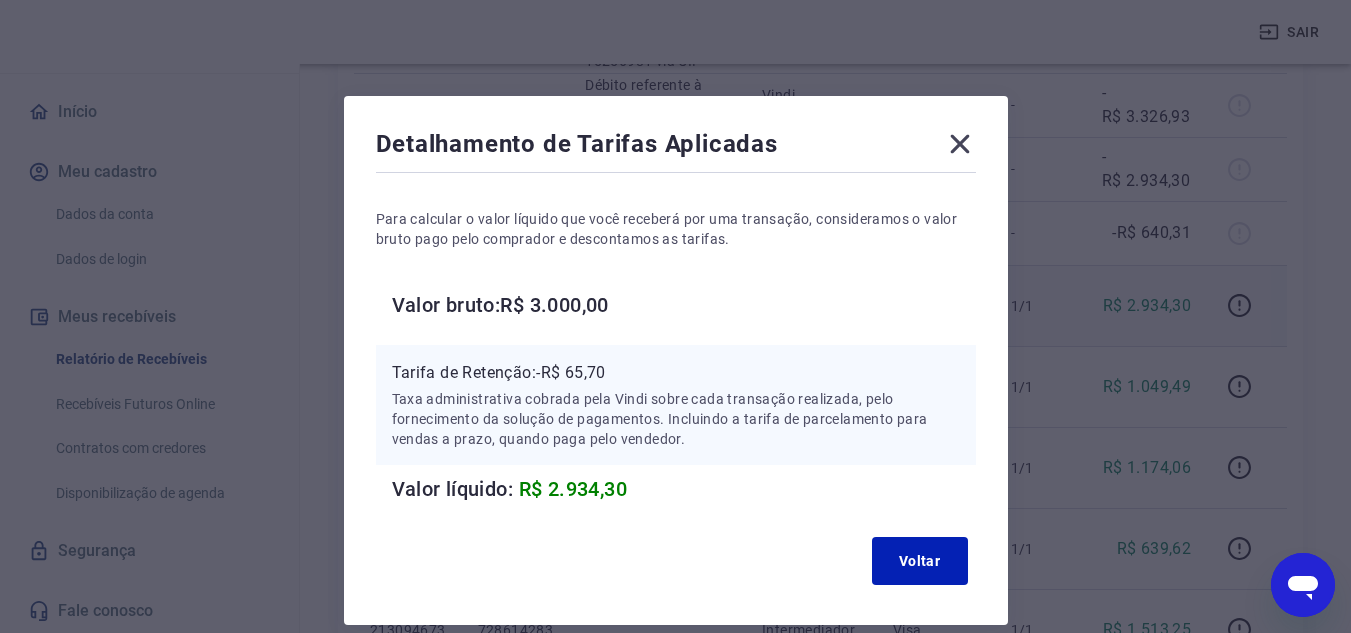 click 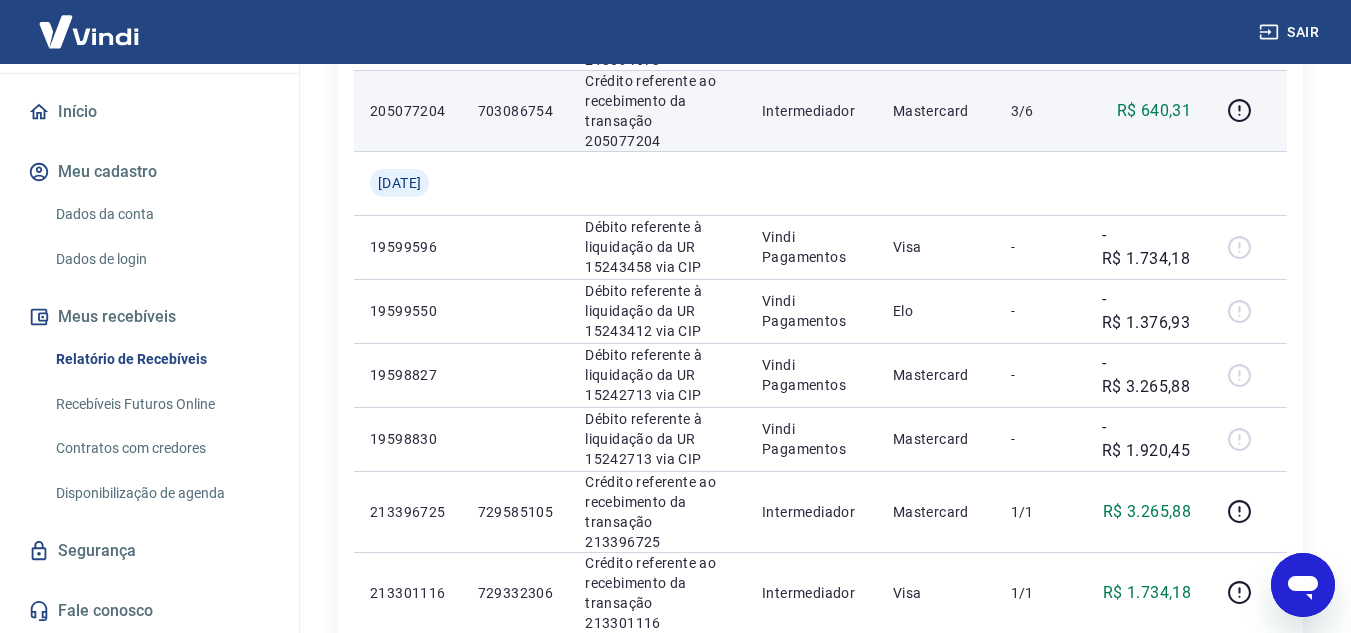 scroll, scrollTop: 1364, scrollLeft: 0, axis: vertical 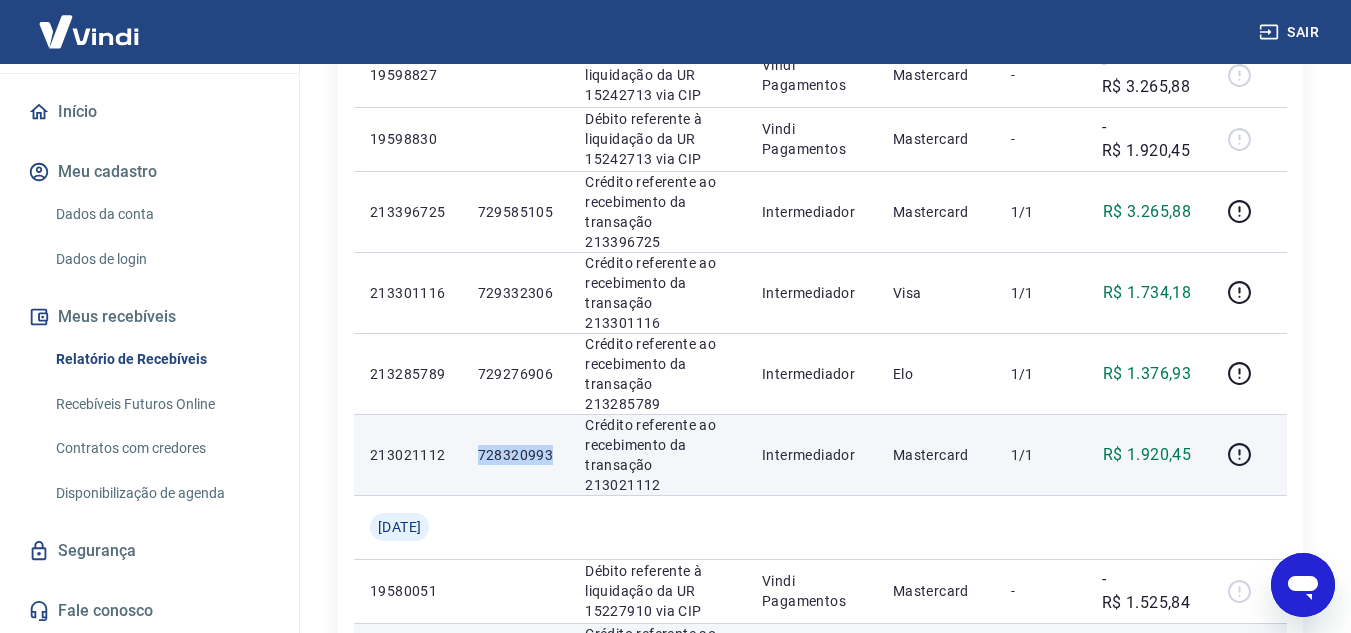 drag, startPoint x: 486, startPoint y: 455, endPoint x: 563, endPoint y: 450, distance: 77.16217 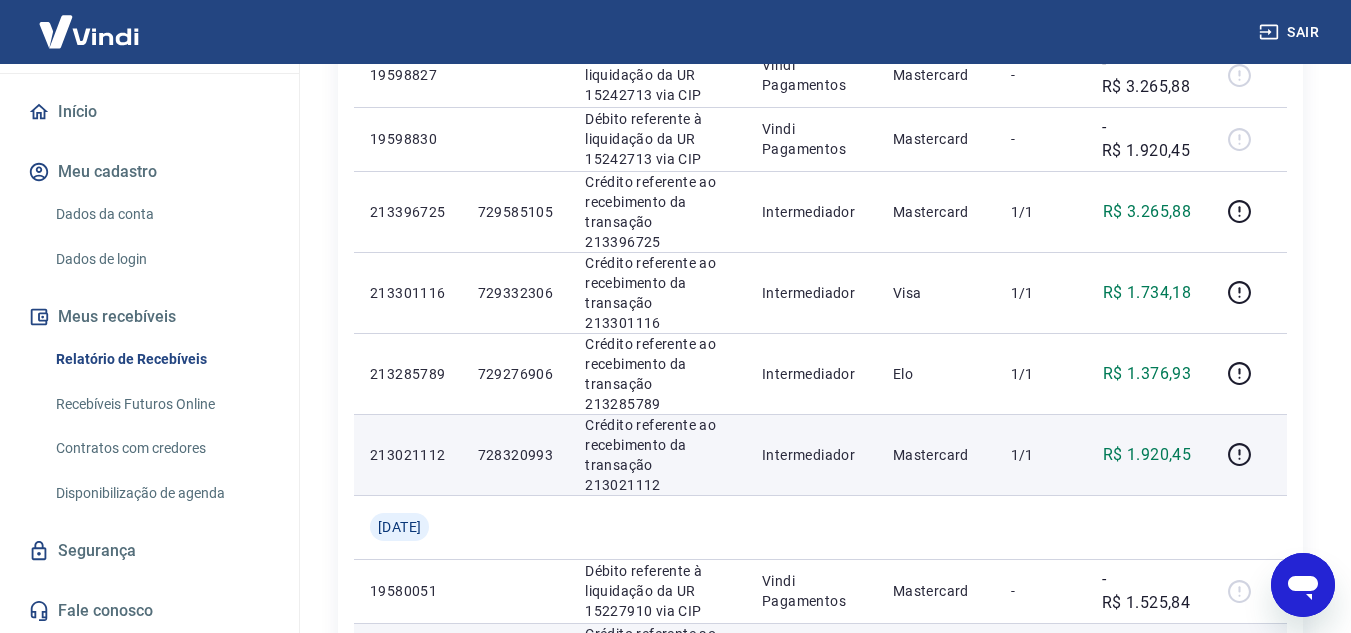 click on "R$ 1.920,45" at bounding box center [1147, 455] 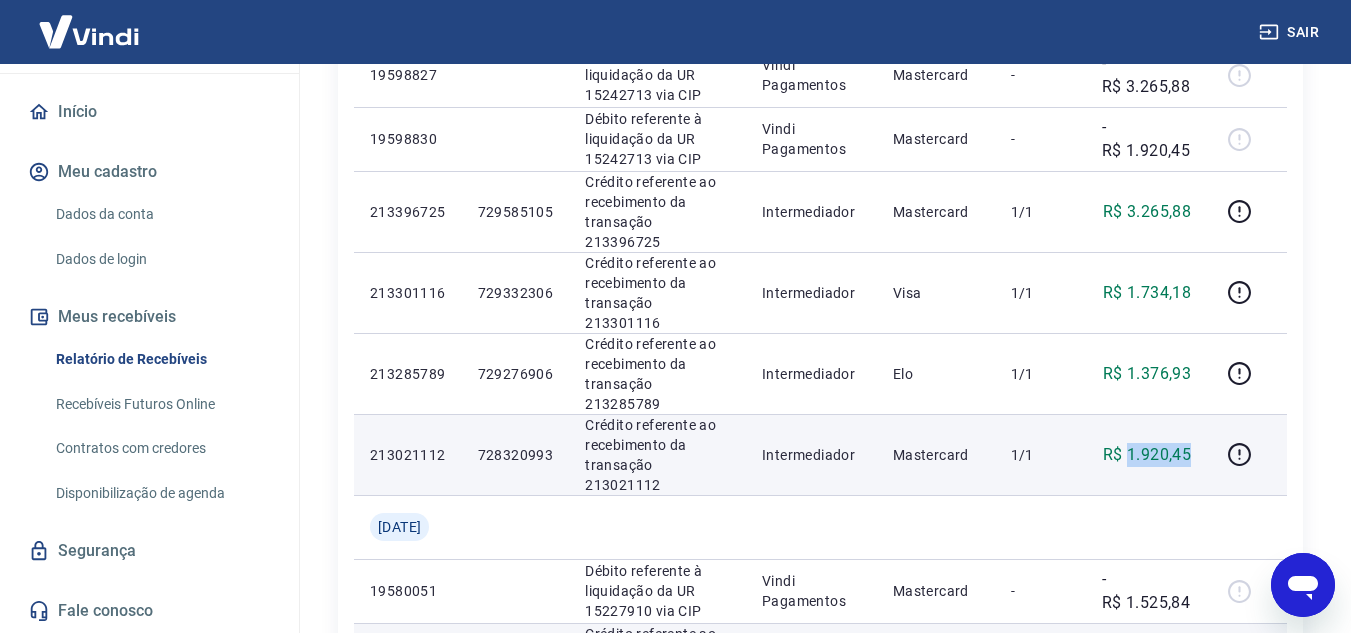 drag, startPoint x: 1131, startPoint y: 453, endPoint x: 1193, endPoint y: 453, distance: 62 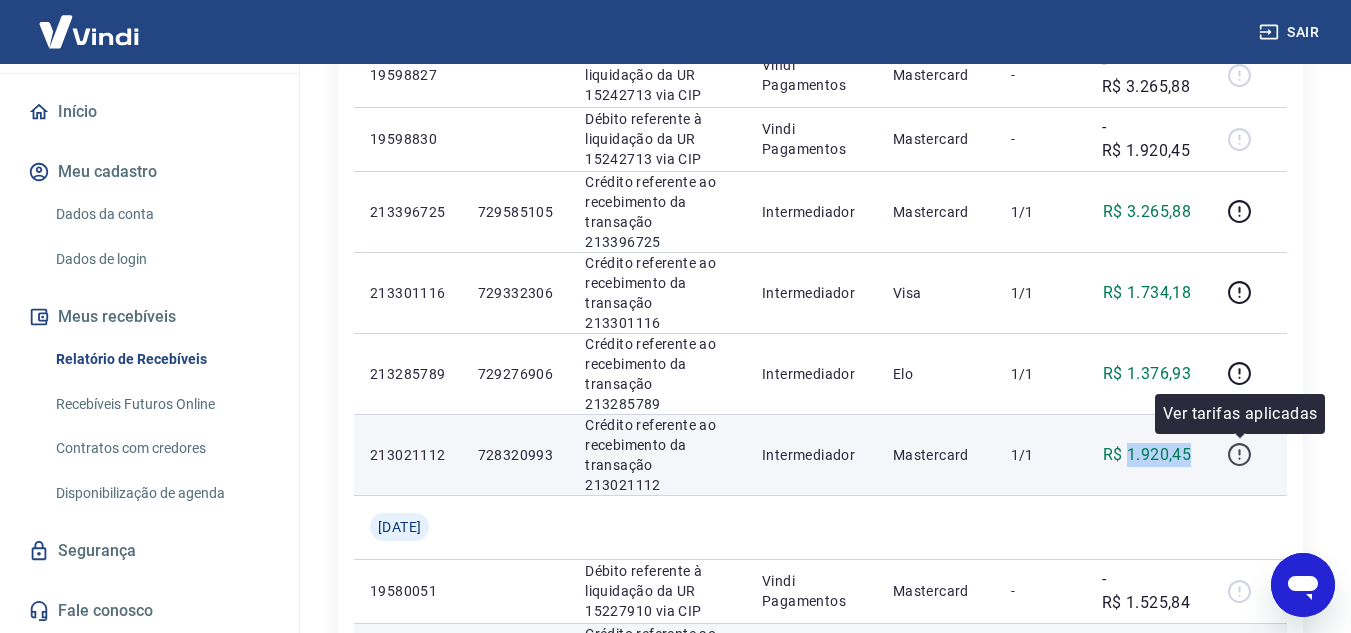 click 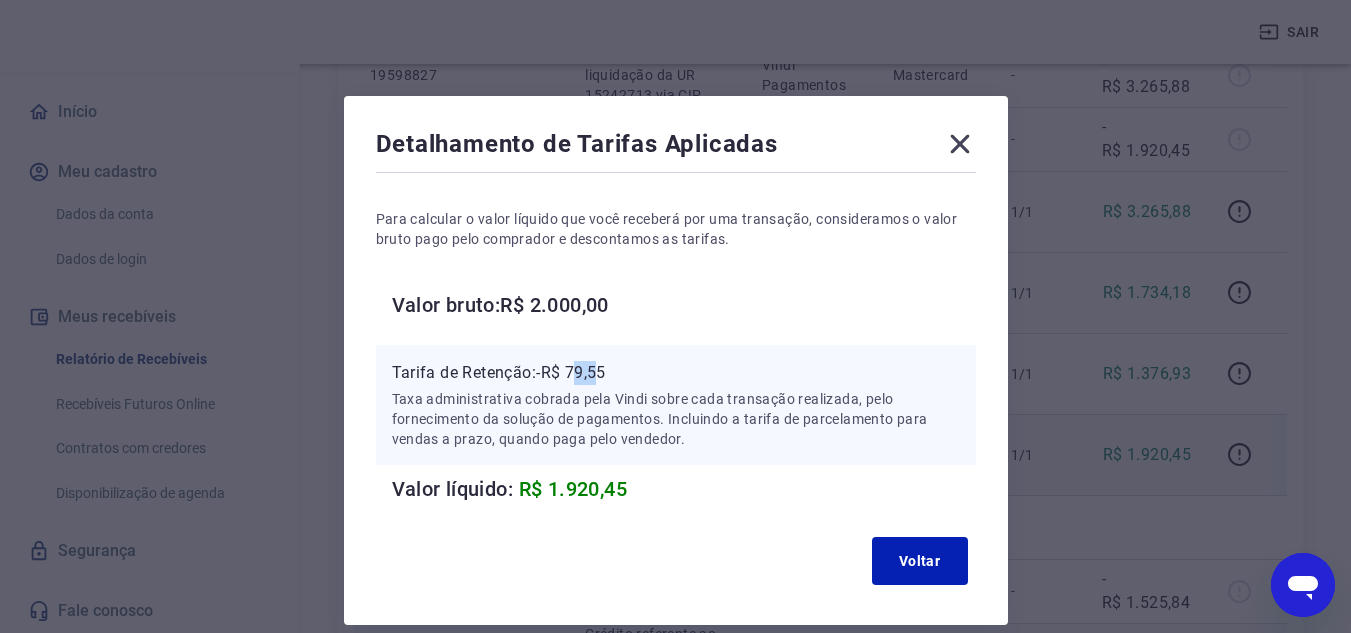 drag, startPoint x: 575, startPoint y: 366, endPoint x: 599, endPoint y: 366, distance: 24 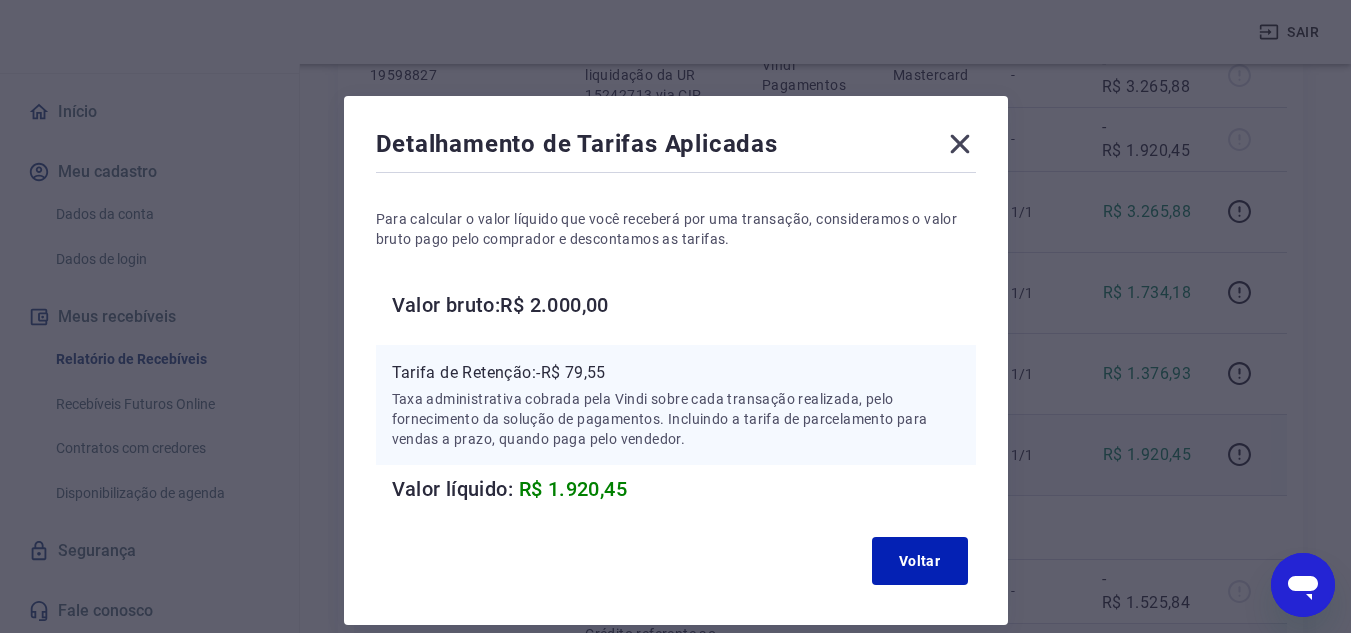 click on "Tarifa de Retenção:  -R$ 79,55" at bounding box center [676, 373] 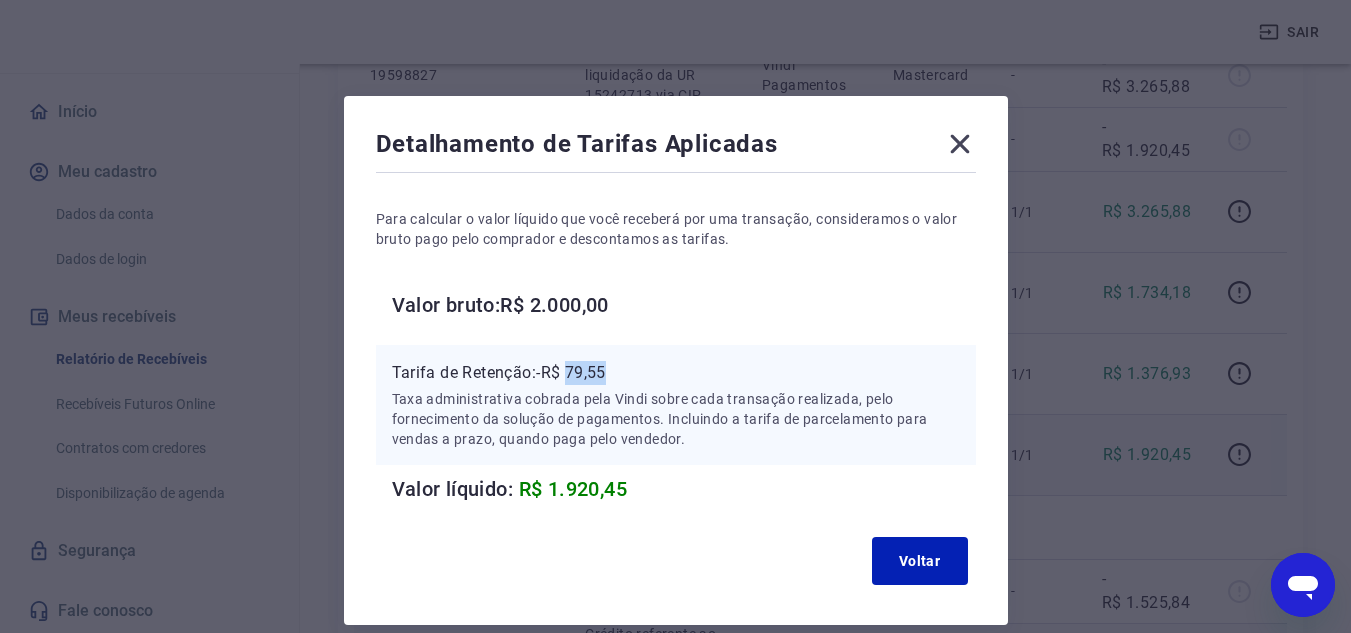 drag, startPoint x: 572, startPoint y: 371, endPoint x: 608, endPoint y: 371, distance: 36 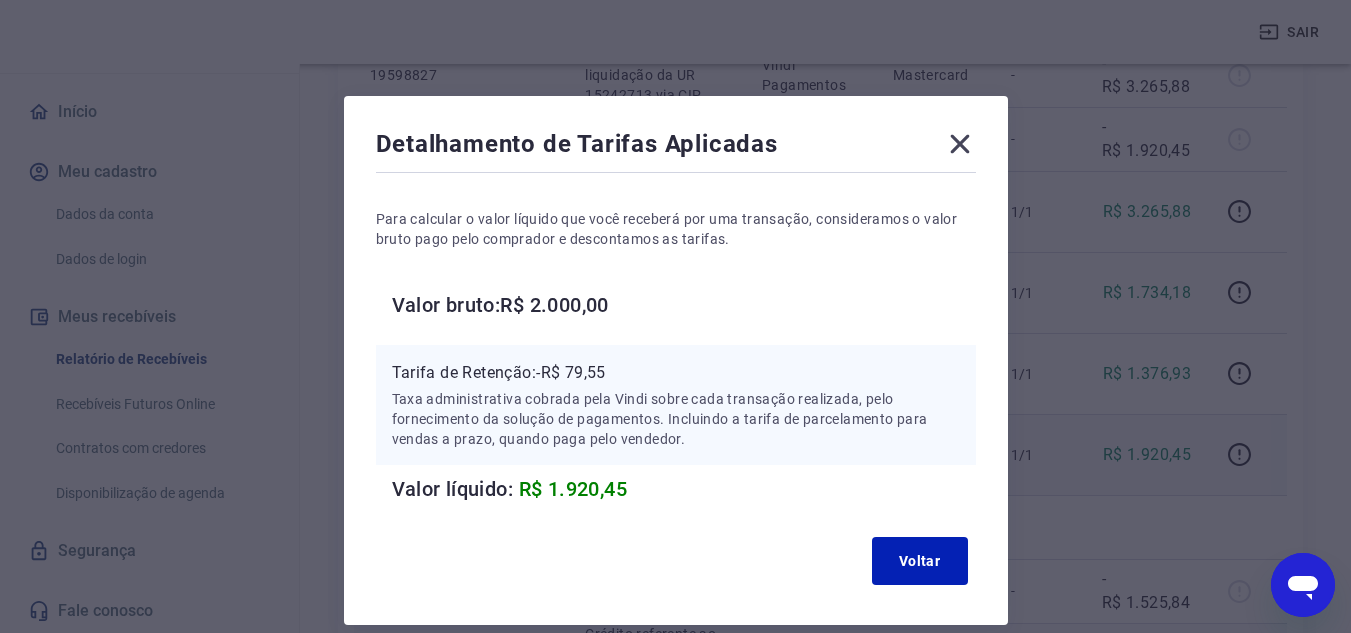 click 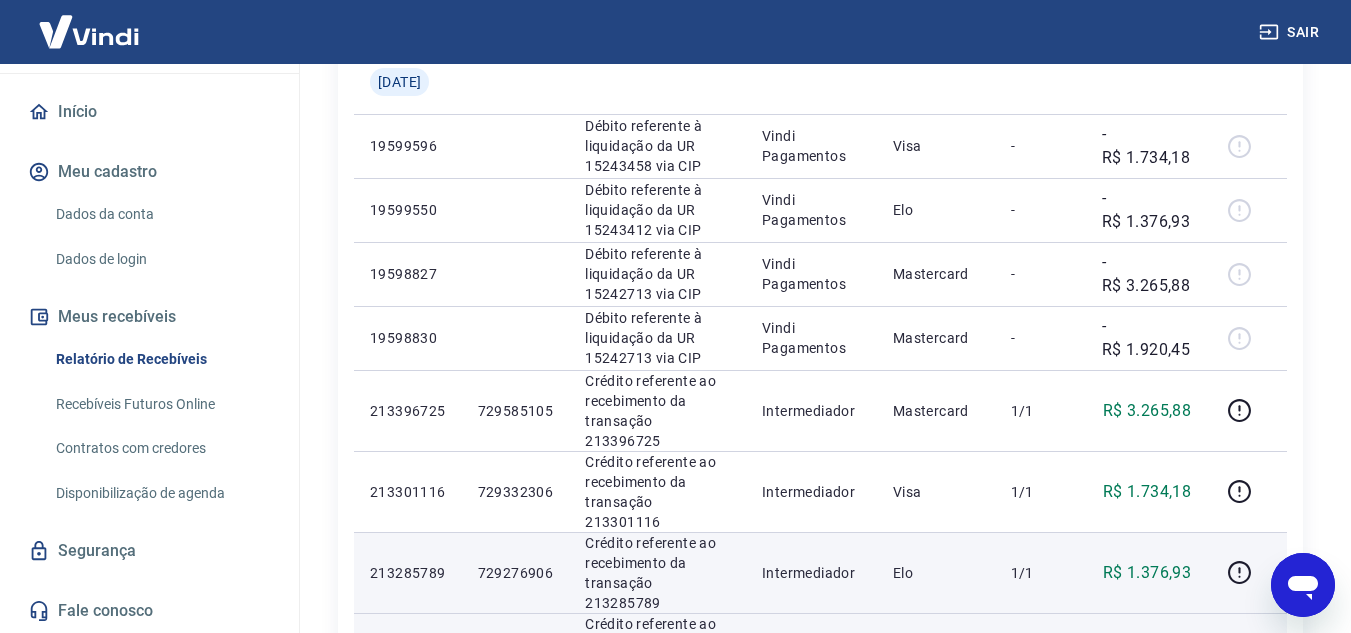 scroll, scrollTop: 1164, scrollLeft: 0, axis: vertical 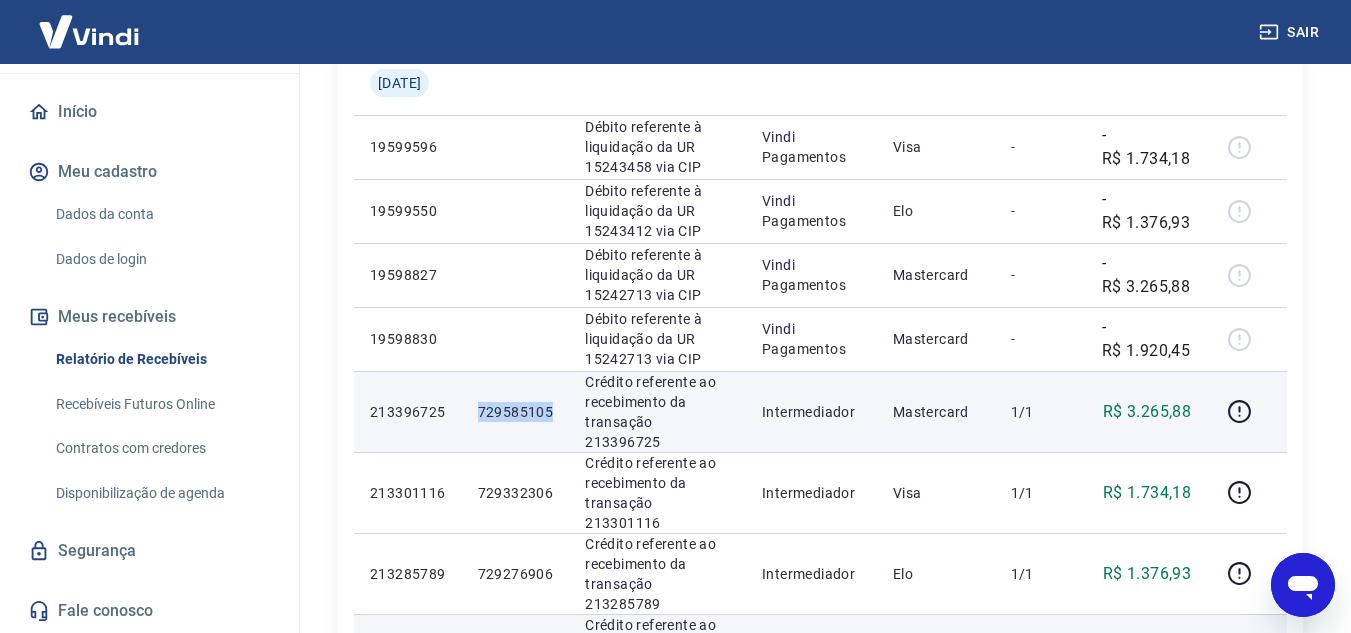 drag, startPoint x: 486, startPoint y: 405, endPoint x: 566, endPoint y: 411, distance: 80.224686 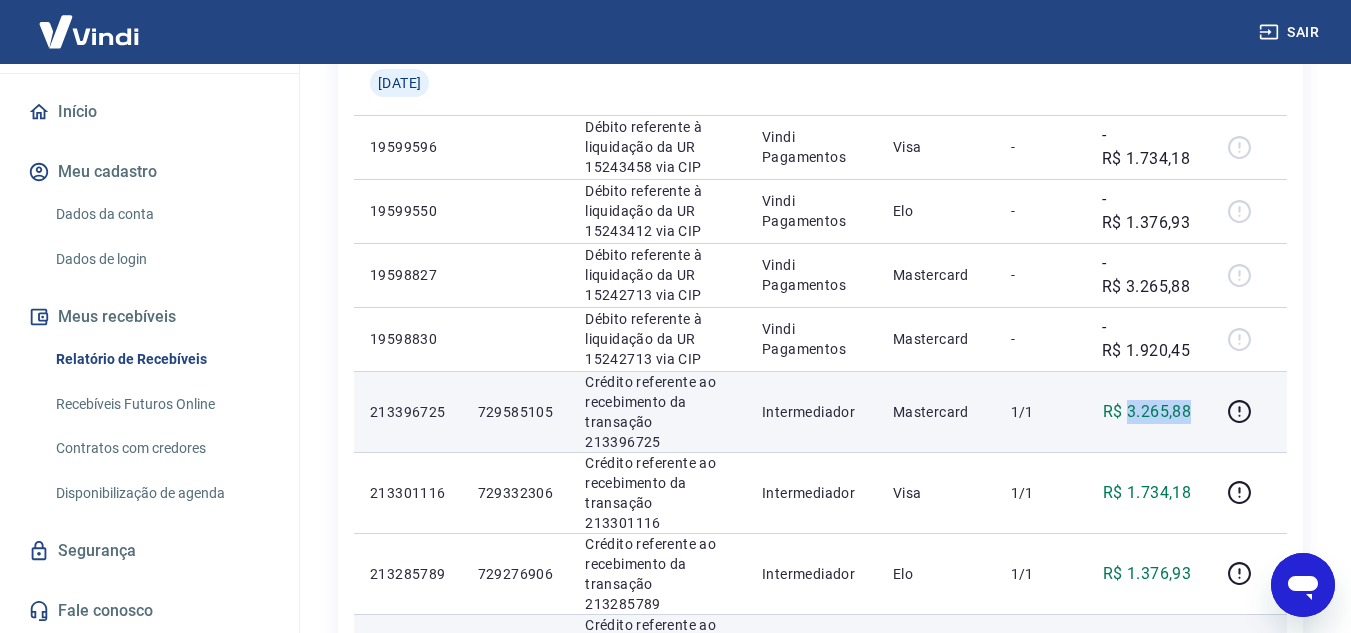 drag, startPoint x: 1130, startPoint y: 410, endPoint x: 1193, endPoint y: 414, distance: 63.126858 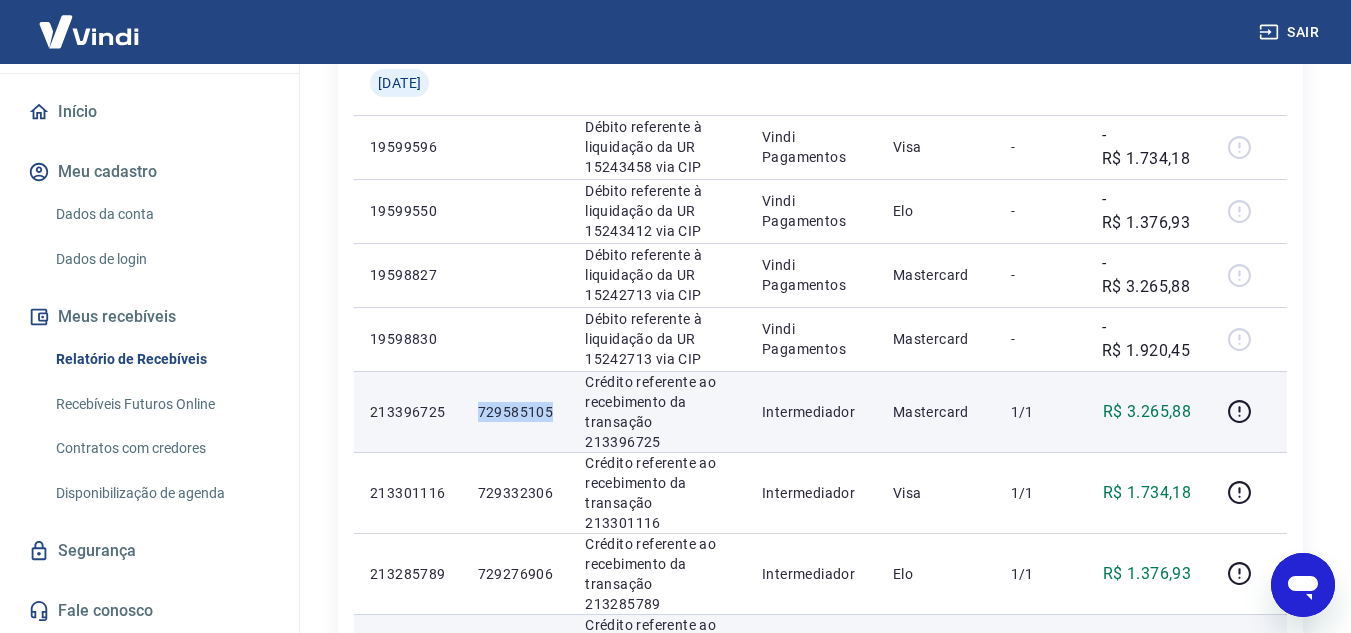 drag, startPoint x: 488, startPoint y: 408, endPoint x: 568, endPoint y: 414, distance: 80.224686 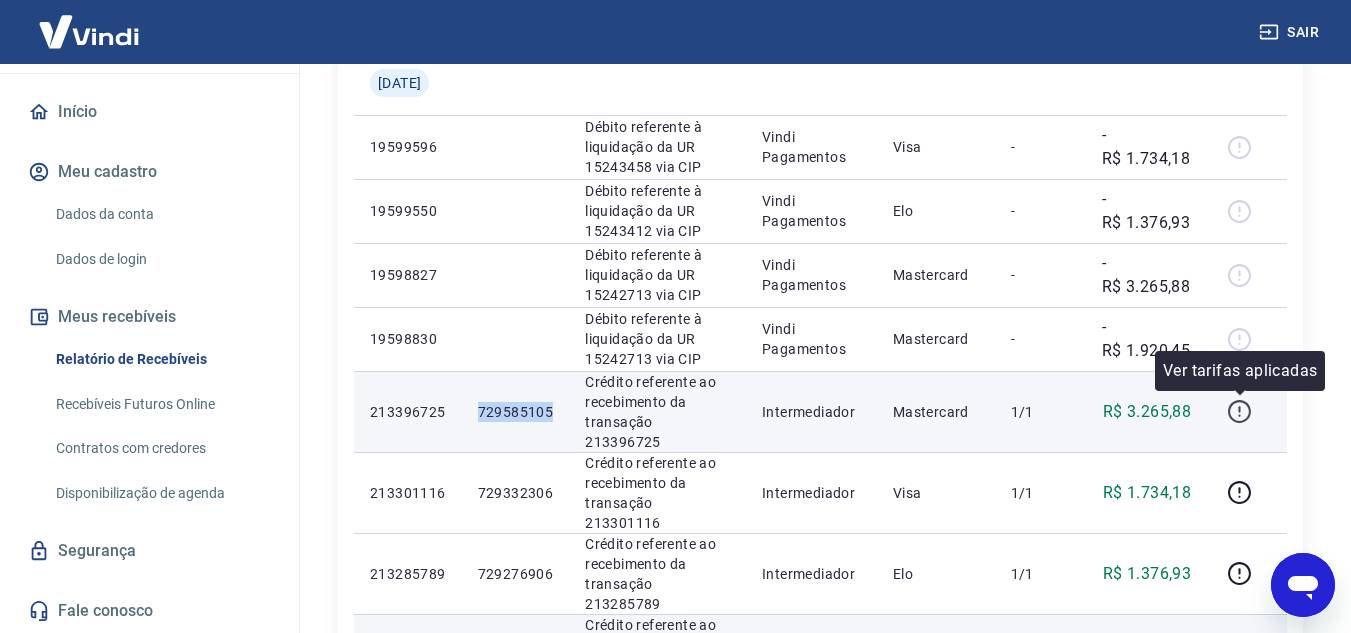 click 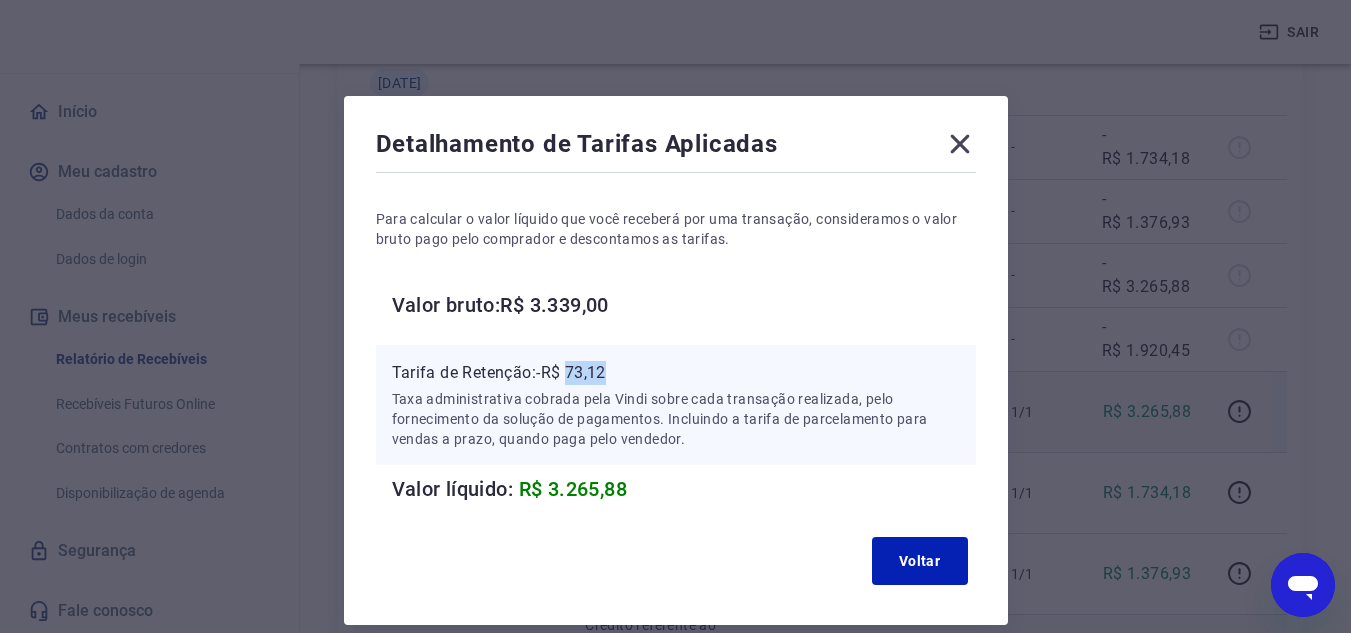 drag, startPoint x: 573, startPoint y: 373, endPoint x: 610, endPoint y: 377, distance: 37.215588 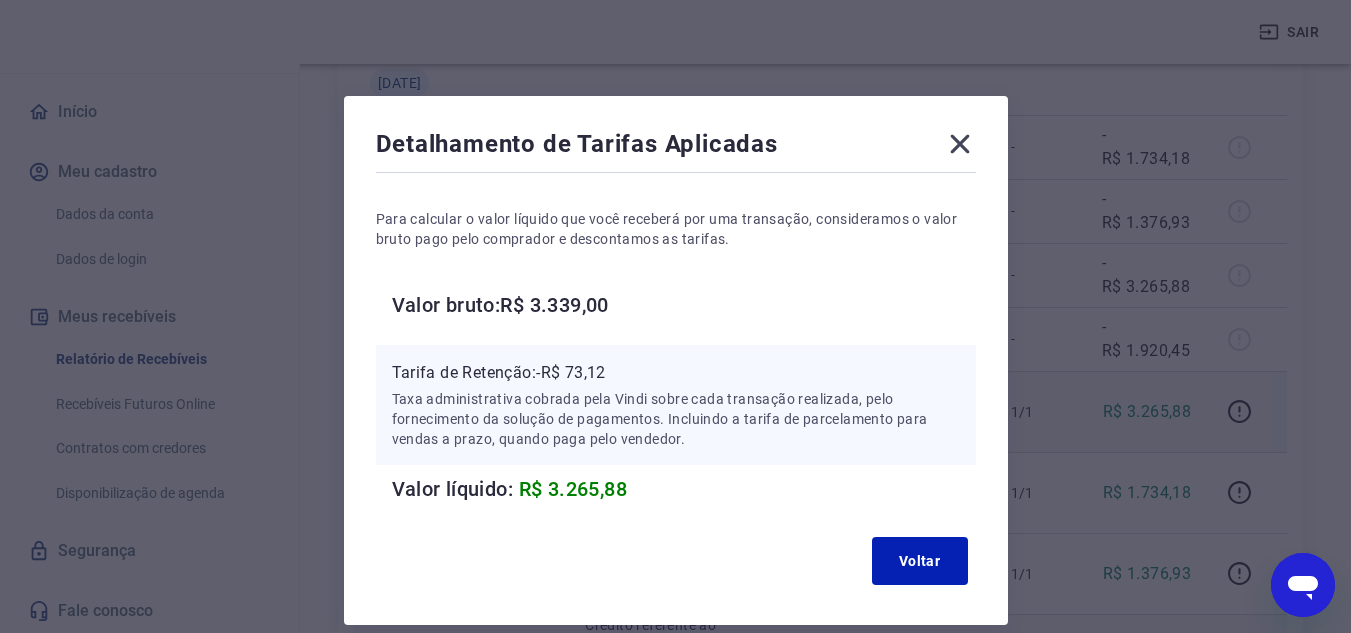 click 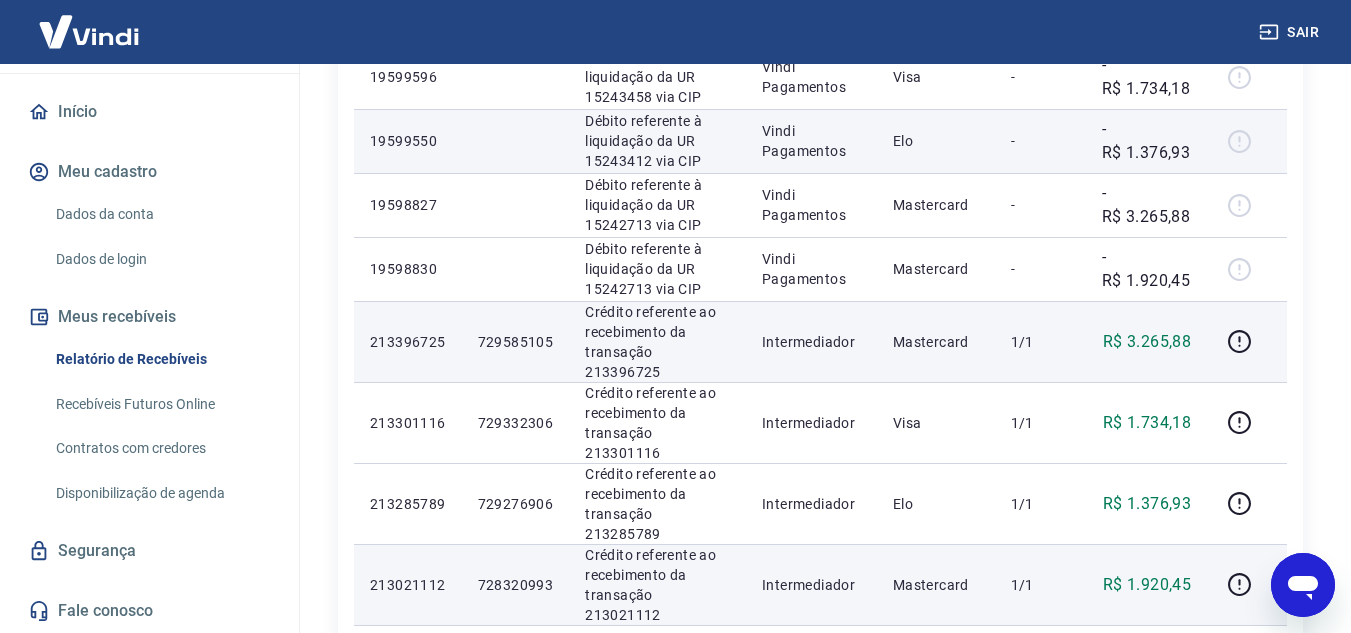 scroll, scrollTop: 1264, scrollLeft: 0, axis: vertical 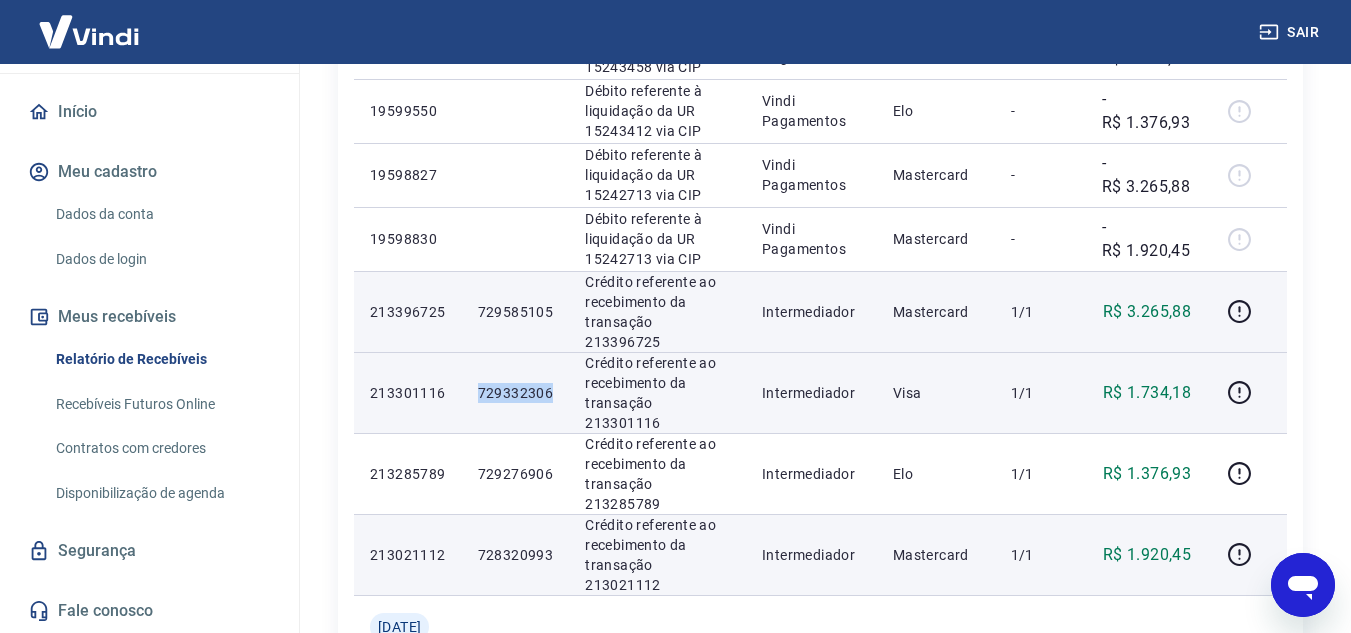 drag, startPoint x: 488, startPoint y: 393, endPoint x: 559, endPoint y: 393, distance: 71 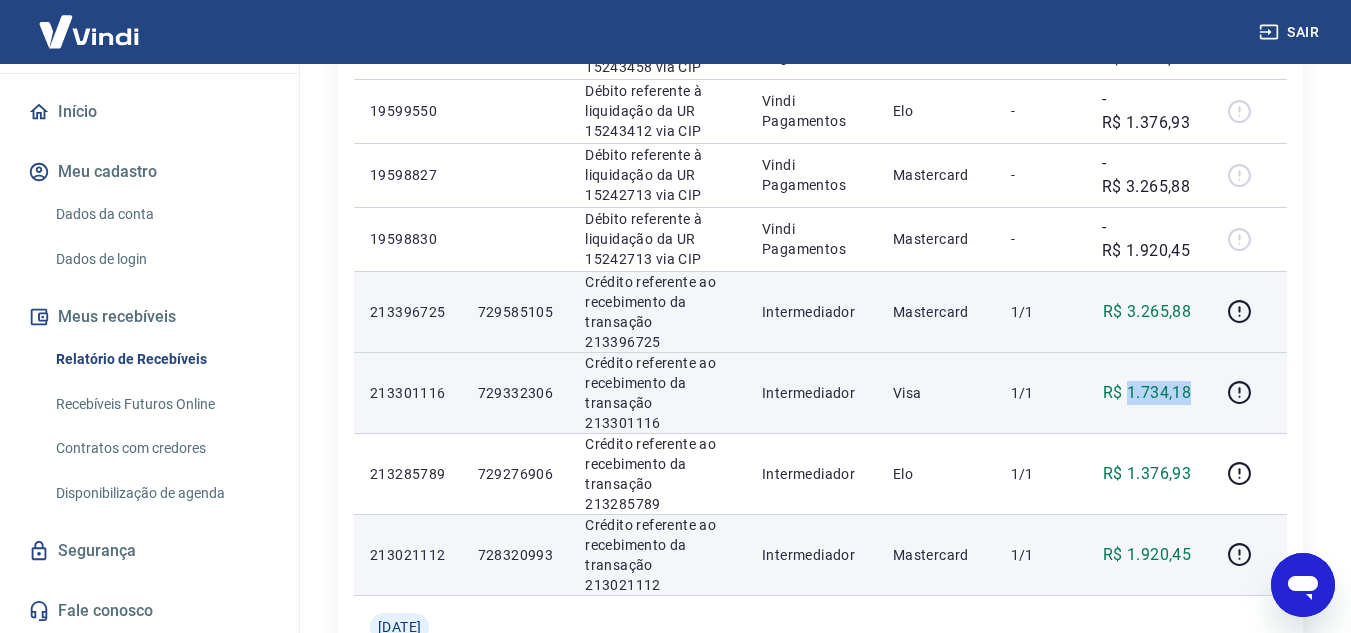 drag, startPoint x: 1131, startPoint y: 392, endPoint x: 1193, endPoint y: 396, distance: 62.1289 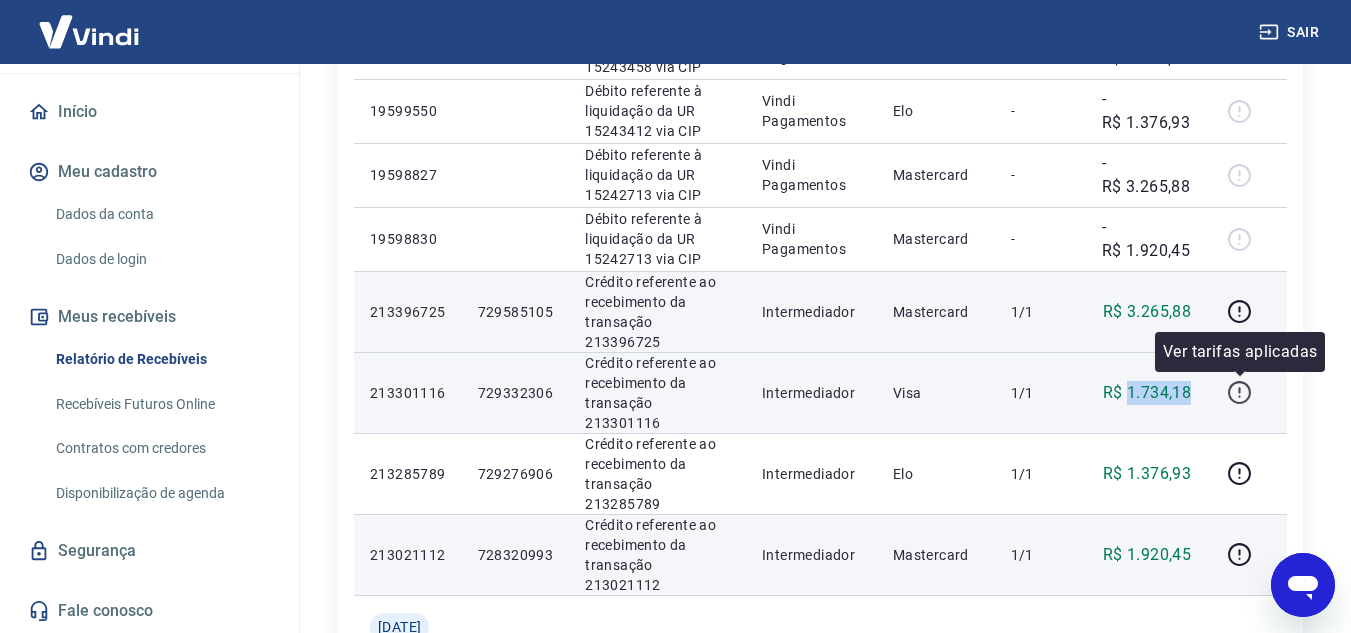 click 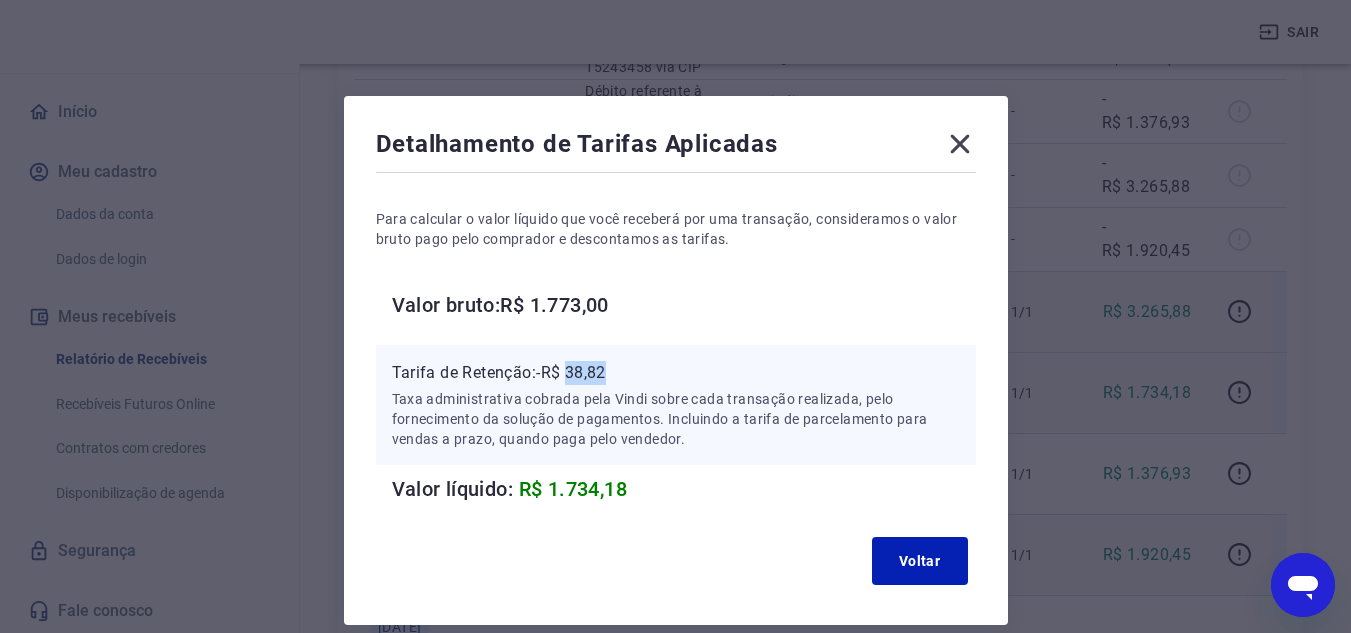 drag, startPoint x: 572, startPoint y: 375, endPoint x: 629, endPoint y: 376, distance: 57.00877 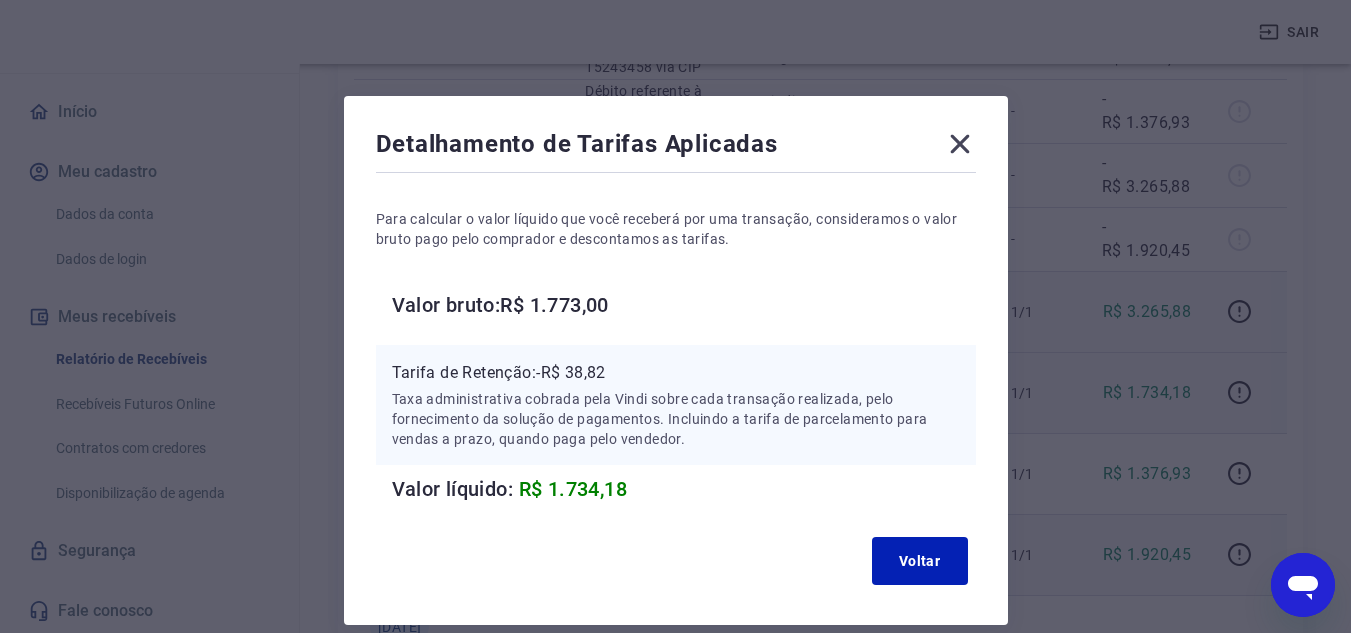 click 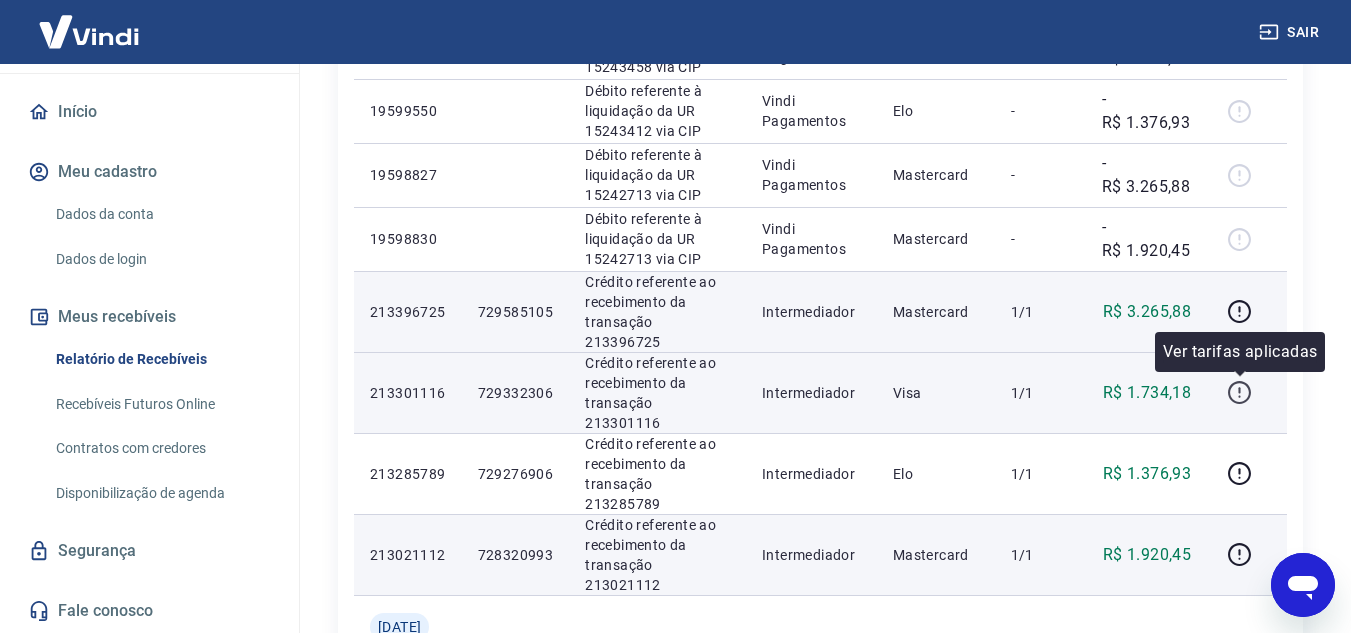 click 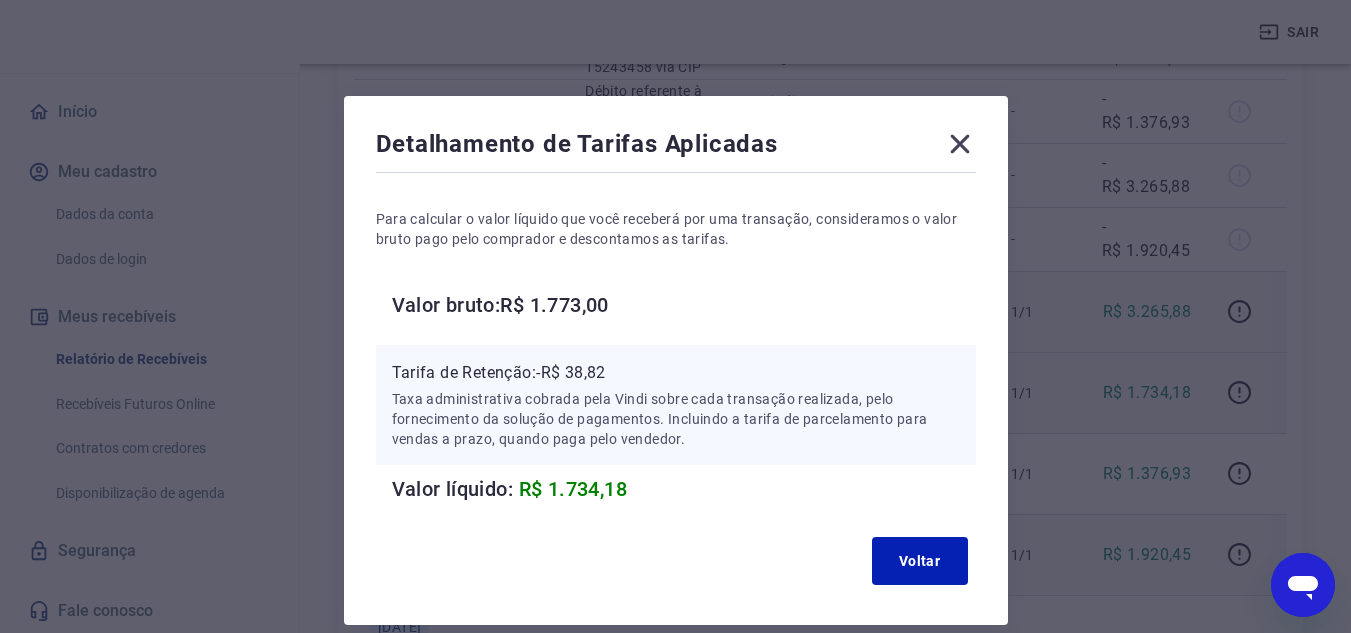 click on "Tarifa de Retenção:  -R$ 38,82" at bounding box center (676, 373) 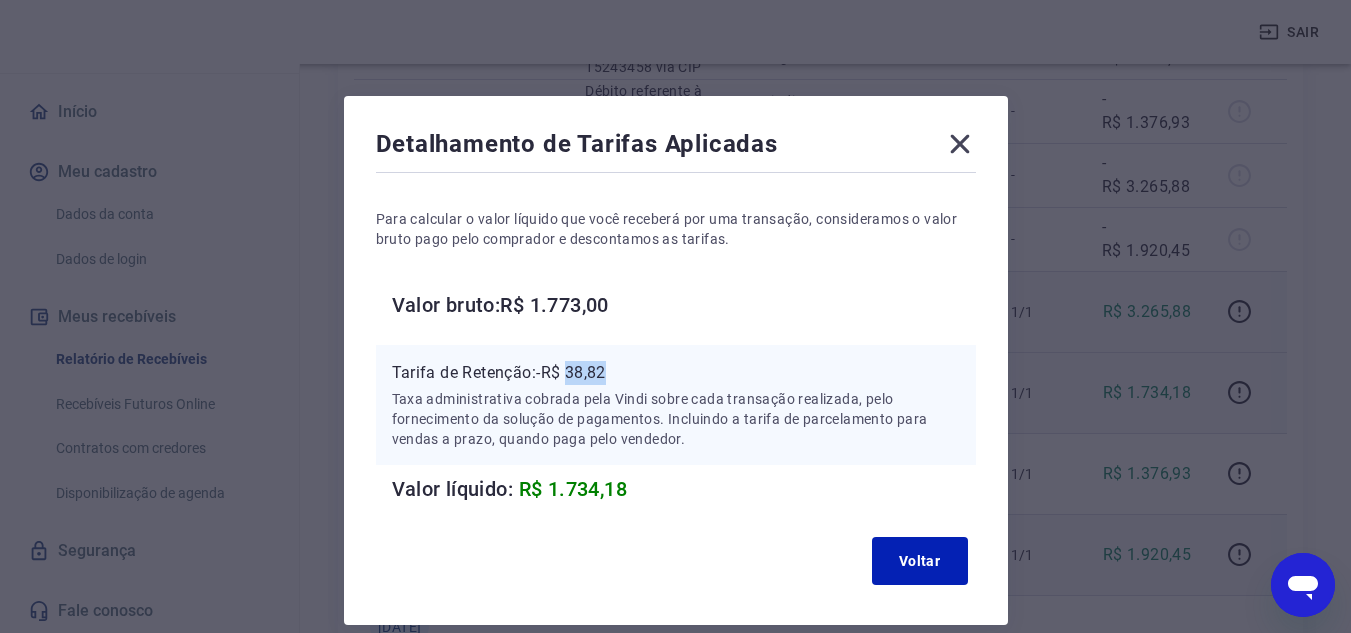 drag, startPoint x: 569, startPoint y: 371, endPoint x: 618, endPoint y: 371, distance: 49 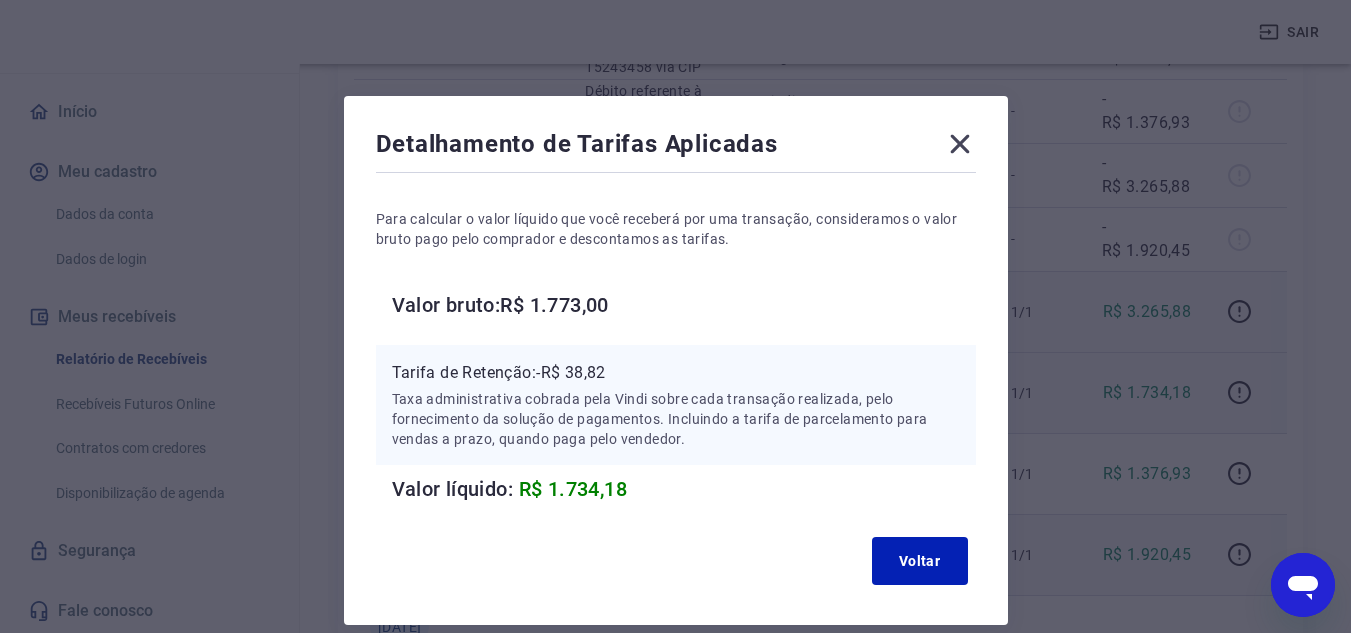 click 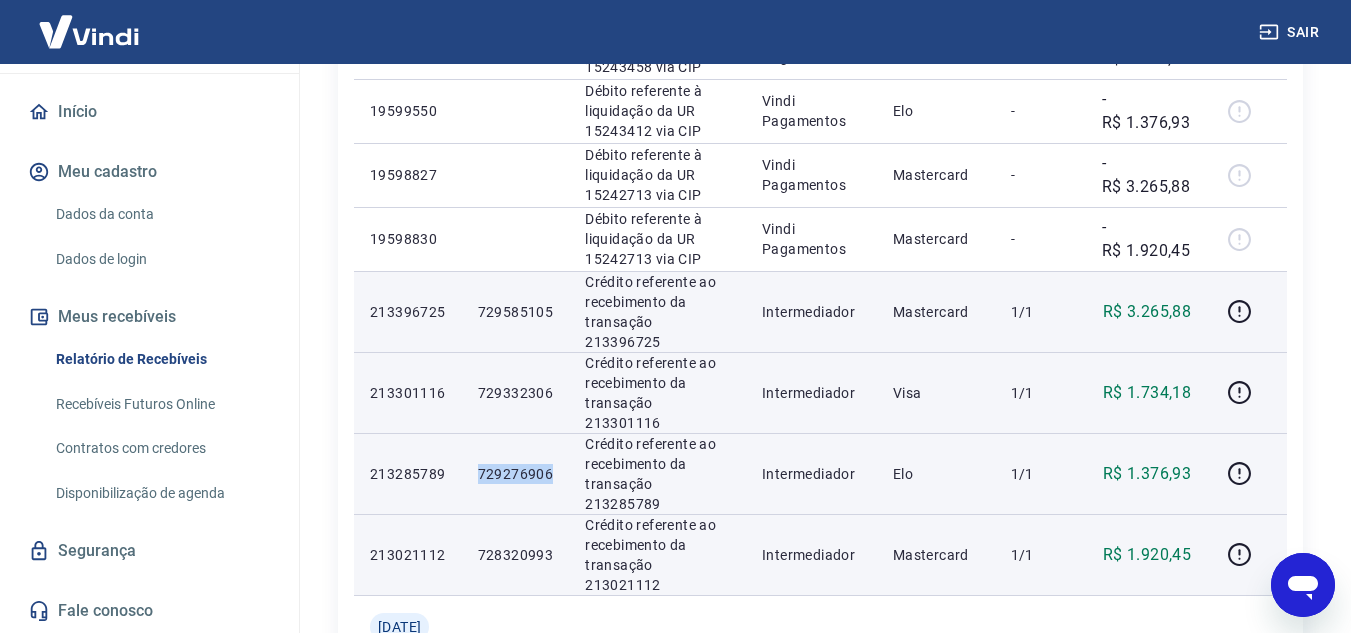 drag, startPoint x: 488, startPoint y: 476, endPoint x: 589, endPoint y: 472, distance: 101.07918 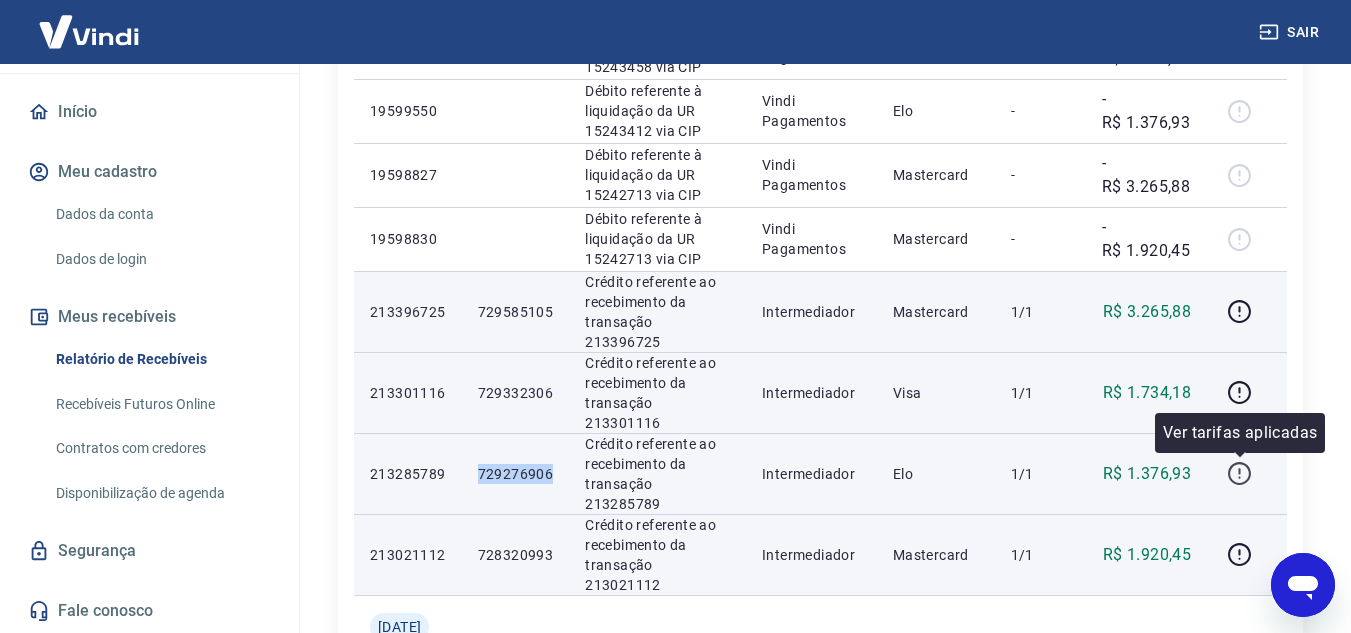 click 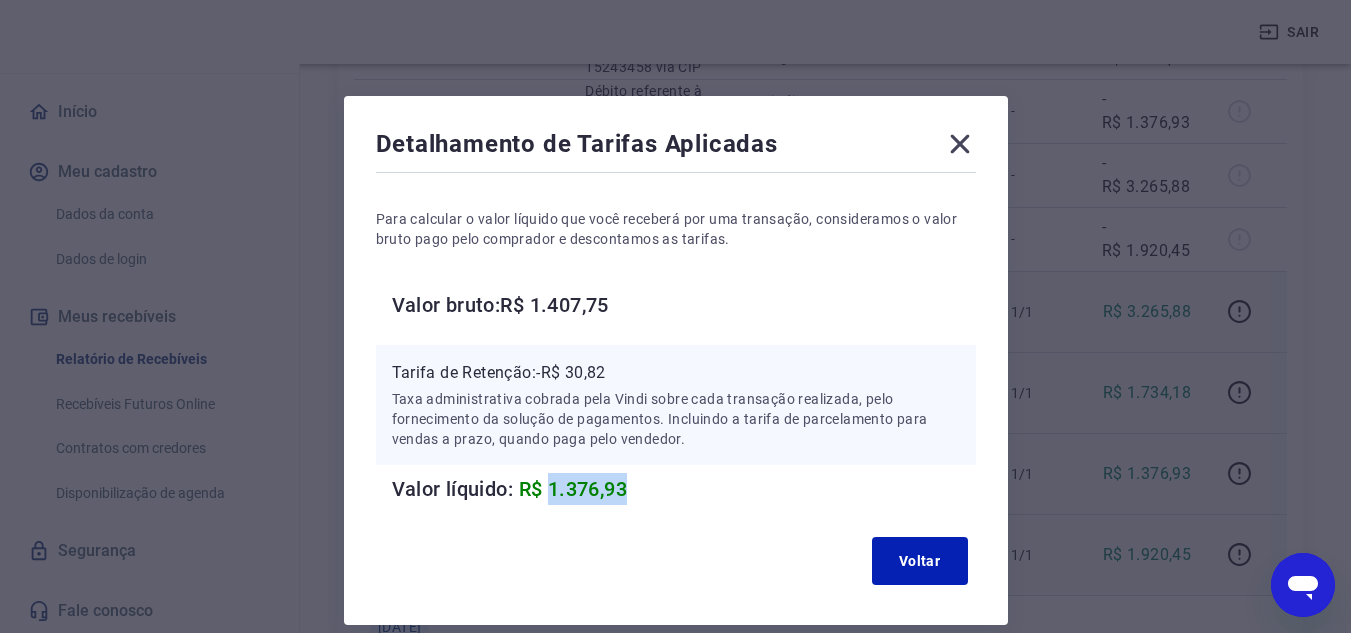 drag, startPoint x: 554, startPoint y: 486, endPoint x: 640, endPoint y: 487, distance: 86.00581 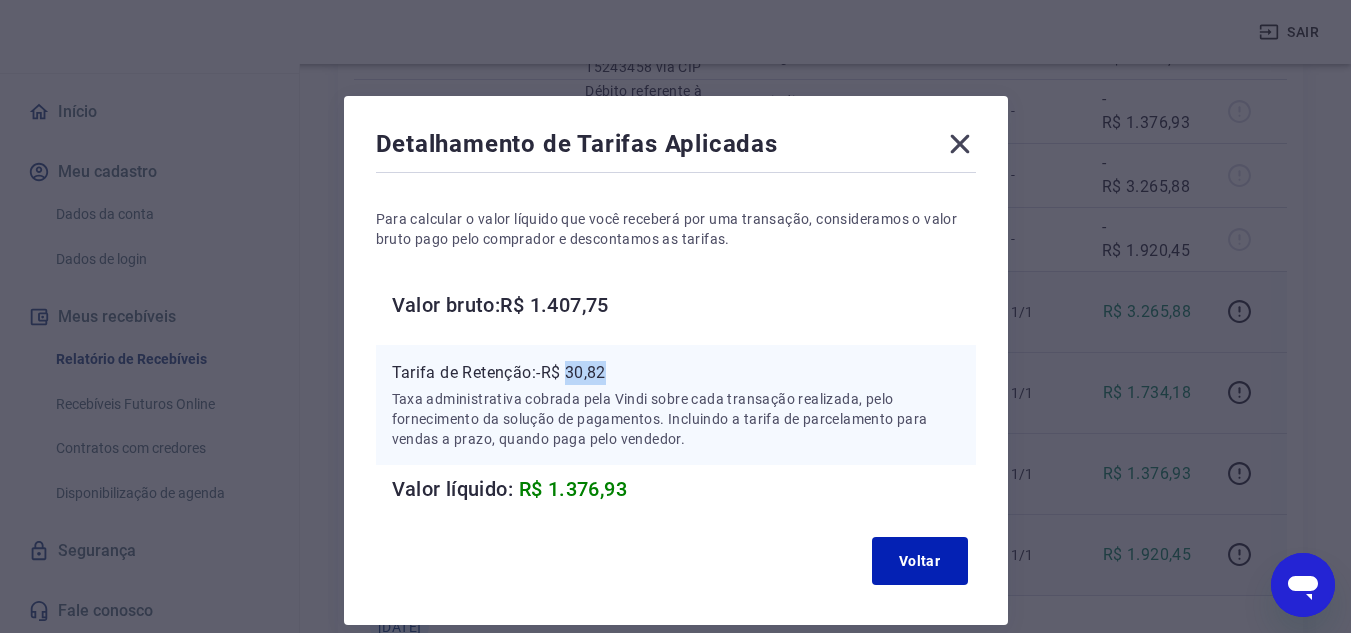drag, startPoint x: 572, startPoint y: 371, endPoint x: 613, endPoint y: 371, distance: 41 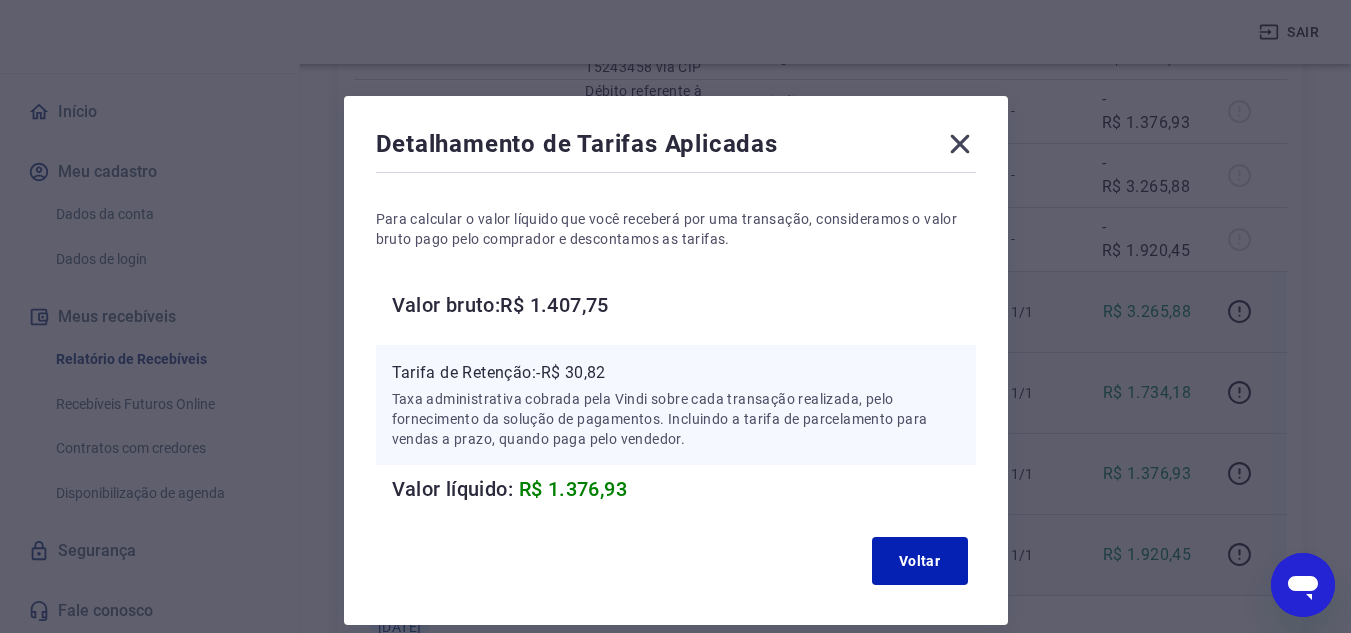 click on "Detalhamento de Tarifas Aplicadas Para calcular o valor líquido que você receberá por uma transação, consideramos o valor bruto pago pelo comprador e descontamos as tarifas. Valor bruto:  R$ 1.407,75 Tarifa de Retenção:  -R$ 30,82 Taxa administrativa cobrada pela Vindi sobre cada transação realizada, pelo fornecimento da solução de pagamentos. Incluindo a tarifa de parcelamento para vendas a prazo, quando paga pelo vendedor. Valor líquido:   R$ 1.376,93 Voltar" at bounding box center [676, 360] 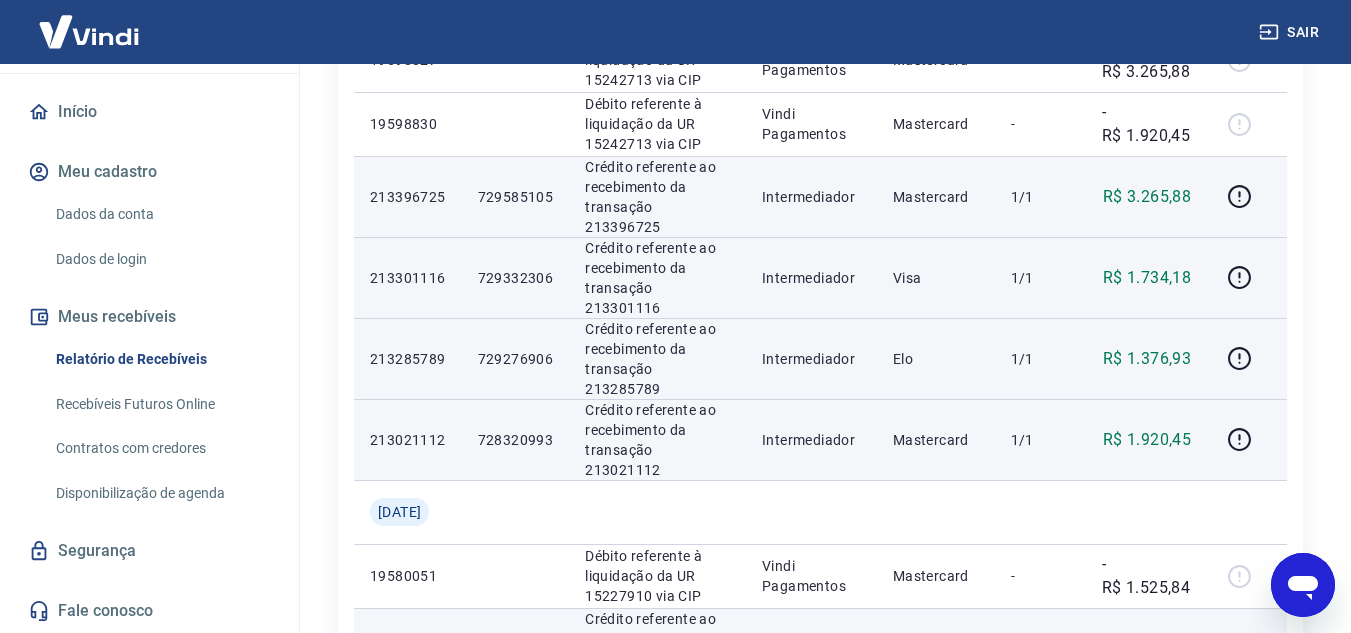 scroll, scrollTop: 1664, scrollLeft: 0, axis: vertical 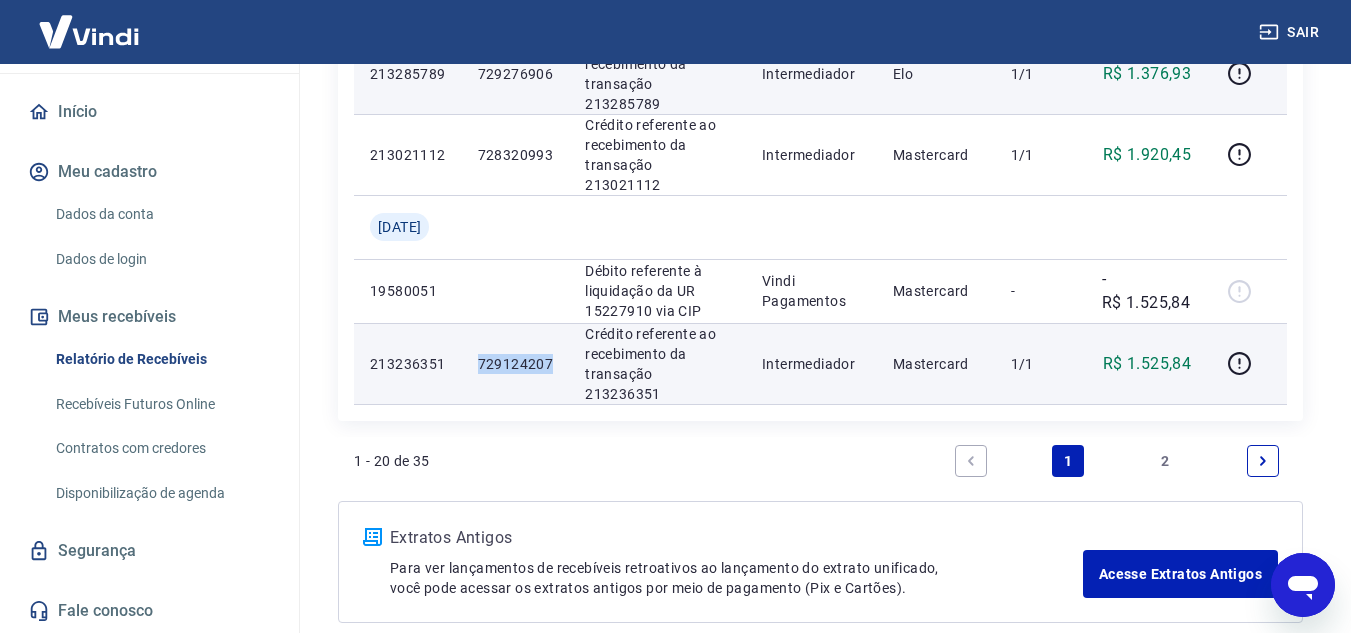 drag, startPoint x: 488, startPoint y: 362, endPoint x: 561, endPoint y: 363, distance: 73.00685 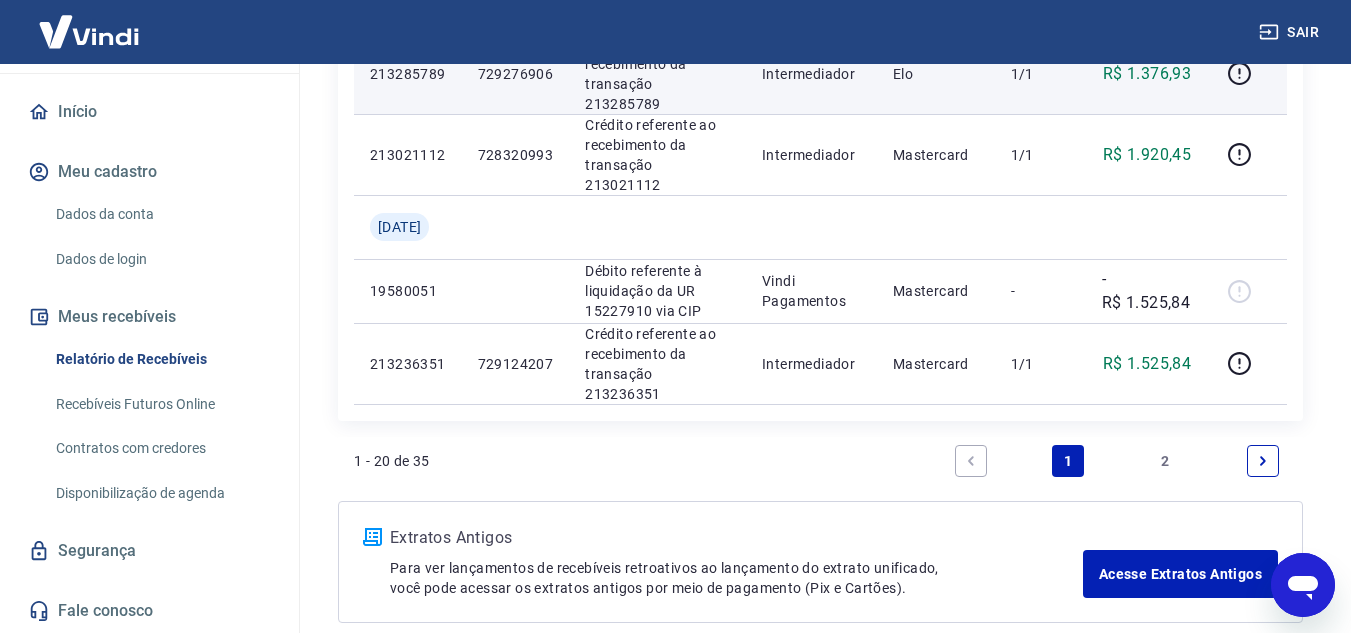 click on "2" at bounding box center (1166, 461) 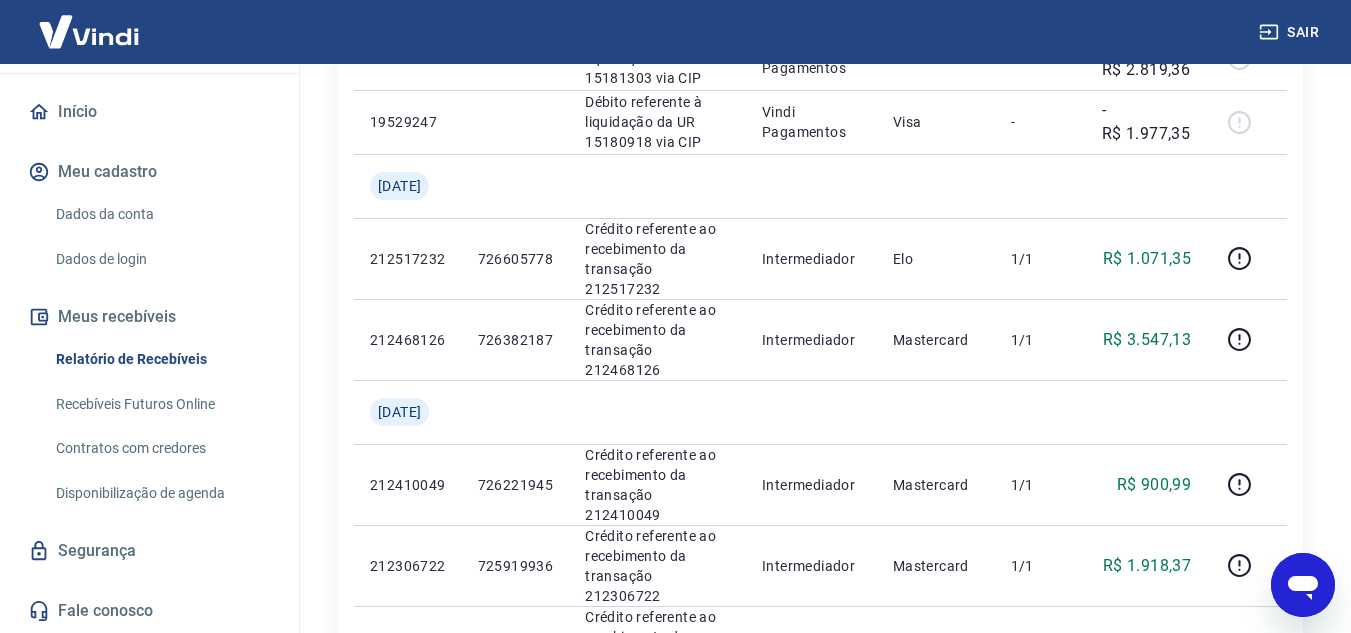 scroll, scrollTop: 600, scrollLeft: 0, axis: vertical 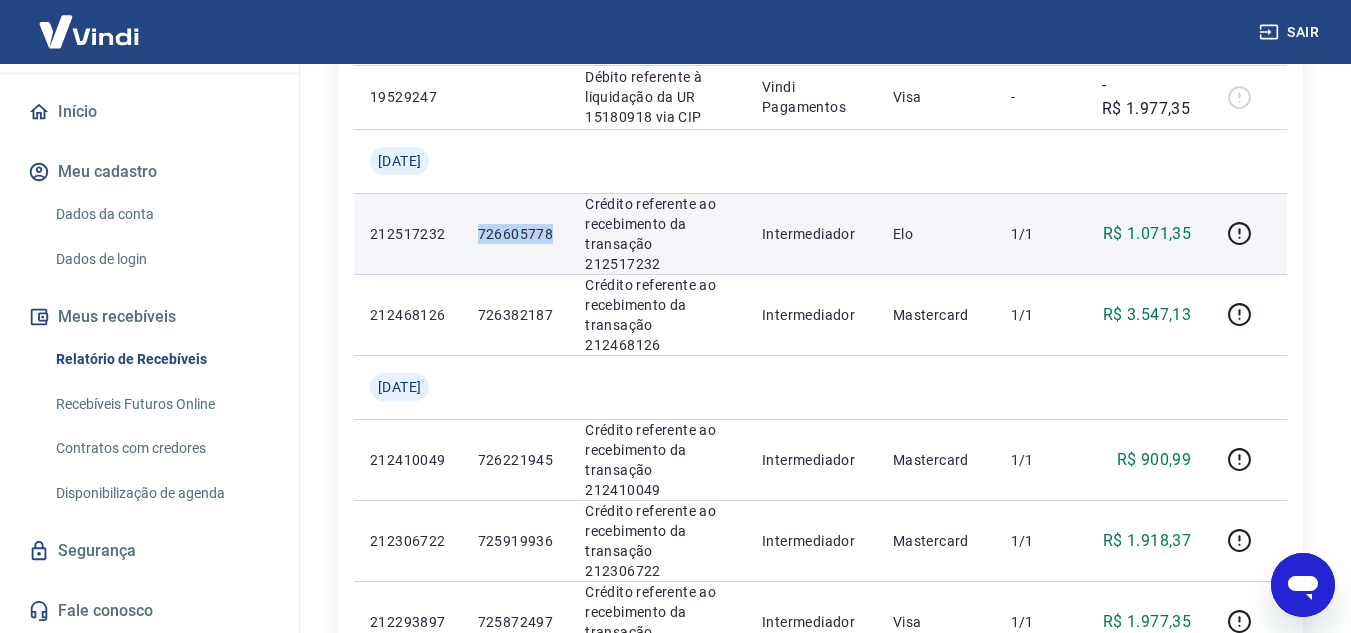 drag, startPoint x: 495, startPoint y: 231, endPoint x: 569, endPoint y: 233, distance: 74.02702 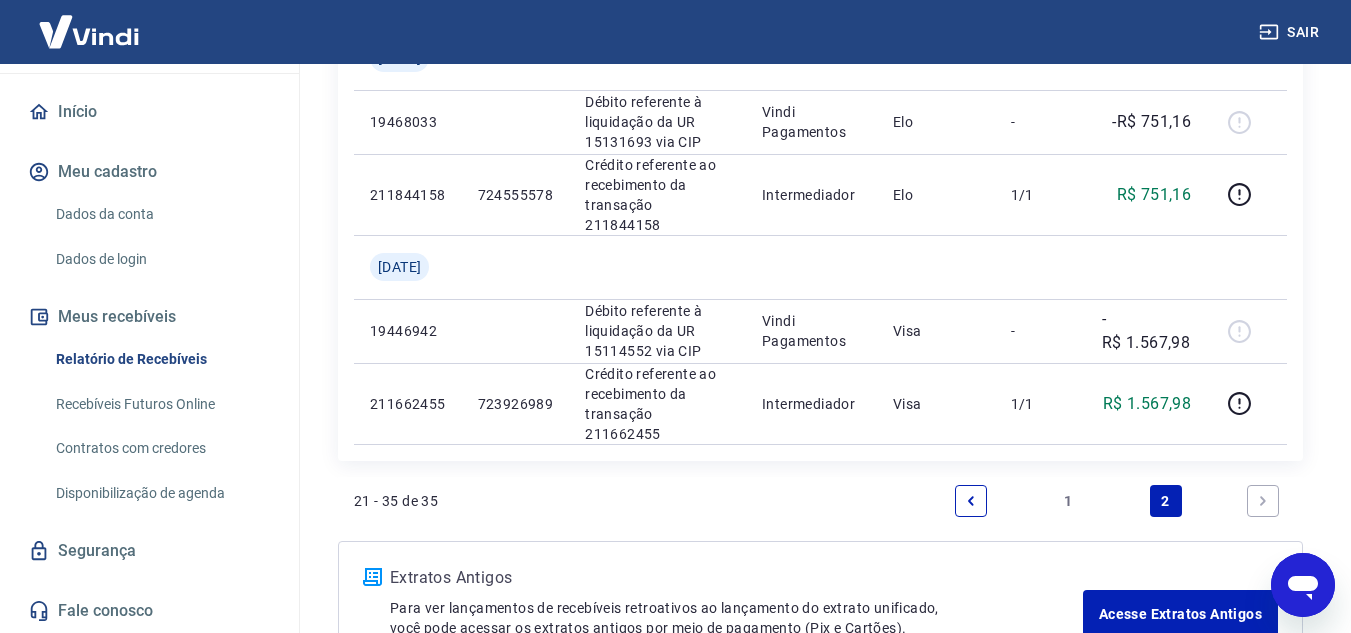 scroll, scrollTop: 1585, scrollLeft: 0, axis: vertical 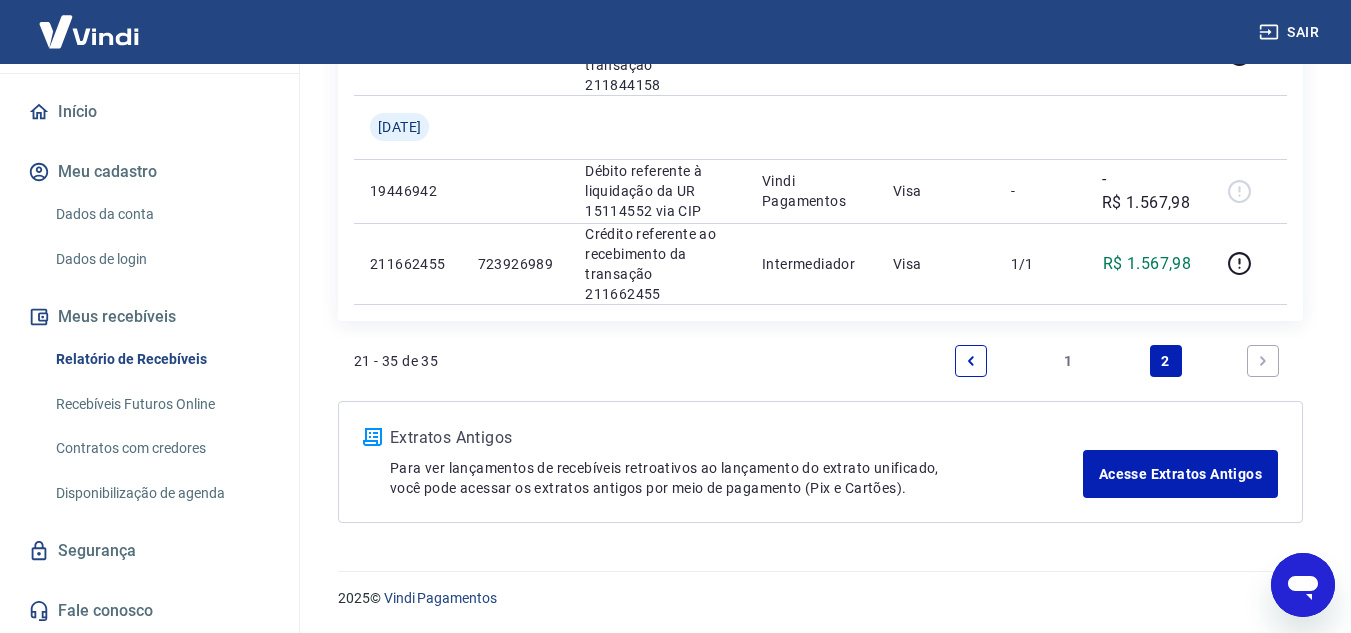 click on "1" at bounding box center [1068, 361] 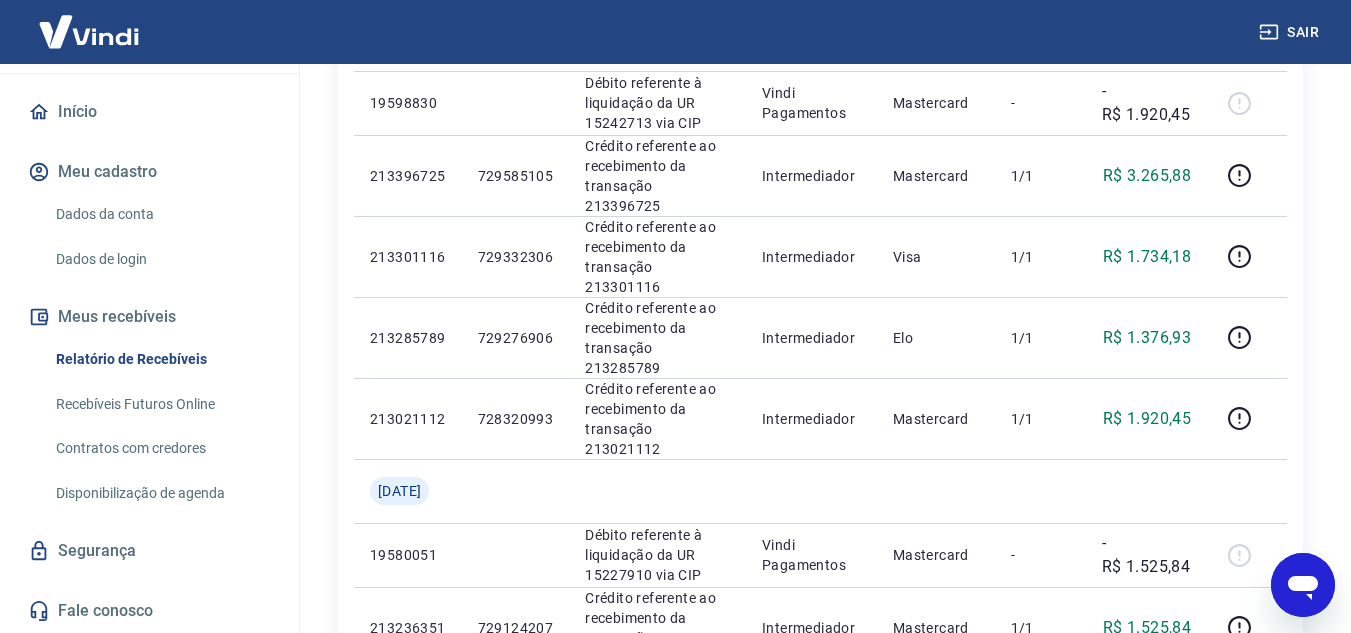 scroll, scrollTop: 1700, scrollLeft: 0, axis: vertical 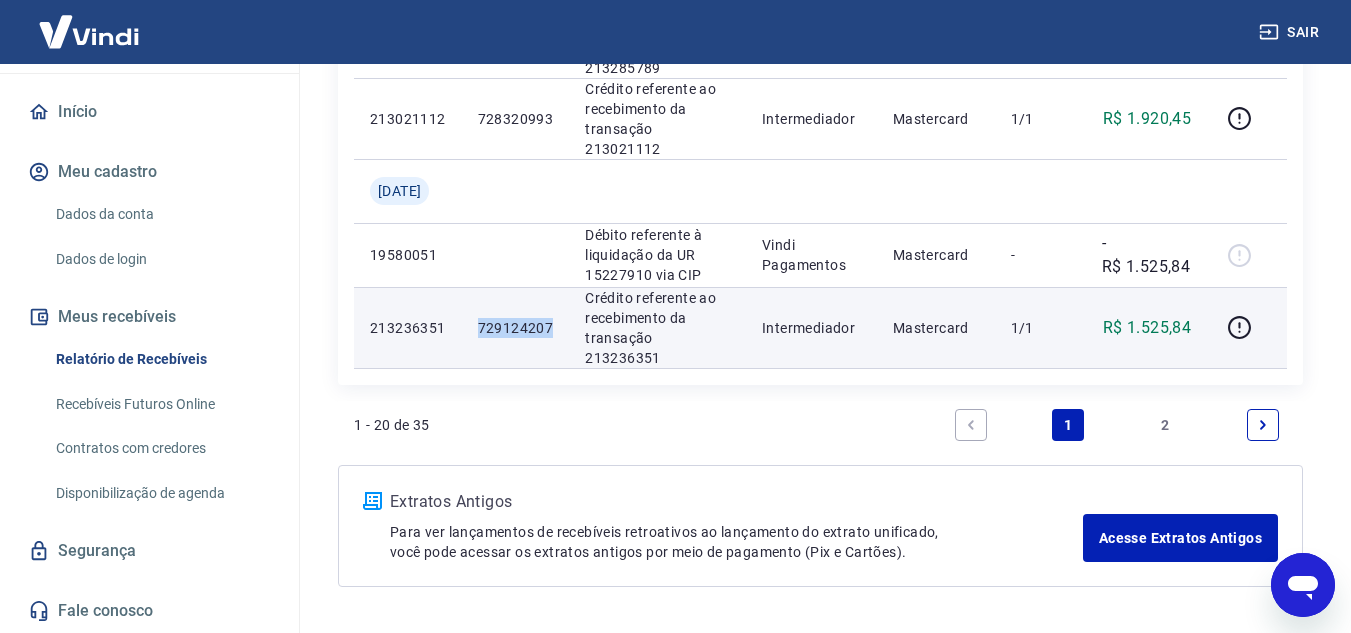drag, startPoint x: 486, startPoint y: 328, endPoint x: 576, endPoint y: 342, distance: 91.08238 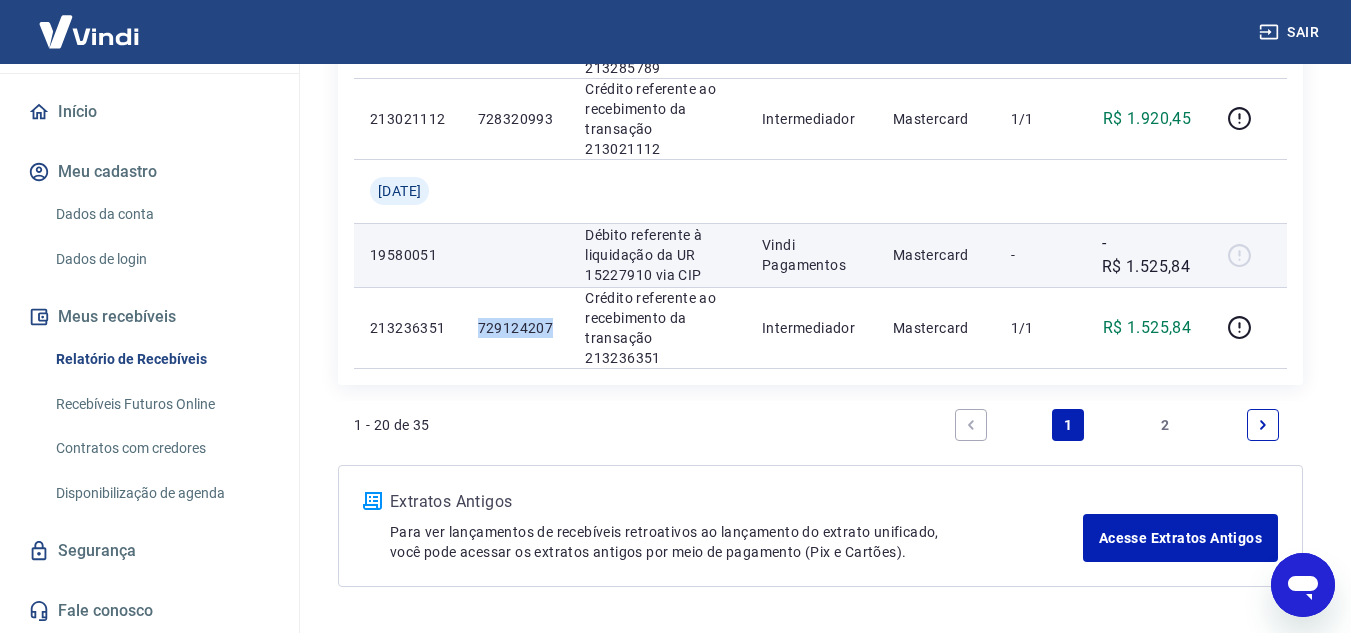 scroll, scrollTop: 1600, scrollLeft: 0, axis: vertical 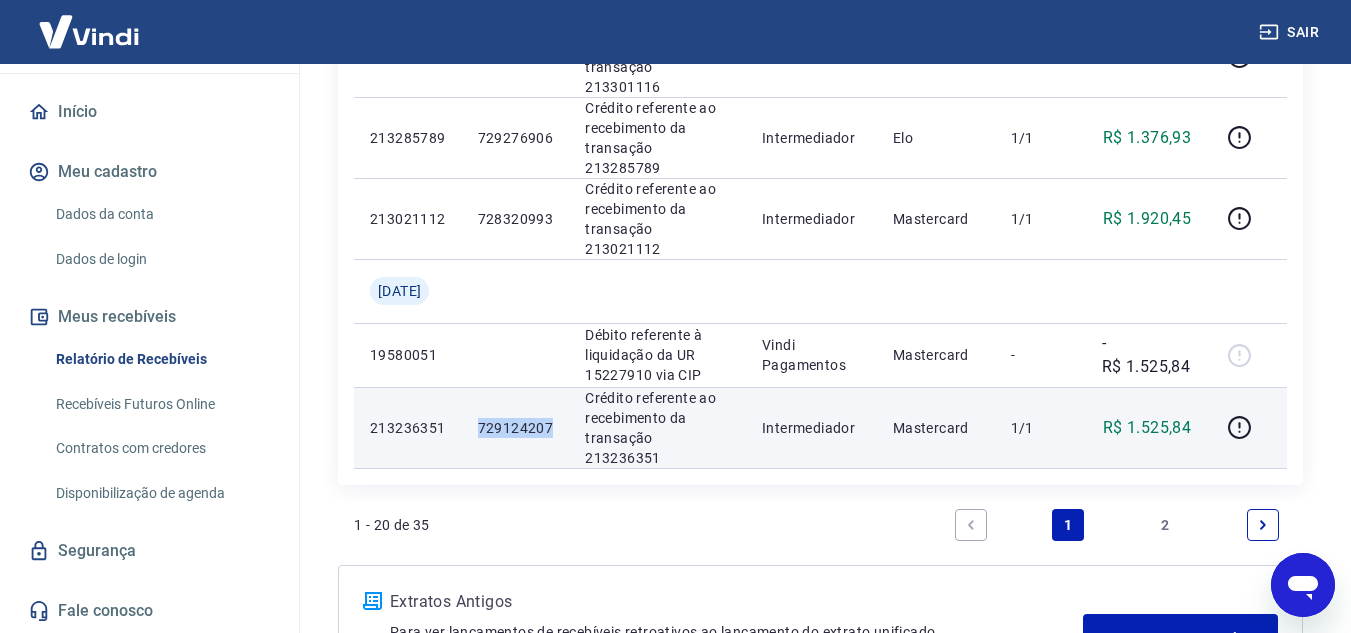 click on "729124207" at bounding box center (516, 428) 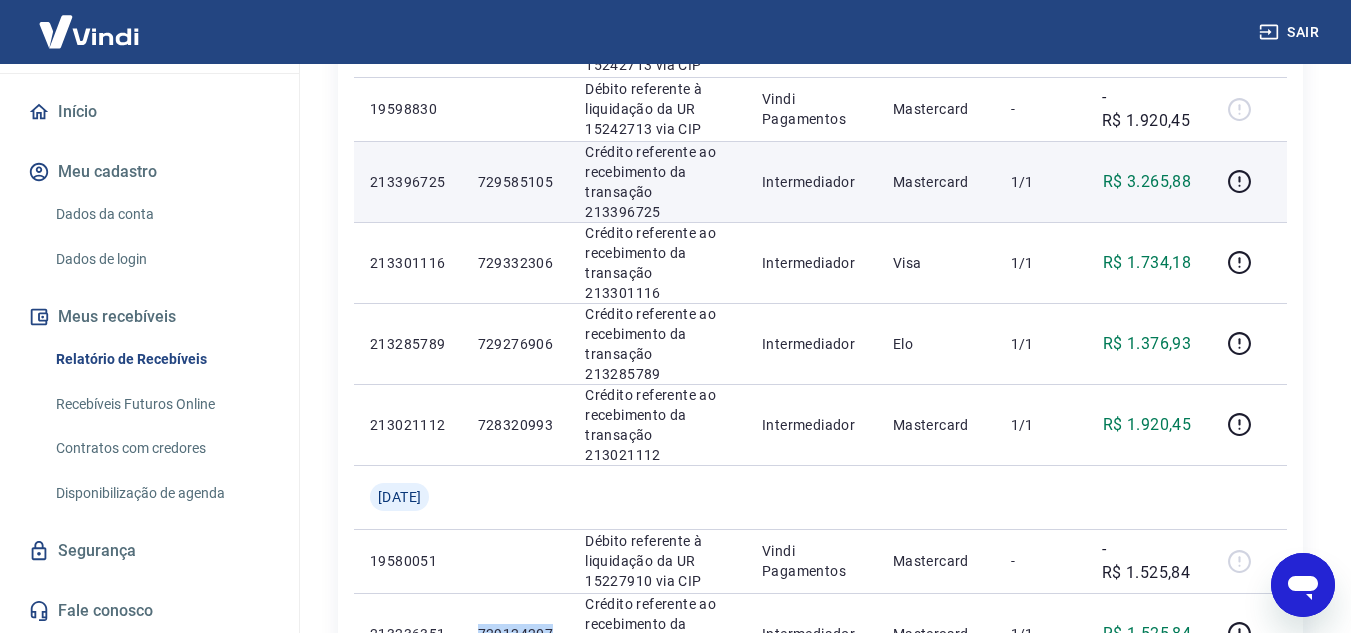 scroll, scrollTop: 1400, scrollLeft: 0, axis: vertical 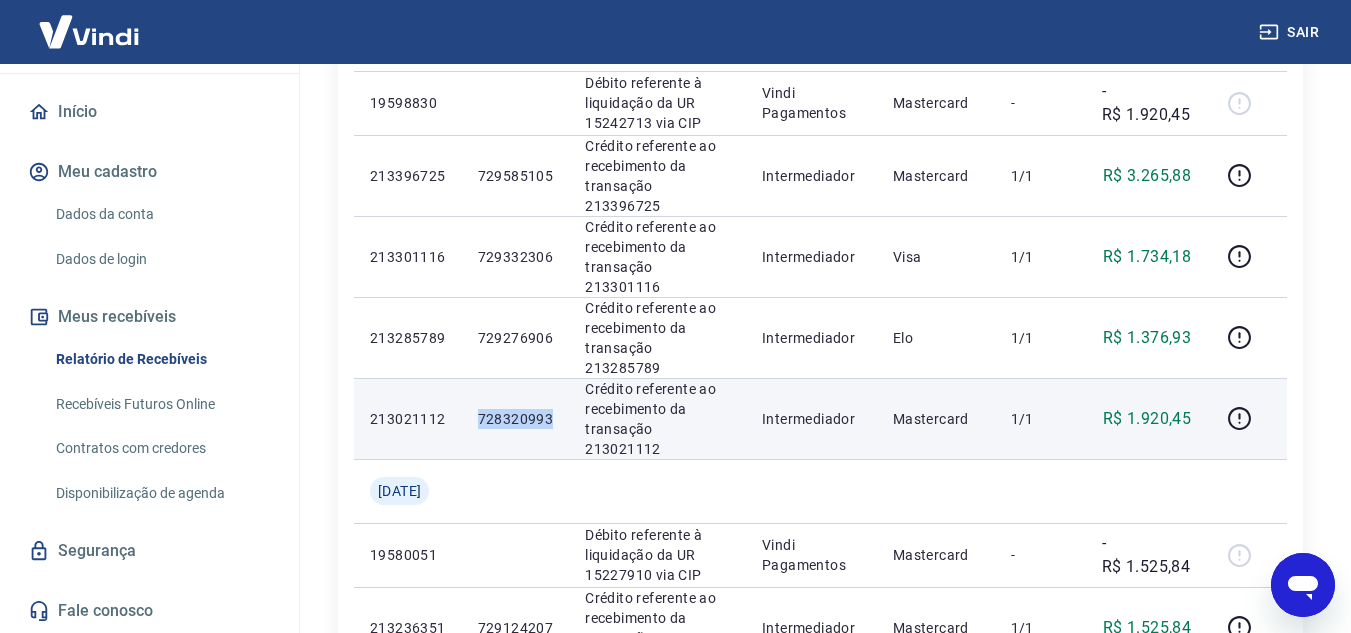 drag, startPoint x: 488, startPoint y: 420, endPoint x: 561, endPoint y: 416, distance: 73.109505 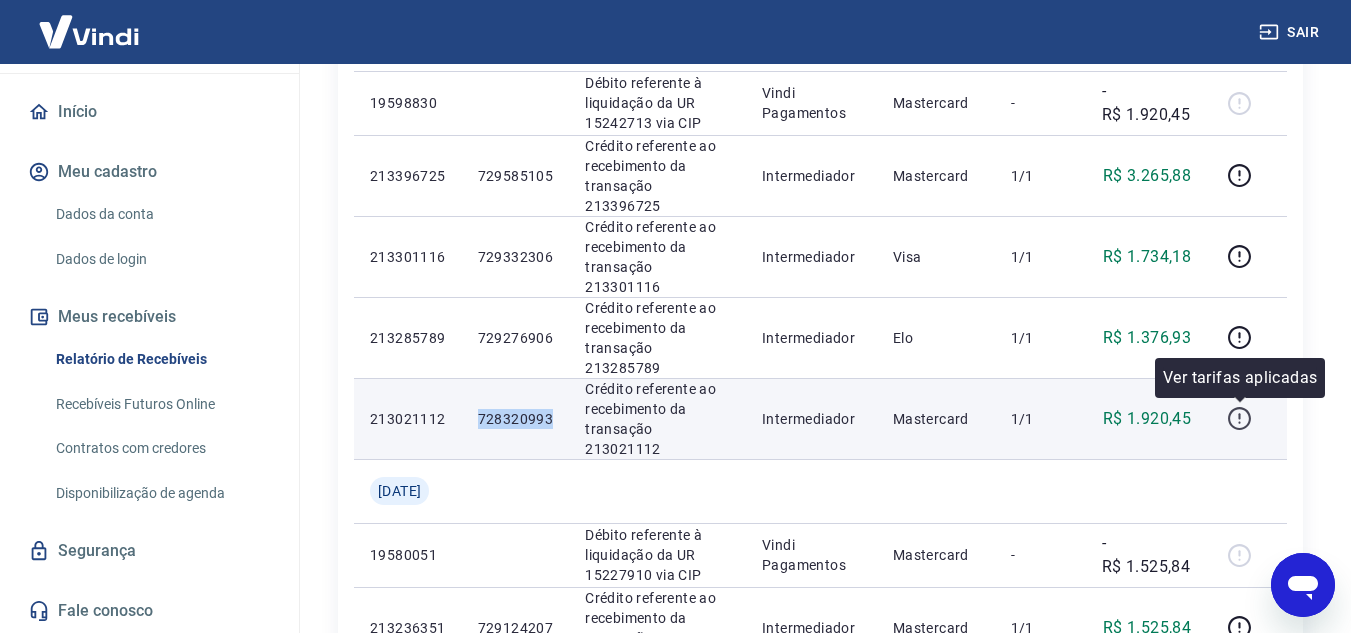 click 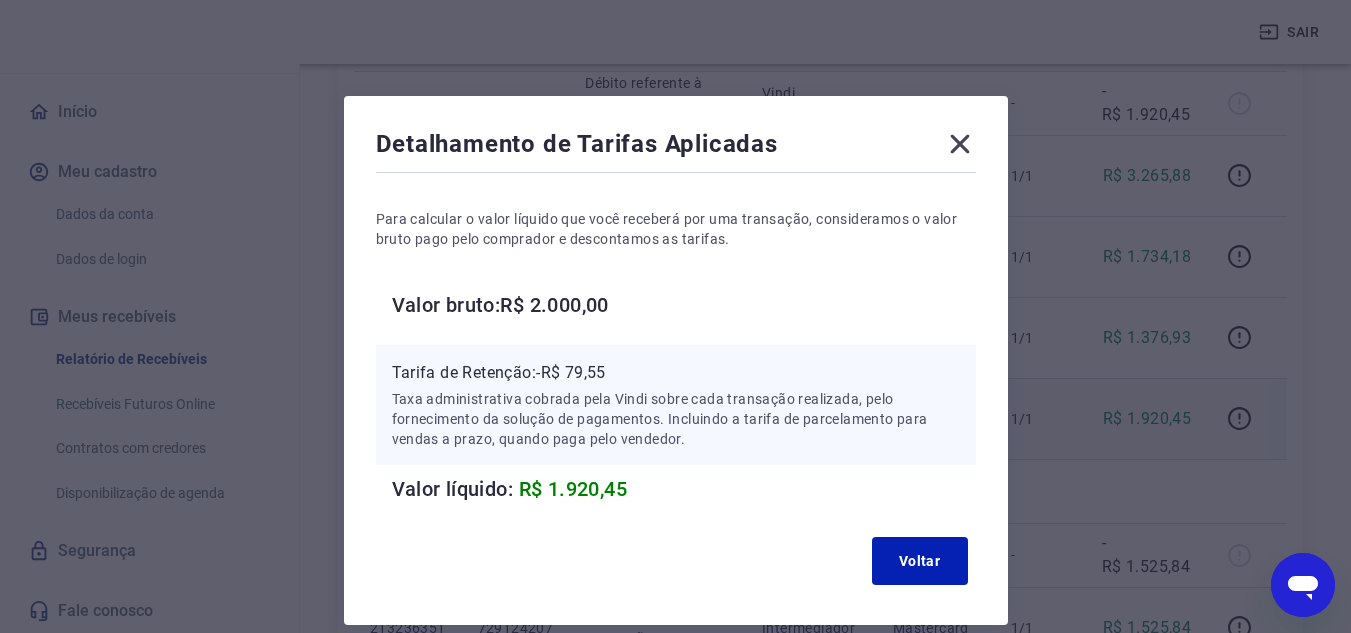 click 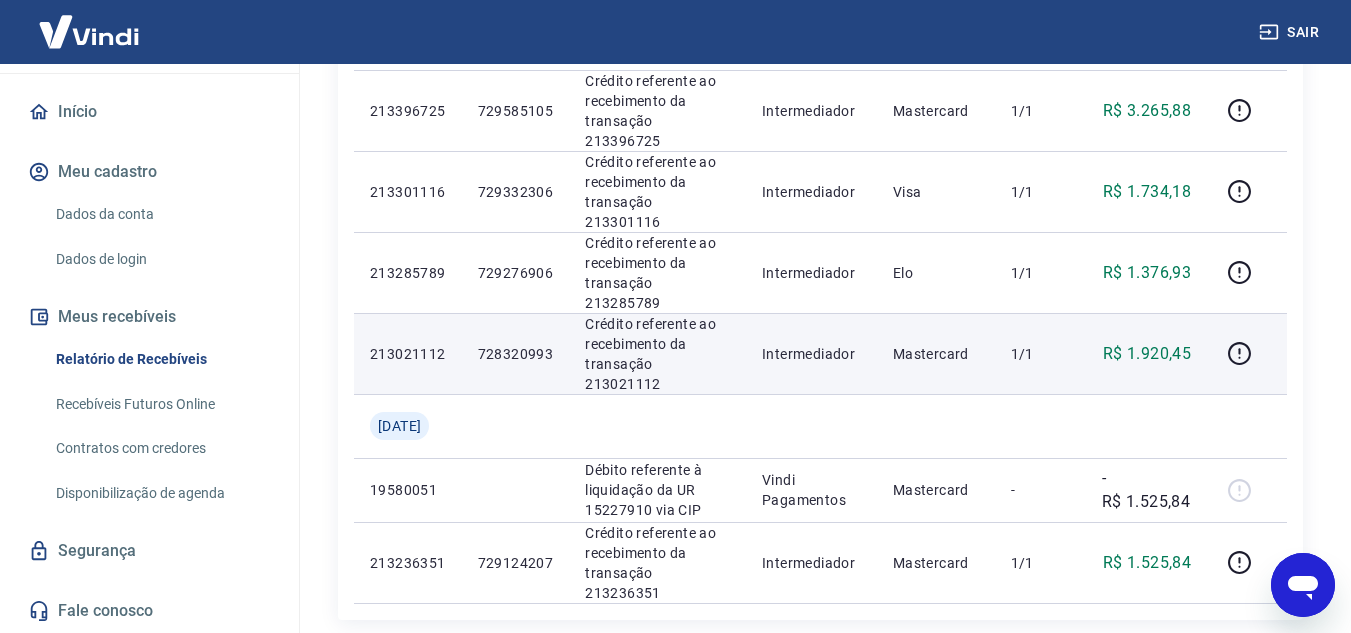 scroll, scrollTop: 1500, scrollLeft: 0, axis: vertical 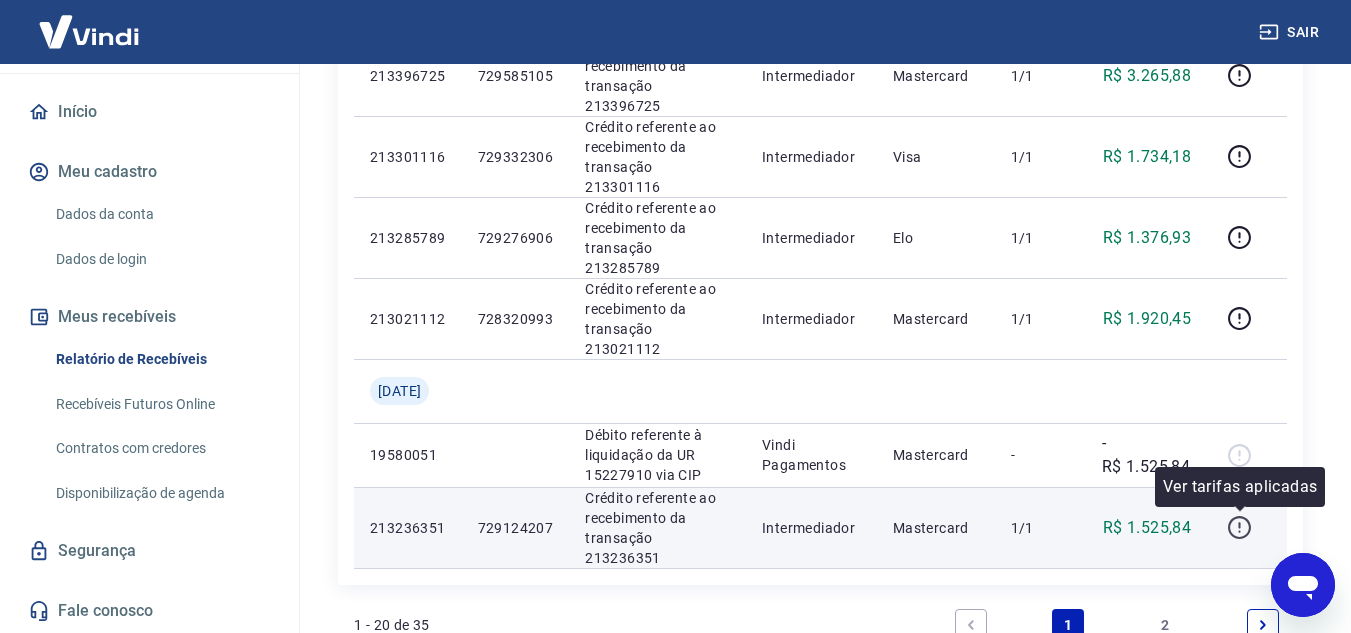 click 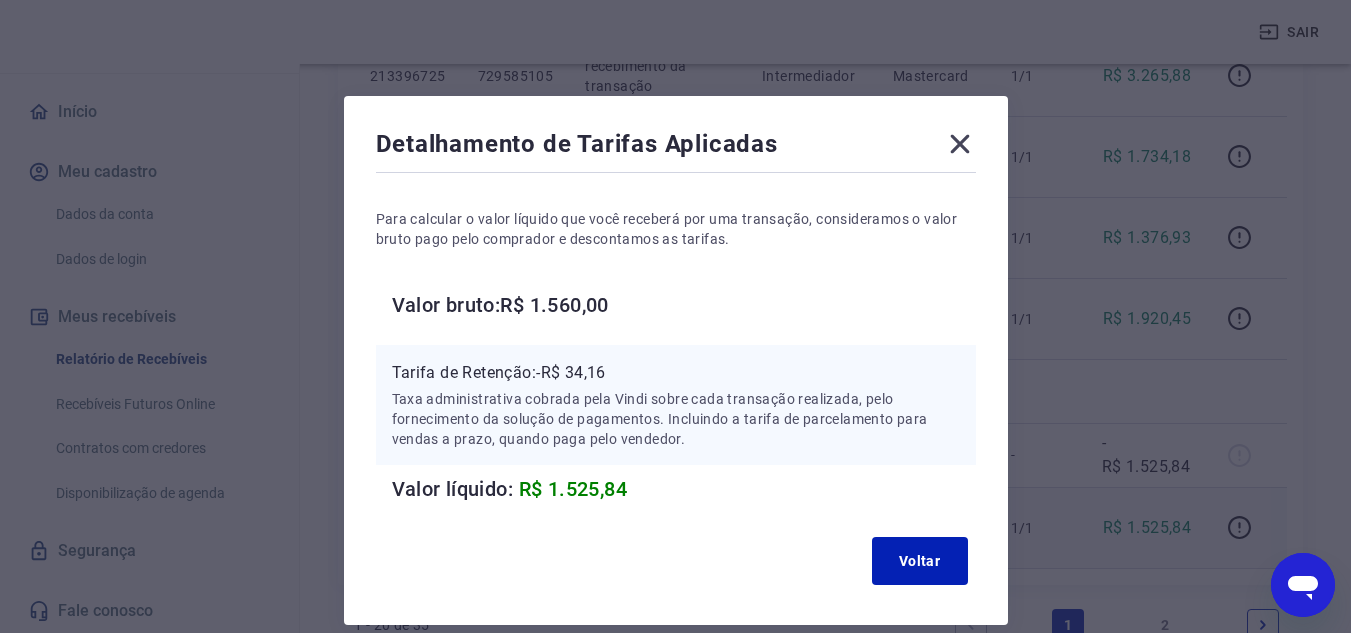 click 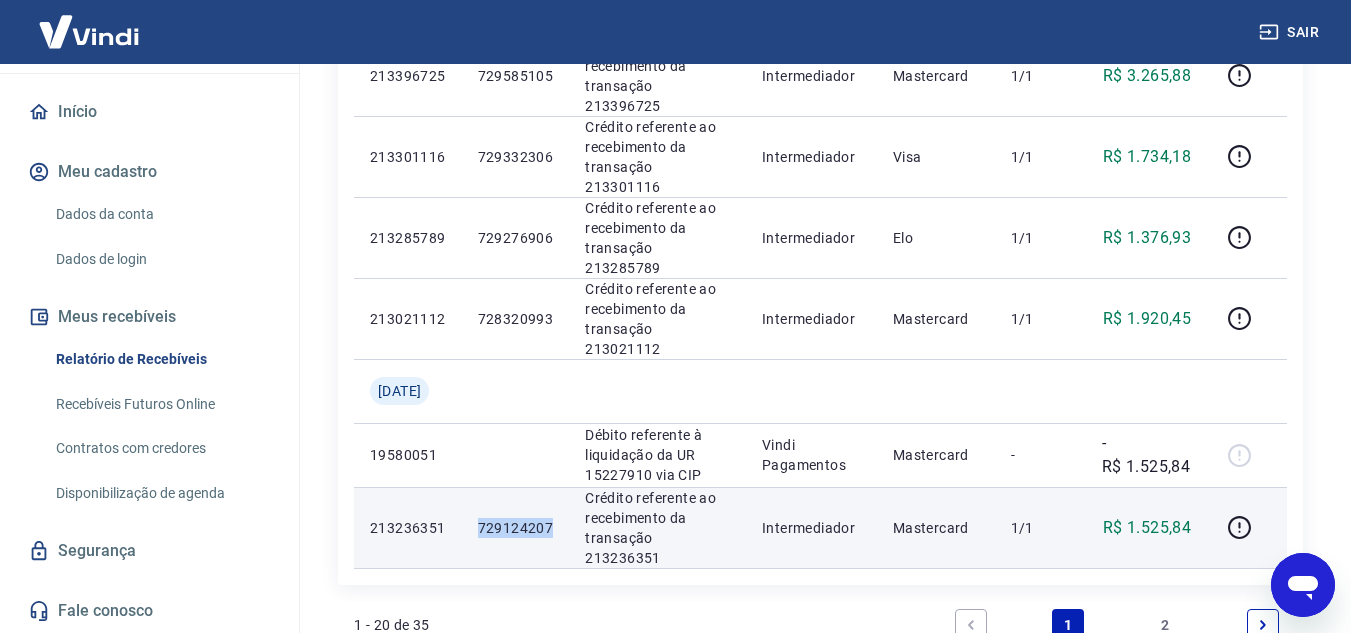 drag, startPoint x: 491, startPoint y: 532, endPoint x: 564, endPoint y: 528, distance: 73.109505 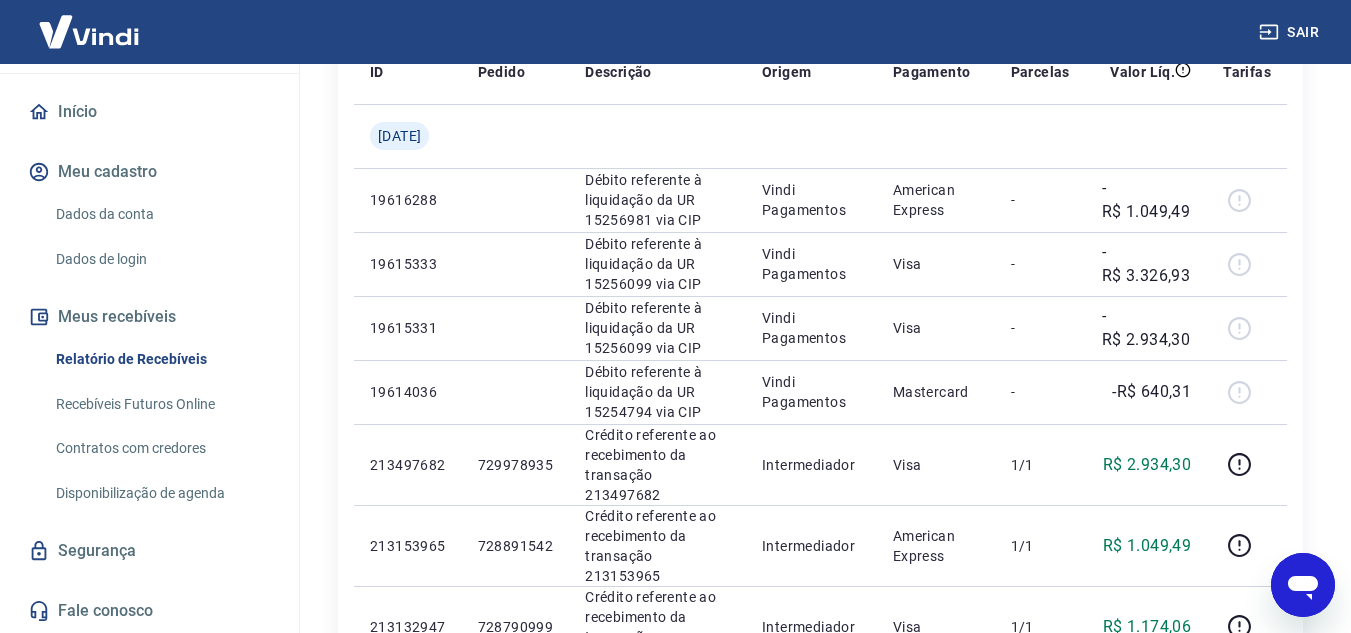scroll, scrollTop: 0, scrollLeft: 0, axis: both 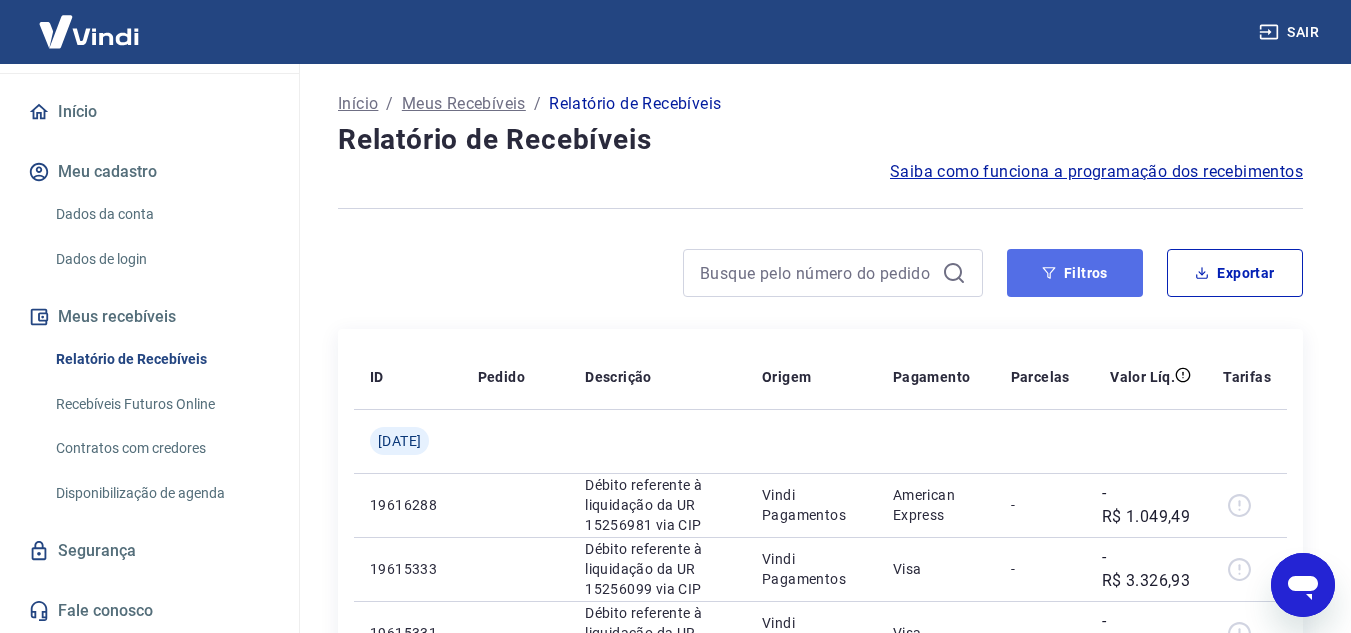 click on "Filtros" at bounding box center [1075, 273] 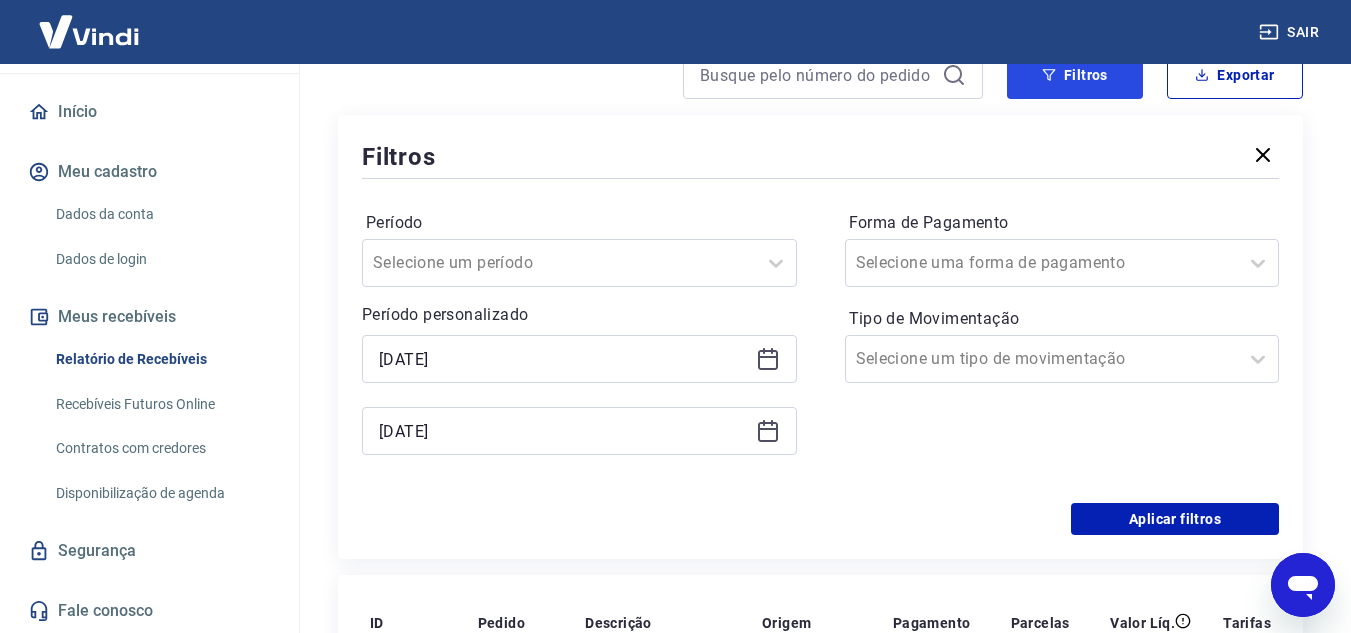 scroll, scrollTop: 200, scrollLeft: 0, axis: vertical 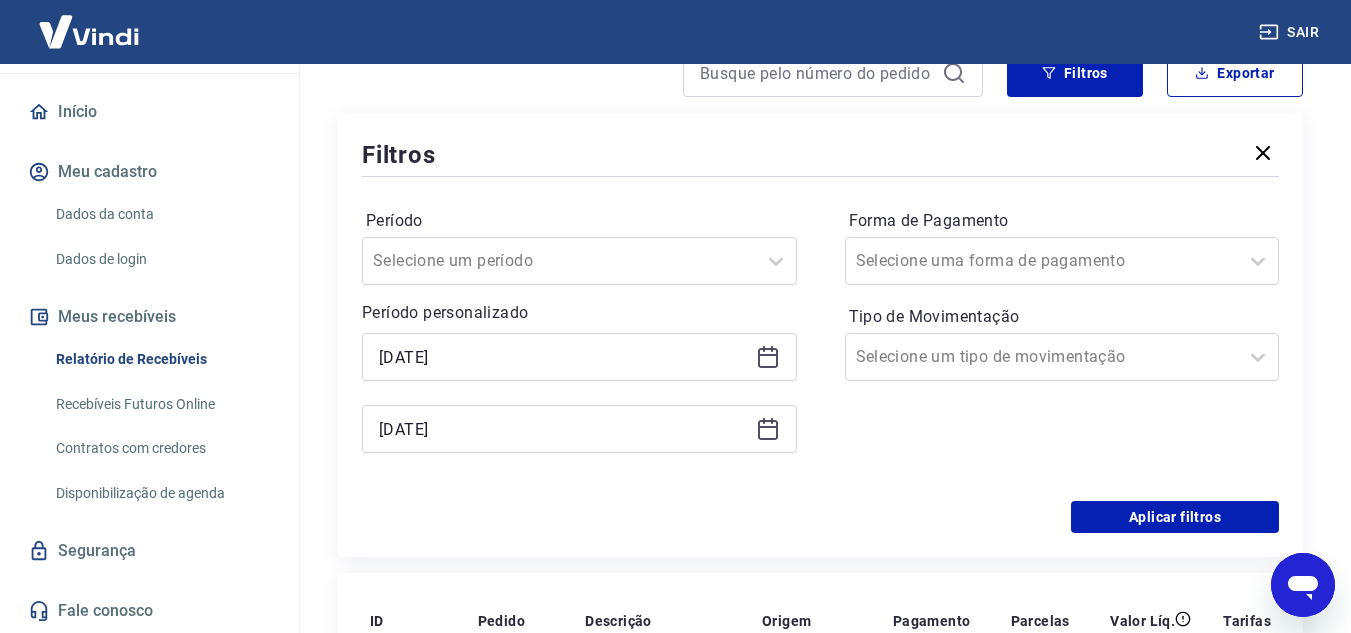 click 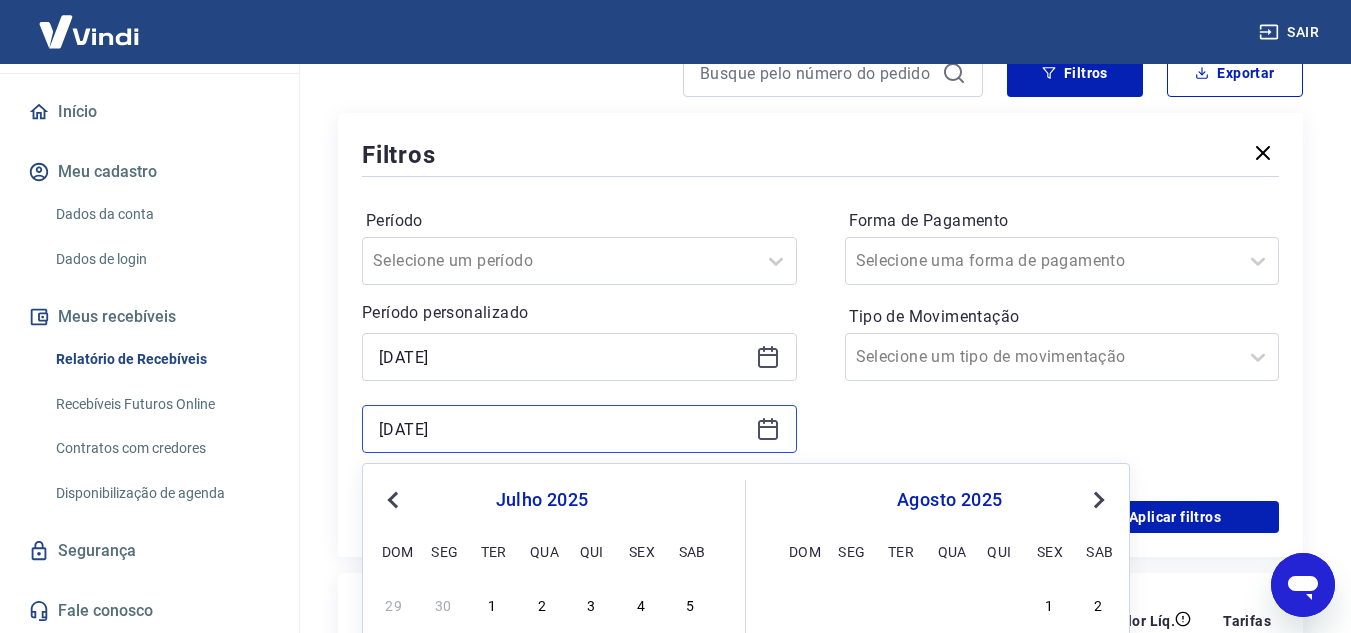 scroll, scrollTop: 400, scrollLeft: 0, axis: vertical 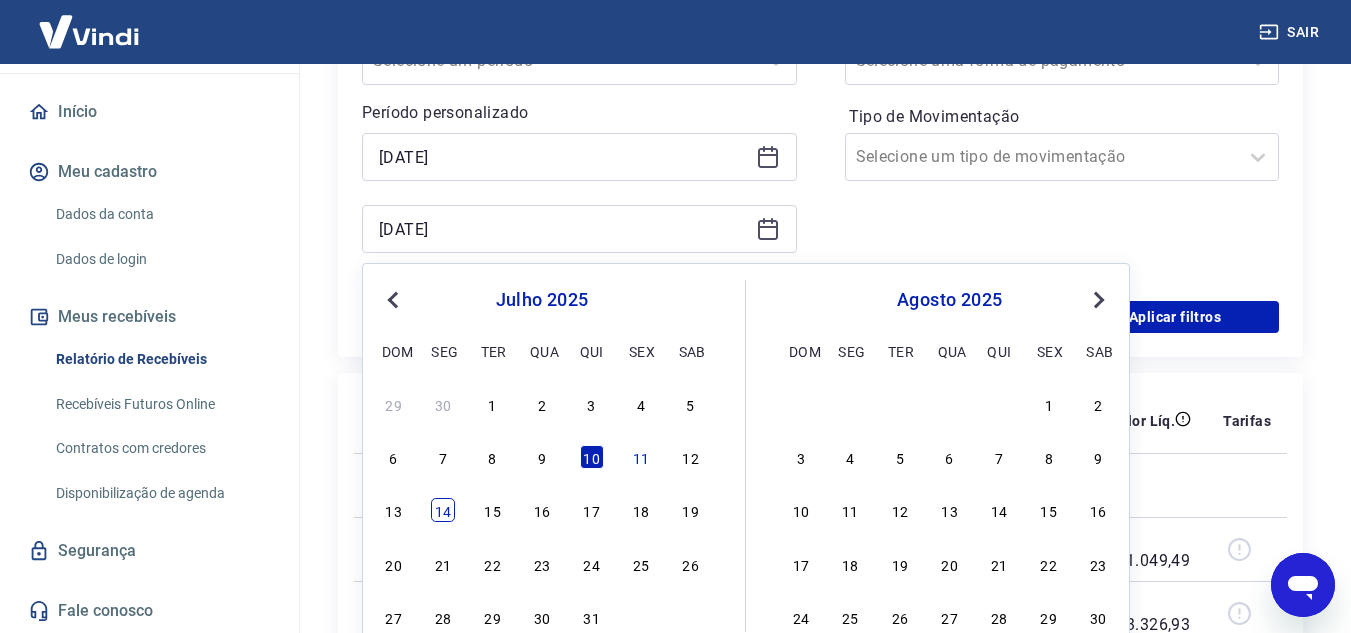 click on "14" at bounding box center [443, 510] 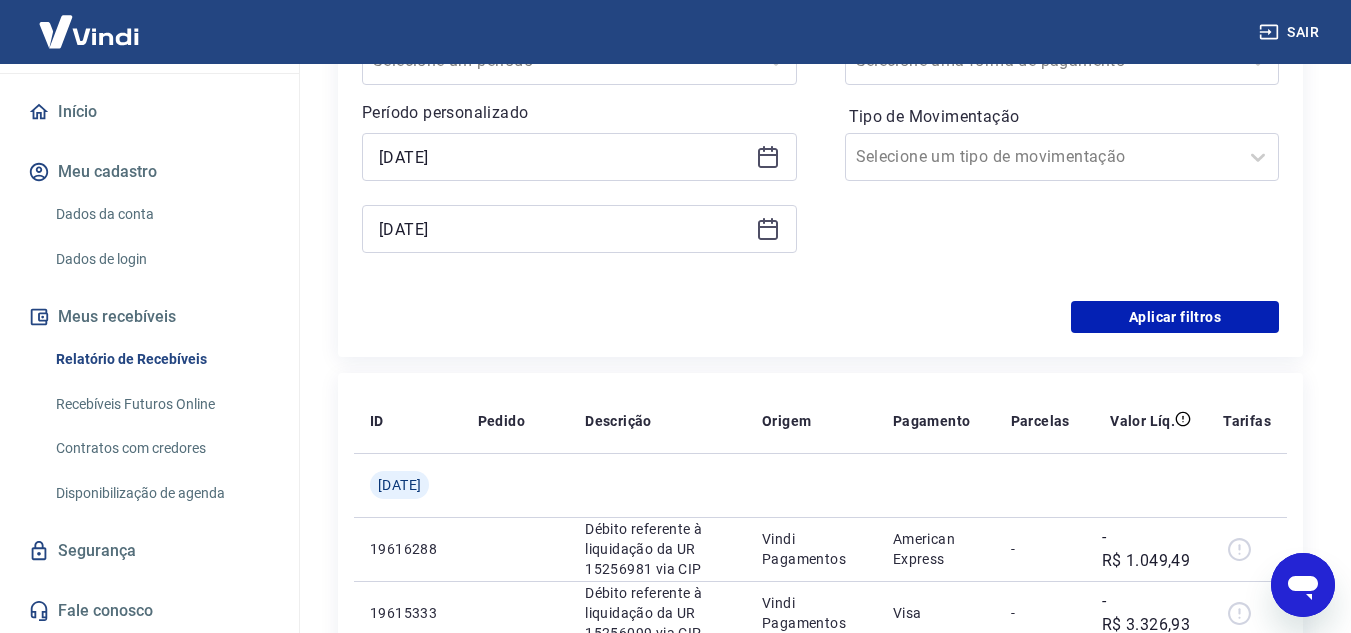click 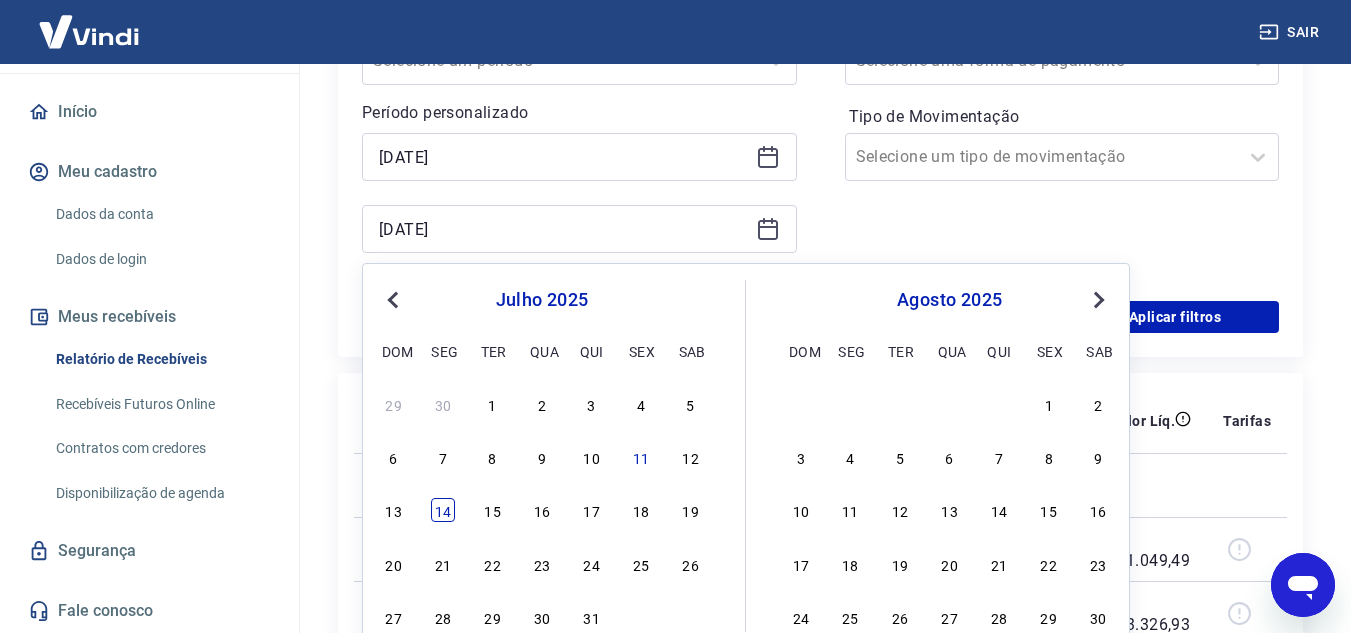 click on "14" at bounding box center (443, 510) 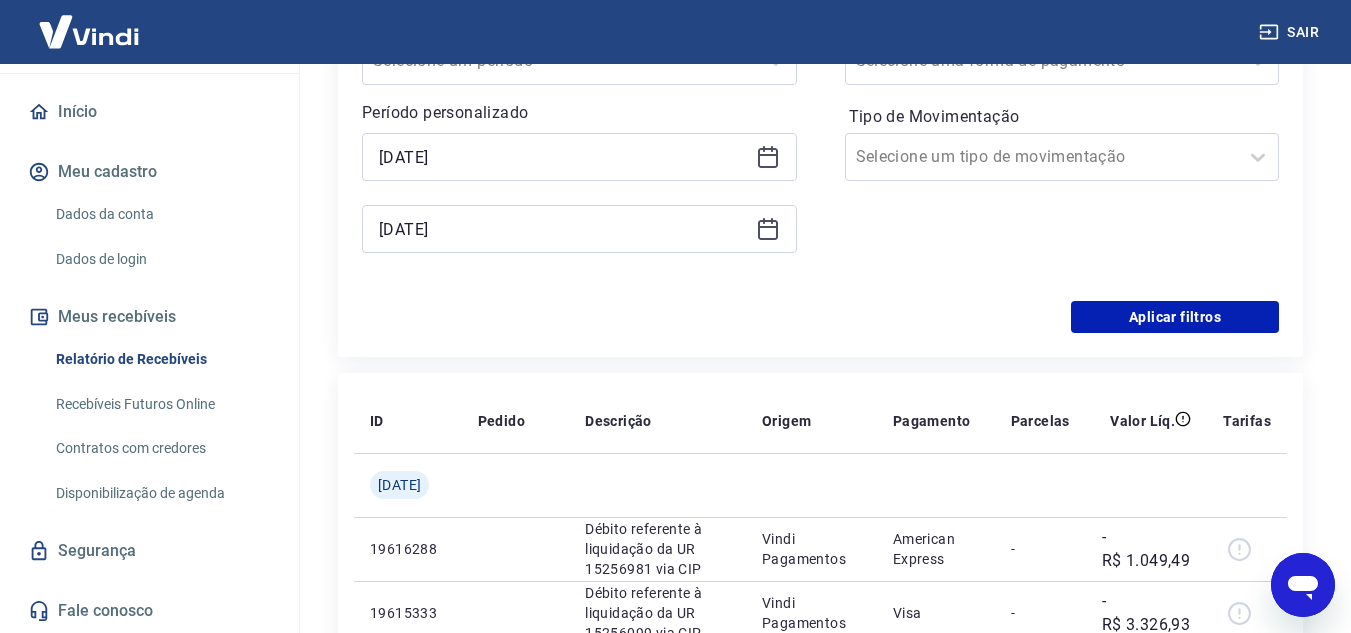 click on "[DATE]" at bounding box center (408, 485) 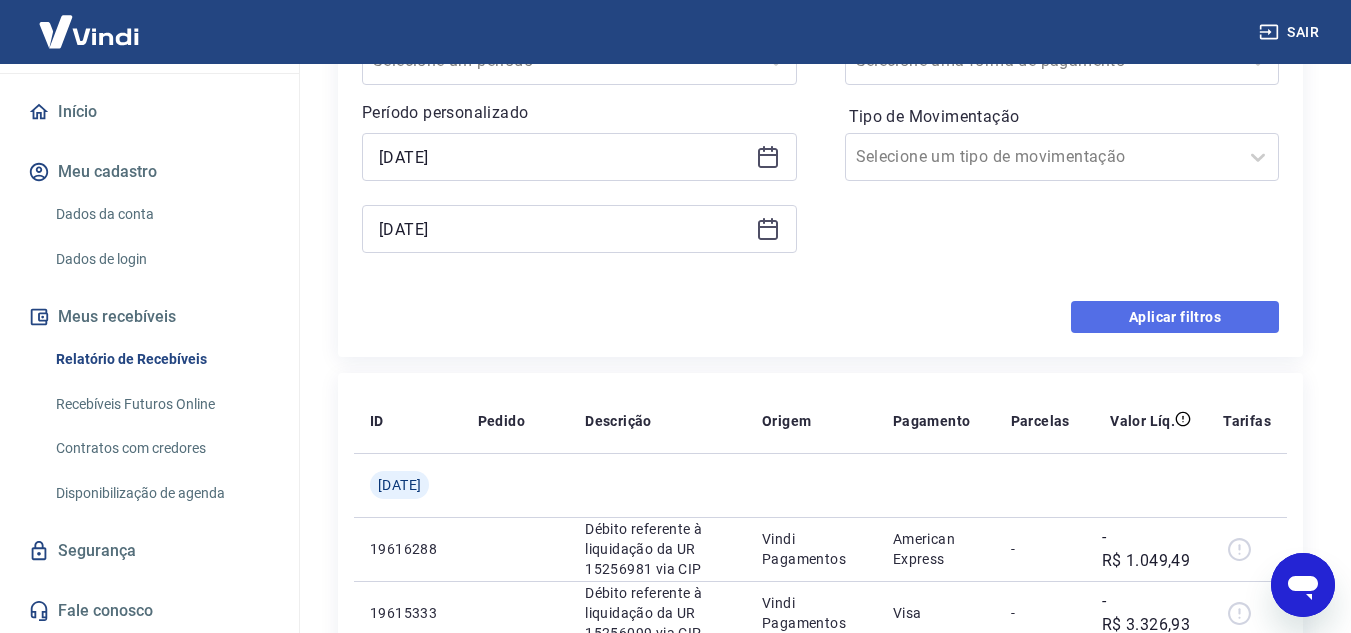 click on "Aplicar filtros" at bounding box center [1175, 317] 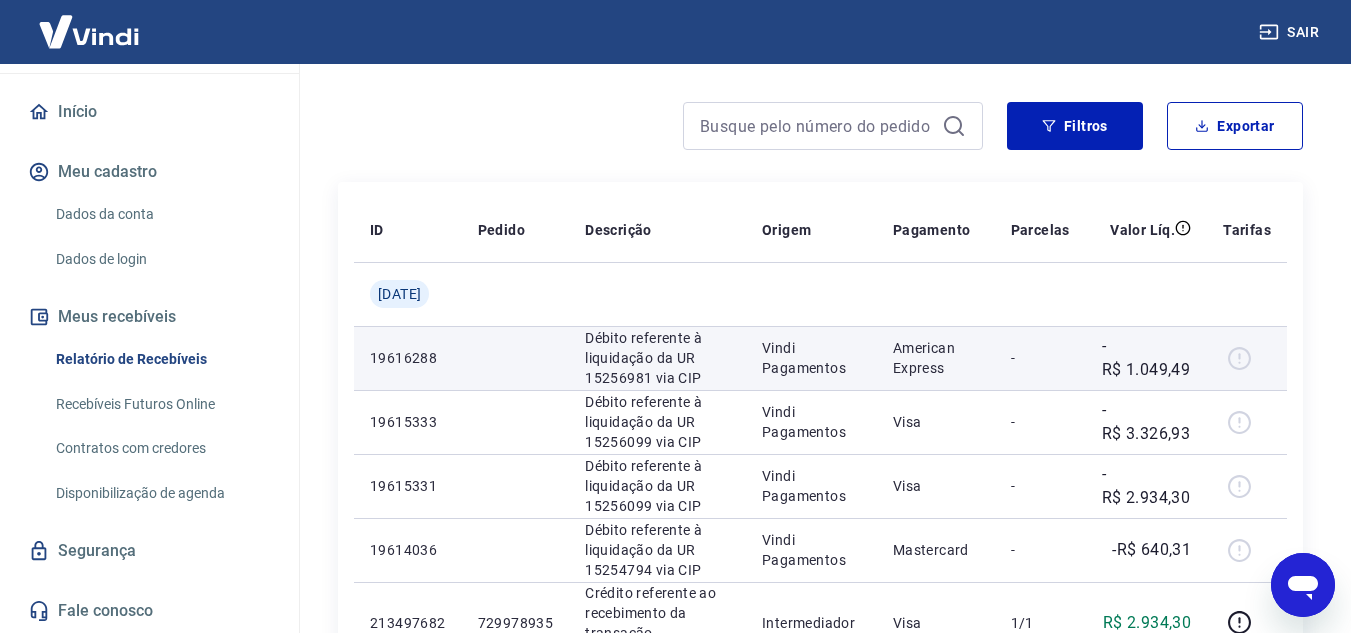 scroll, scrollTop: 100, scrollLeft: 0, axis: vertical 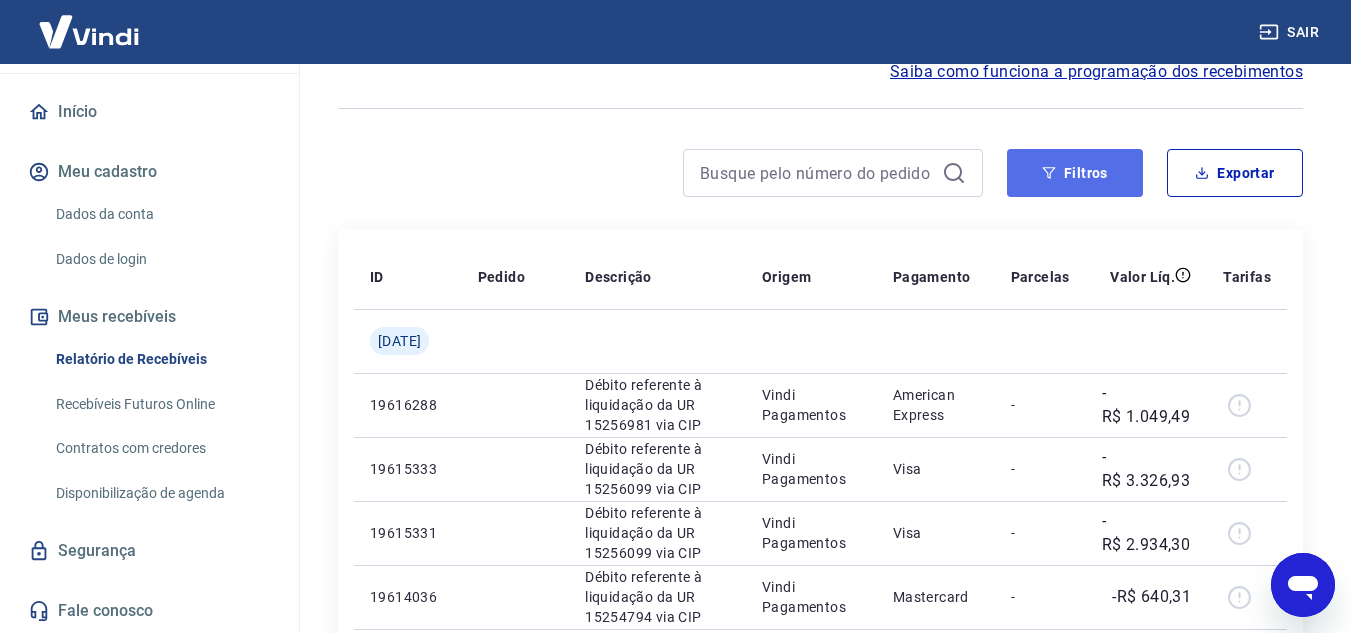 click on "Filtros" at bounding box center [1075, 173] 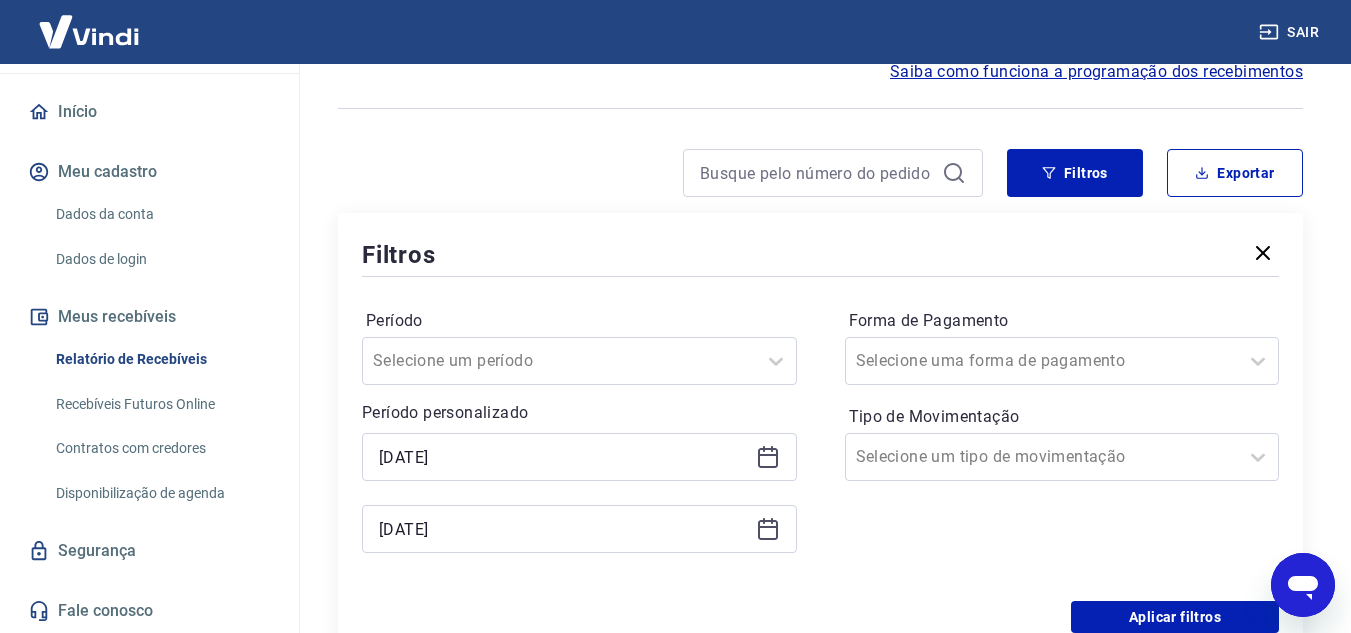 click 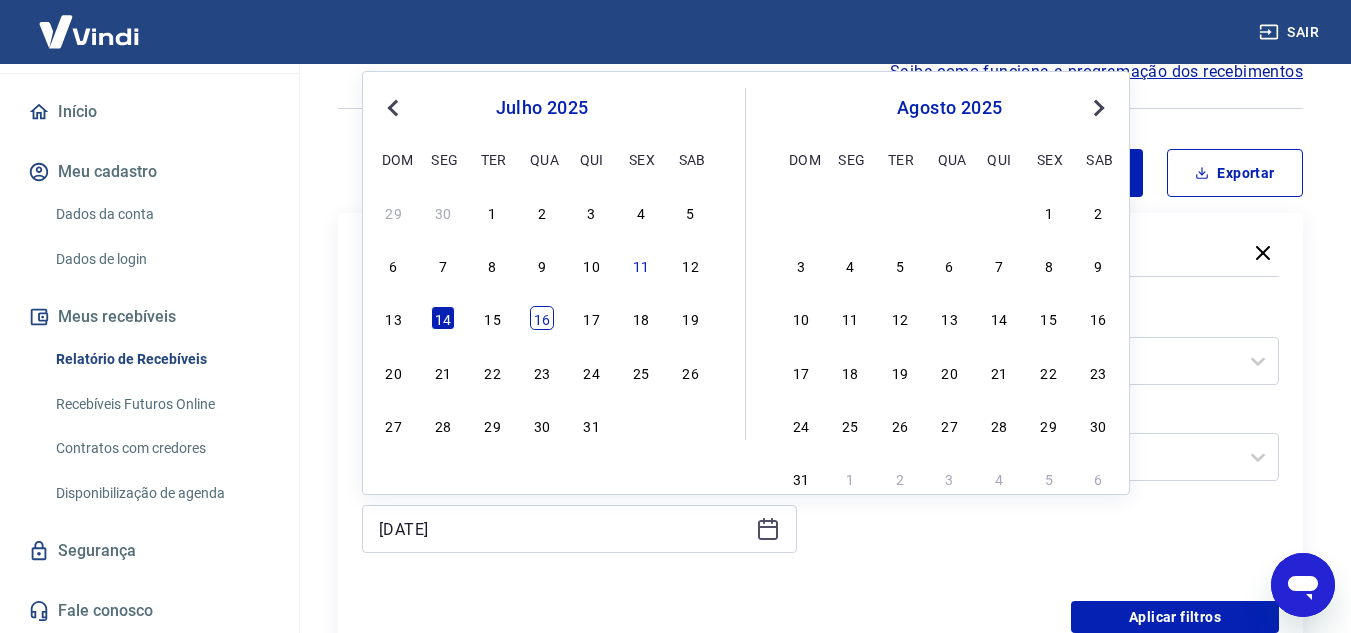 click on "16" at bounding box center [542, 318] 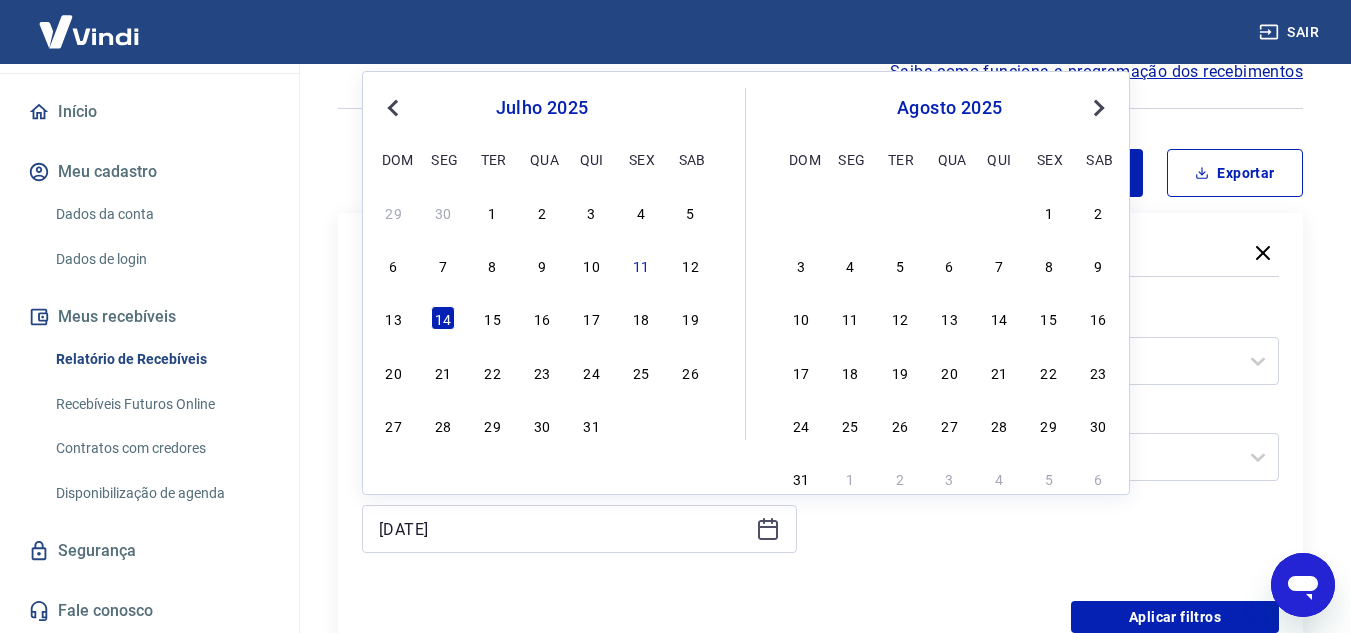 type on "16/07/2025" 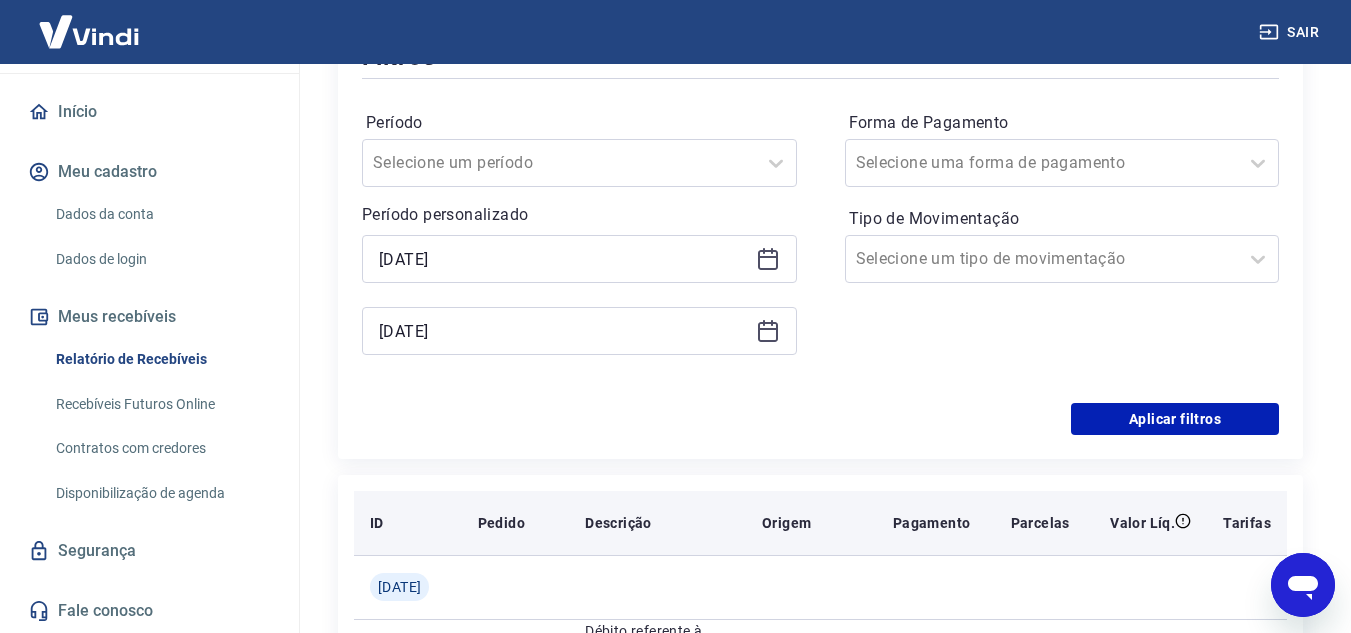scroll, scrollTop: 300, scrollLeft: 0, axis: vertical 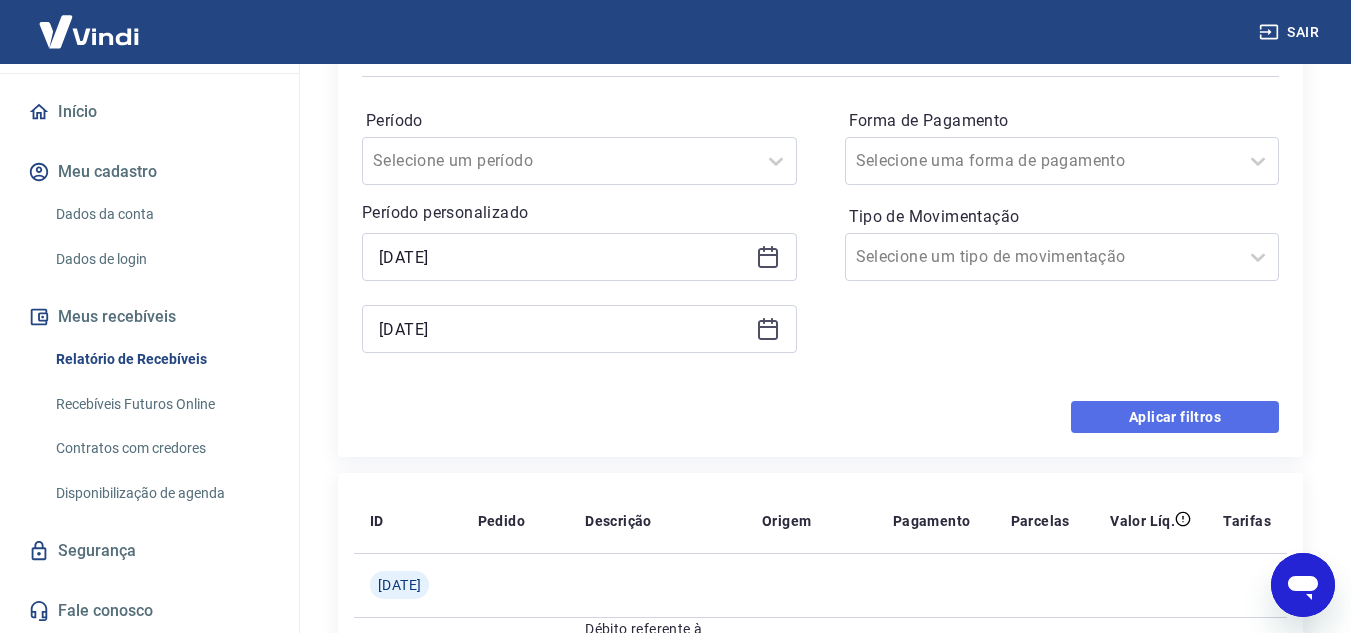 click on "Aplicar filtros" at bounding box center [1175, 417] 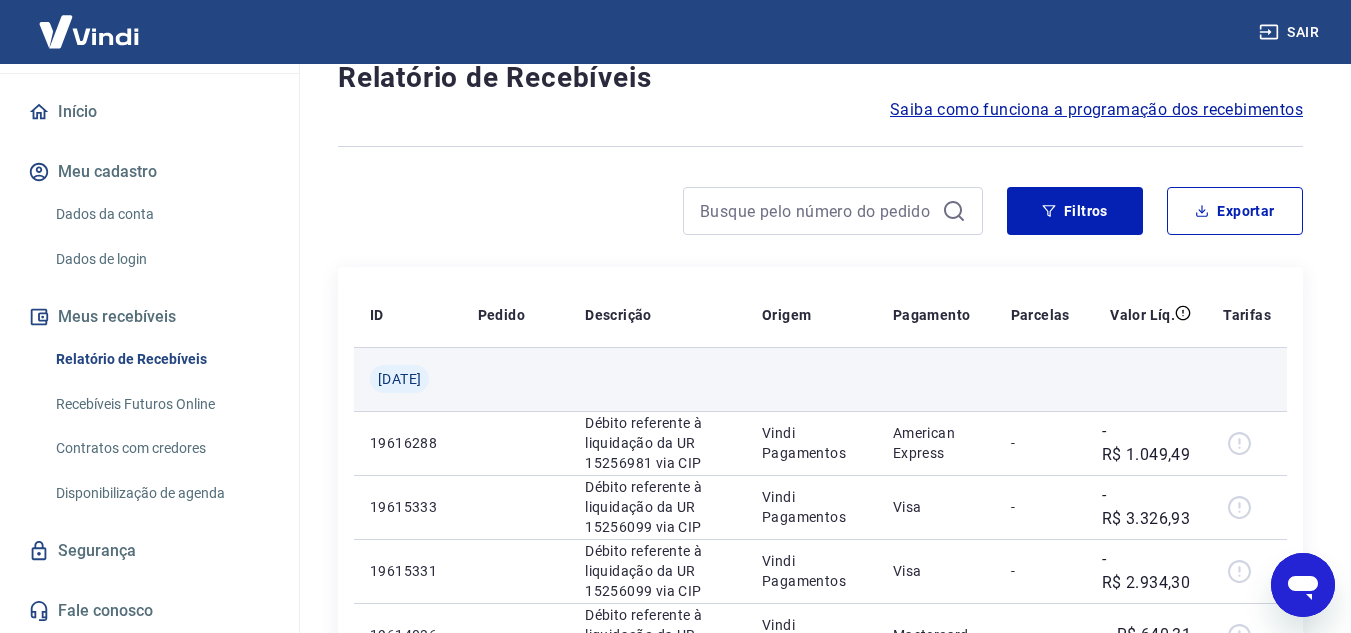 scroll, scrollTop: 0, scrollLeft: 0, axis: both 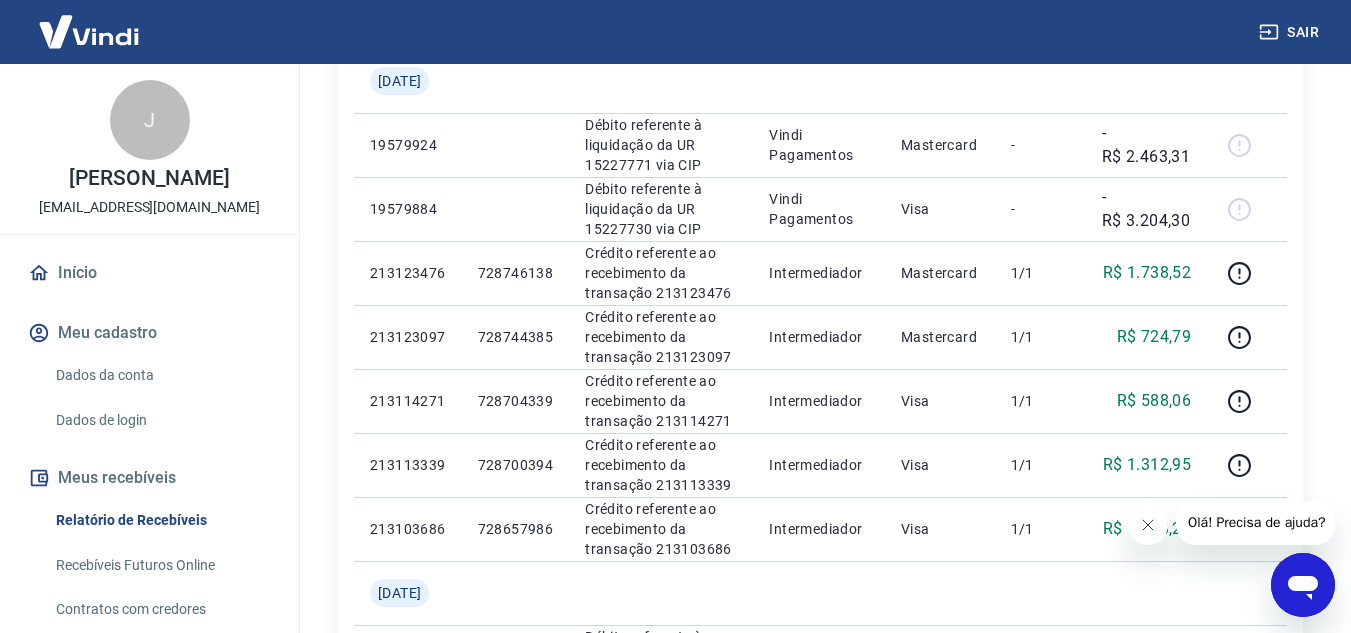click 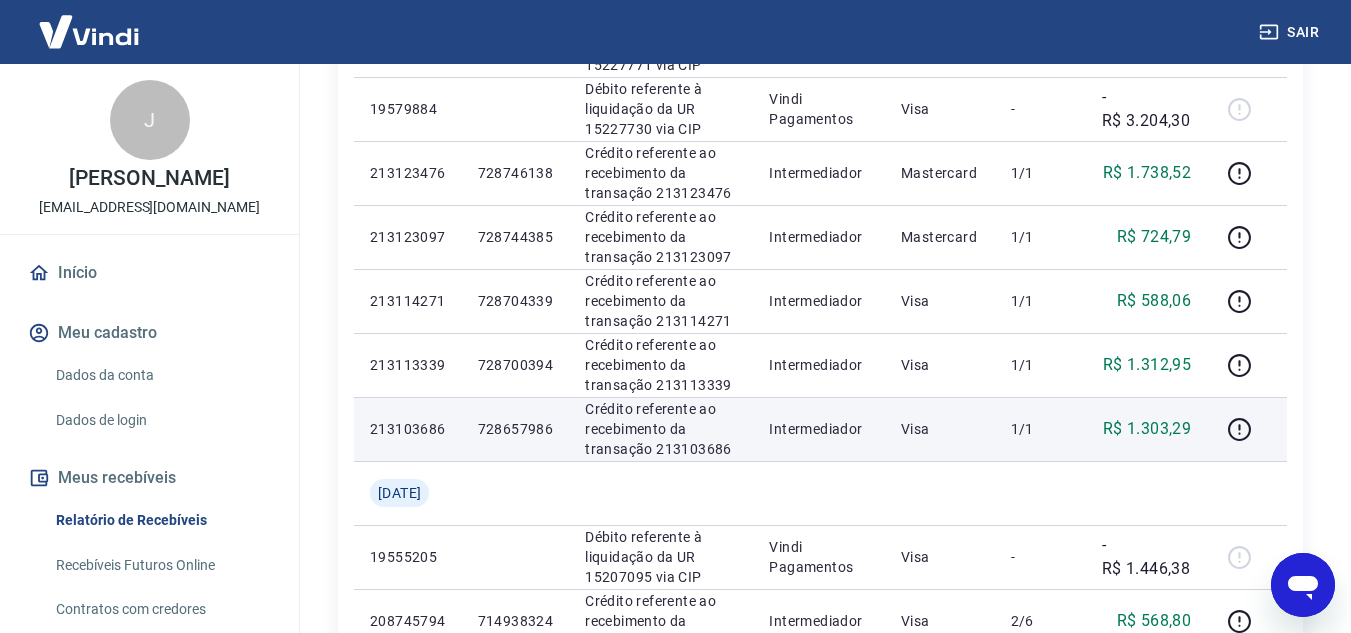 scroll, scrollTop: 1000, scrollLeft: 0, axis: vertical 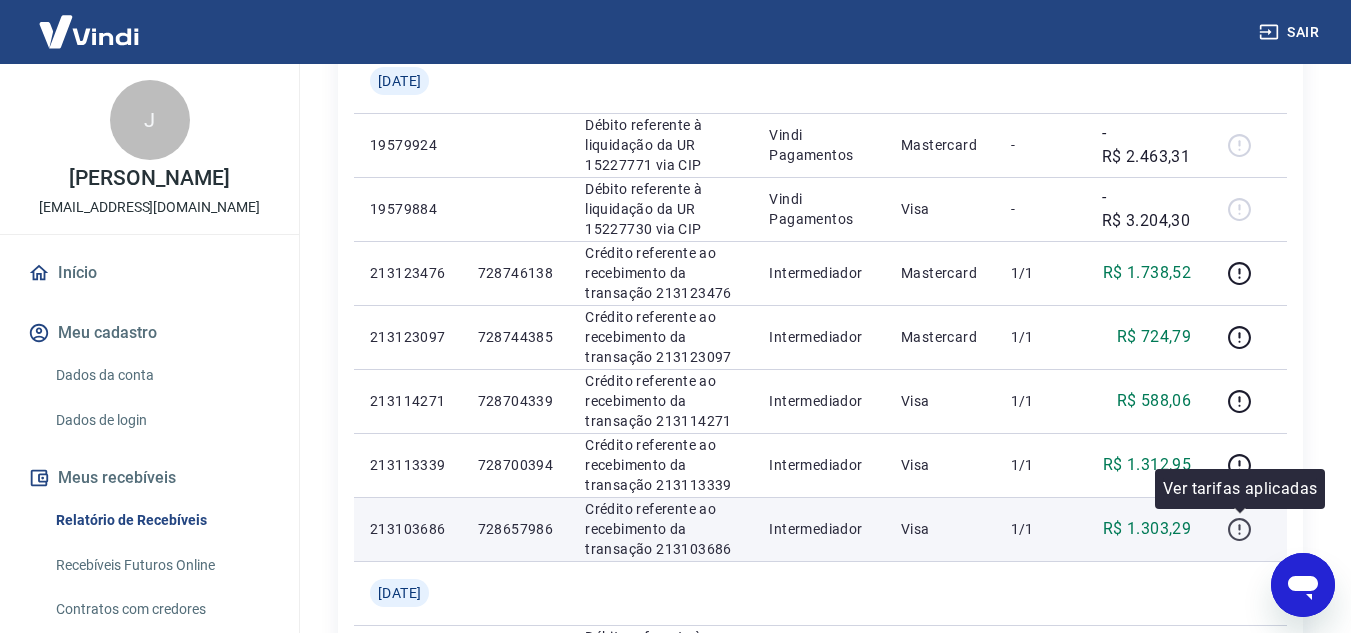 click 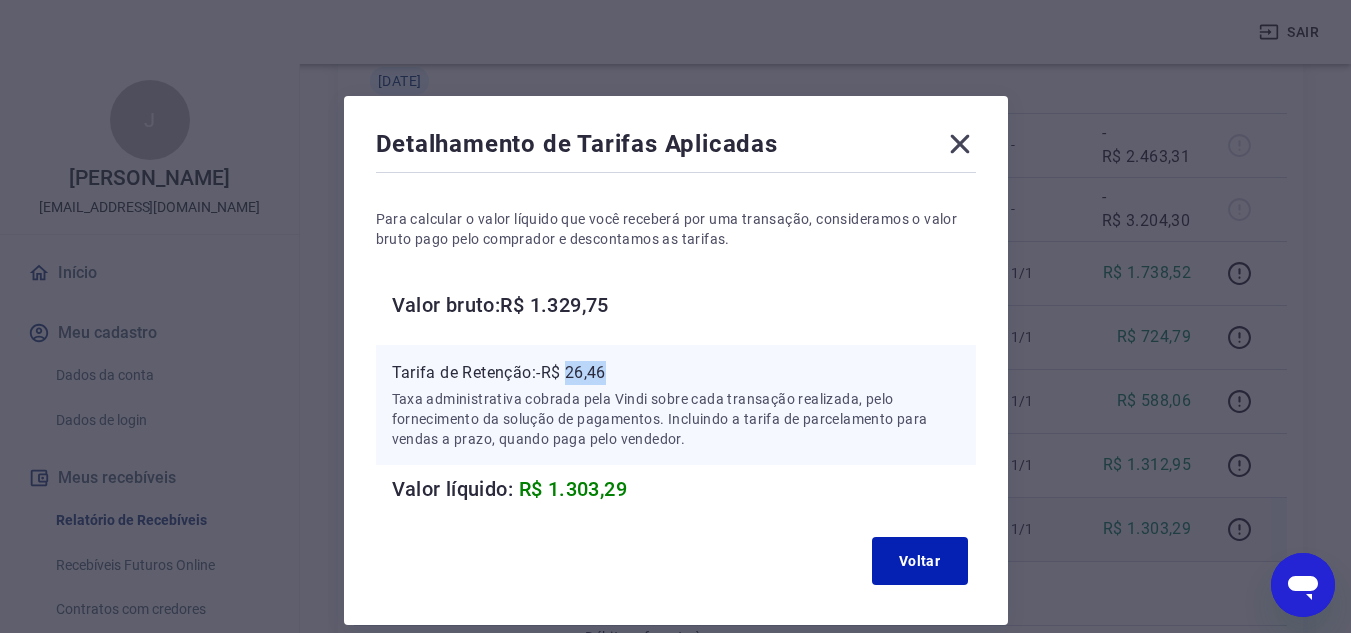 drag, startPoint x: 571, startPoint y: 366, endPoint x: 614, endPoint y: 367, distance: 43.011627 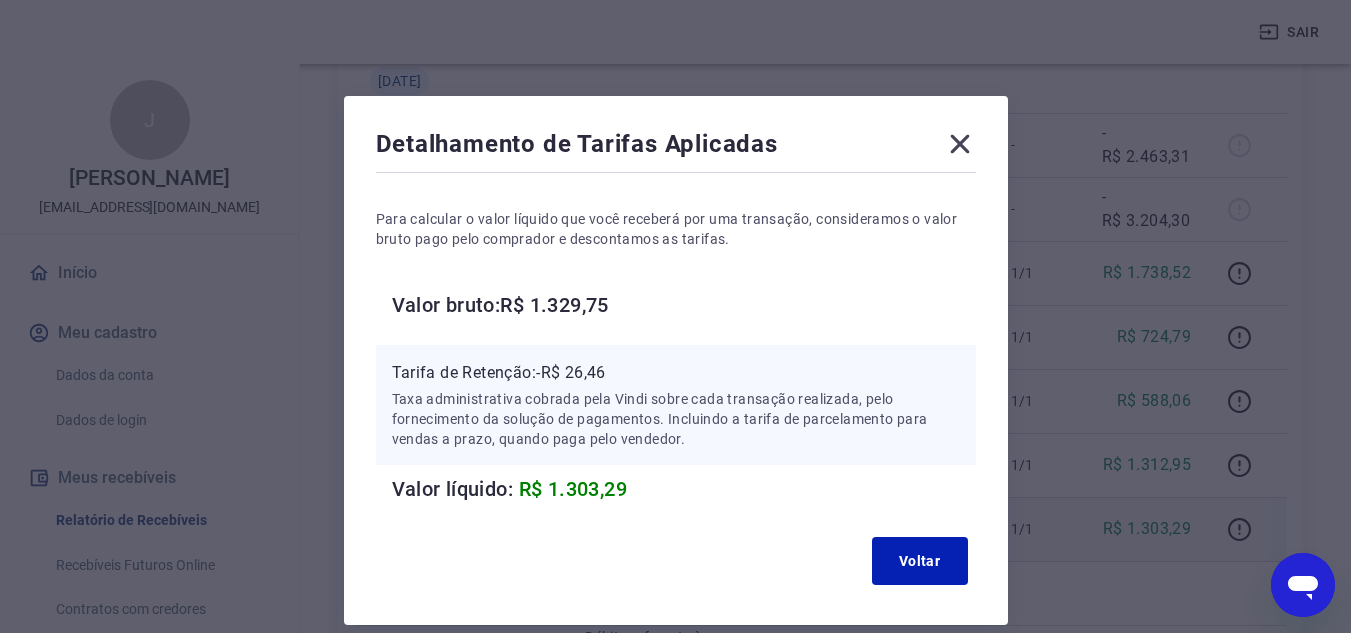 click 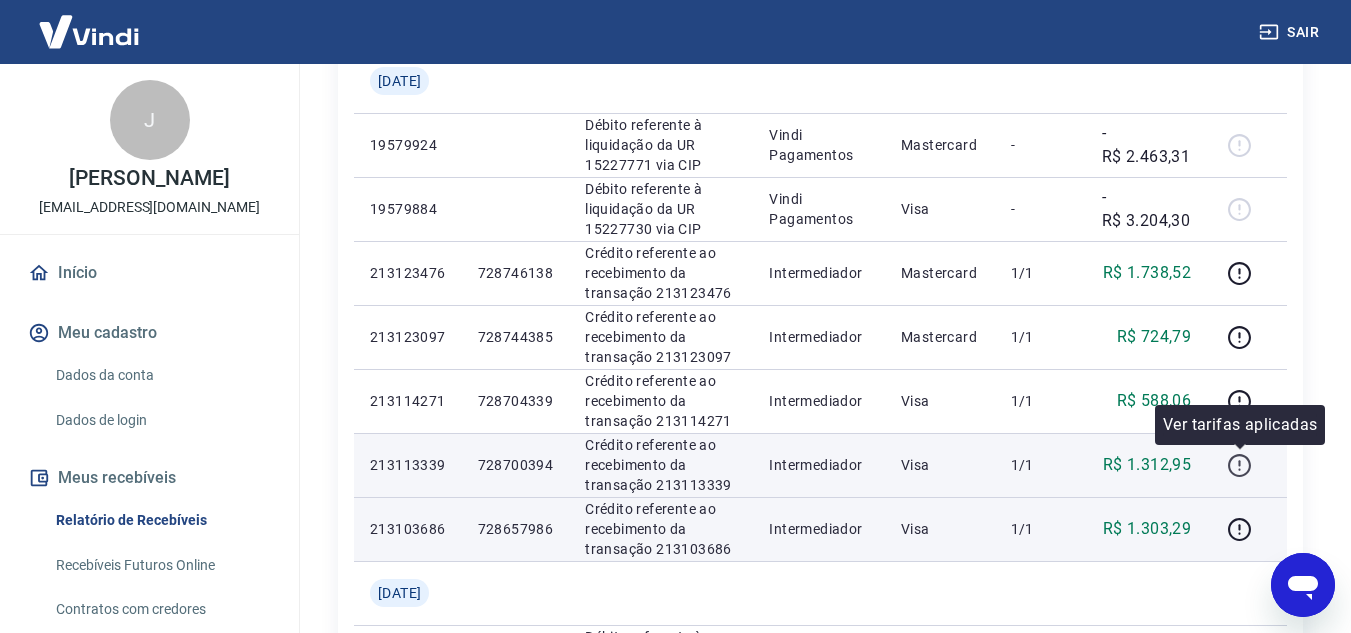 click 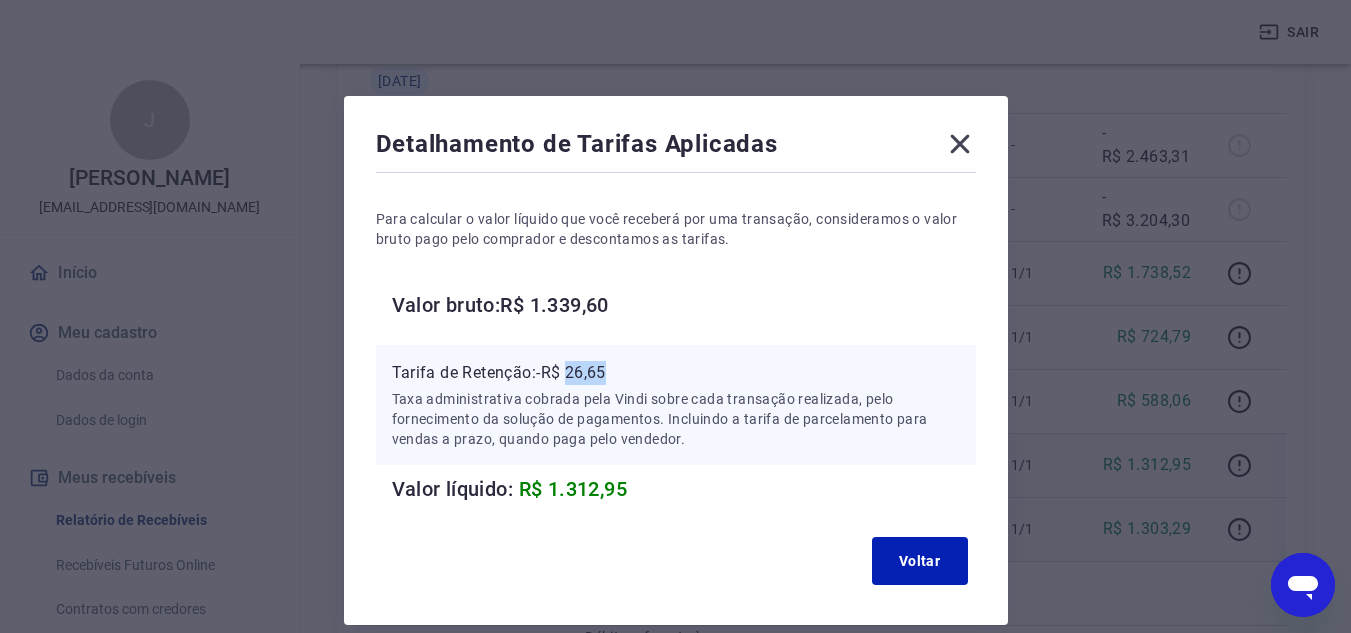drag, startPoint x: 571, startPoint y: 372, endPoint x: 610, endPoint y: 372, distance: 39 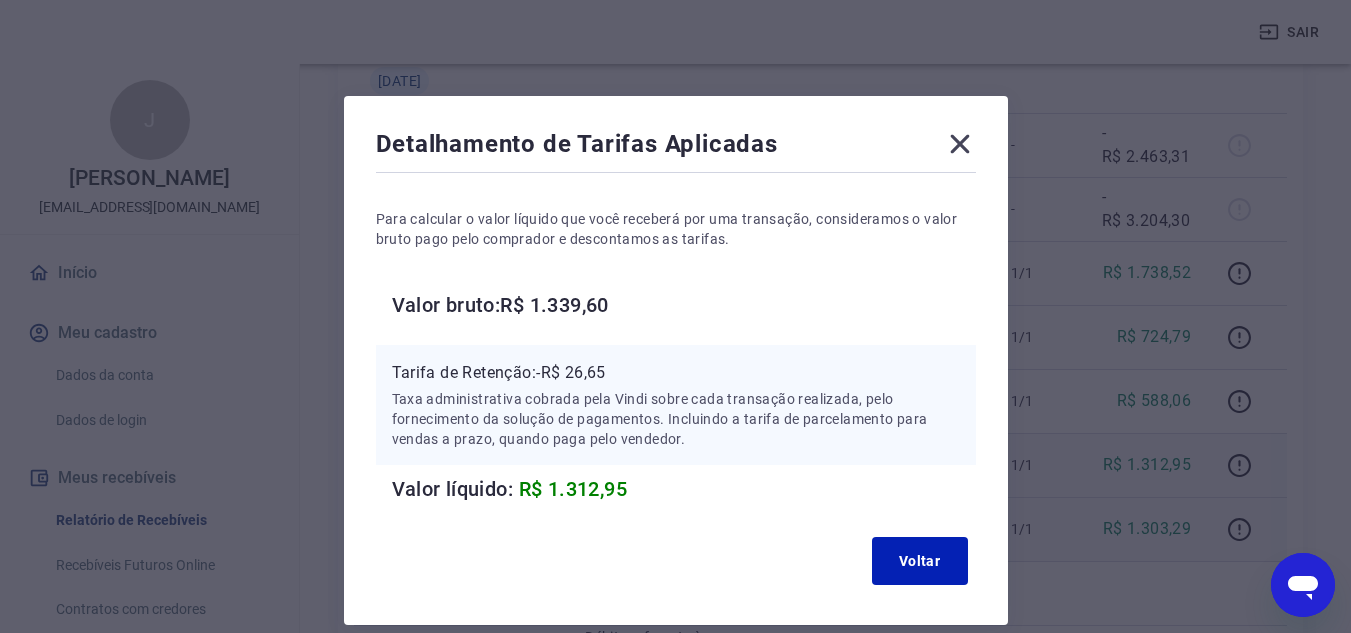 drag, startPoint x: 959, startPoint y: 135, endPoint x: 962, endPoint y: 145, distance: 10.440307 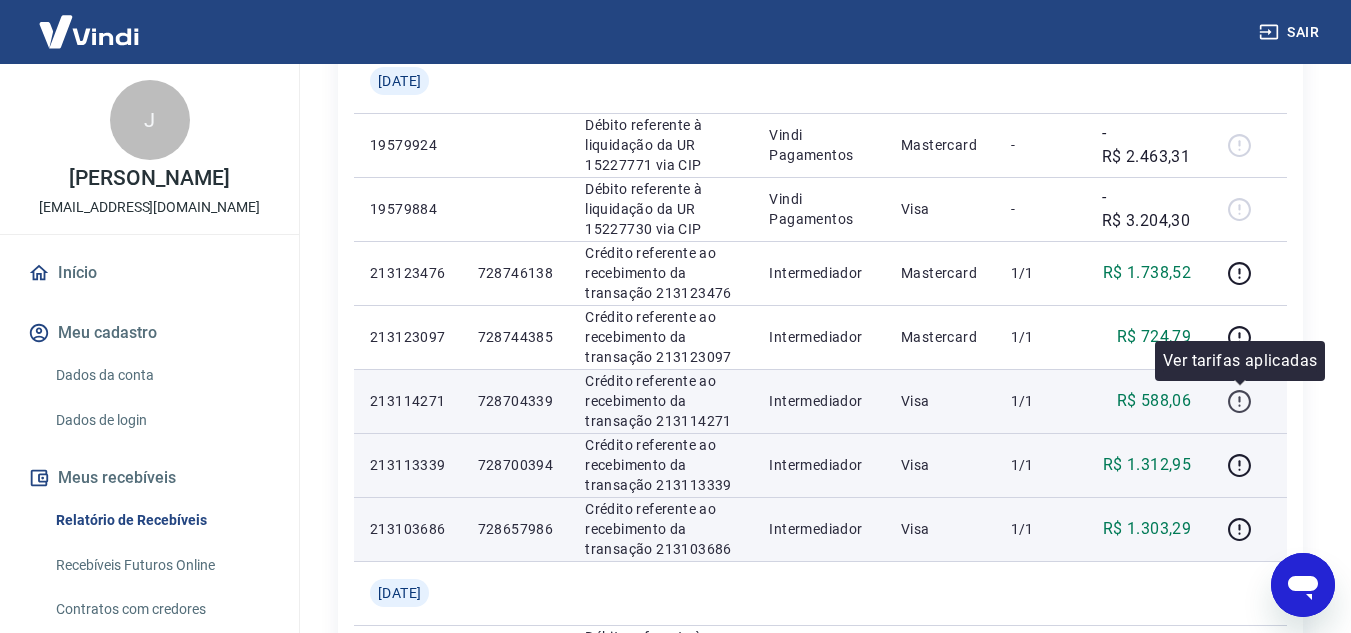 click 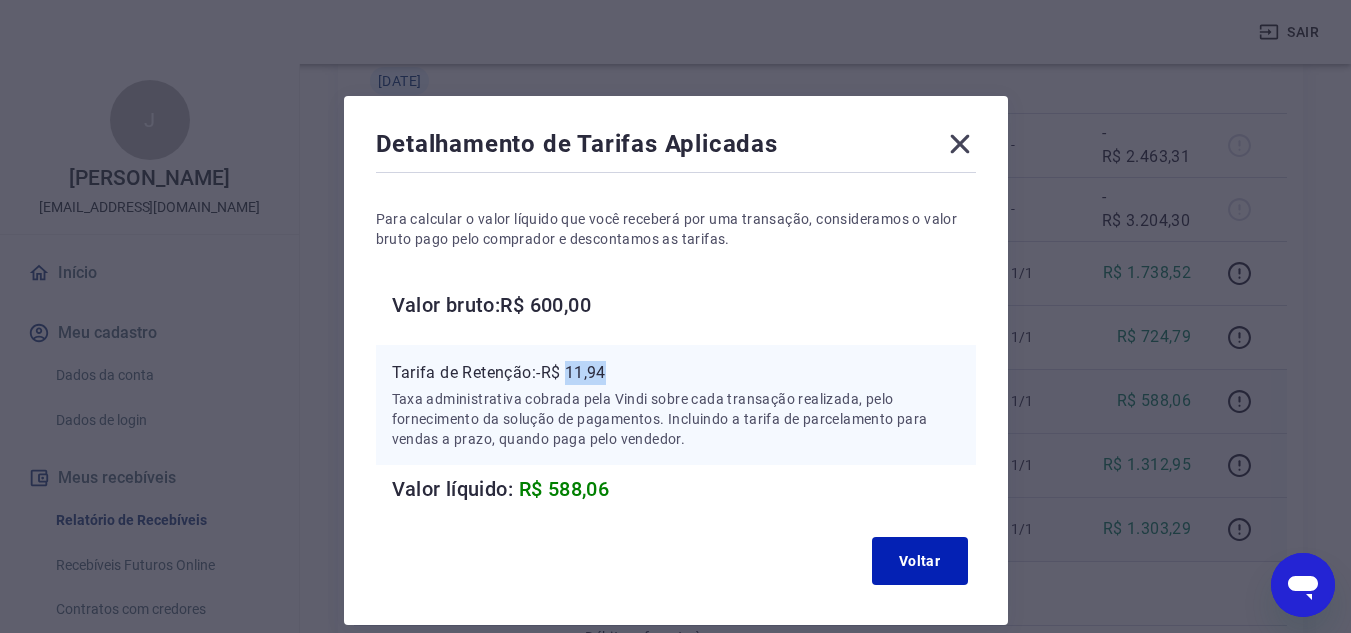 drag, startPoint x: 571, startPoint y: 372, endPoint x: 613, endPoint y: 370, distance: 42.047592 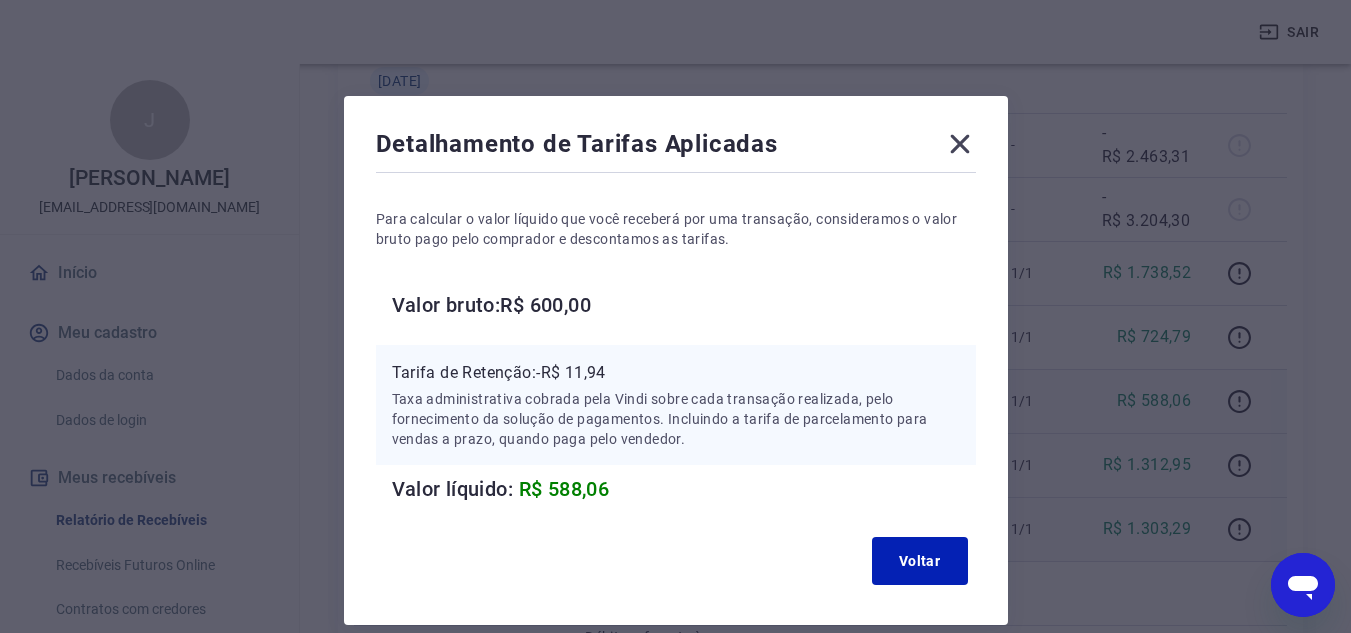 click 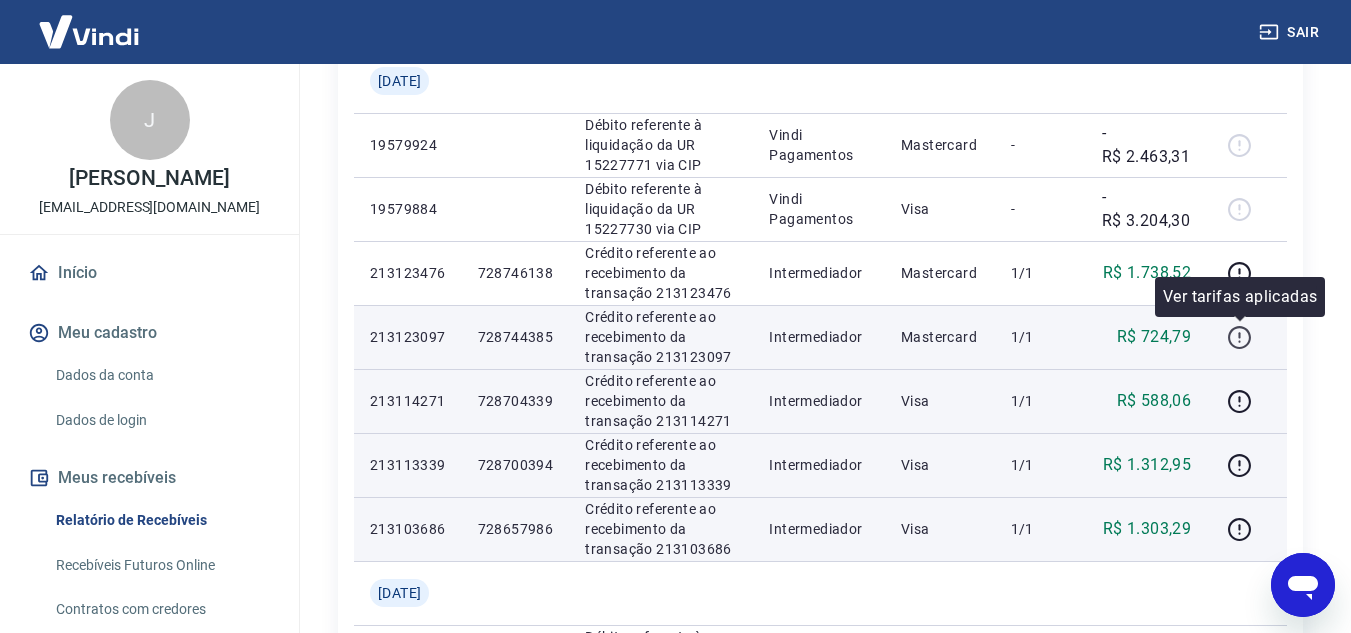 click 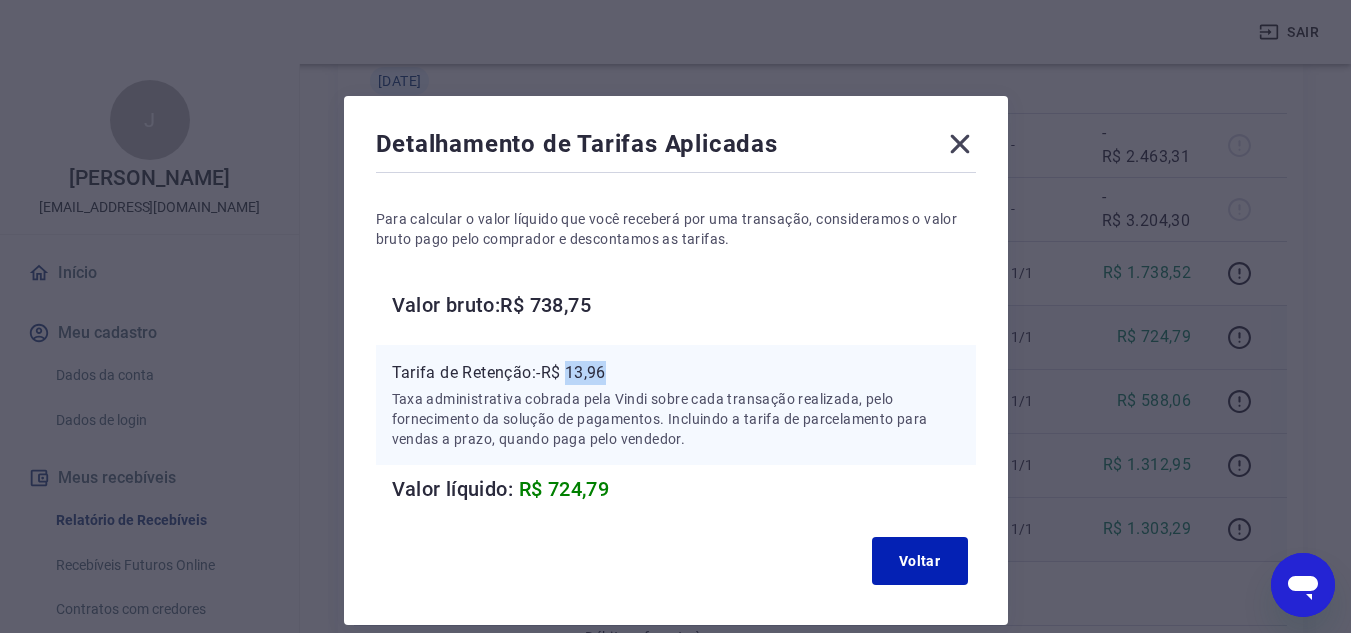 drag, startPoint x: 571, startPoint y: 372, endPoint x: 612, endPoint y: 371, distance: 41.01219 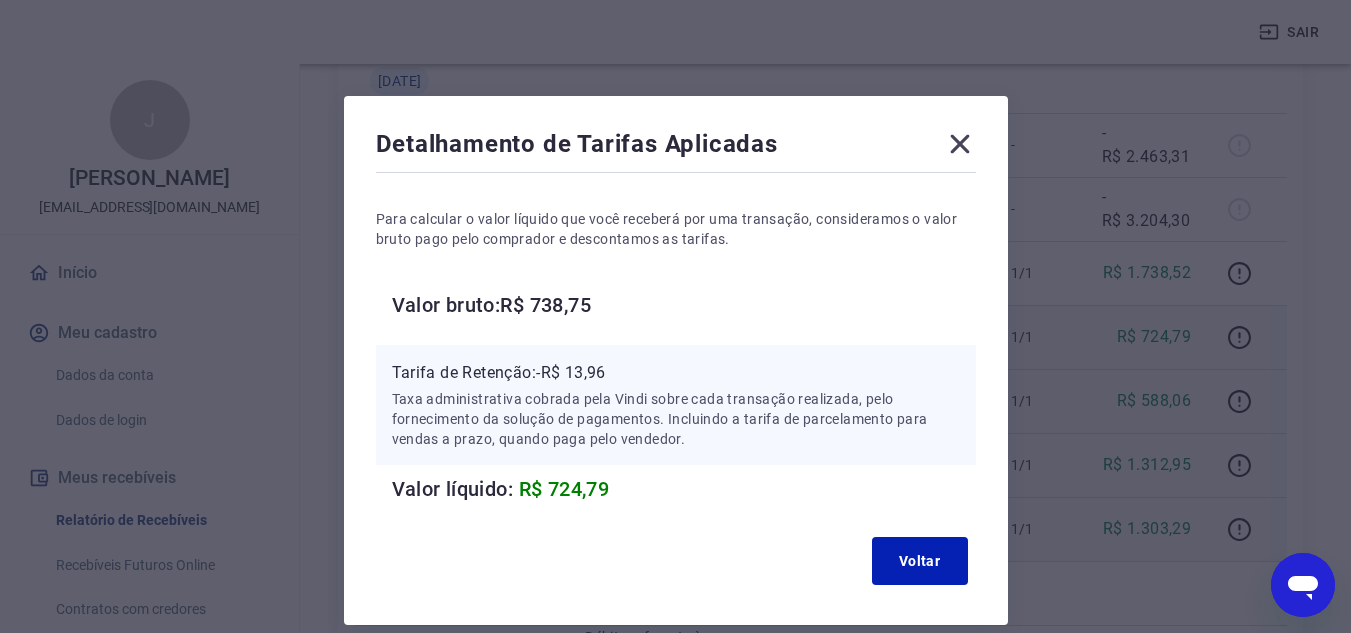 click 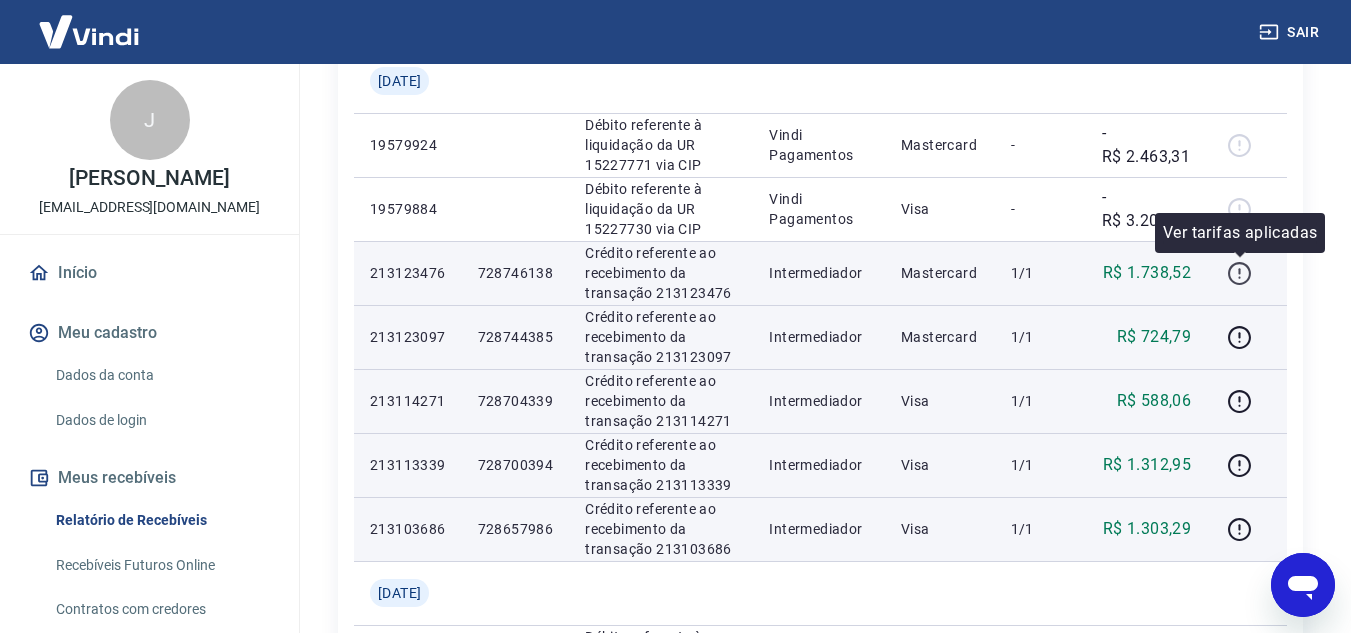click 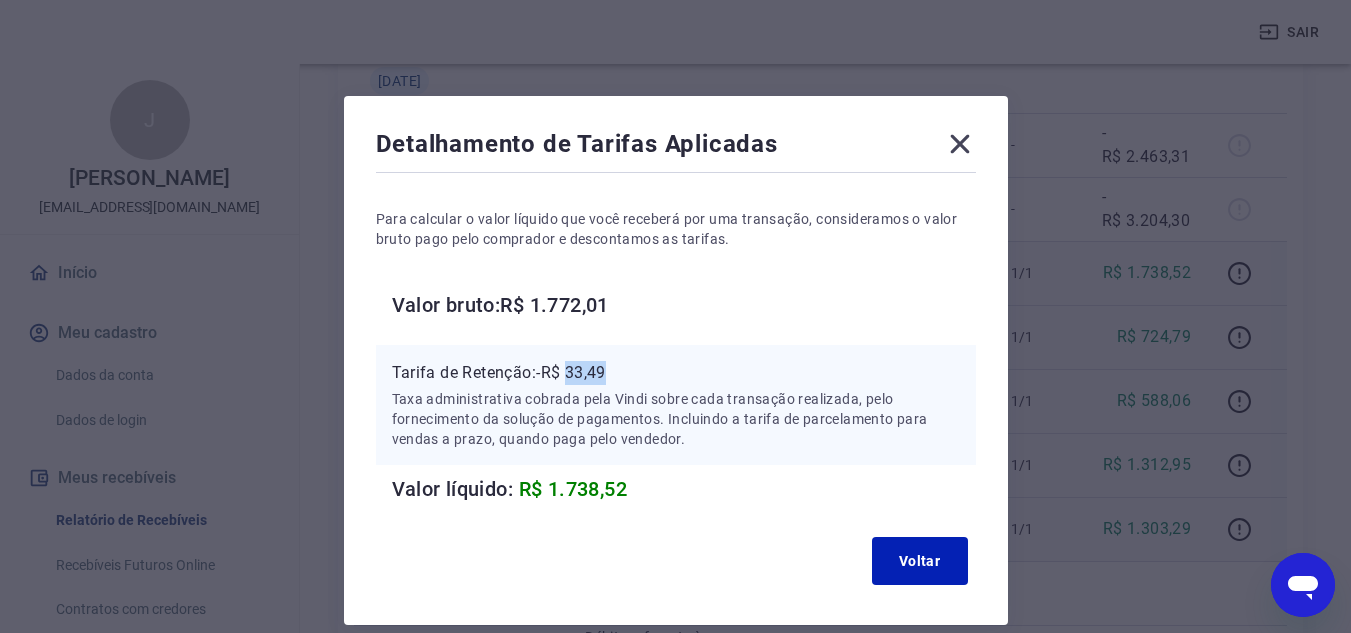 drag, startPoint x: 572, startPoint y: 374, endPoint x: 615, endPoint y: 370, distance: 43.185646 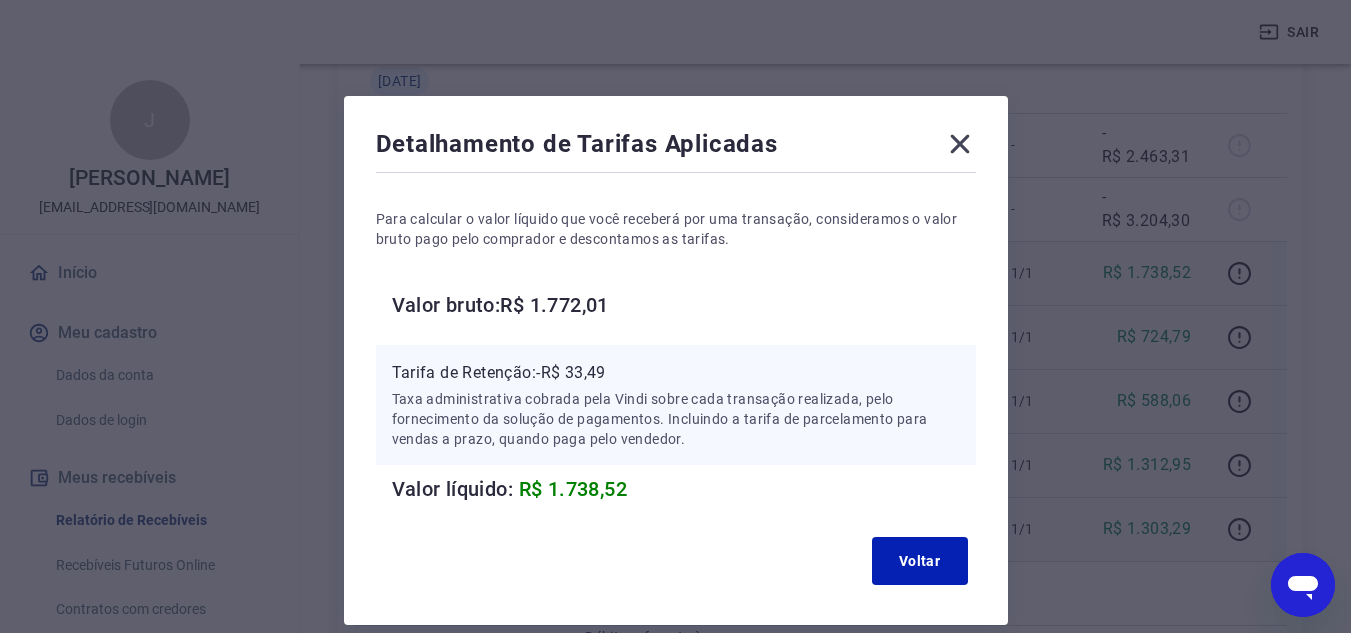 click 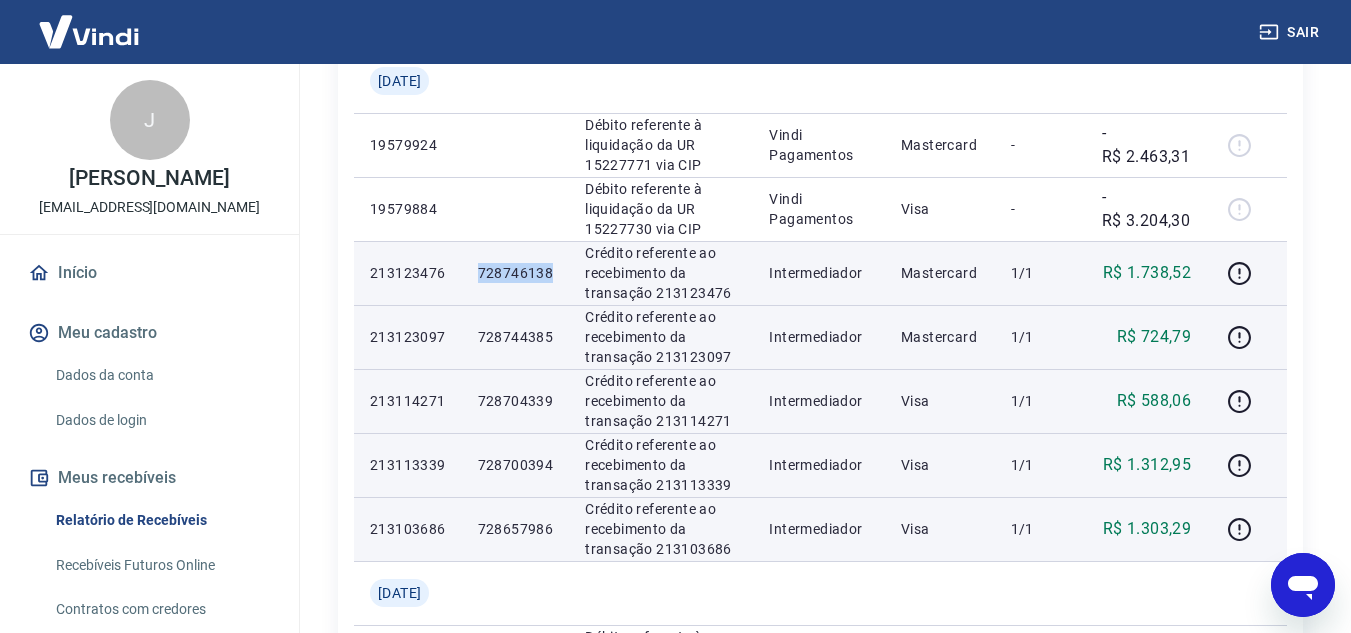 drag, startPoint x: 484, startPoint y: 272, endPoint x: 573, endPoint y: 277, distance: 89.140335 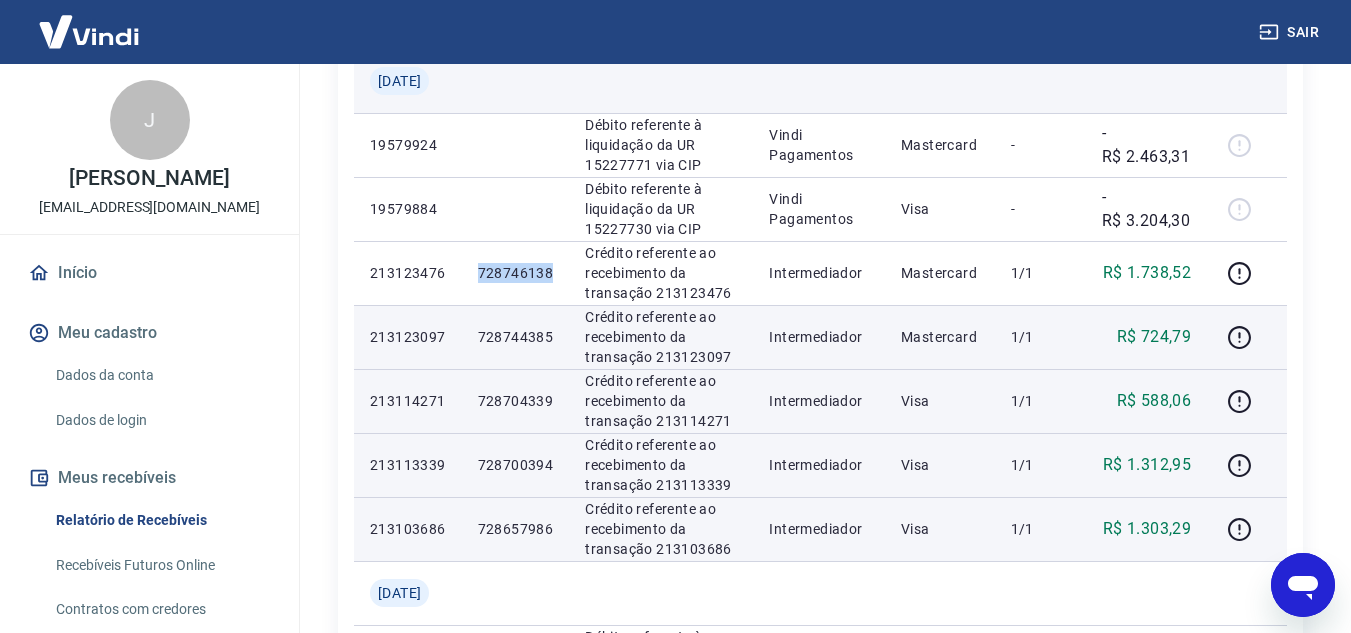 copy on "728746138" 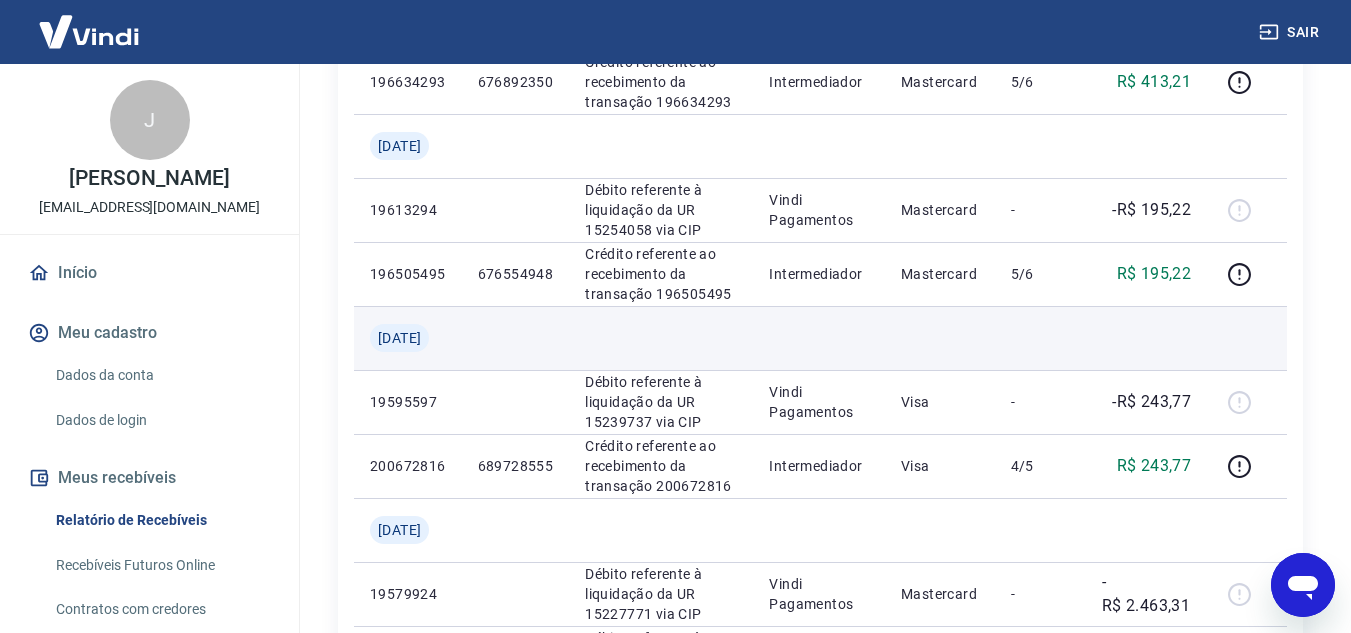 scroll, scrollTop: 600, scrollLeft: 0, axis: vertical 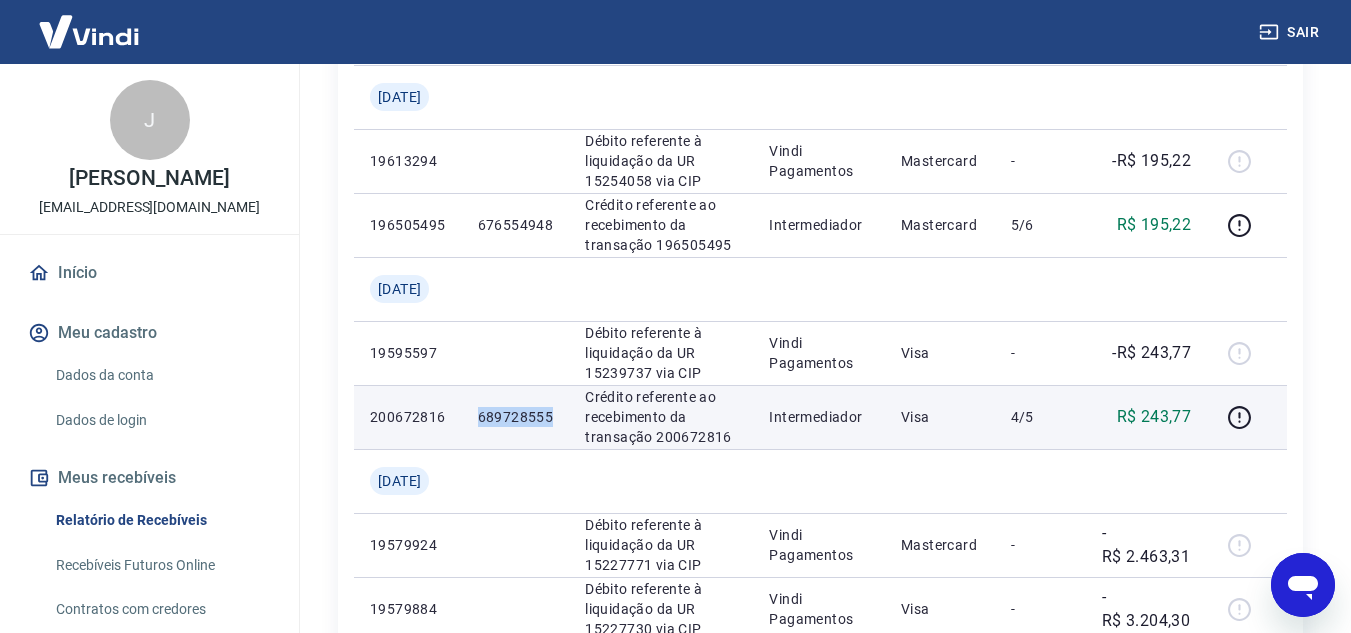 drag, startPoint x: 486, startPoint y: 417, endPoint x: 567, endPoint y: 421, distance: 81.09871 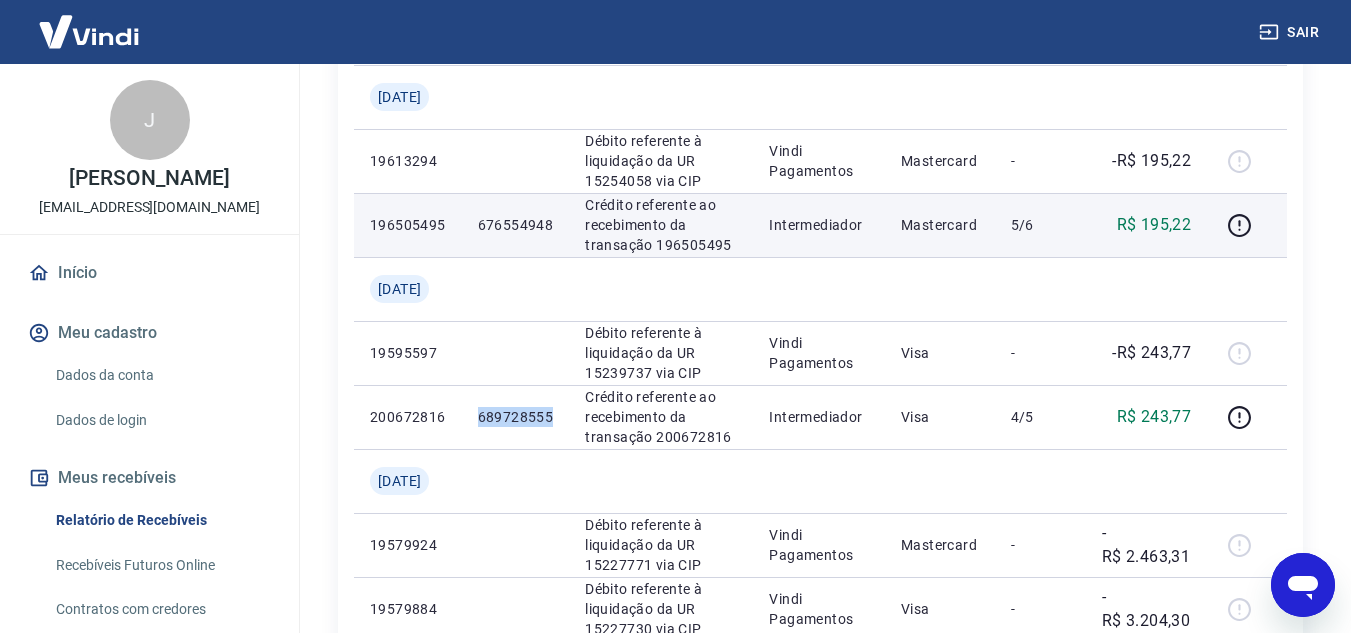 copy on "689728555" 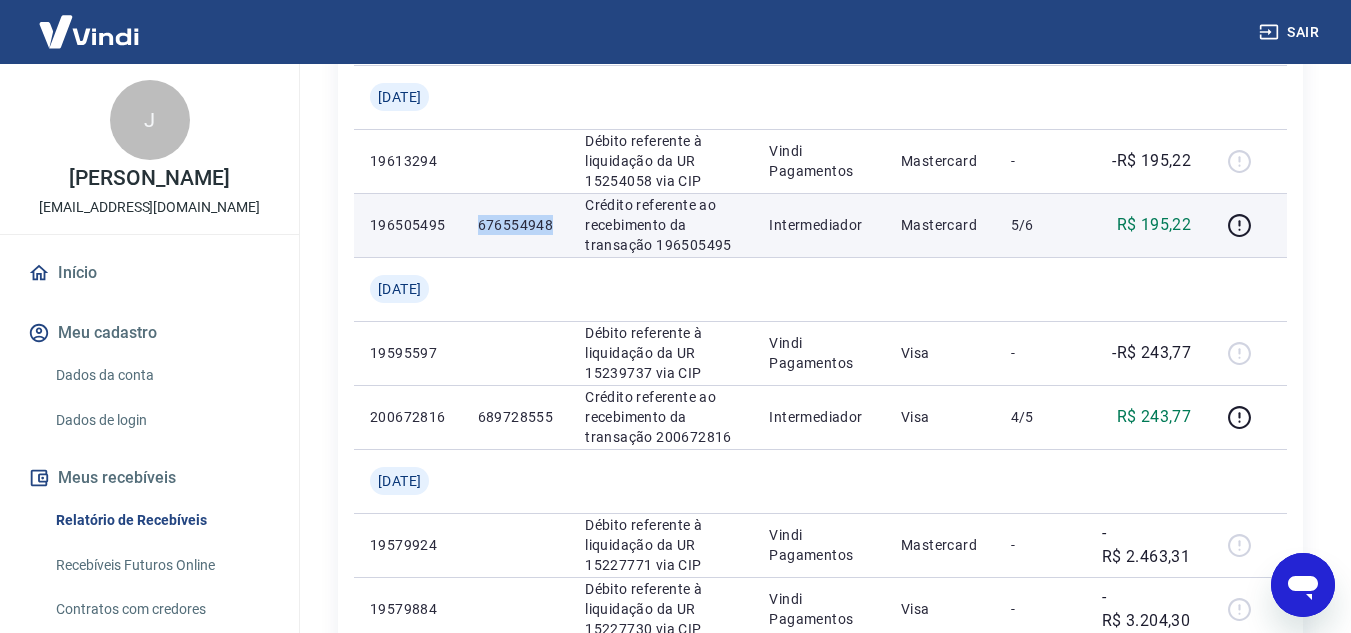 drag, startPoint x: 487, startPoint y: 223, endPoint x: 561, endPoint y: 225, distance: 74.02702 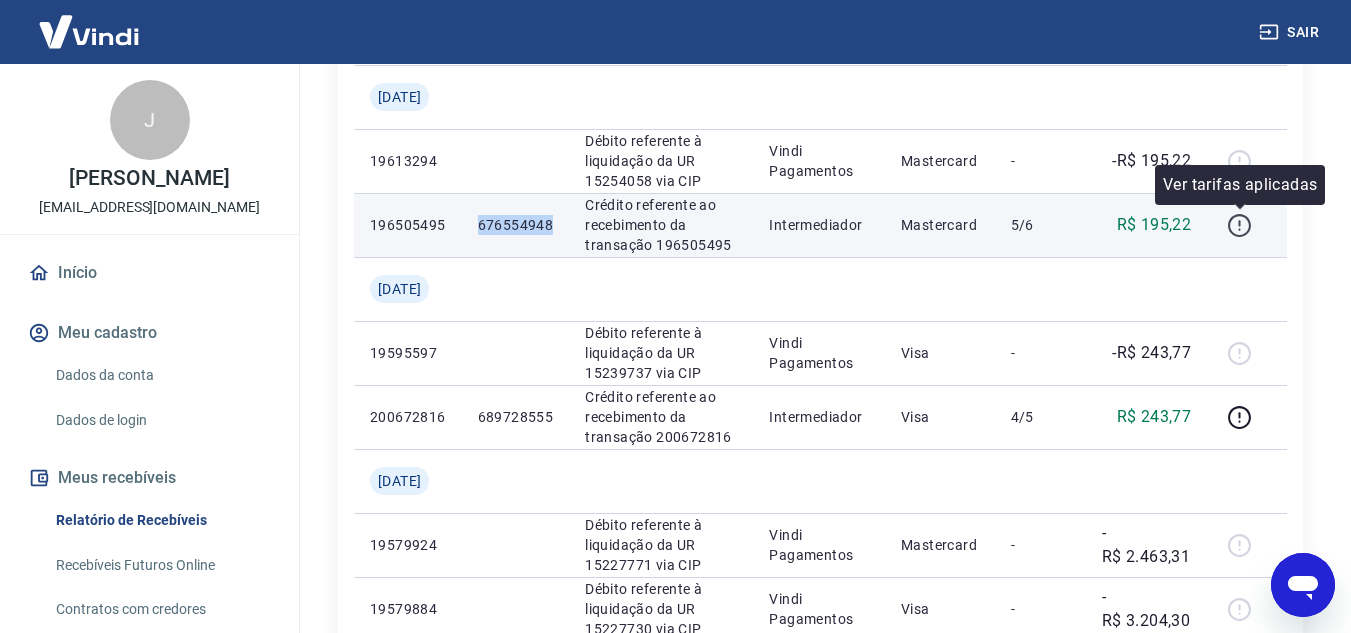 click 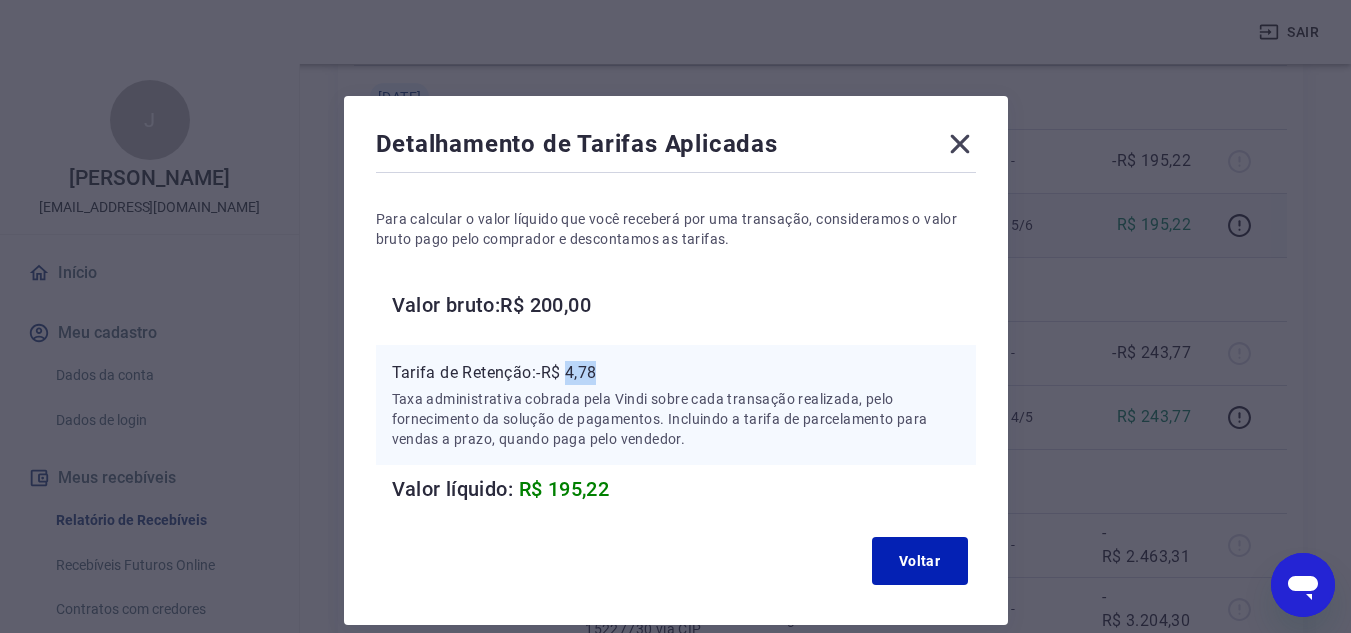 drag, startPoint x: 568, startPoint y: 379, endPoint x: 609, endPoint y: 379, distance: 41 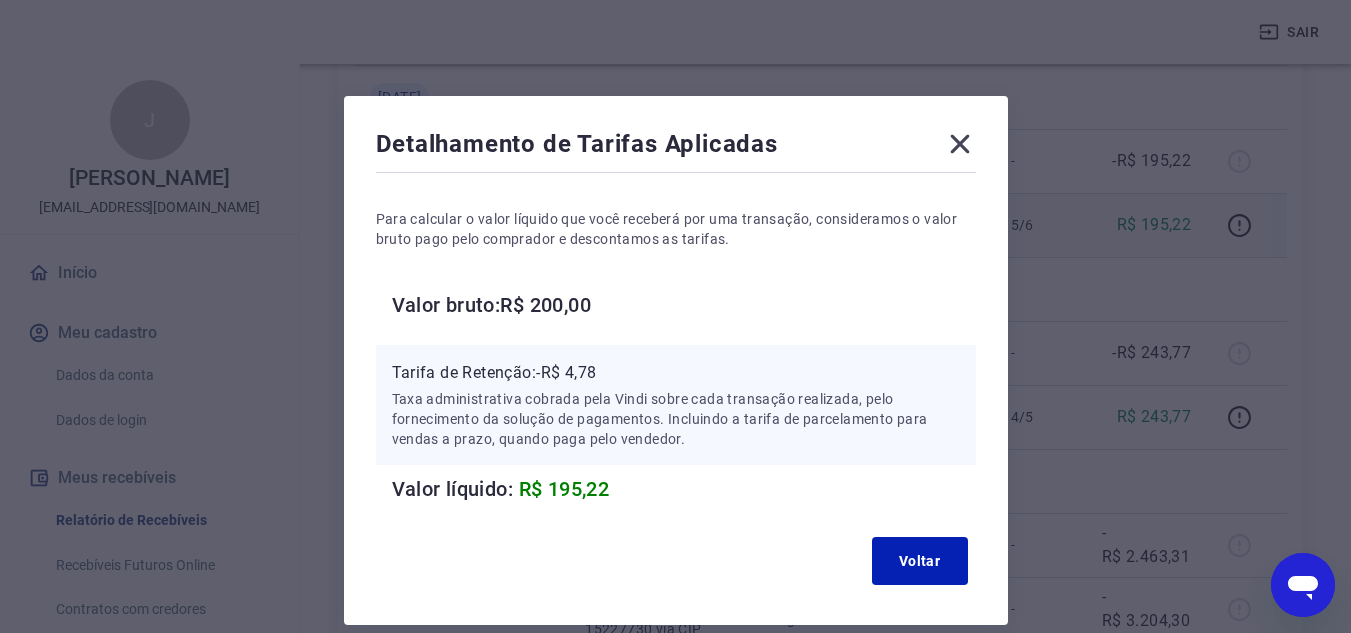 click 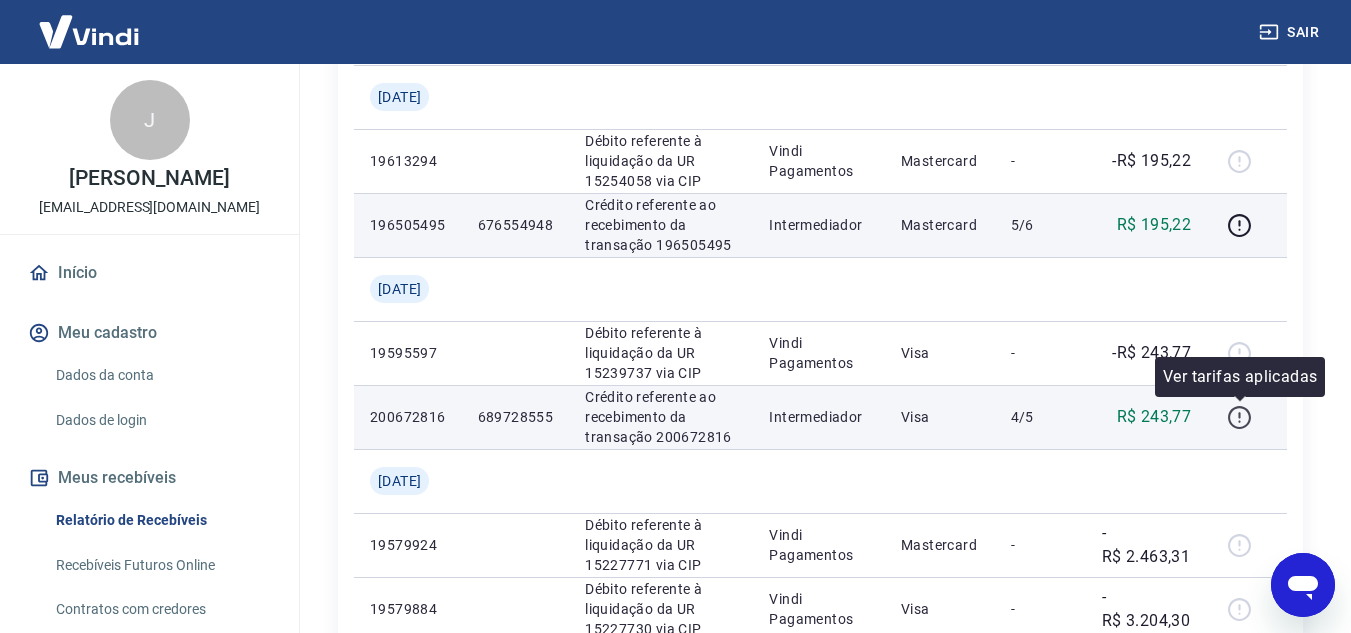 click 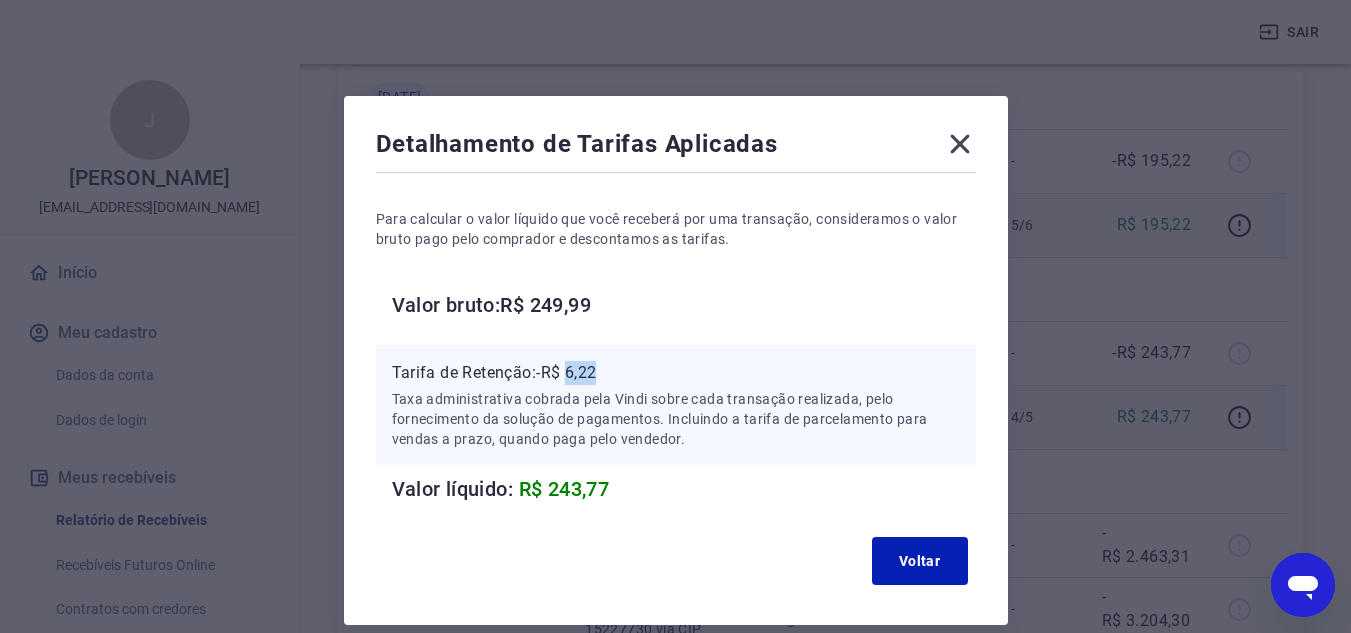 drag, startPoint x: 570, startPoint y: 371, endPoint x: 602, endPoint y: 371, distance: 32 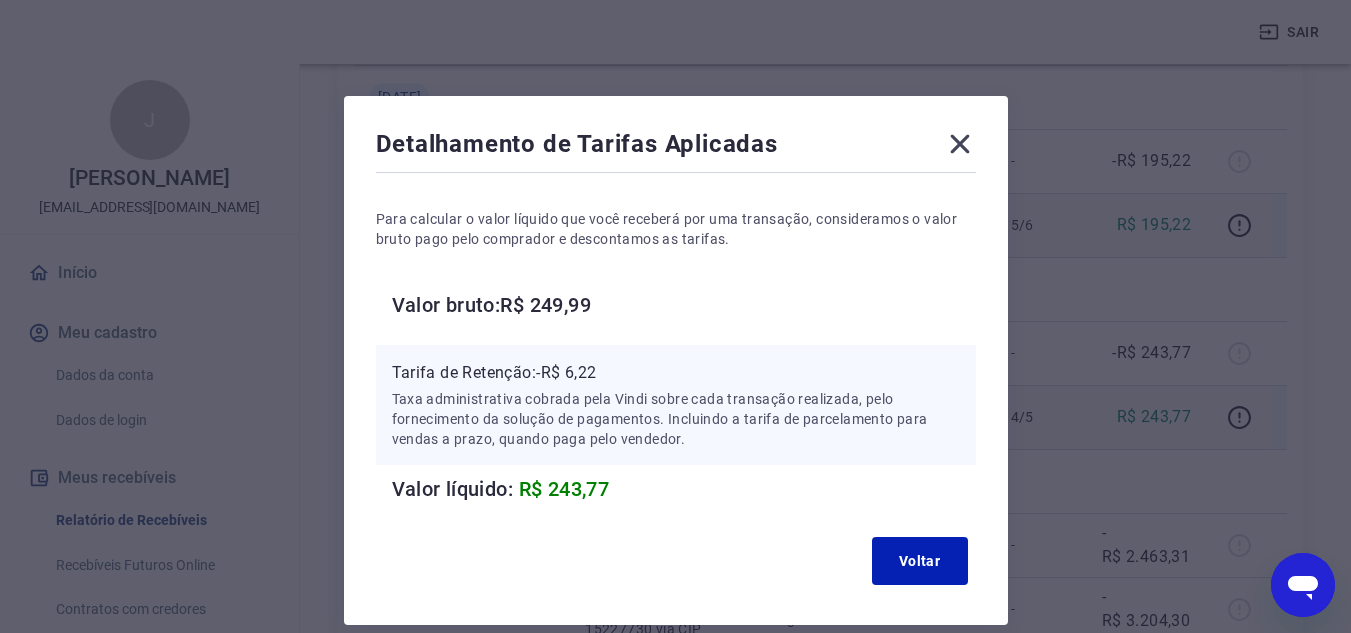 click 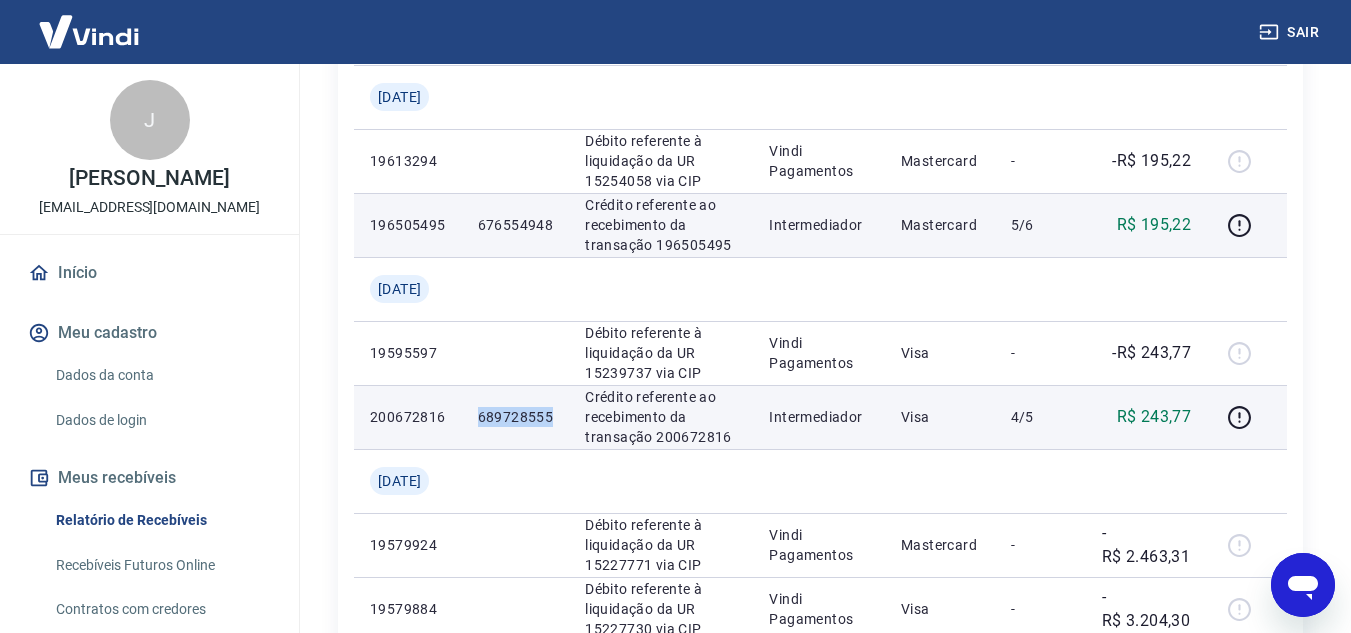 drag, startPoint x: 490, startPoint y: 417, endPoint x: 561, endPoint y: 420, distance: 71.063354 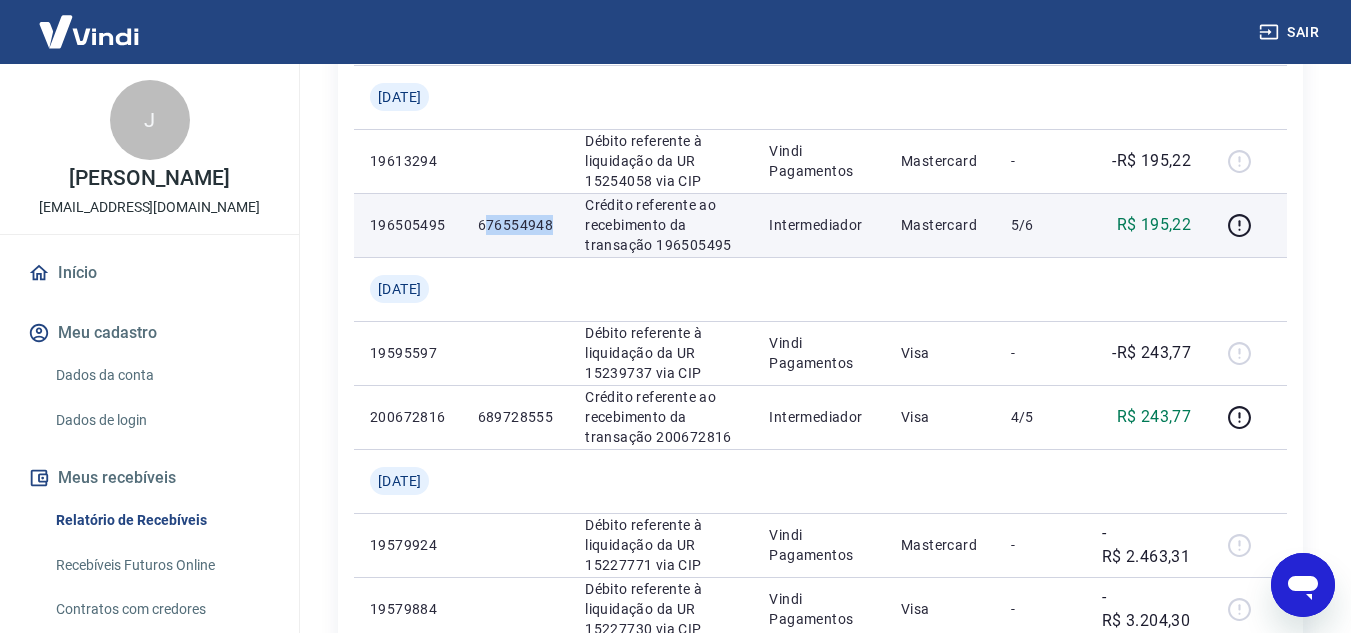 drag, startPoint x: 492, startPoint y: 221, endPoint x: 564, endPoint y: 223, distance: 72.02777 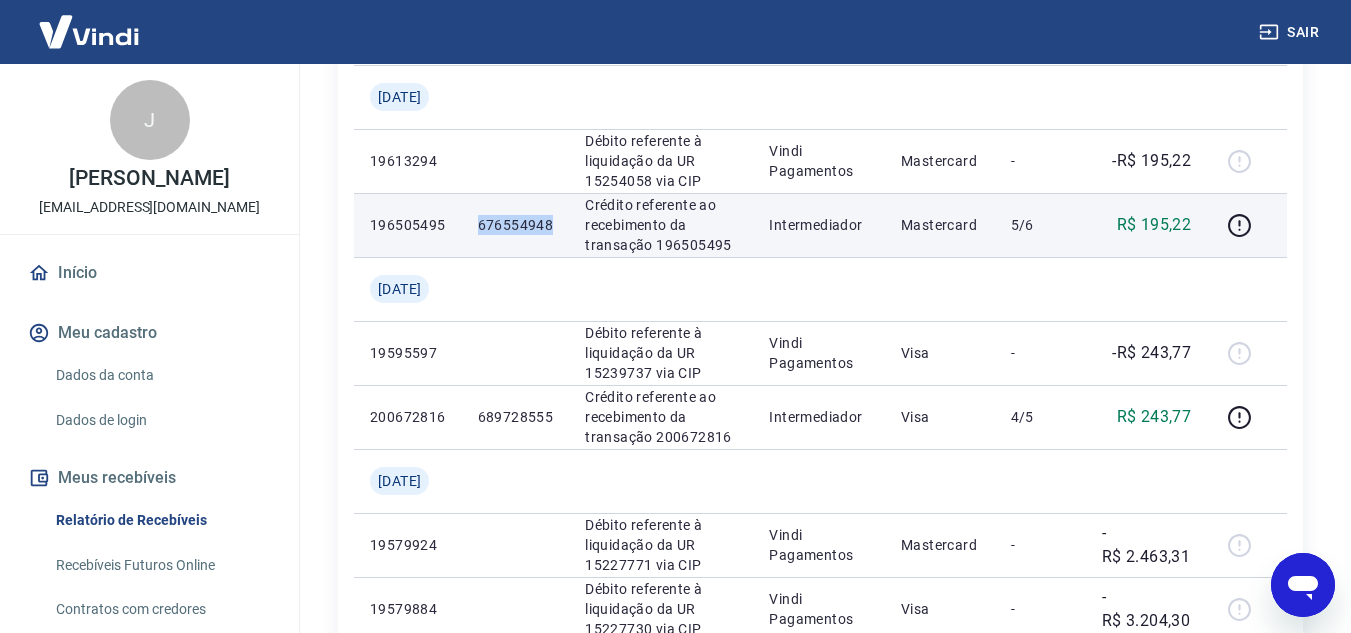 drag, startPoint x: 488, startPoint y: 220, endPoint x: 564, endPoint y: 221, distance: 76.00658 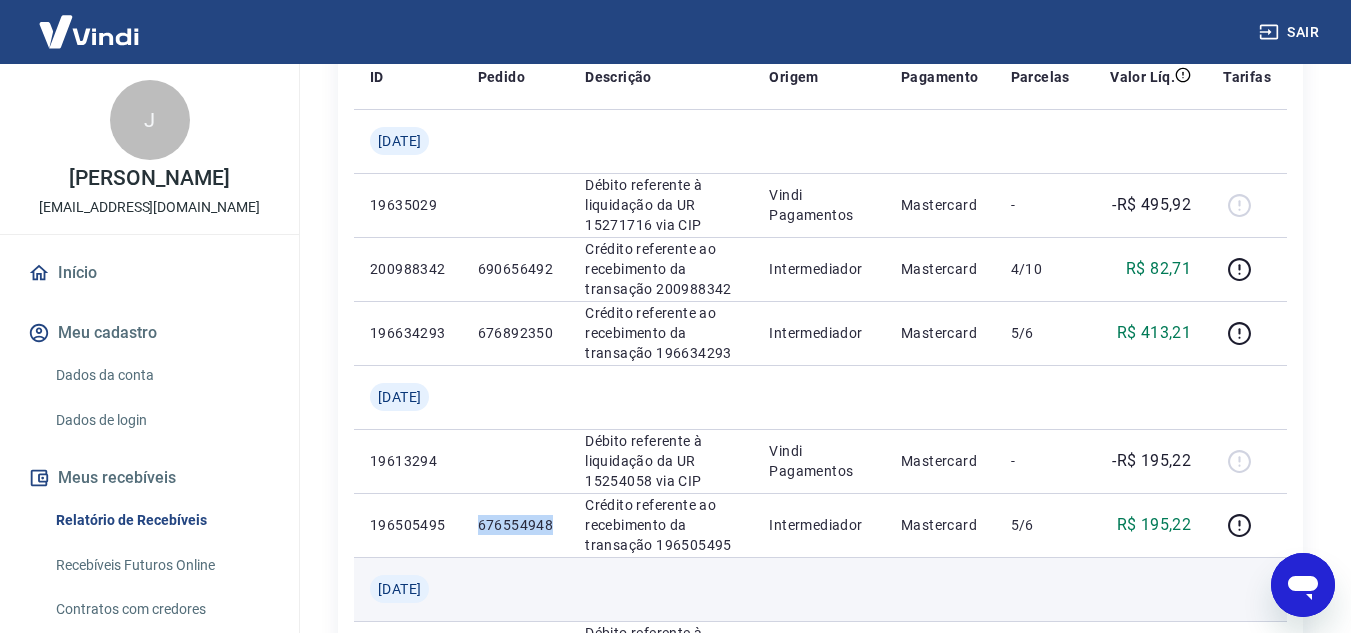 scroll, scrollTop: 200, scrollLeft: 0, axis: vertical 